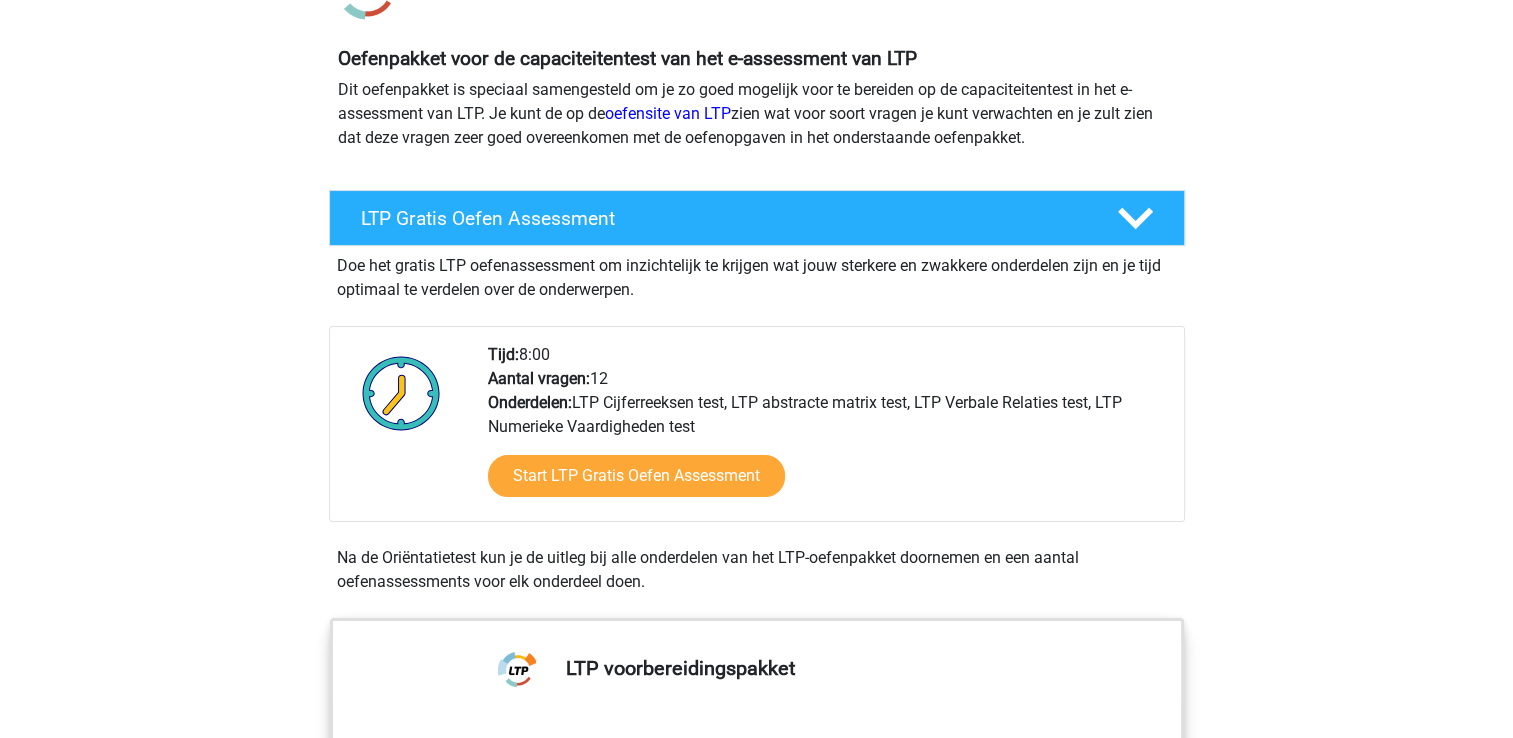 scroll, scrollTop: 200, scrollLeft: 0, axis: vertical 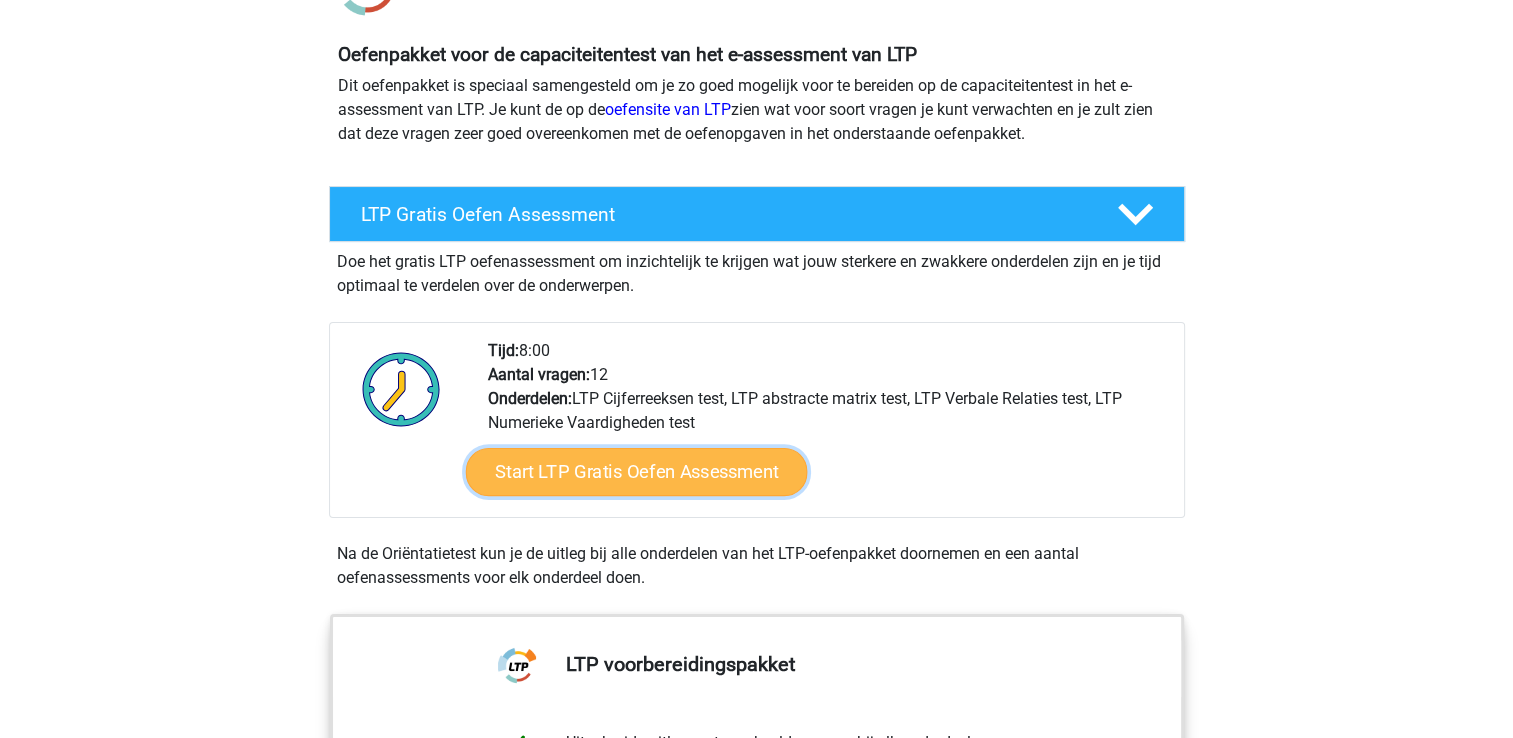click on "Start LTP Gratis Oefen Assessment" at bounding box center (636, 472) 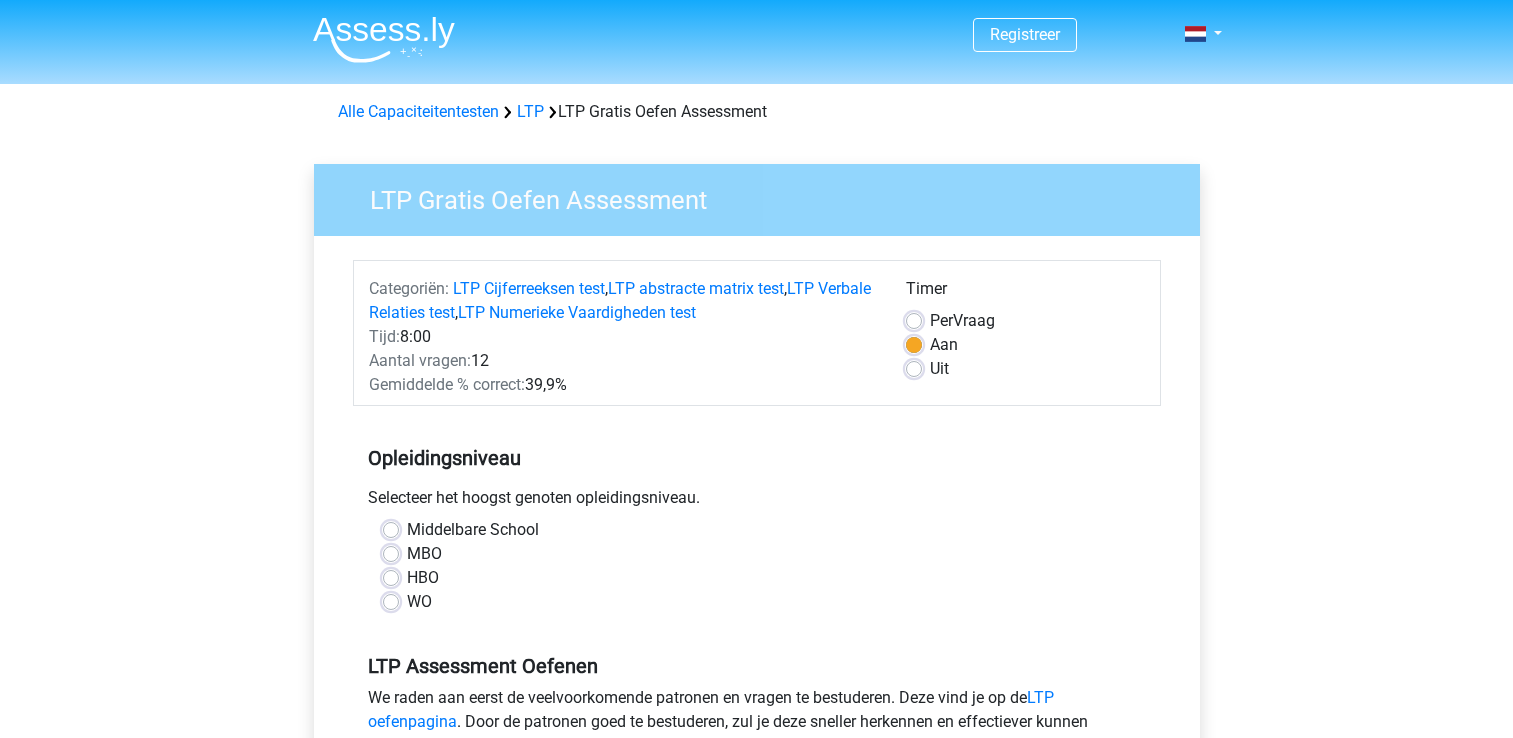 scroll, scrollTop: 0, scrollLeft: 0, axis: both 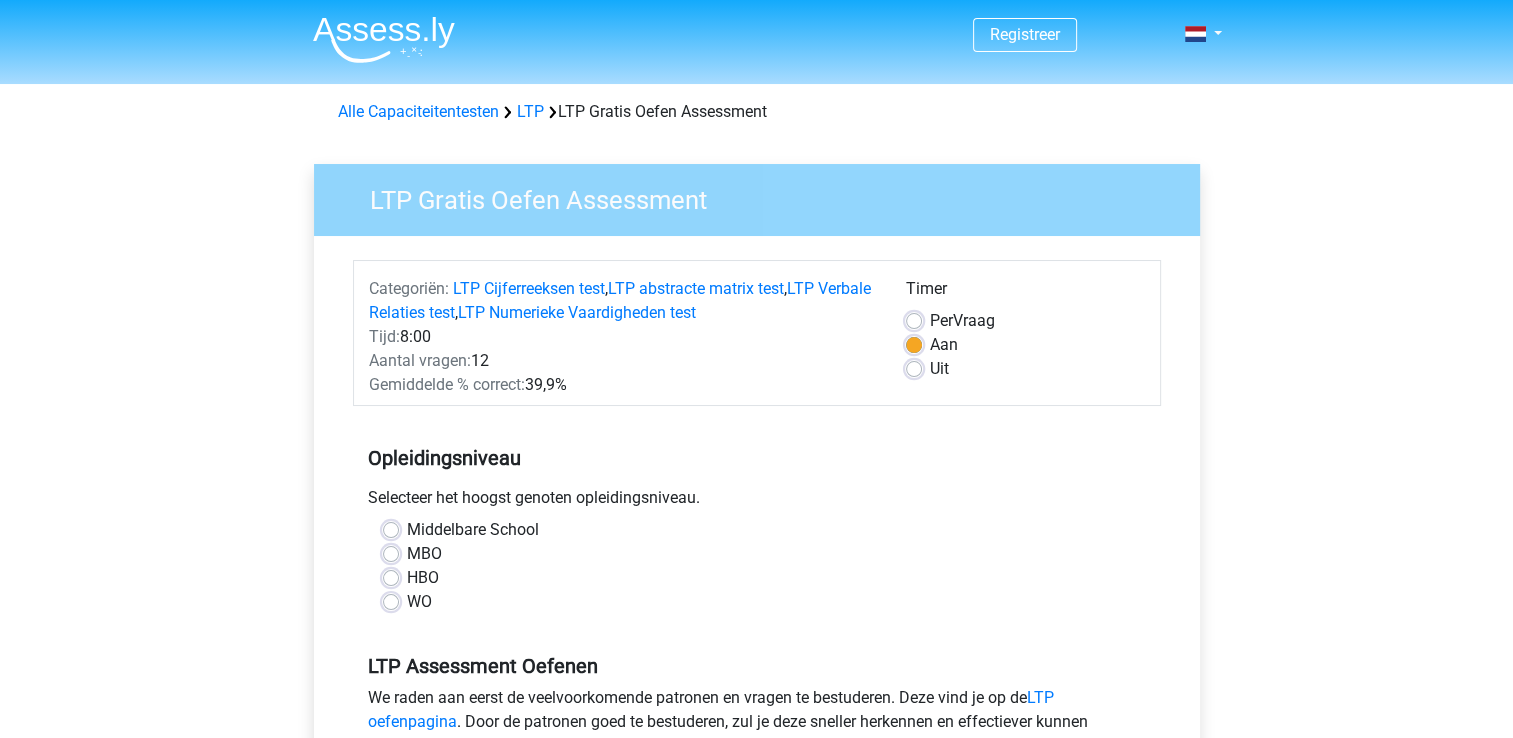 drag, startPoint x: 919, startPoint y: 369, endPoint x: 888, endPoint y: 384, distance: 34.43835 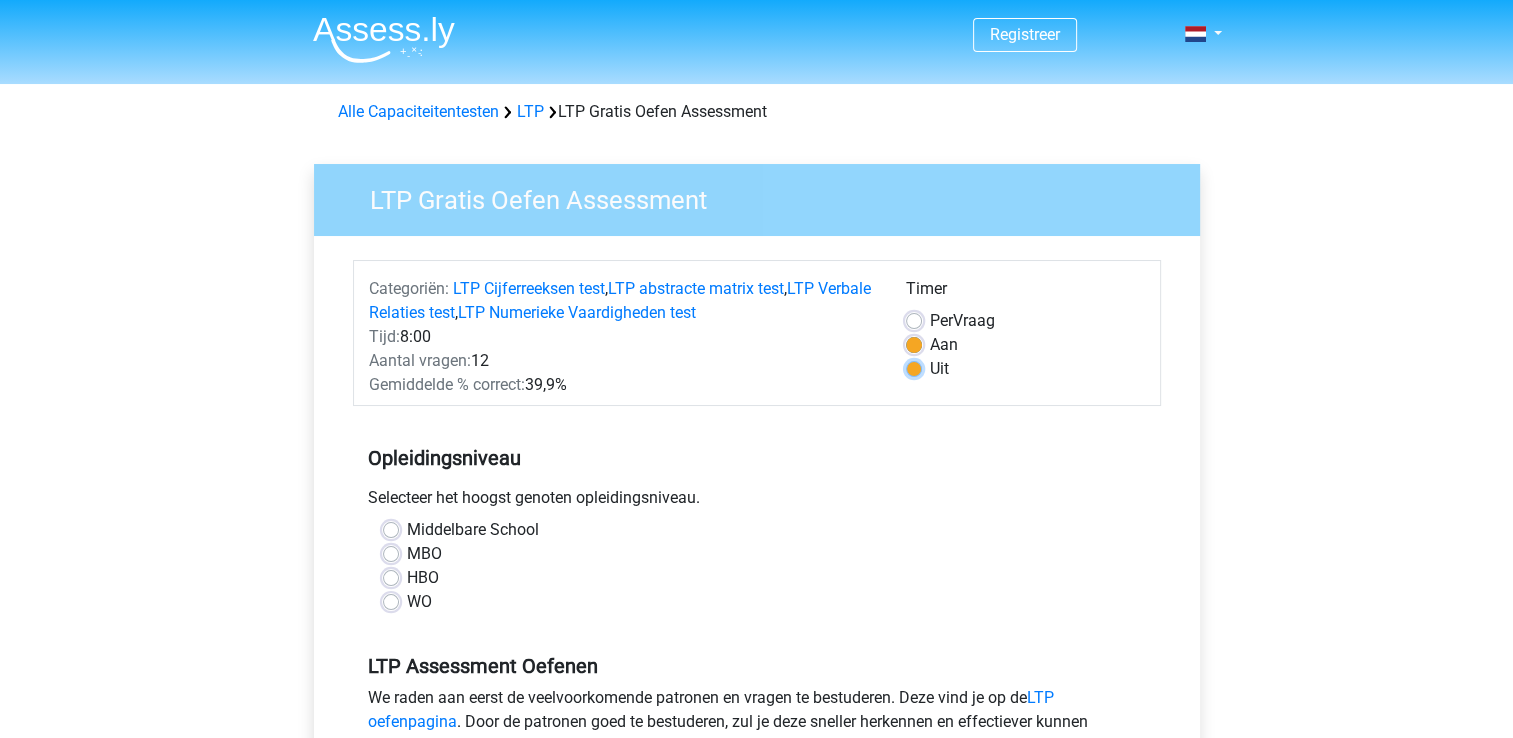 click on "Uit" at bounding box center (914, 367) 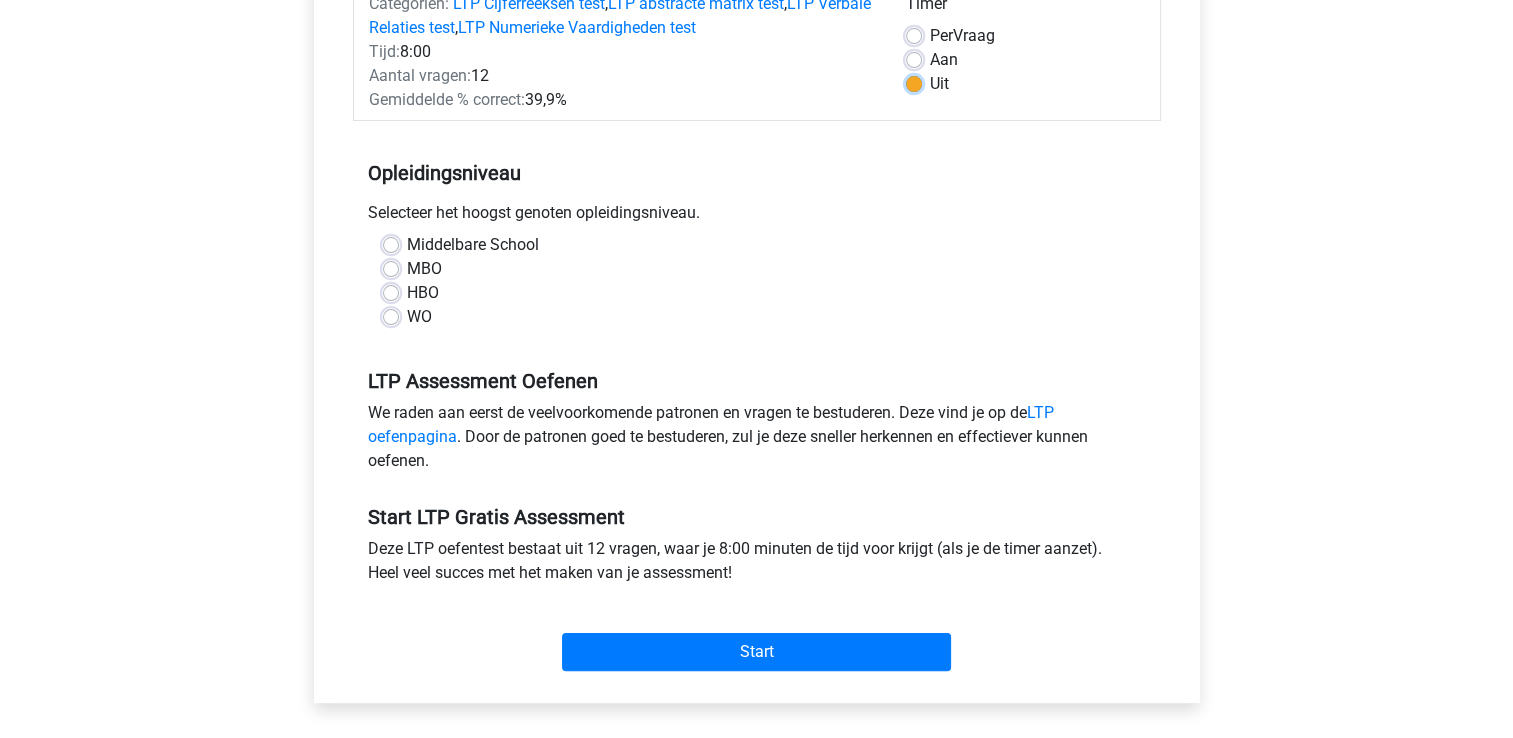 scroll, scrollTop: 300, scrollLeft: 0, axis: vertical 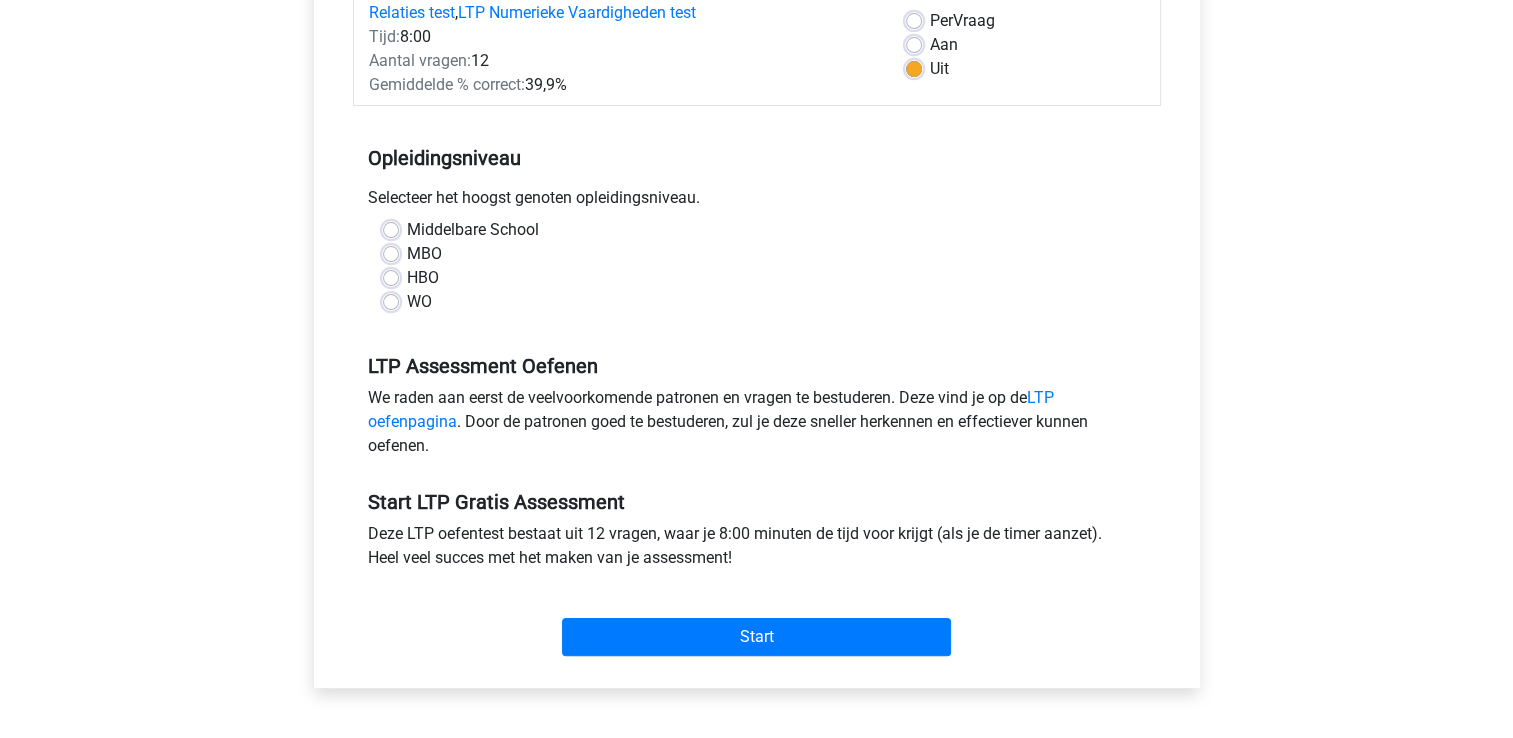 click on "HBO" at bounding box center [757, 278] 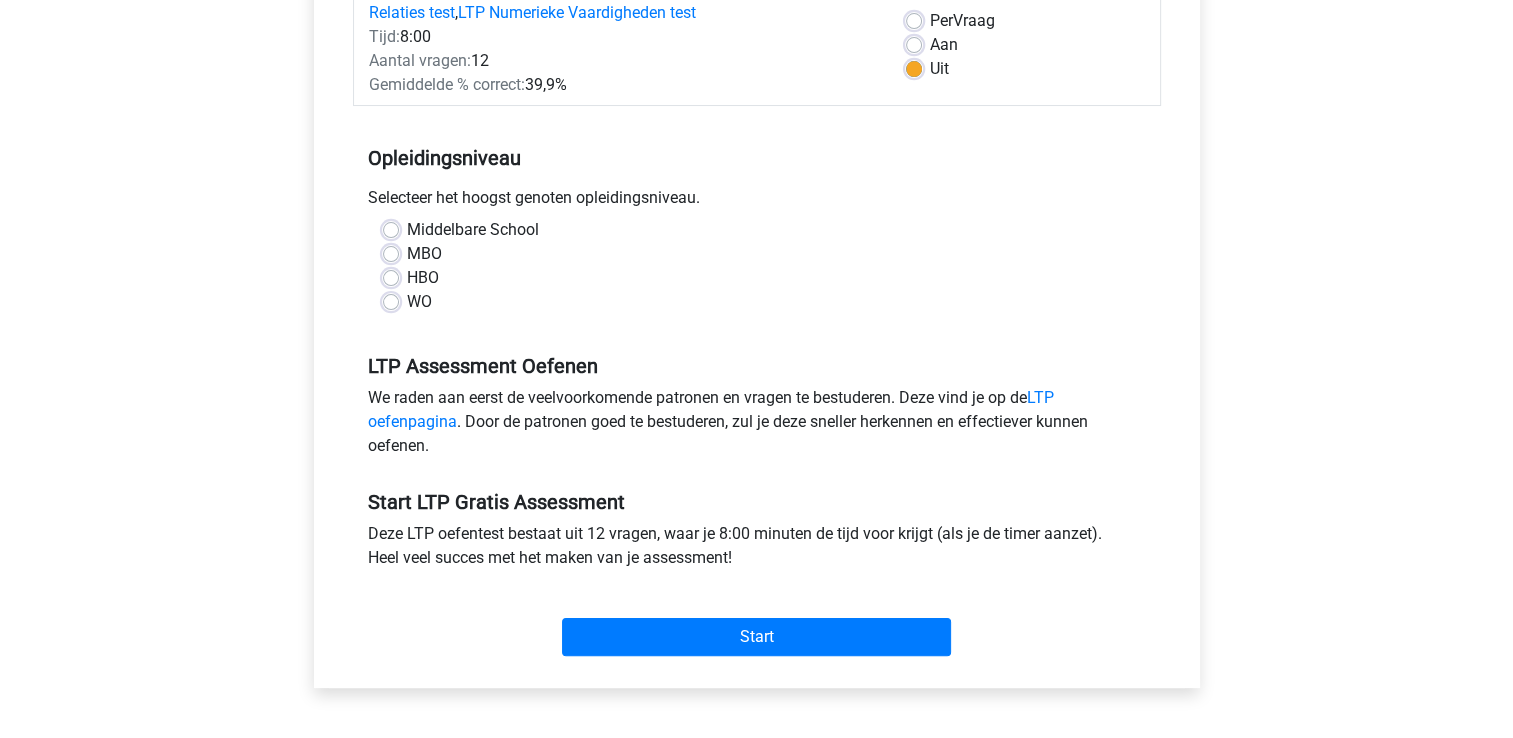 click on "HBO" at bounding box center (423, 278) 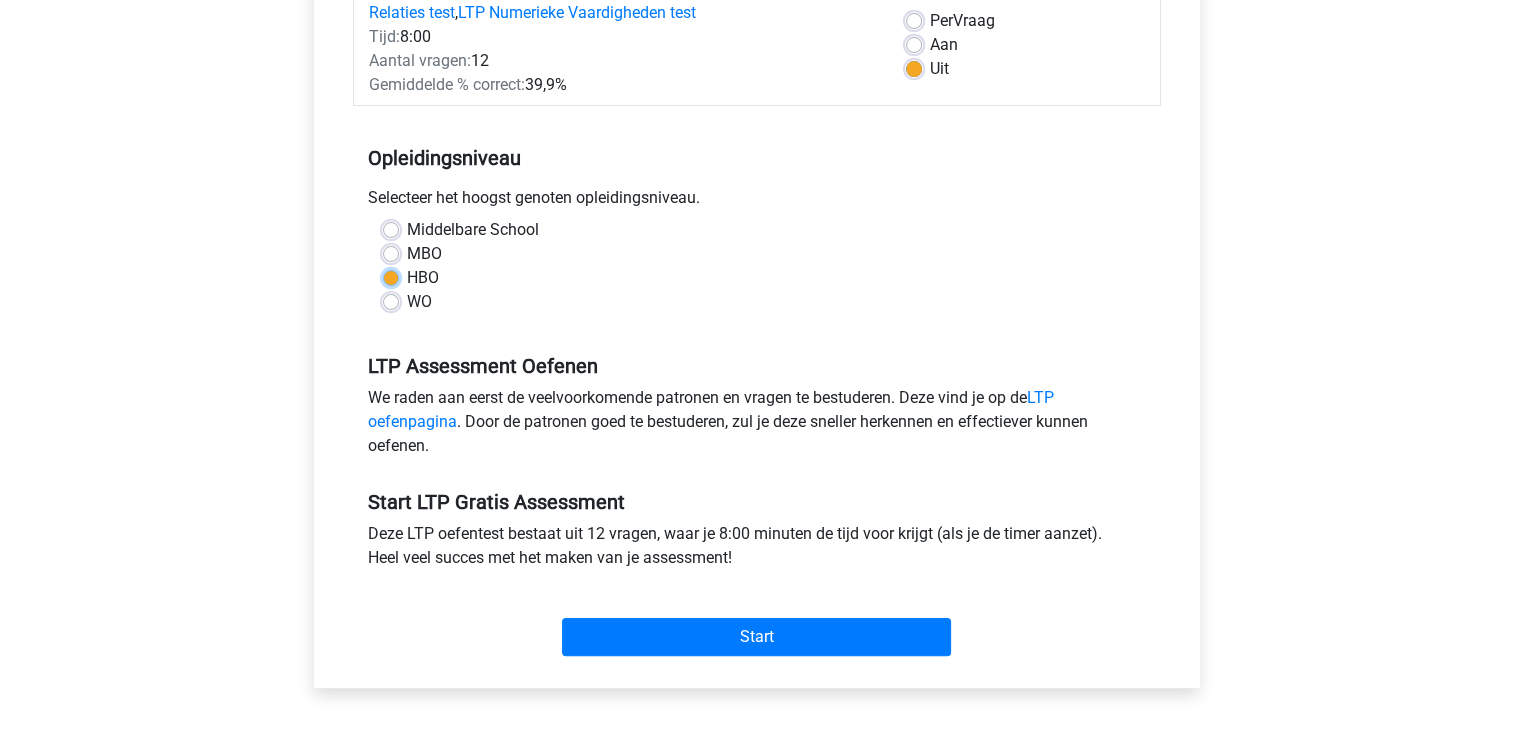 radio on "true" 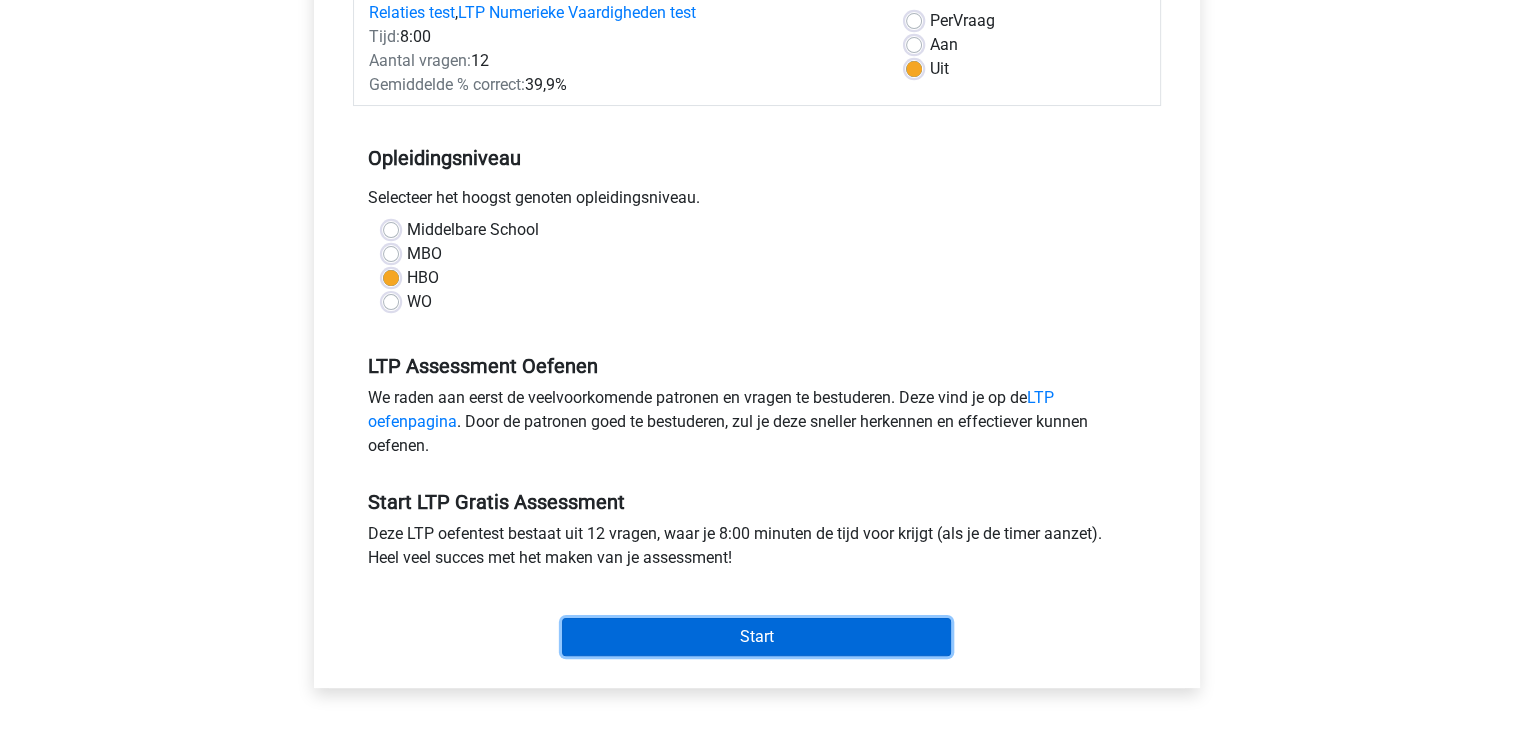 click on "Start" at bounding box center [756, 637] 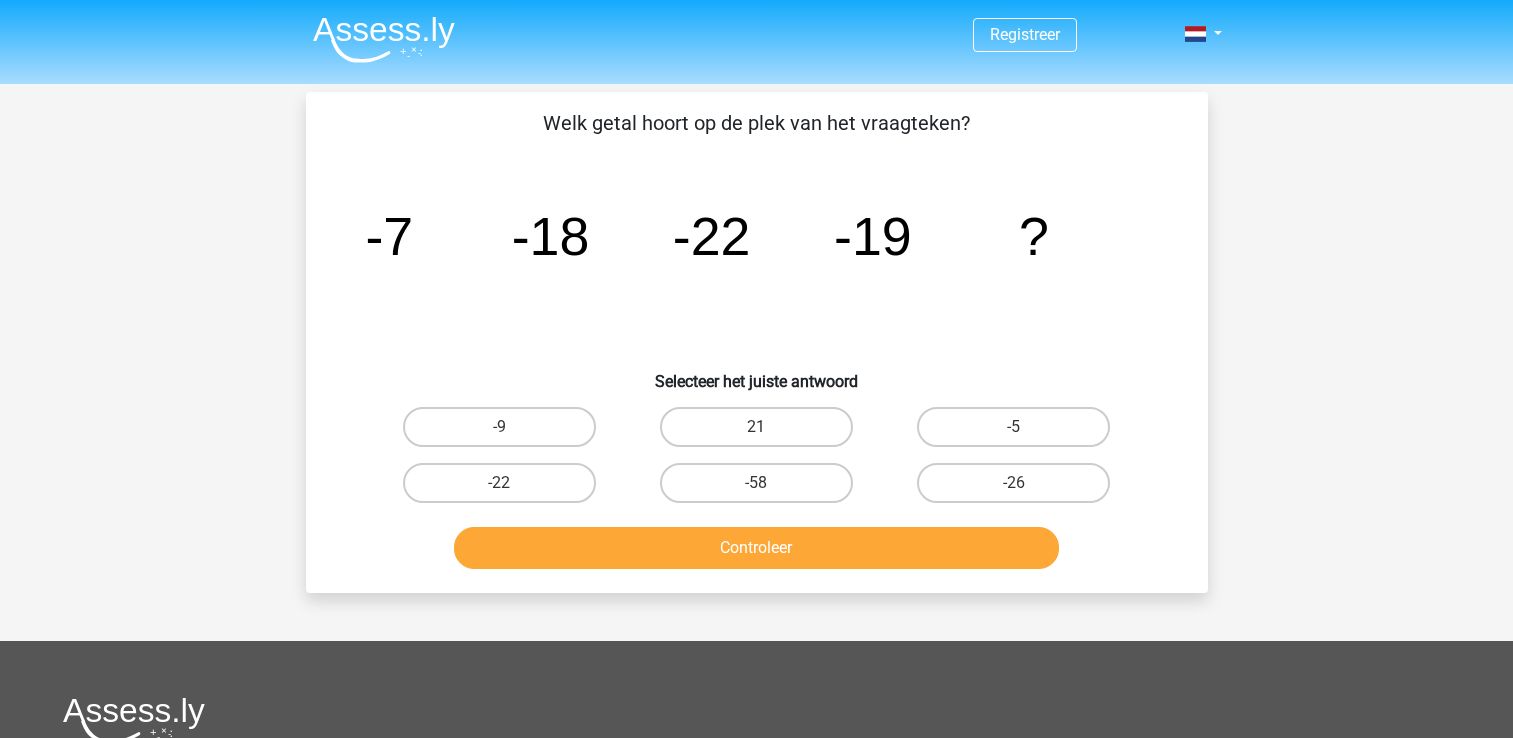 scroll, scrollTop: 0, scrollLeft: 0, axis: both 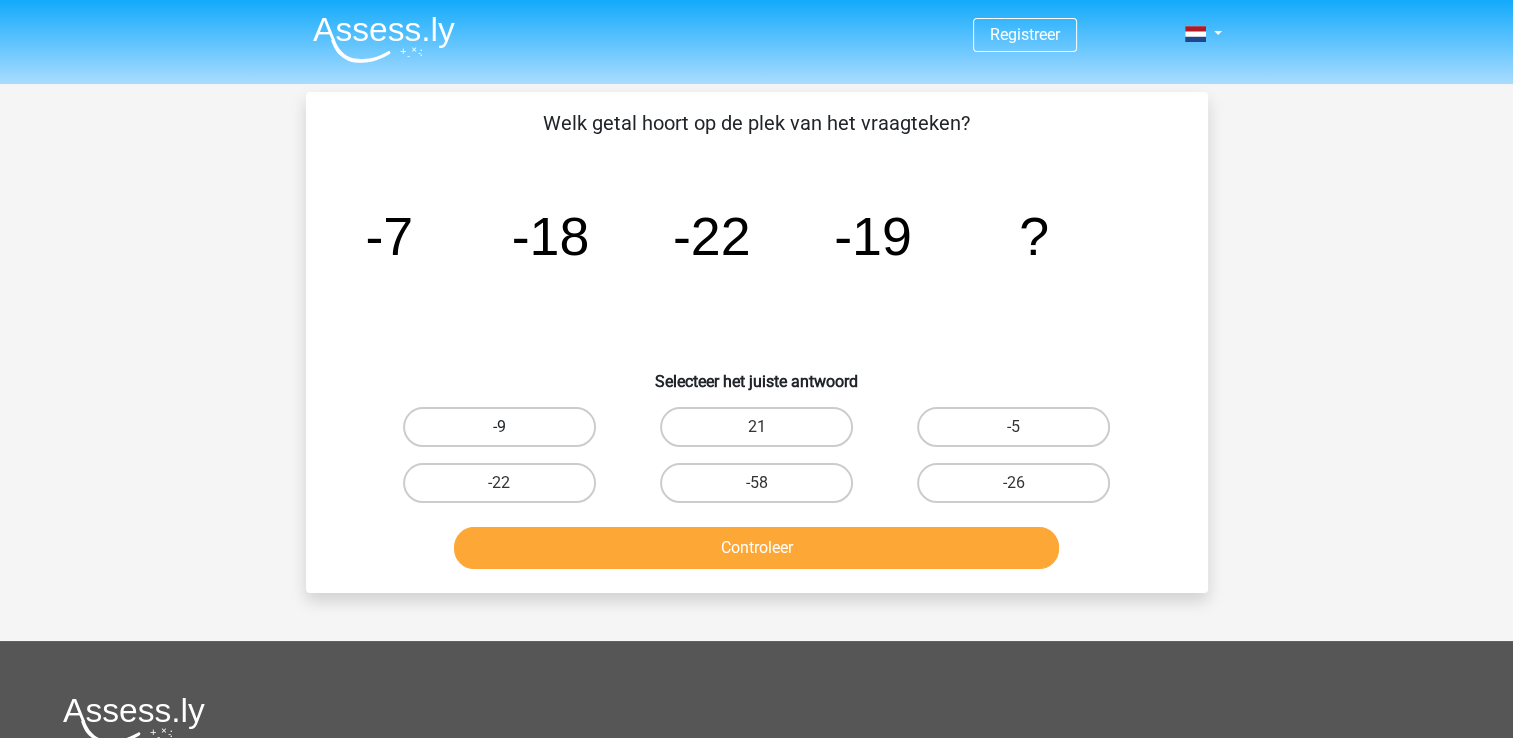 click on "-9" at bounding box center [499, 427] 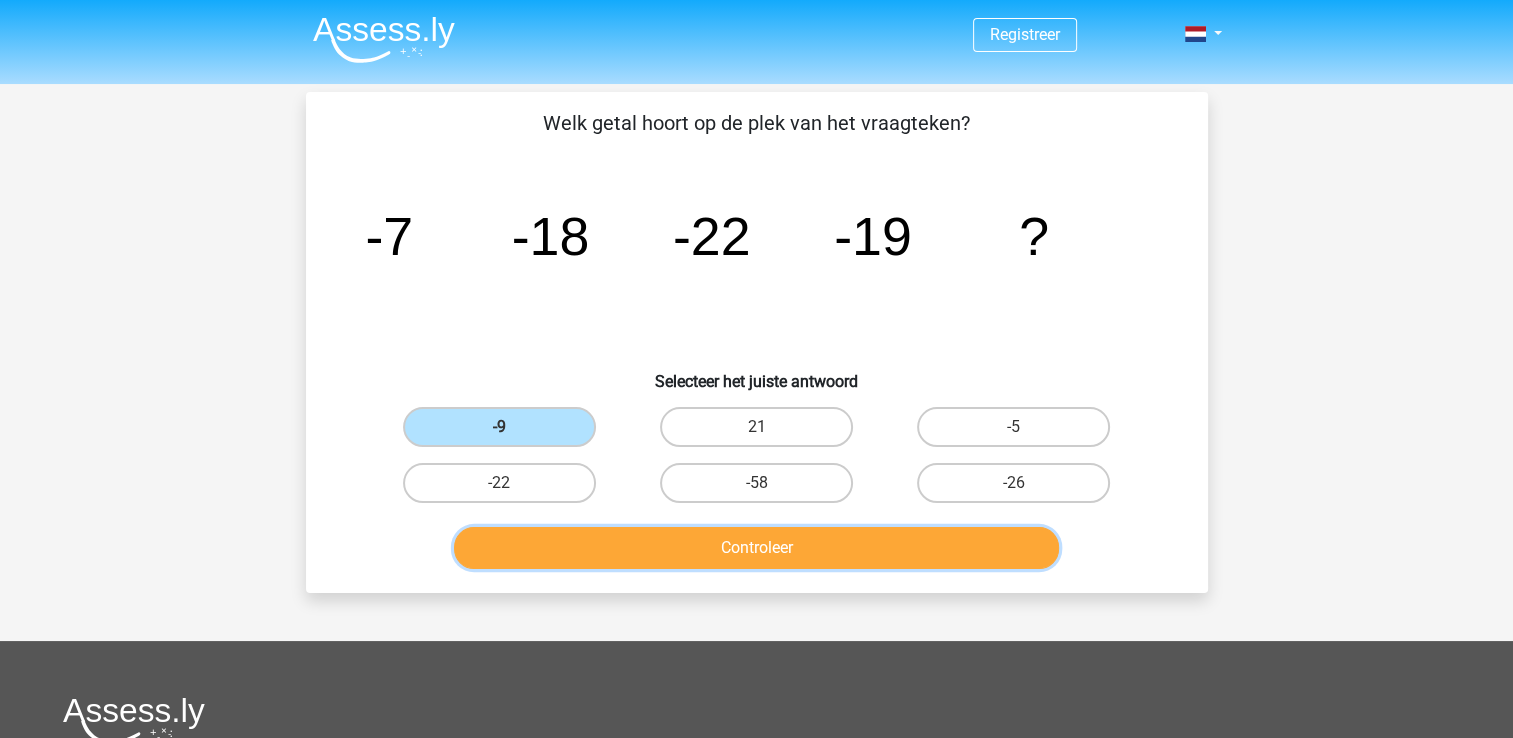 click on "Controleer" at bounding box center [756, 548] 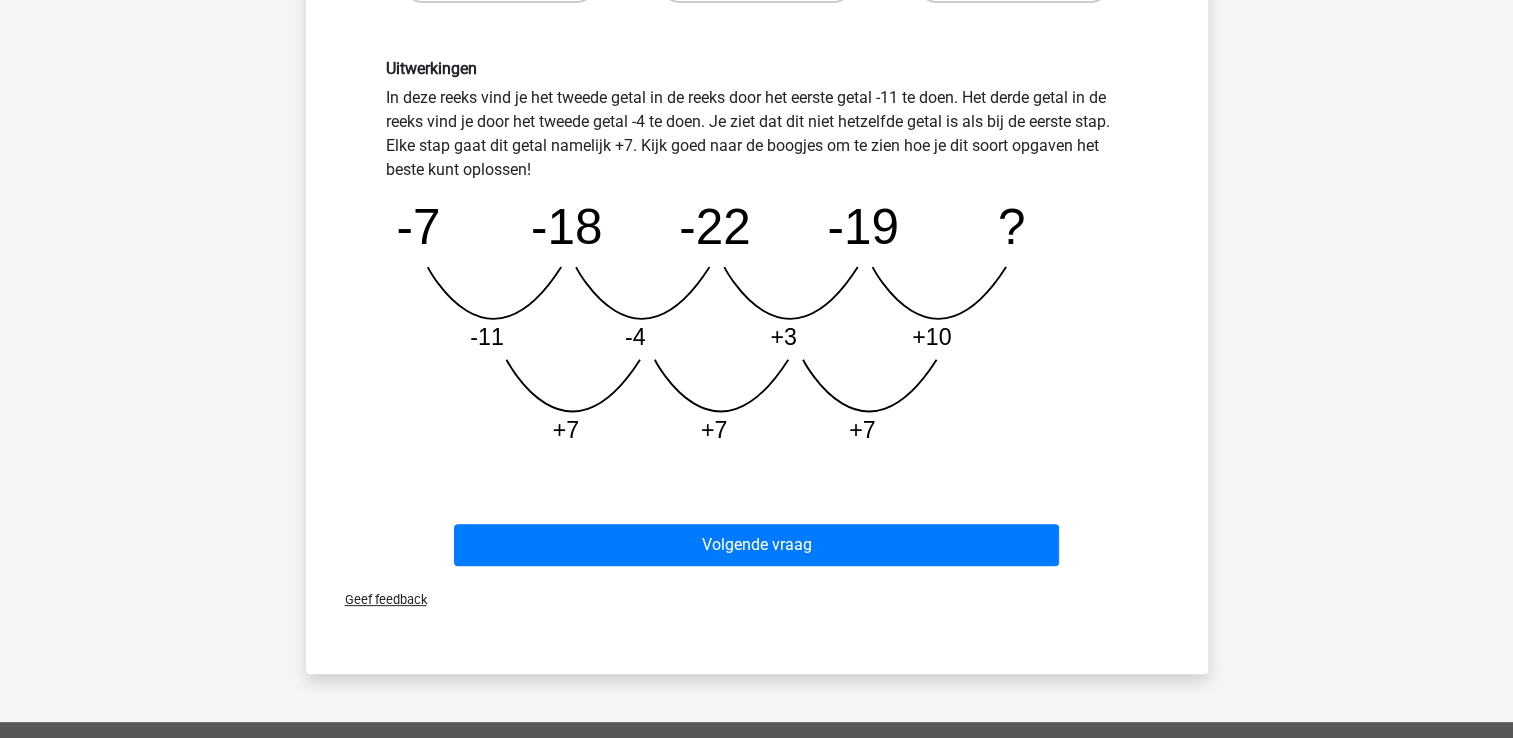 scroll, scrollTop: 400, scrollLeft: 0, axis: vertical 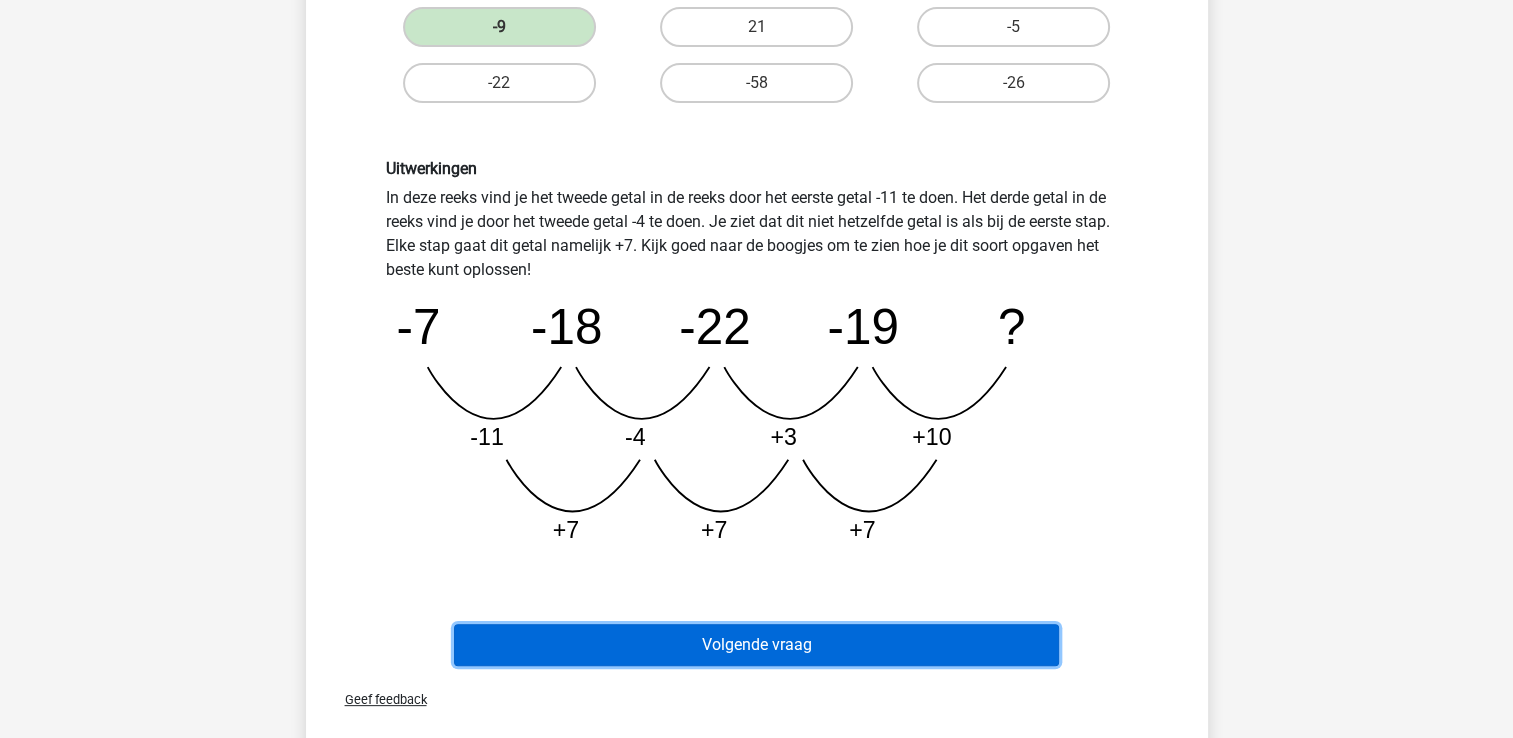 click on "Volgende vraag" at bounding box center (756, 645) 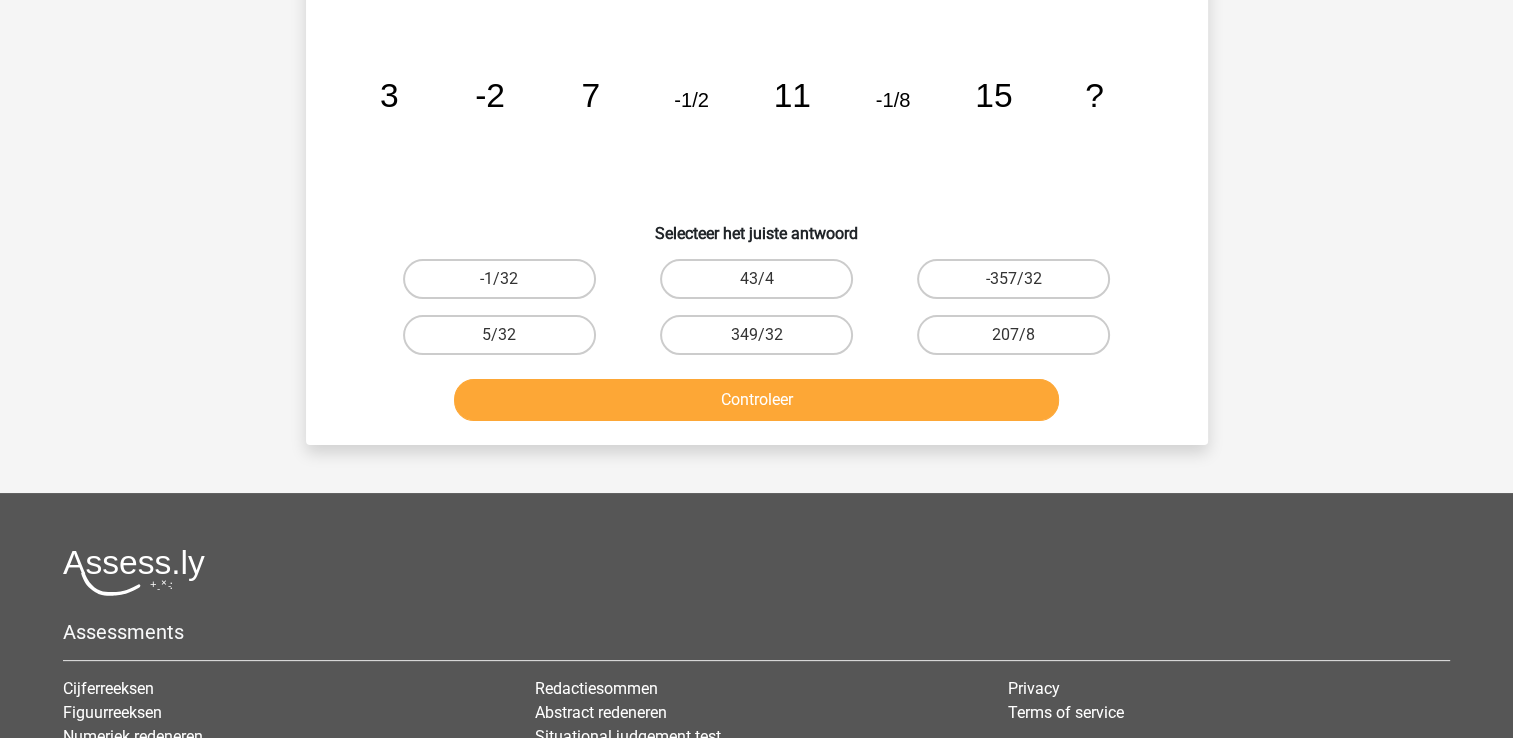 scroll, scrollTop: 100, scrollLeft: 0, axis: vertical 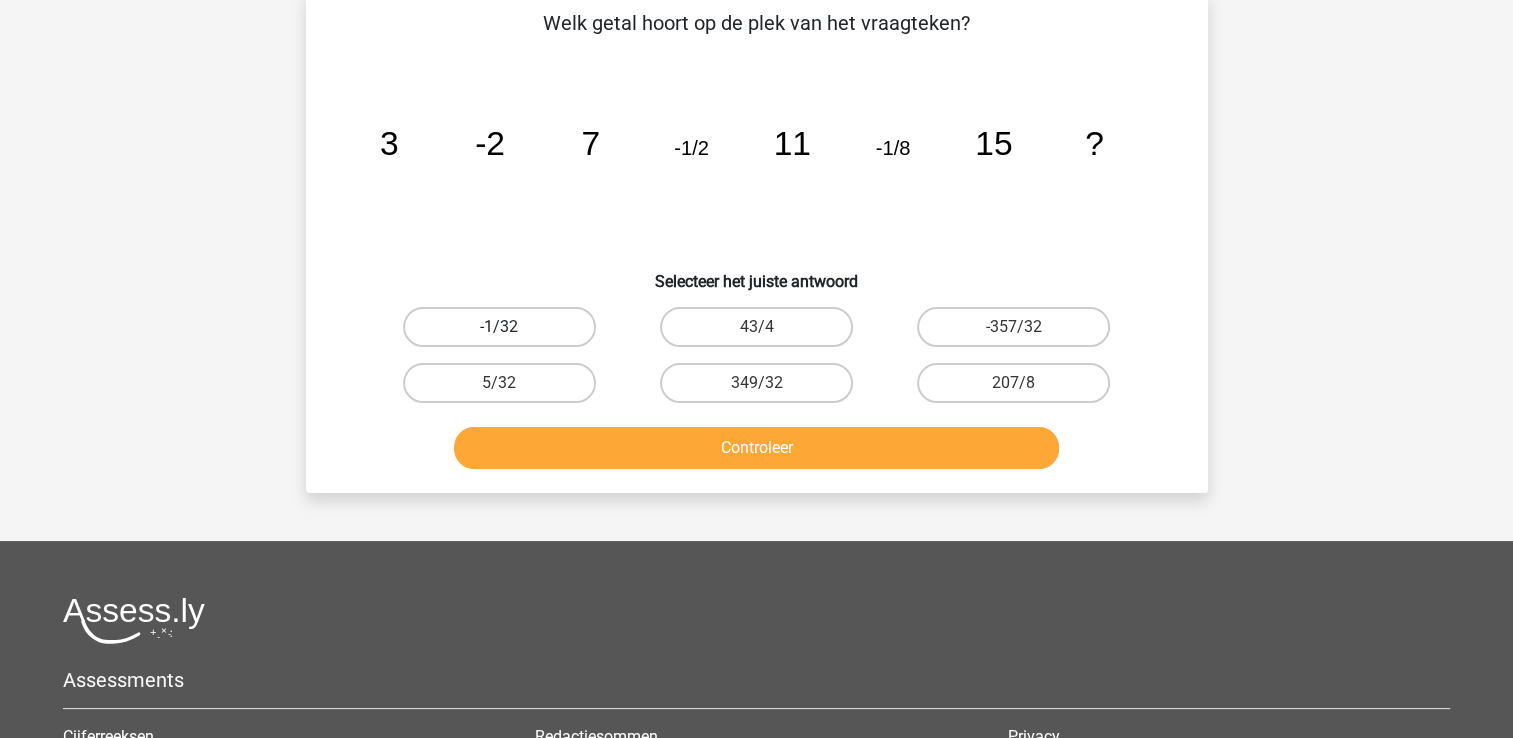 click on "-1/32" at bounding box center (499, 327) 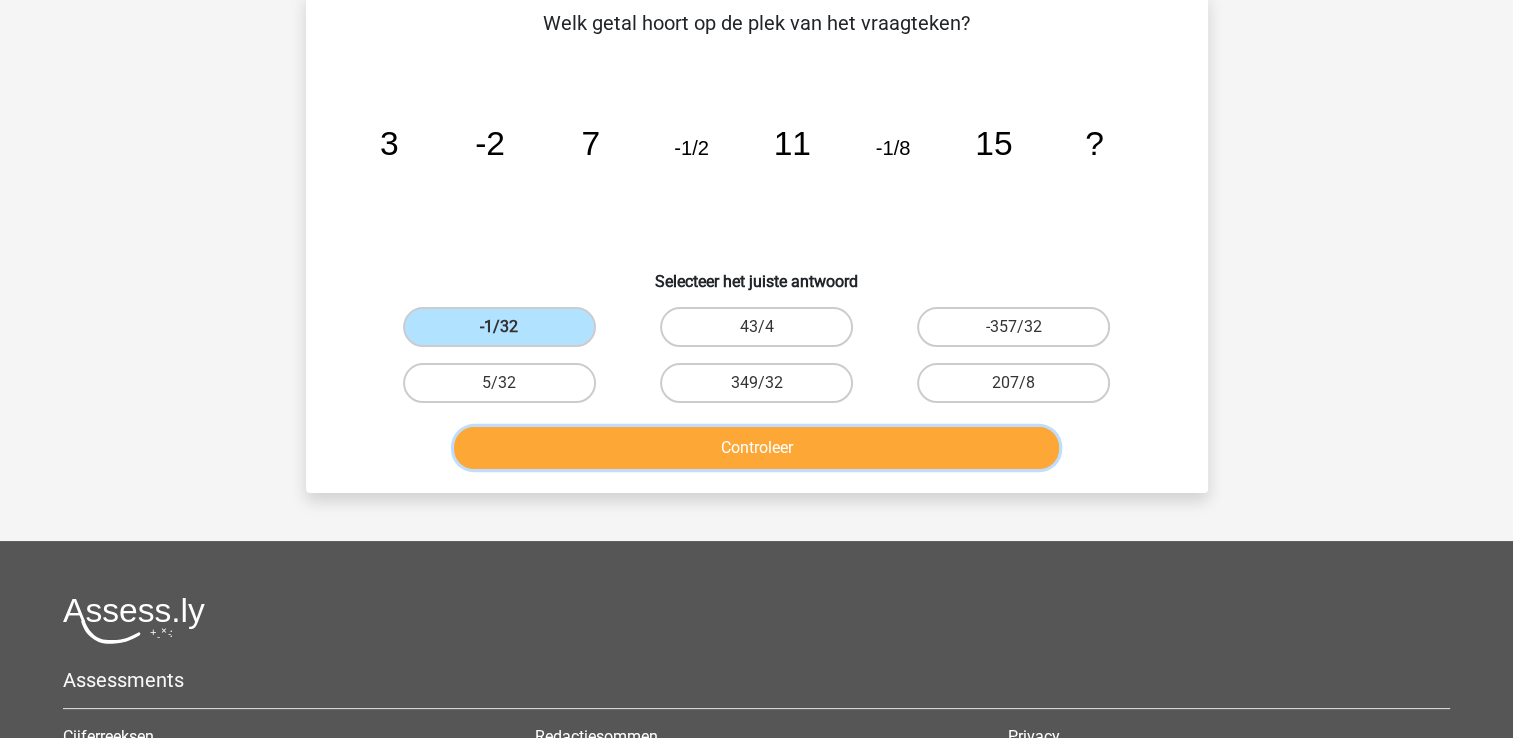 click on "Controleer" at bounding box center [756, 448] 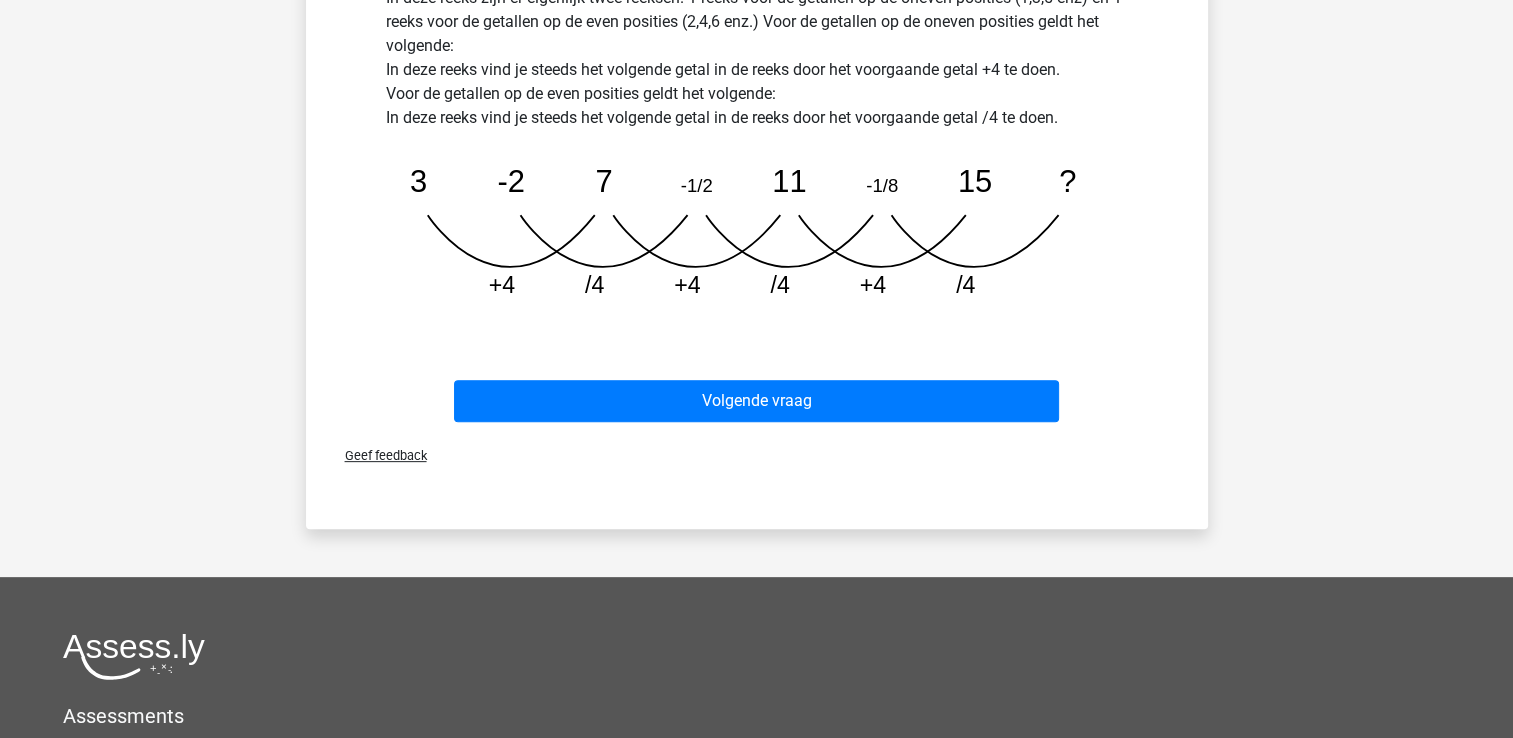 scroll, scrollTop: 400, scrollLeft: 0, axis: vertical 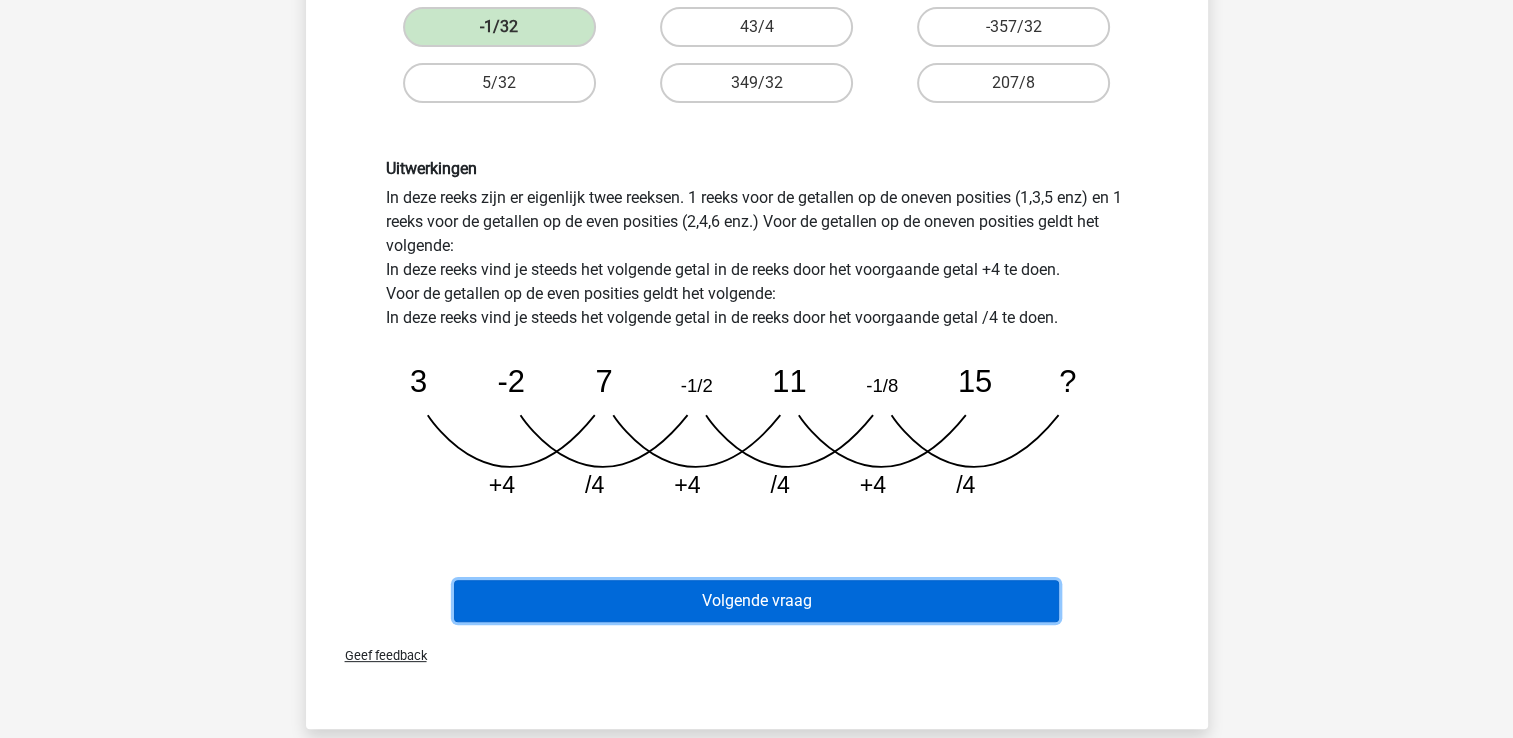 click on "Volgende vraag" at bounding box center (756, 601) 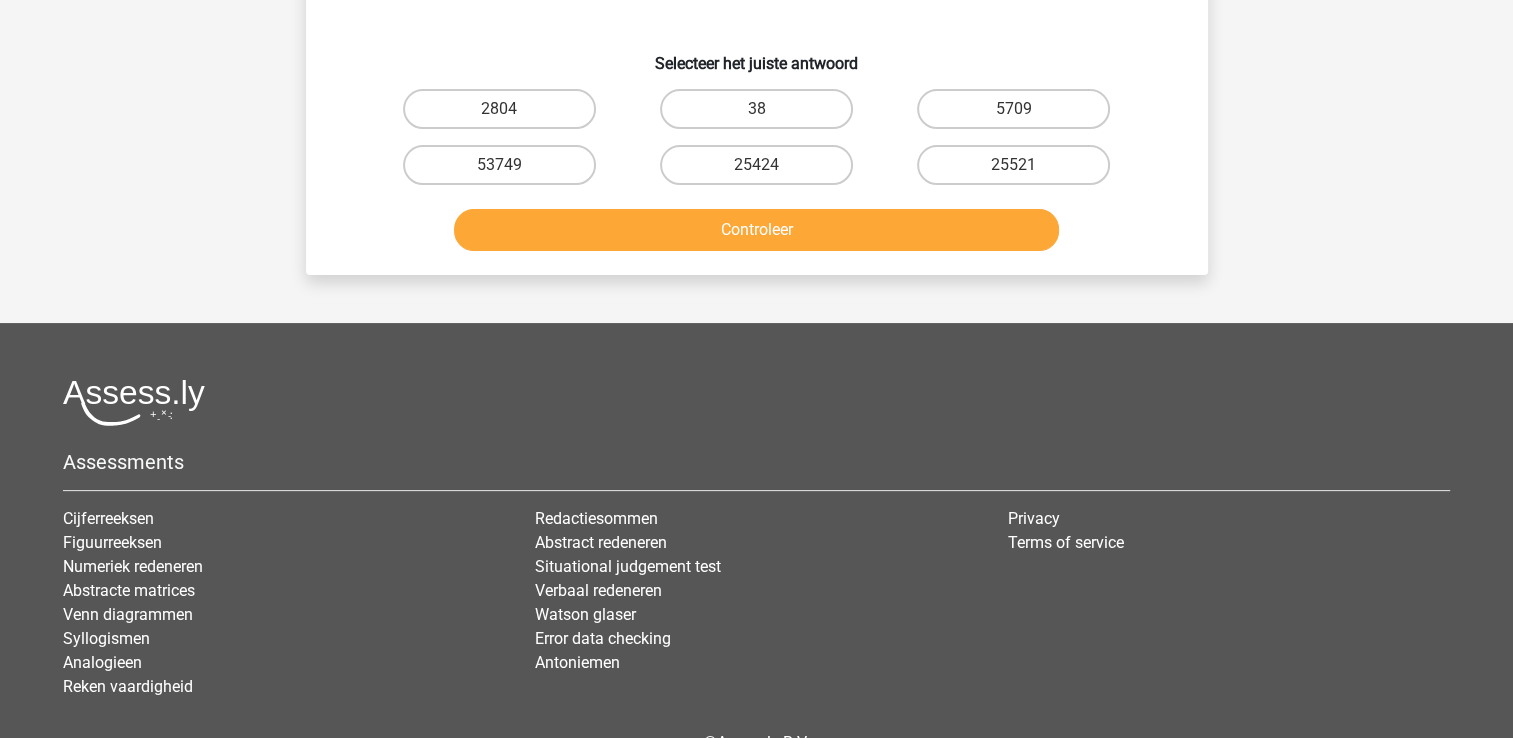 scroll, scrollTop: 92, scrollLeft: 0, axis: vertical 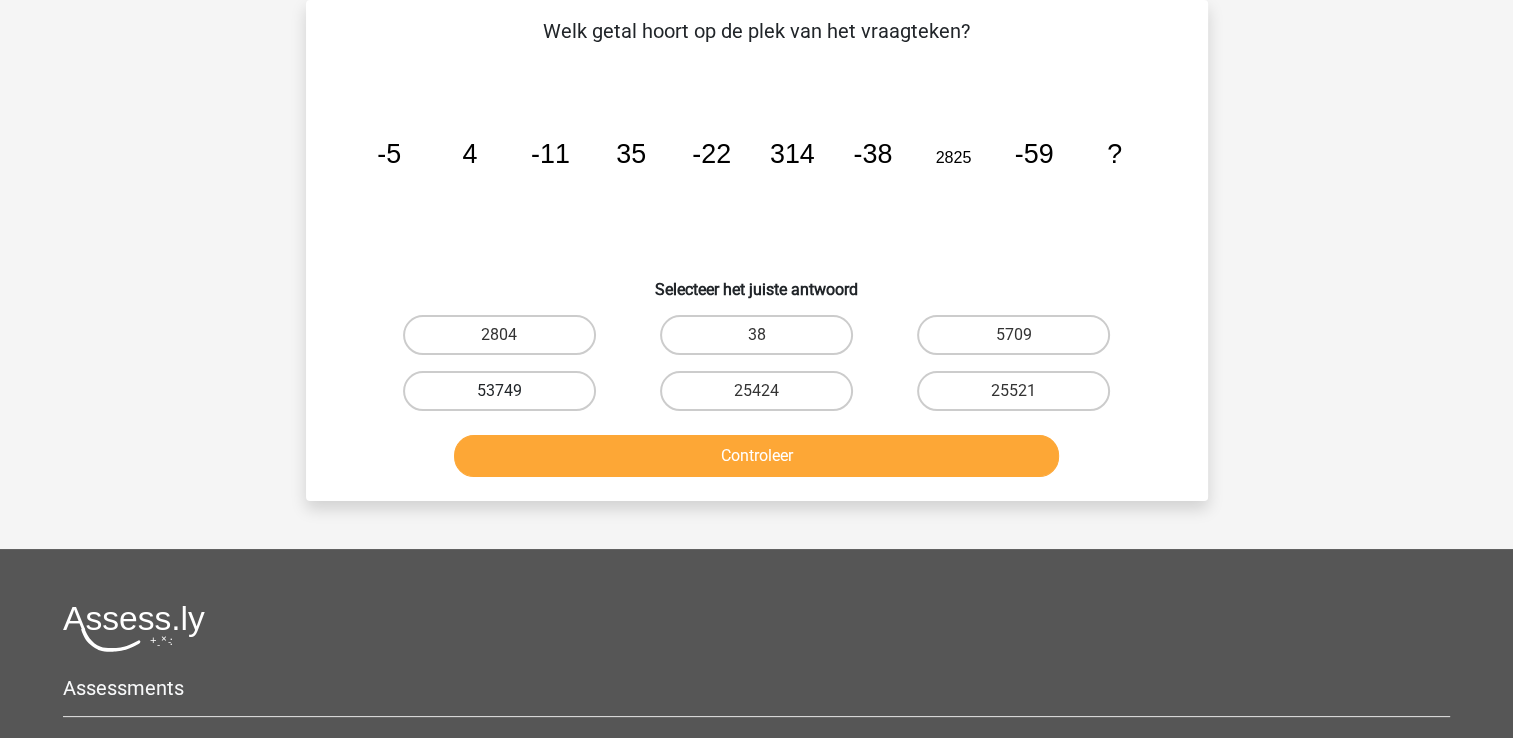 click on "53749" at bounding box center (499, 391) 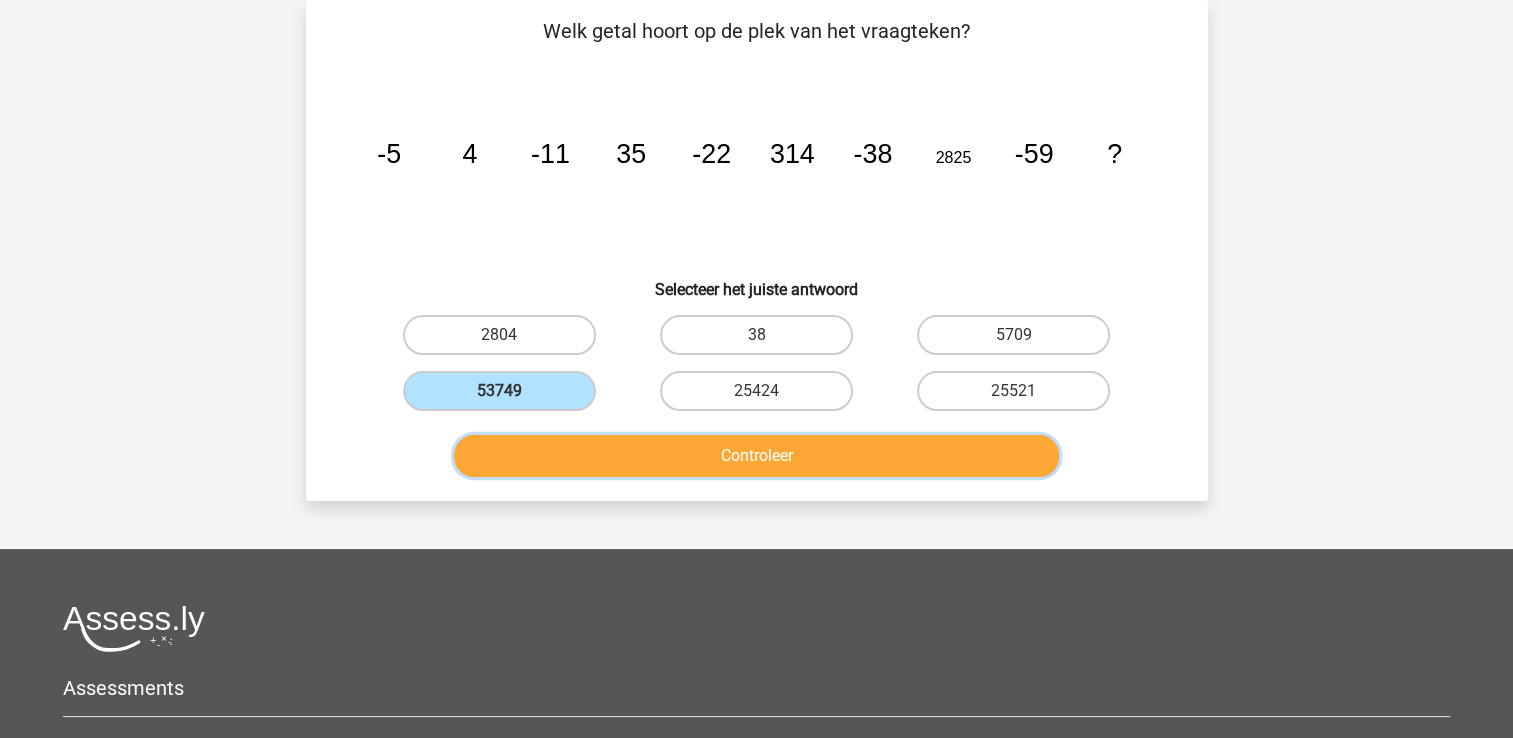 click on "Controleer" at bounding box center (756, 456) 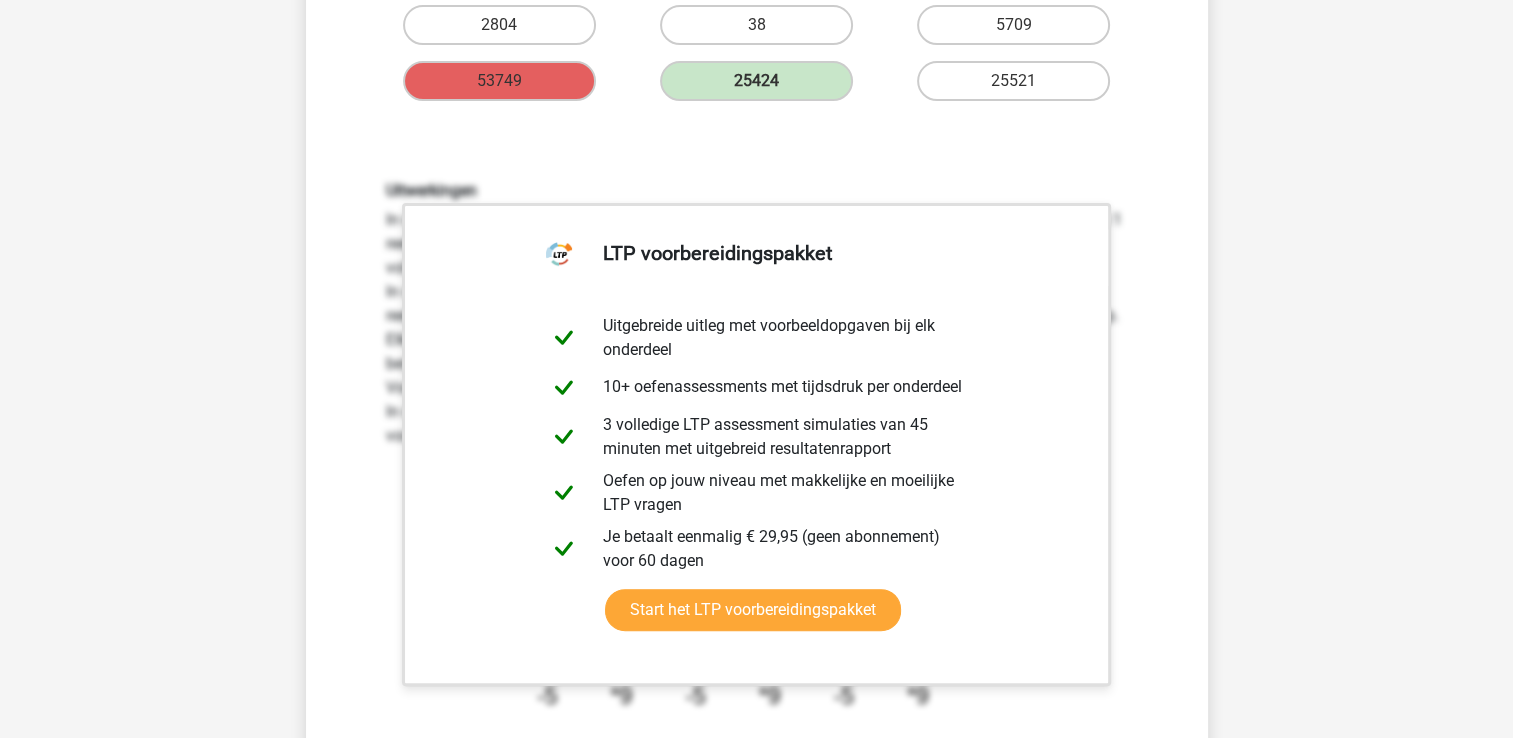 scroll, scrollTop: 192, scrollLeft: 0, axis: vertical 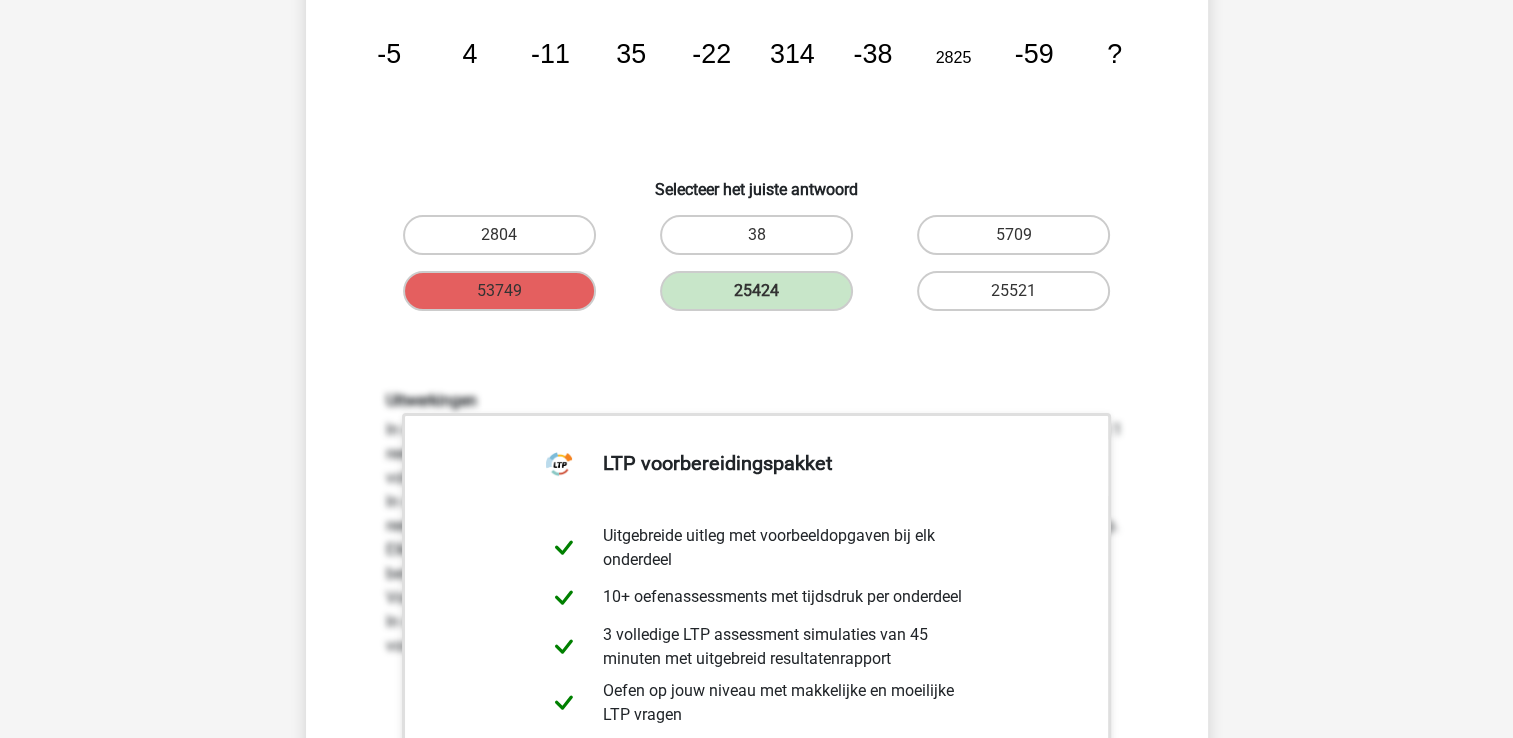 click on "Uitwerkingen
In deze reeks zijn er eigenlijk twee reeksen. 1 reeks voor de getallen op de oneven posities (1,3,5 enz) en 1 reeks voor de getallen op de even posities (2,4,6 enz.) Voor de getallen op de oneven posities geldt het volgende:   In deze reeks vind je het tweede getal in de reeks door het eerste getal -6 te doen. Het derde getal in de reeks vind je door het tweede getal -11 te doen. Je ziet dat dit niet hetzelfde getal is als bij de eerste stap. Elke stap gaat dit getal namelijk -5. Kijk goed naar de boogjes om te zien hoe je dit soort opgaven het beste kunt oplossen!   Voor de getallen op de even posities geldt het volgende:
image/svg+xml
-5
4
-11
35 -22" at bounding box center (757, 663) 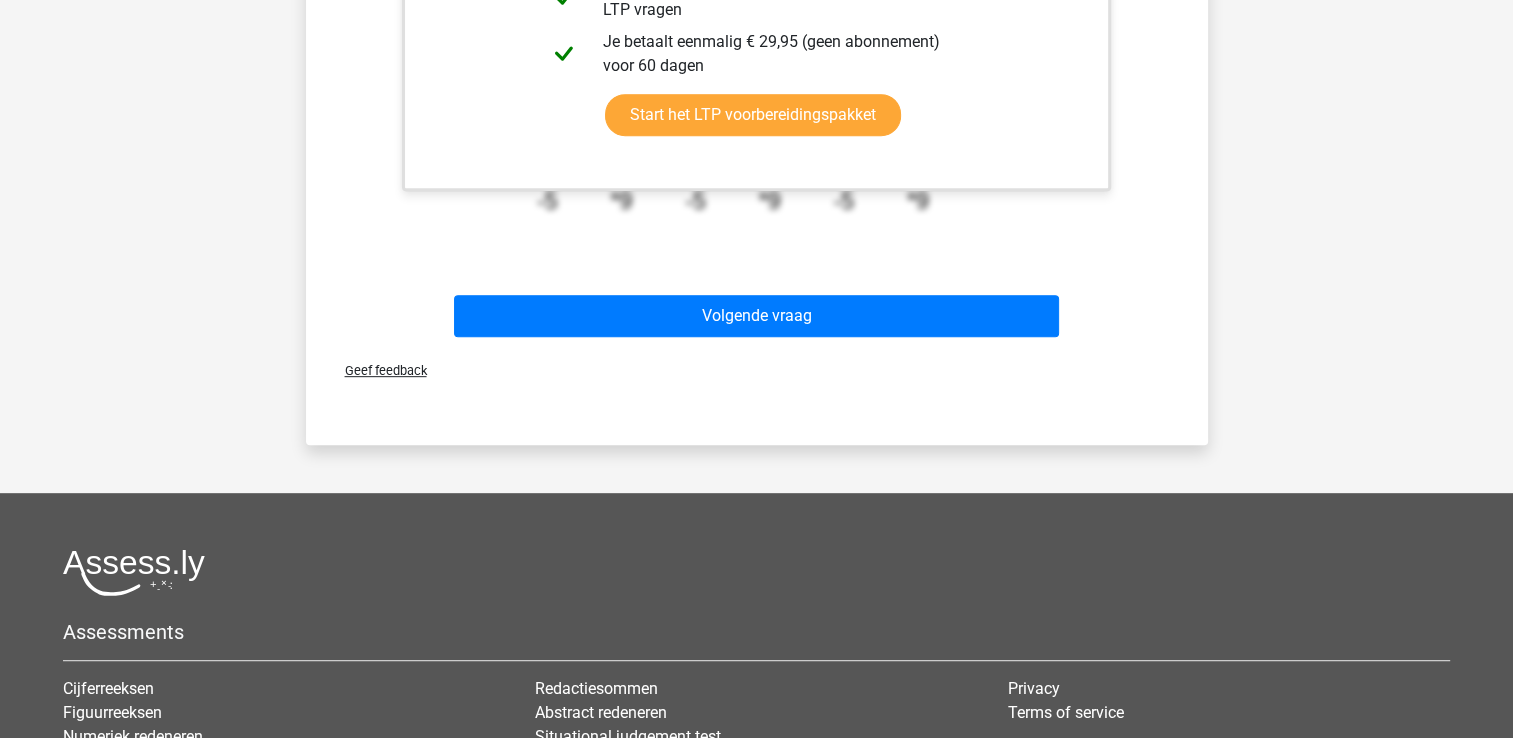 scroll, scrollTop: 1092, scrollLeft: 0, axis: vertical 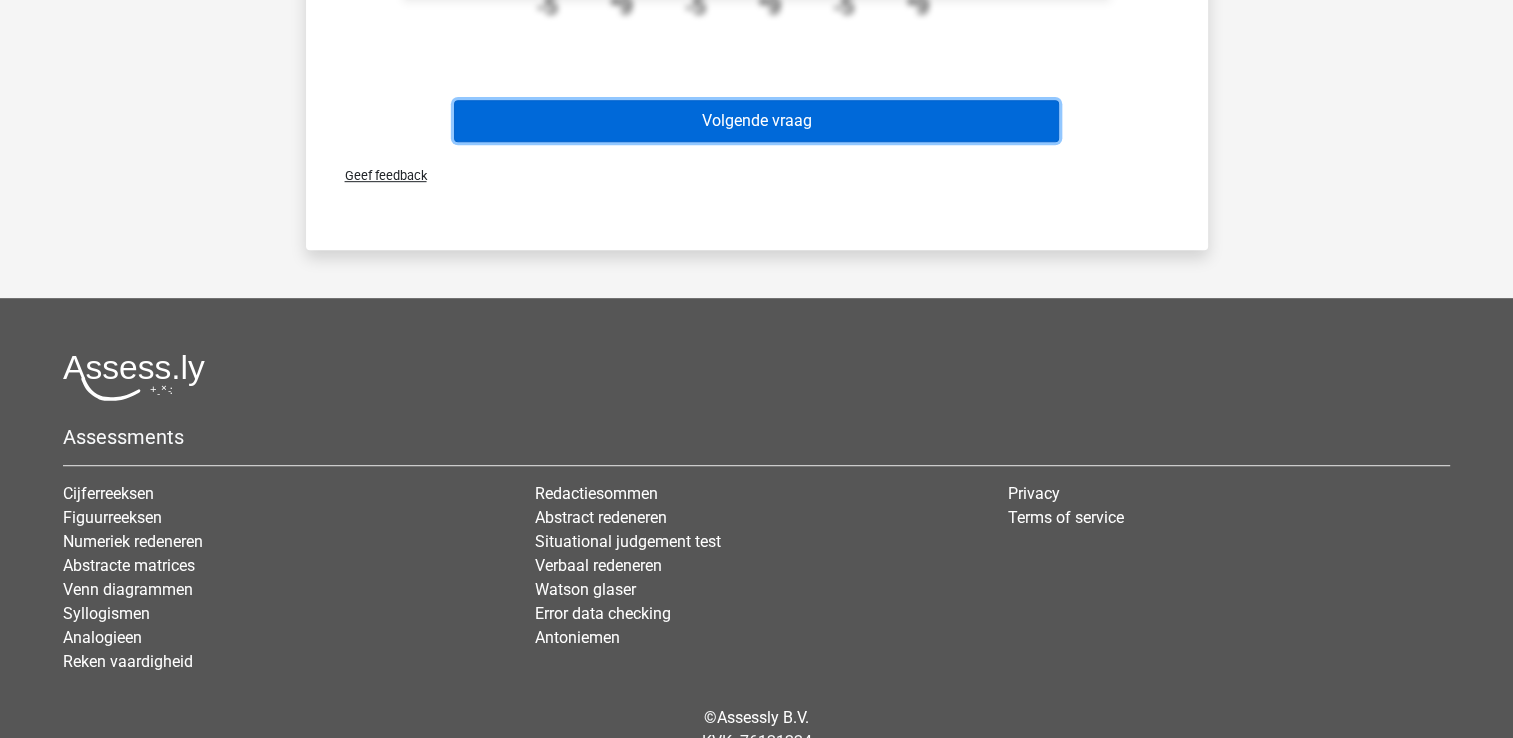 click on "Volgende vraag" at bounding box center (756, 121) 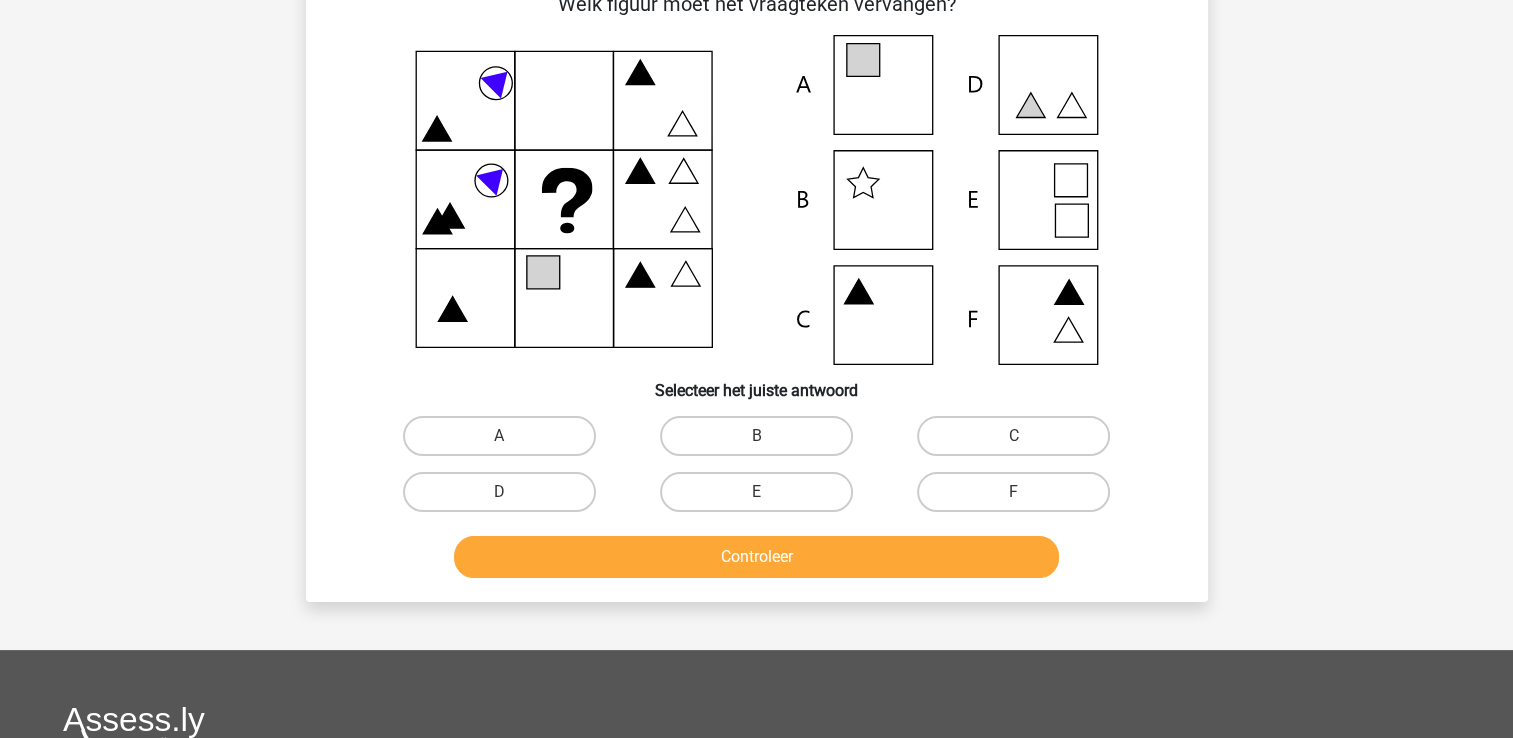 scroll, scrollTop: 92, scrollLeft: 0, axis: vertical 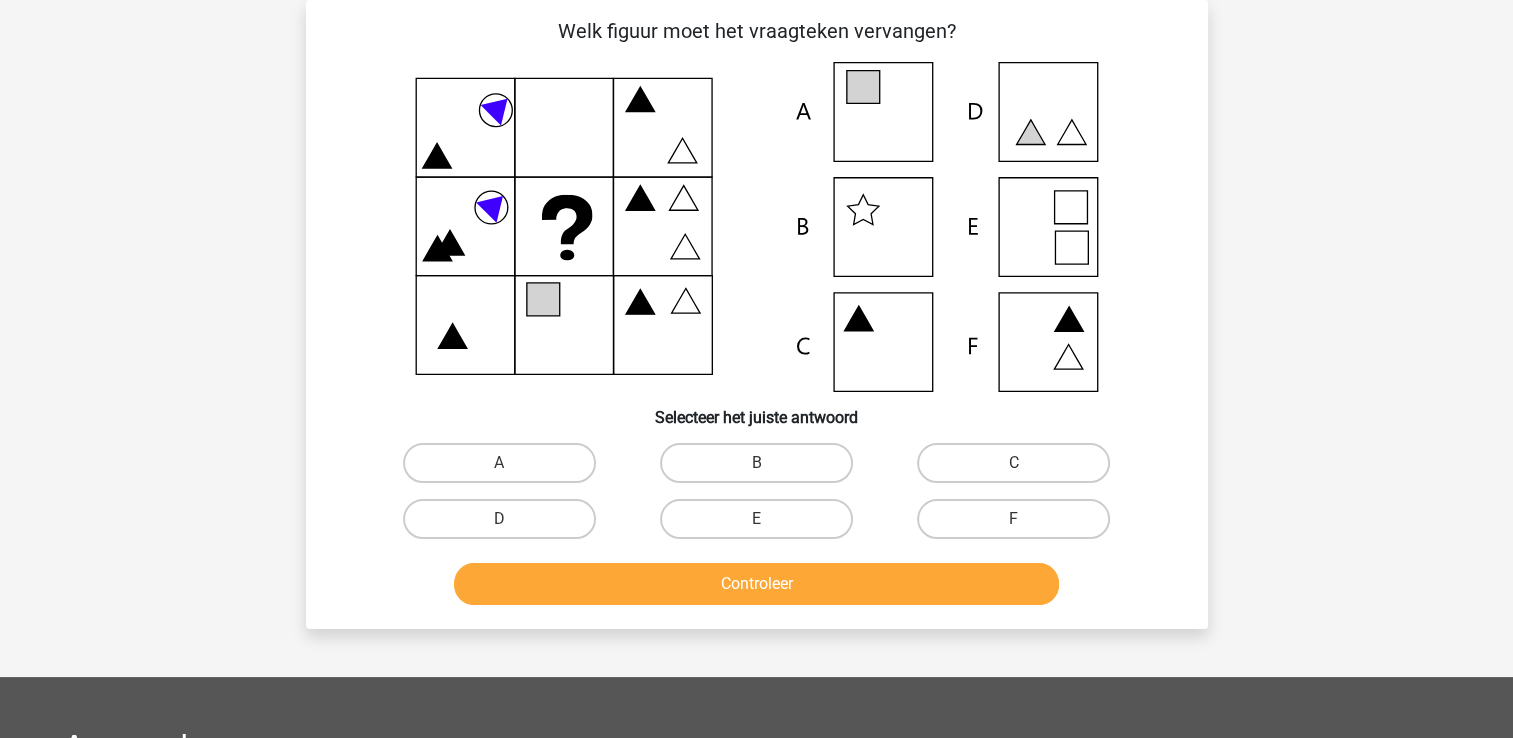 click on "A" at bounding box center (505, 469) 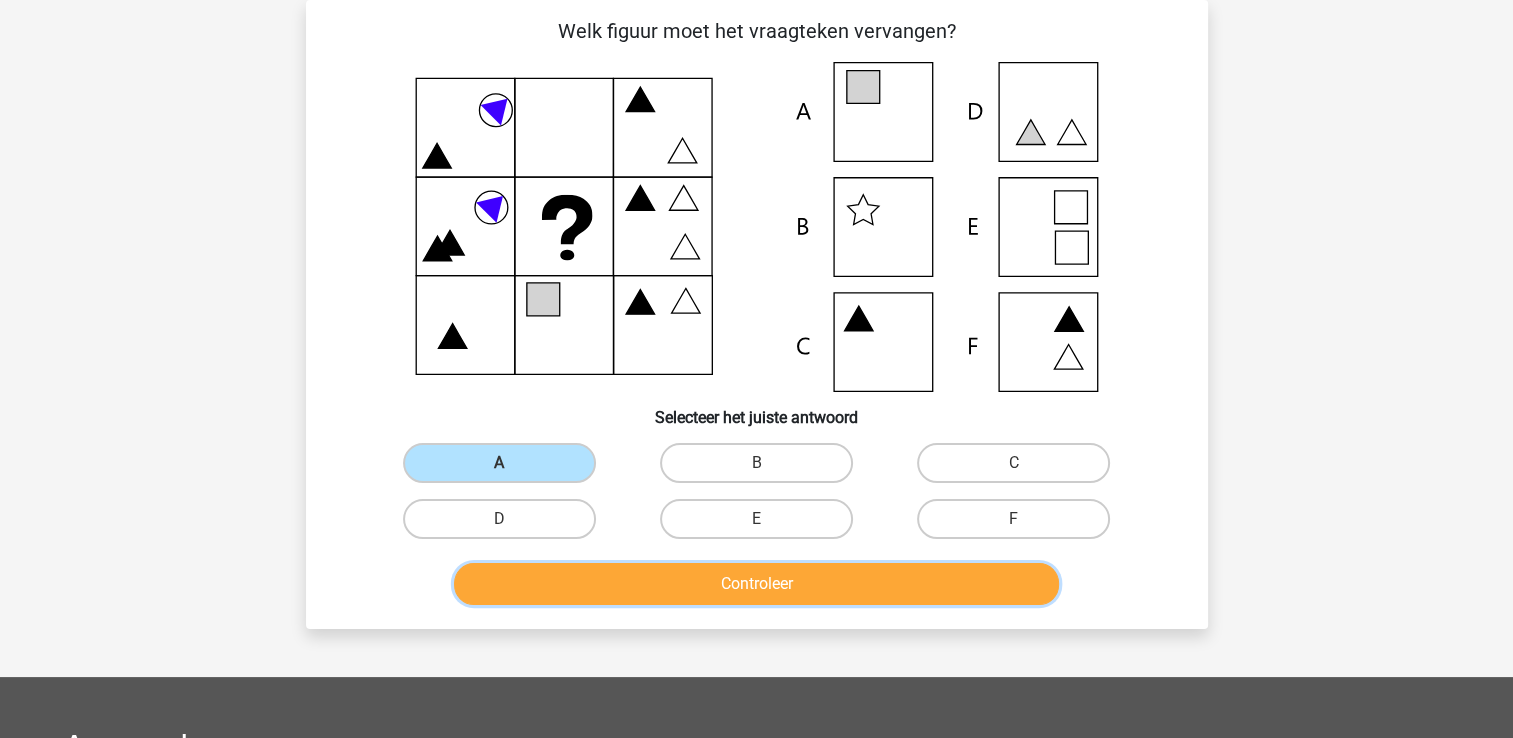 click on "Controleer" at bounding box center (756, 584) 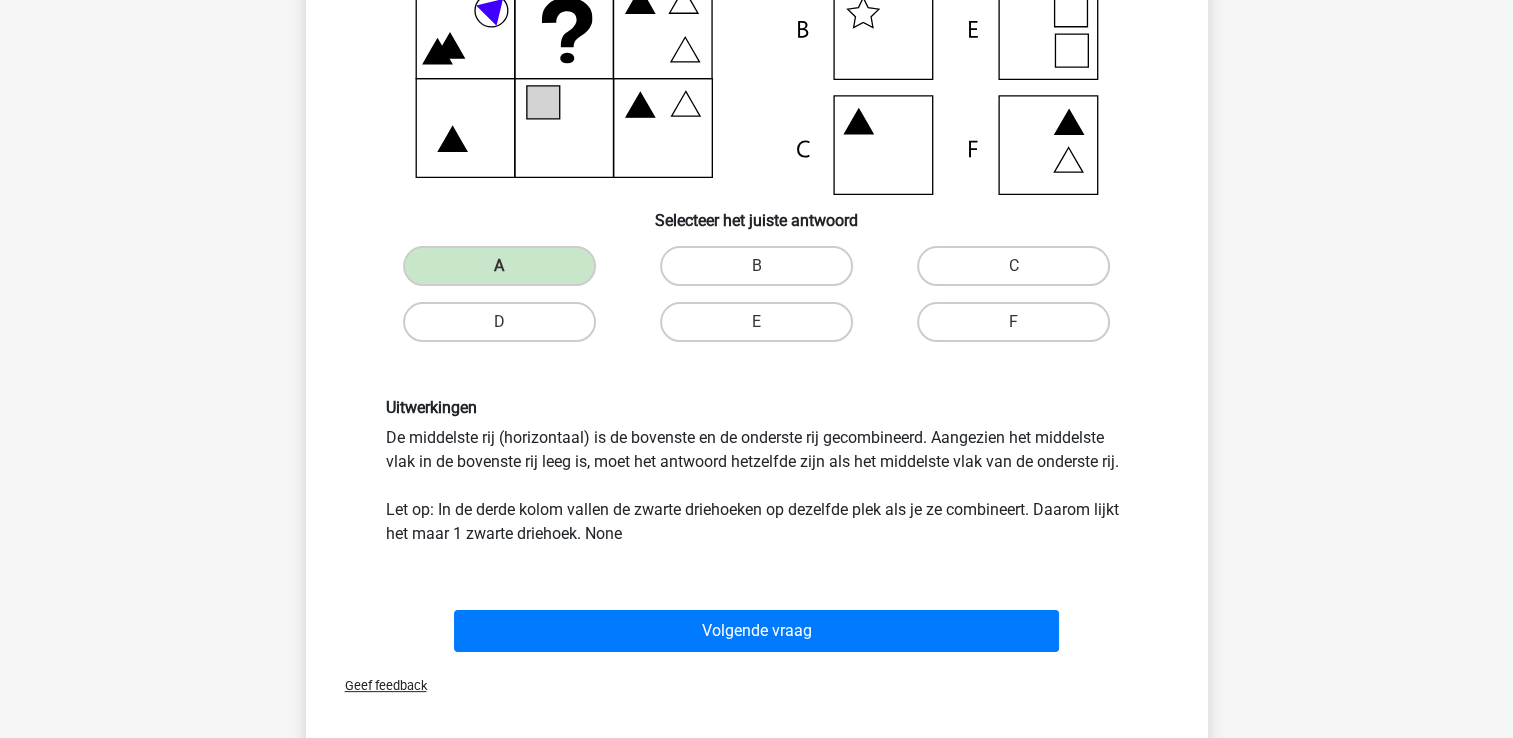 scroll, scrollTop: 292, scrollLeft: 0, axis: vertical 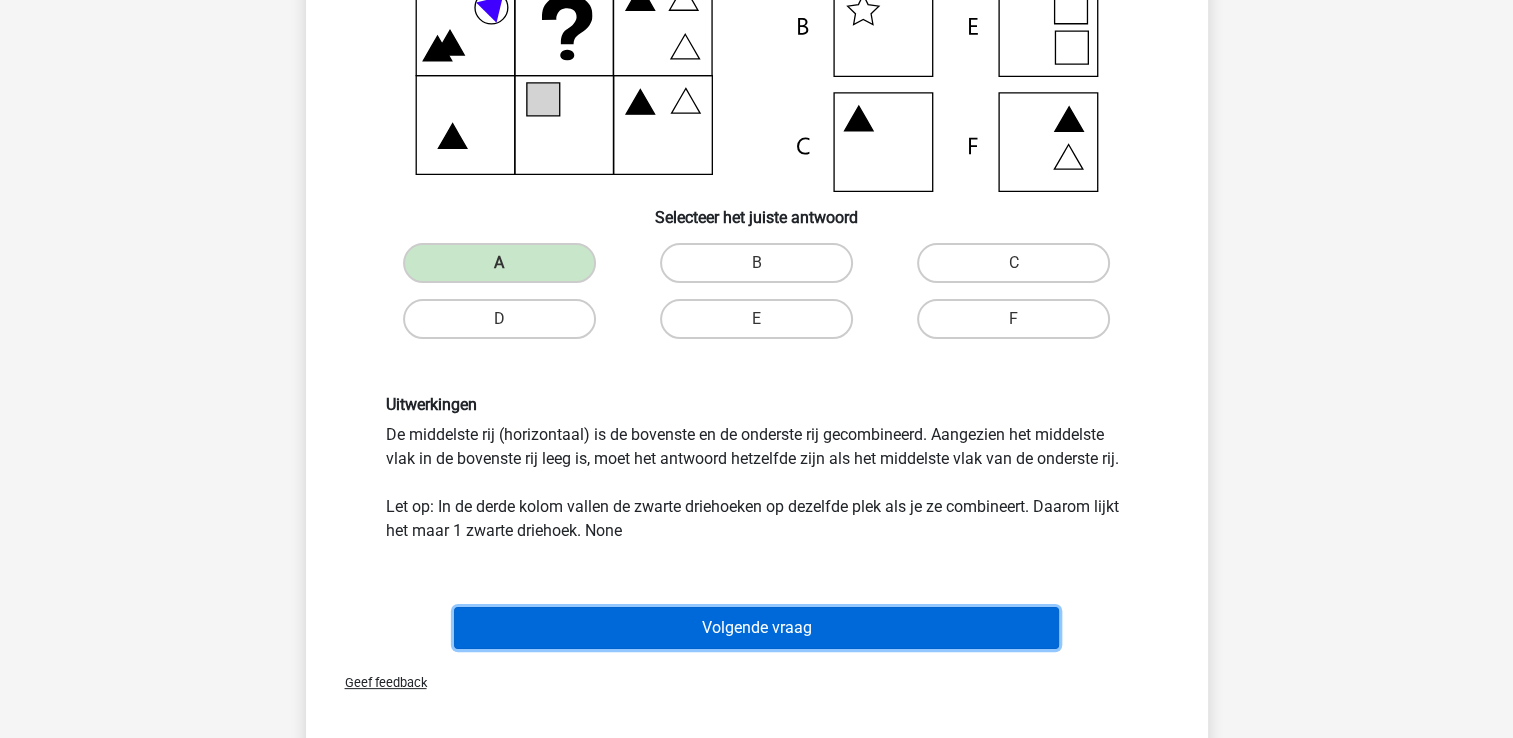 click on "Volgende vraag" at bounding box center [756, 628] 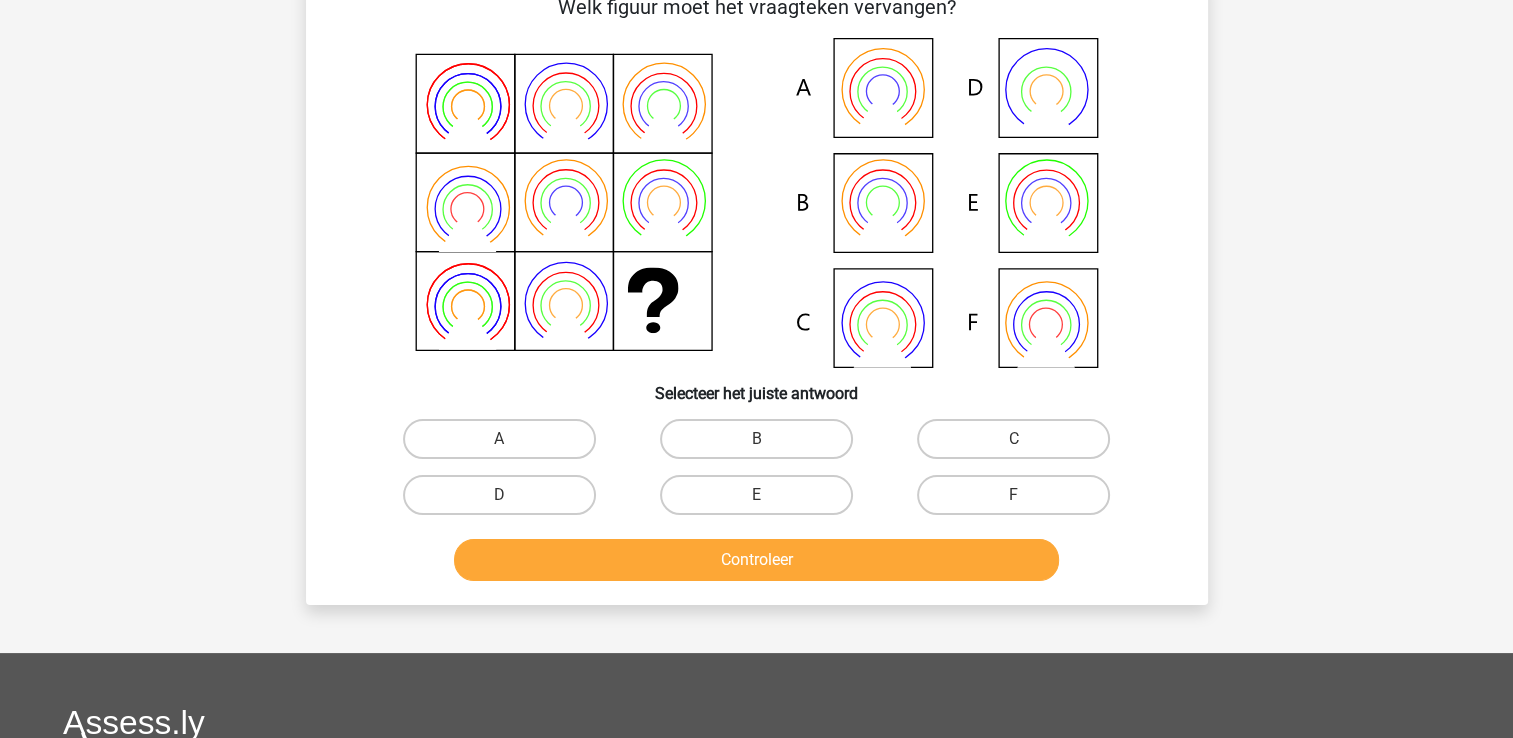 scroll, scrollTop: 92, scrollLeft: 0, axis: vertical 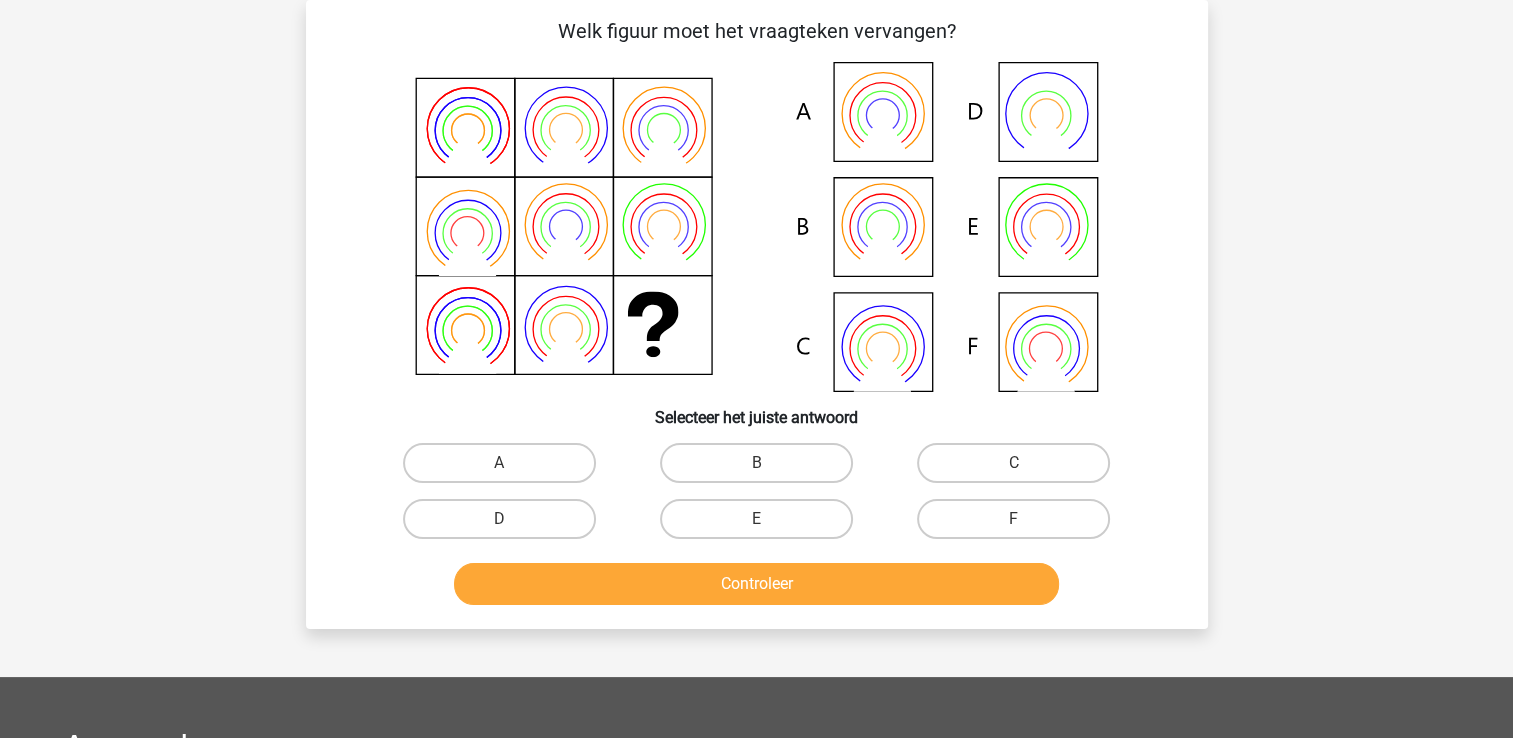 drag, startPoint x: 807, startPoint y: 523, endPoint x: 797, endPoint y: 538, distance: 18.027756 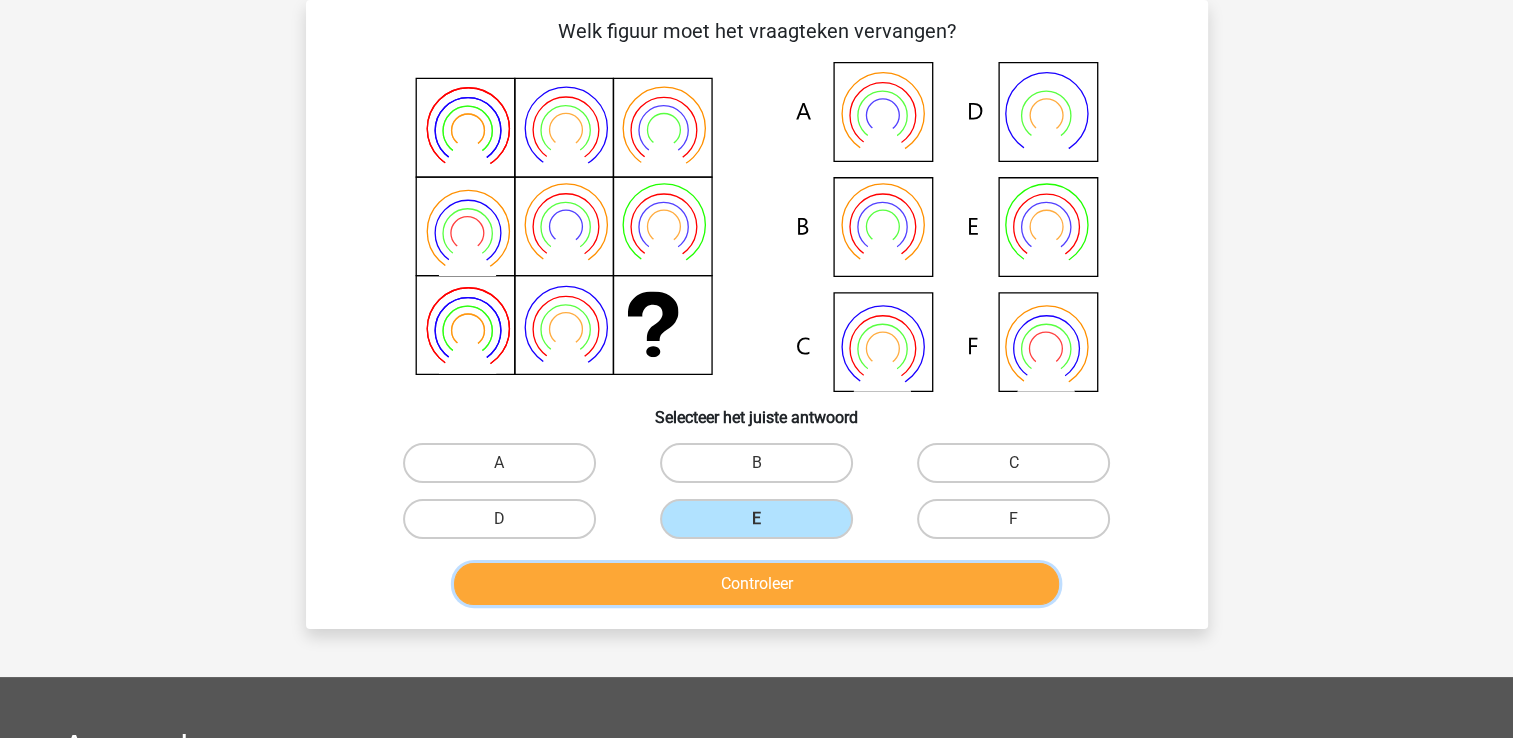 click on "Controleer" at bounding box center [756, 584] 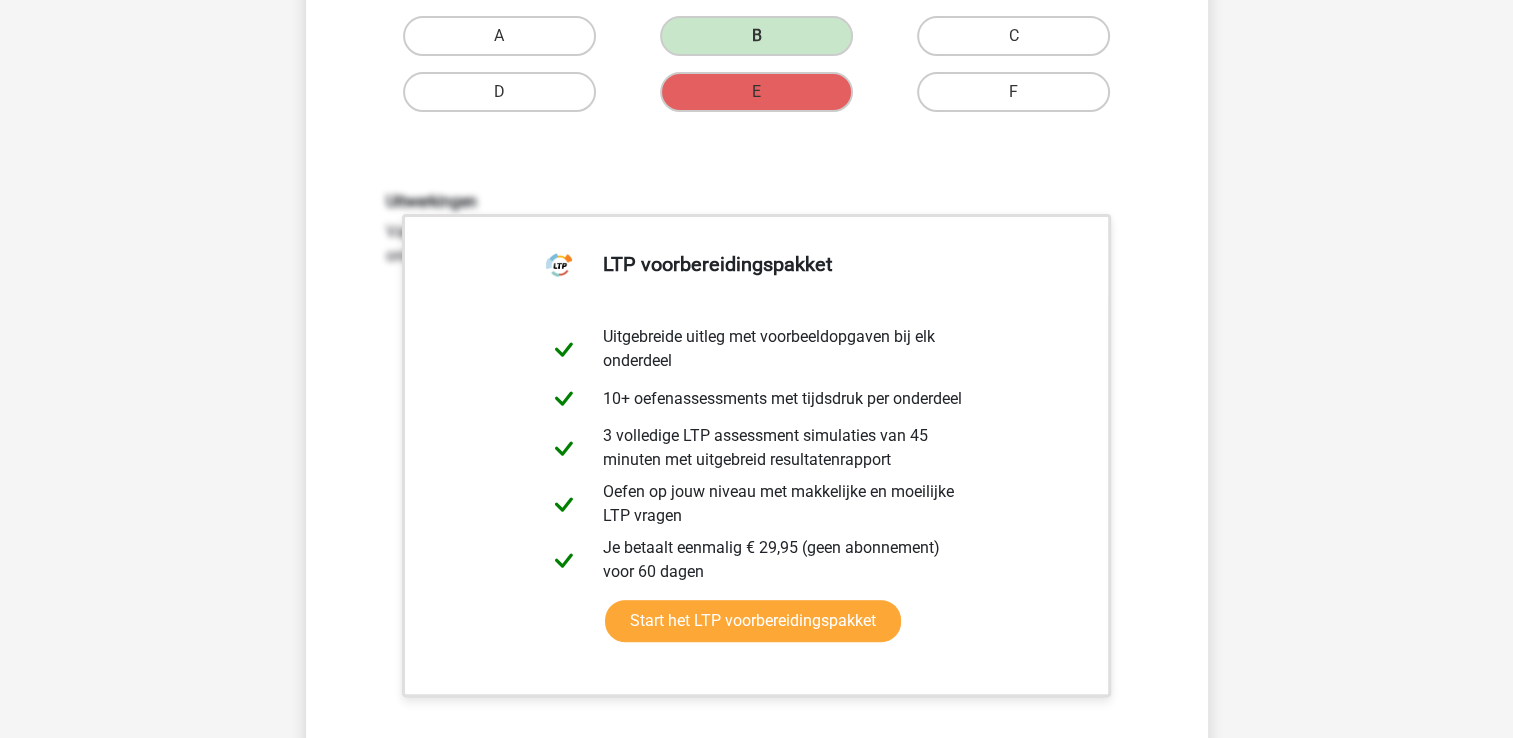 scroll, scrollTop: 792, scrollLeft: 0, axis: vertical 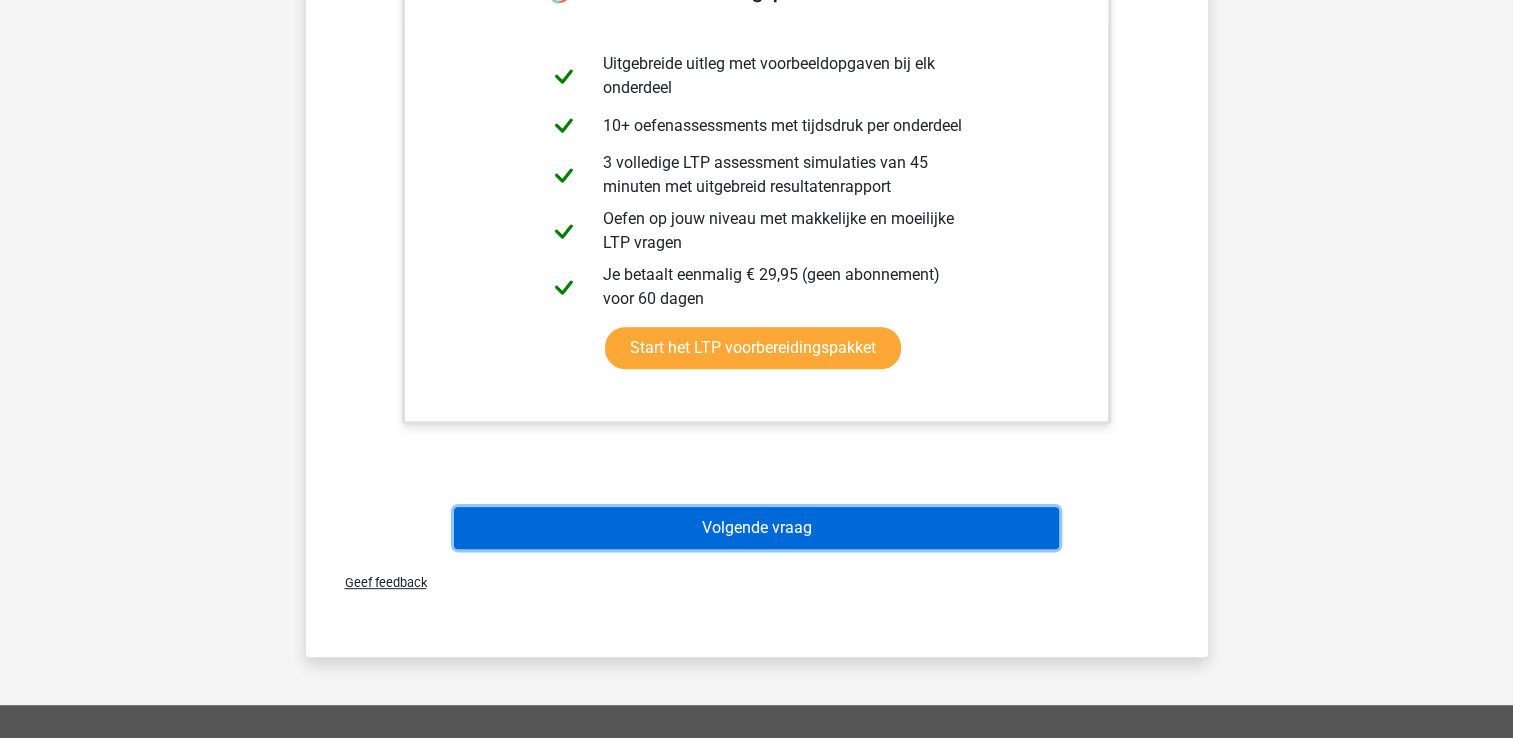 click on "Volgende vraag" at bounding box center (756, 528) 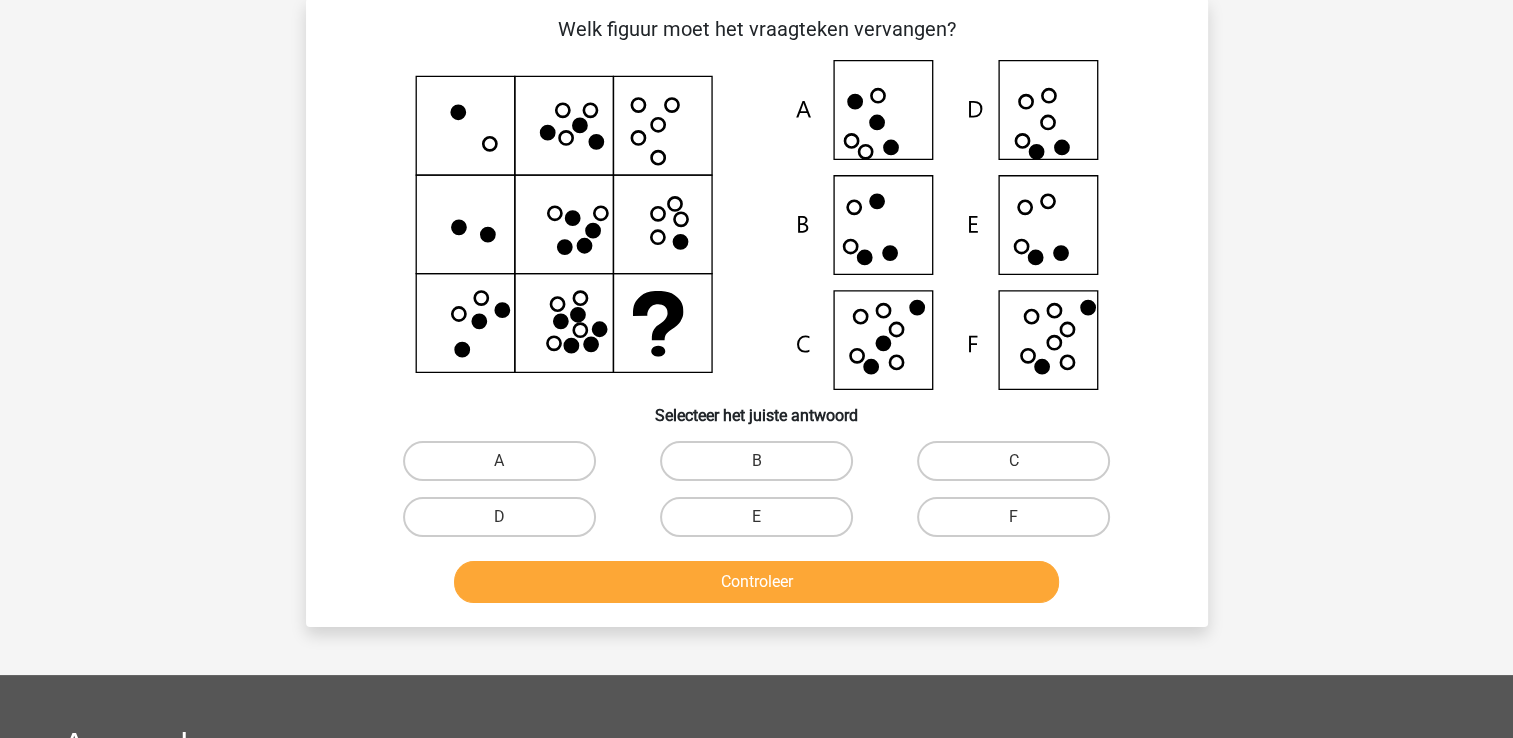 scroll, scrollTop: 92, scrollLeft: 0, axis: vertical 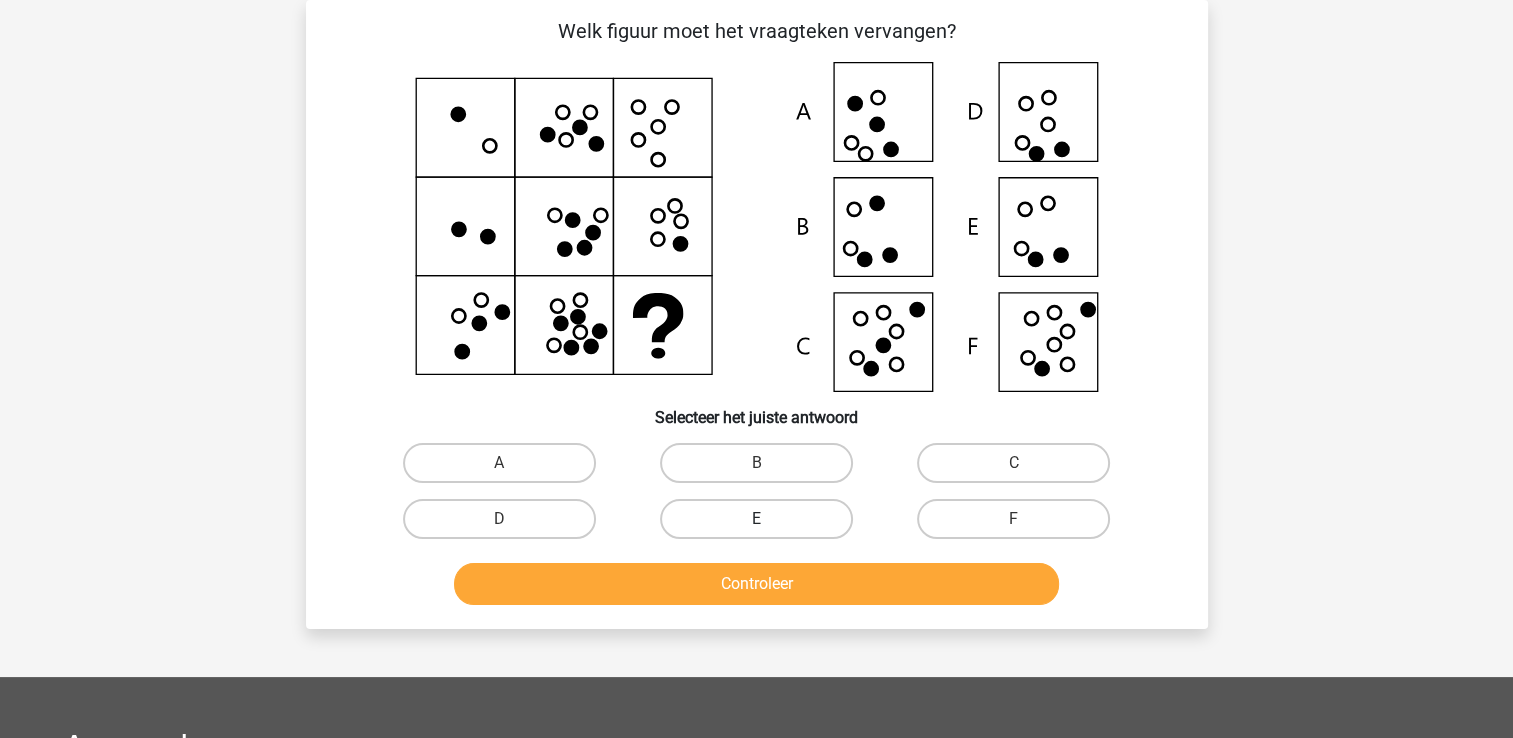 click on "E" at bounding box center (756, 519) 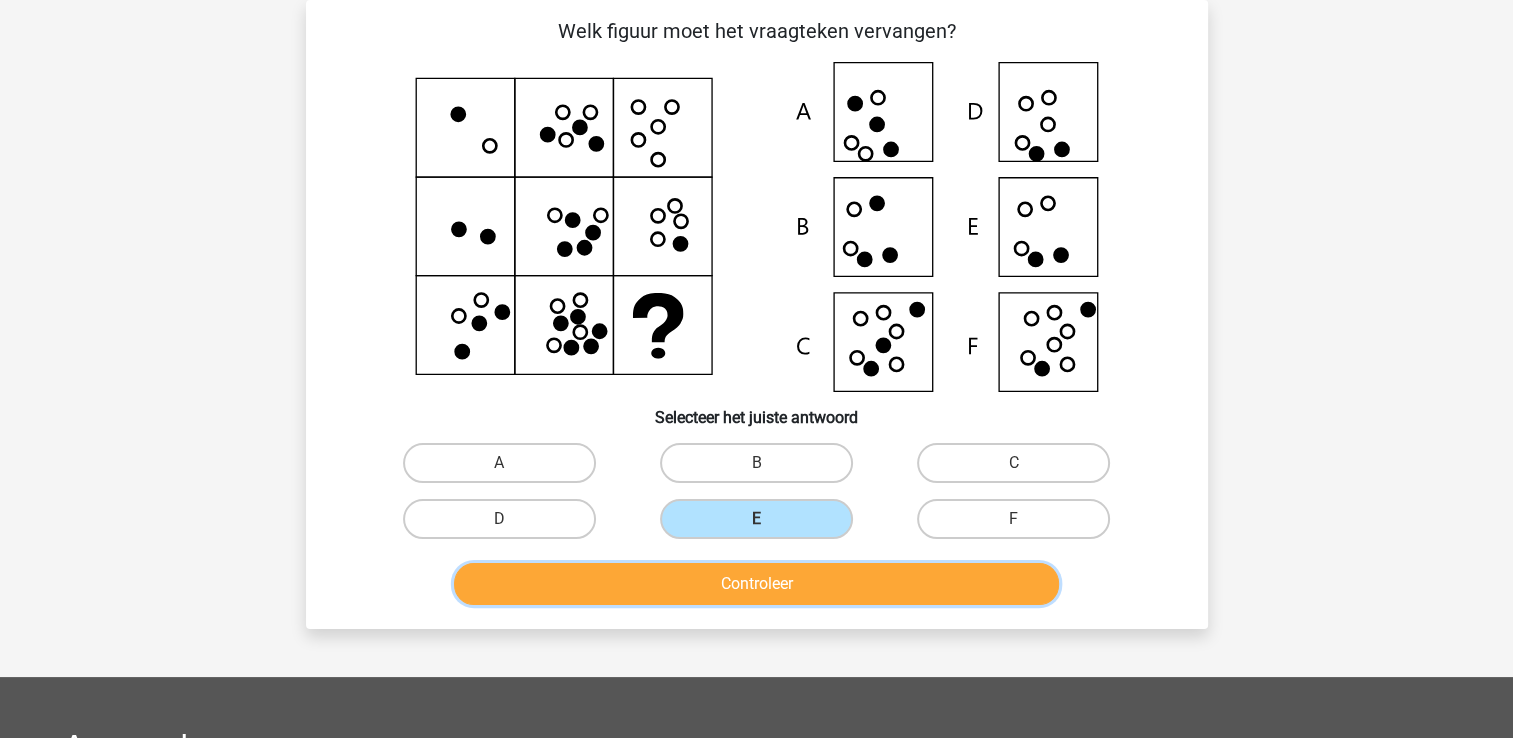 click on "Controleer" at bounding box center (756, 584) 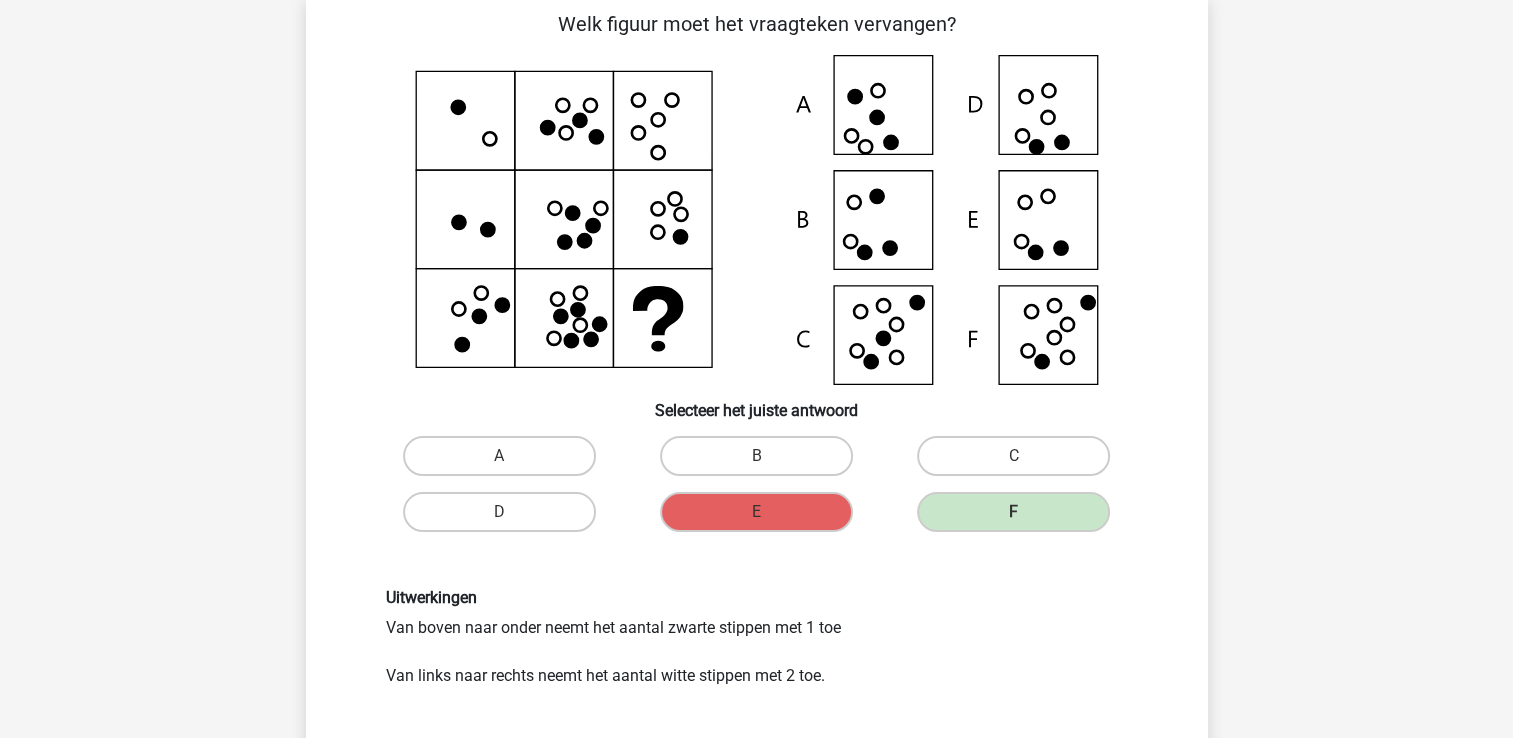 scroll, scrollTop: 92, scrollLeft: 0, axis: vertical 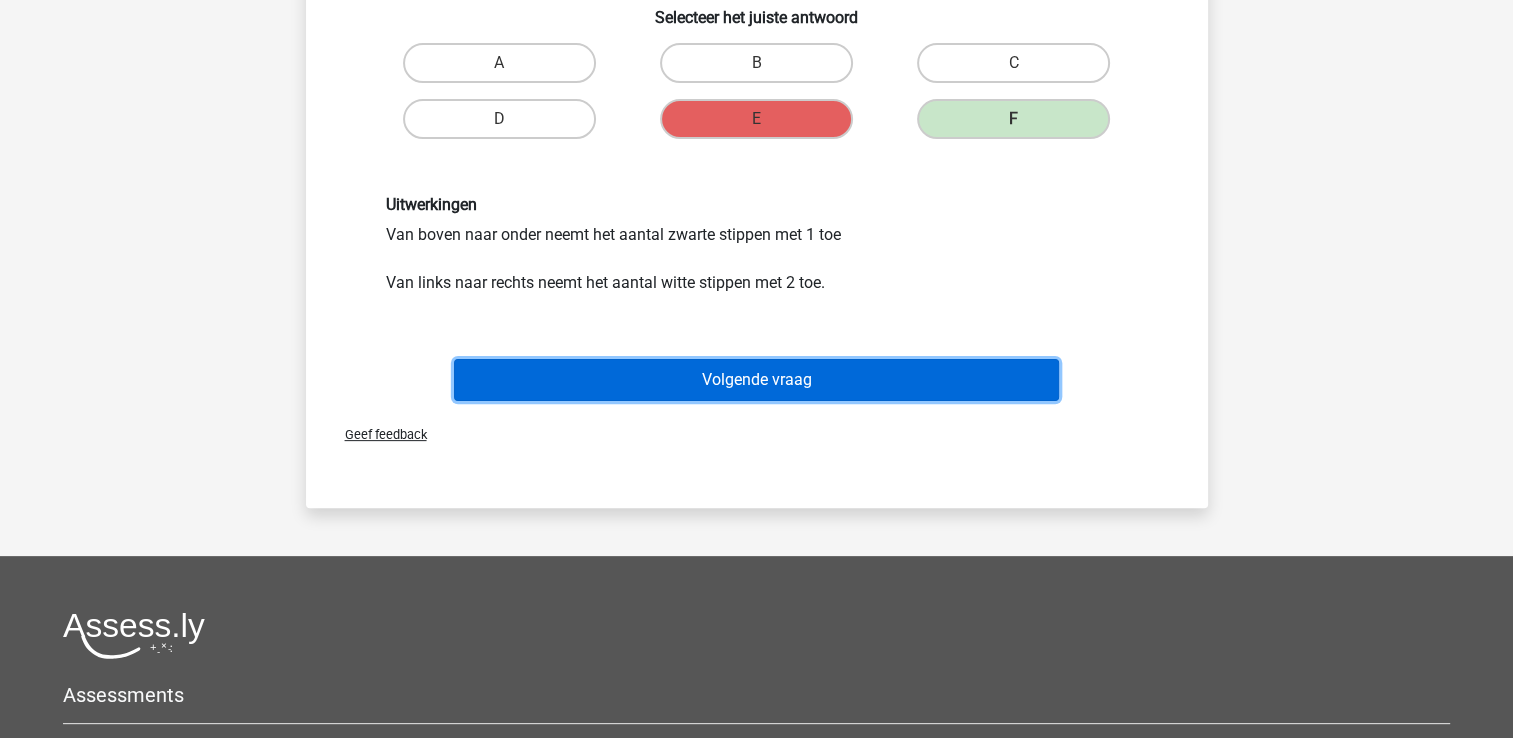 click on "Volgende vraag" at bounding box center [756, 380] 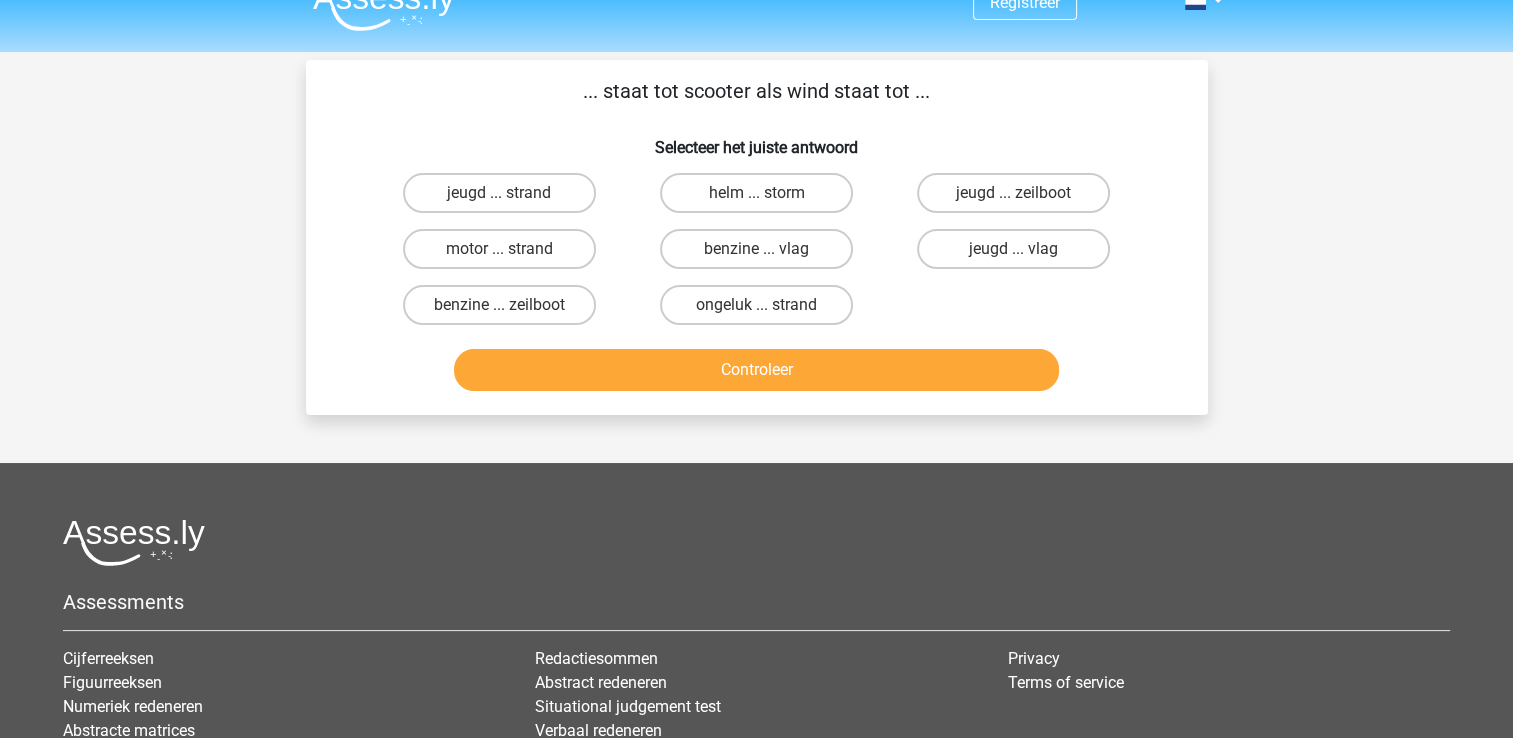 scroll, scrollTop: 0, scrollLeft: 0, axis: both 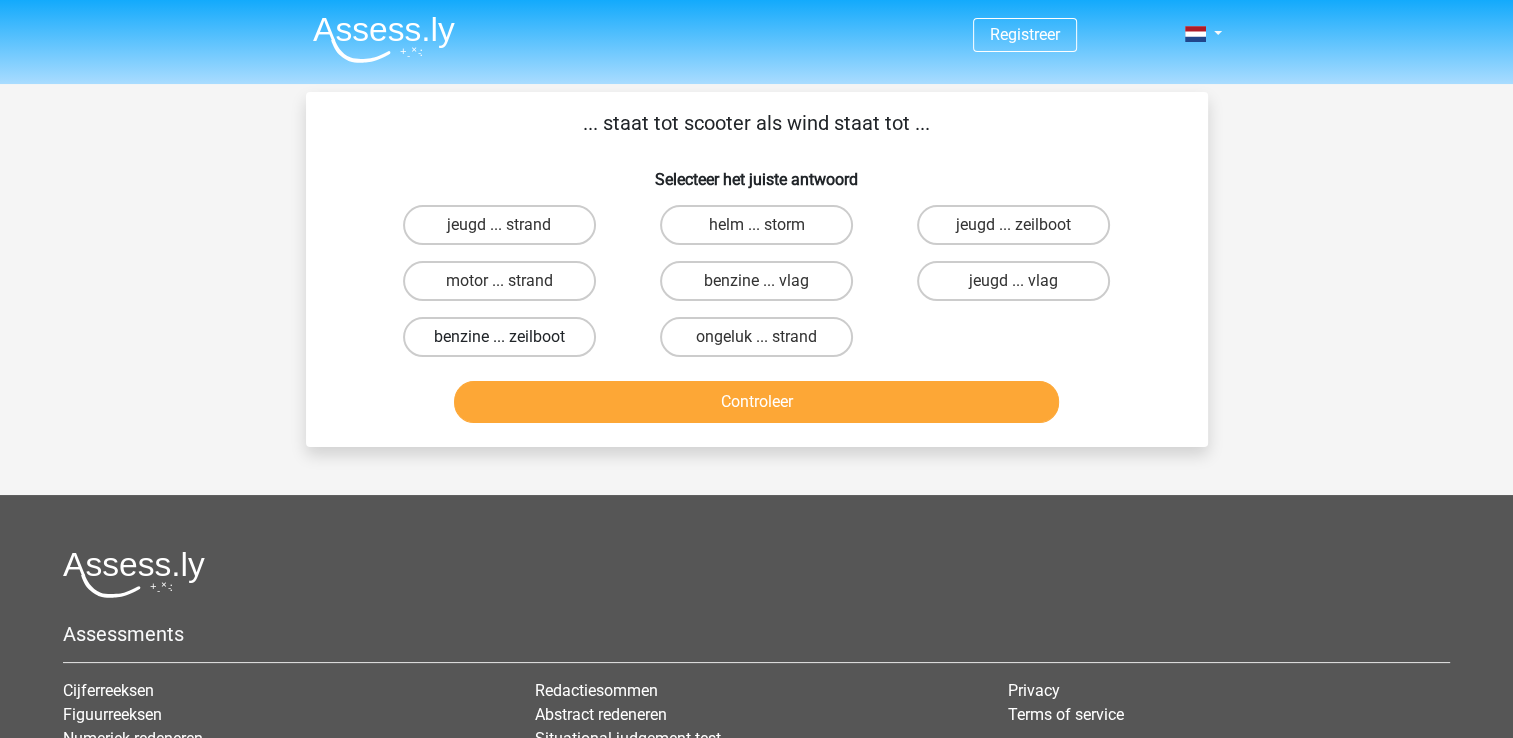 click on "benzine ... zeilboot" at bounding box center (499, 337) 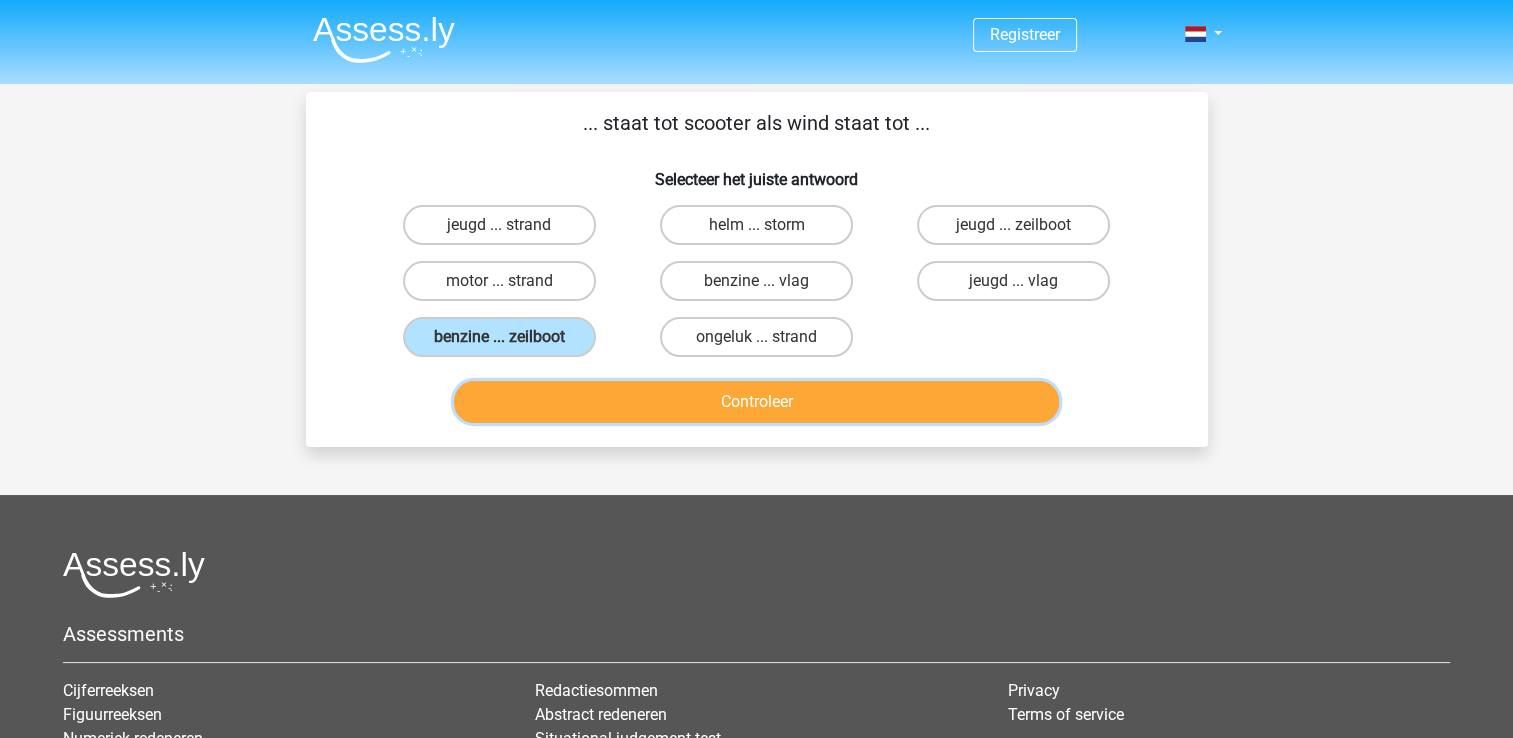 click on "Controleer" at bounding box center (756, 402) 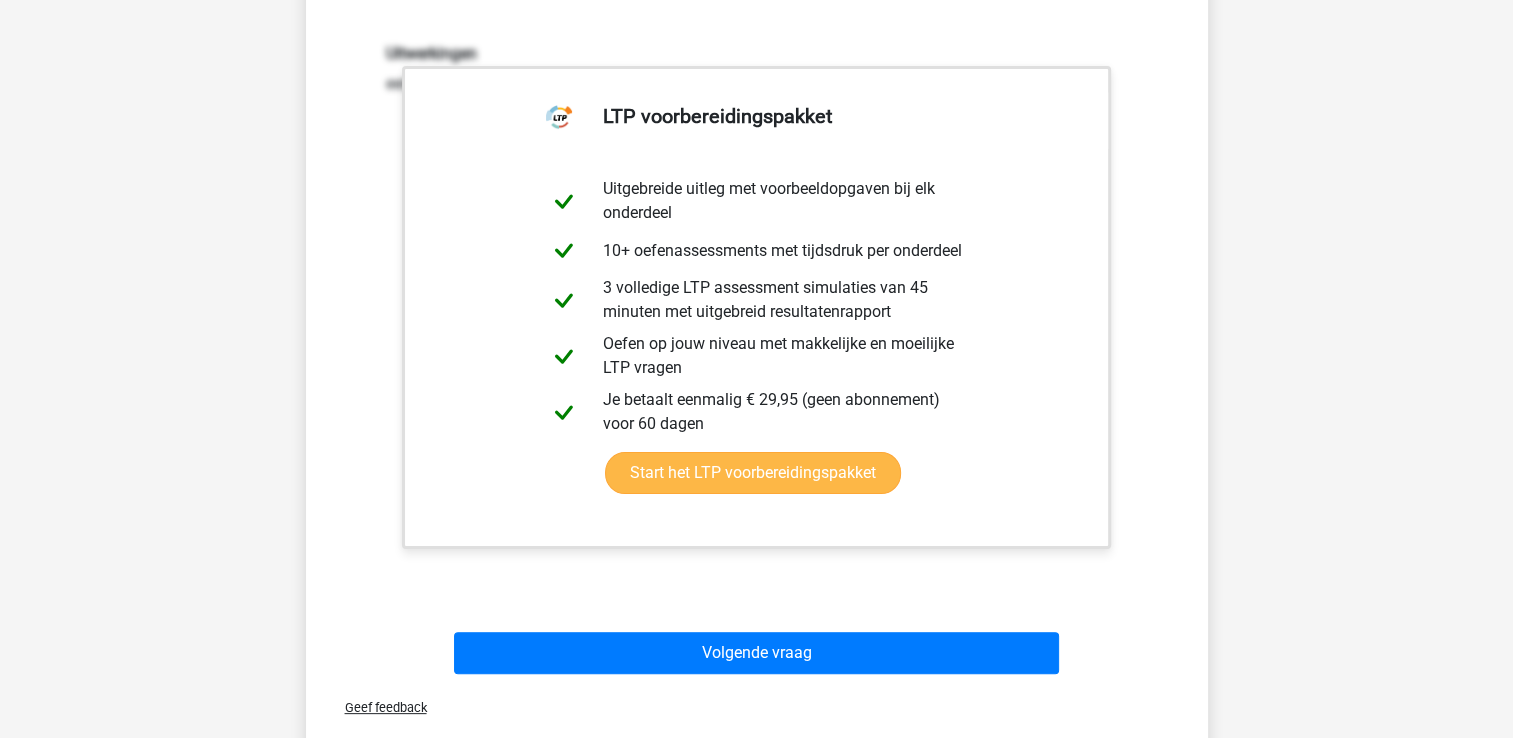 scroll, scrollTop: 600, scrollLeft: 0, axis: vertical 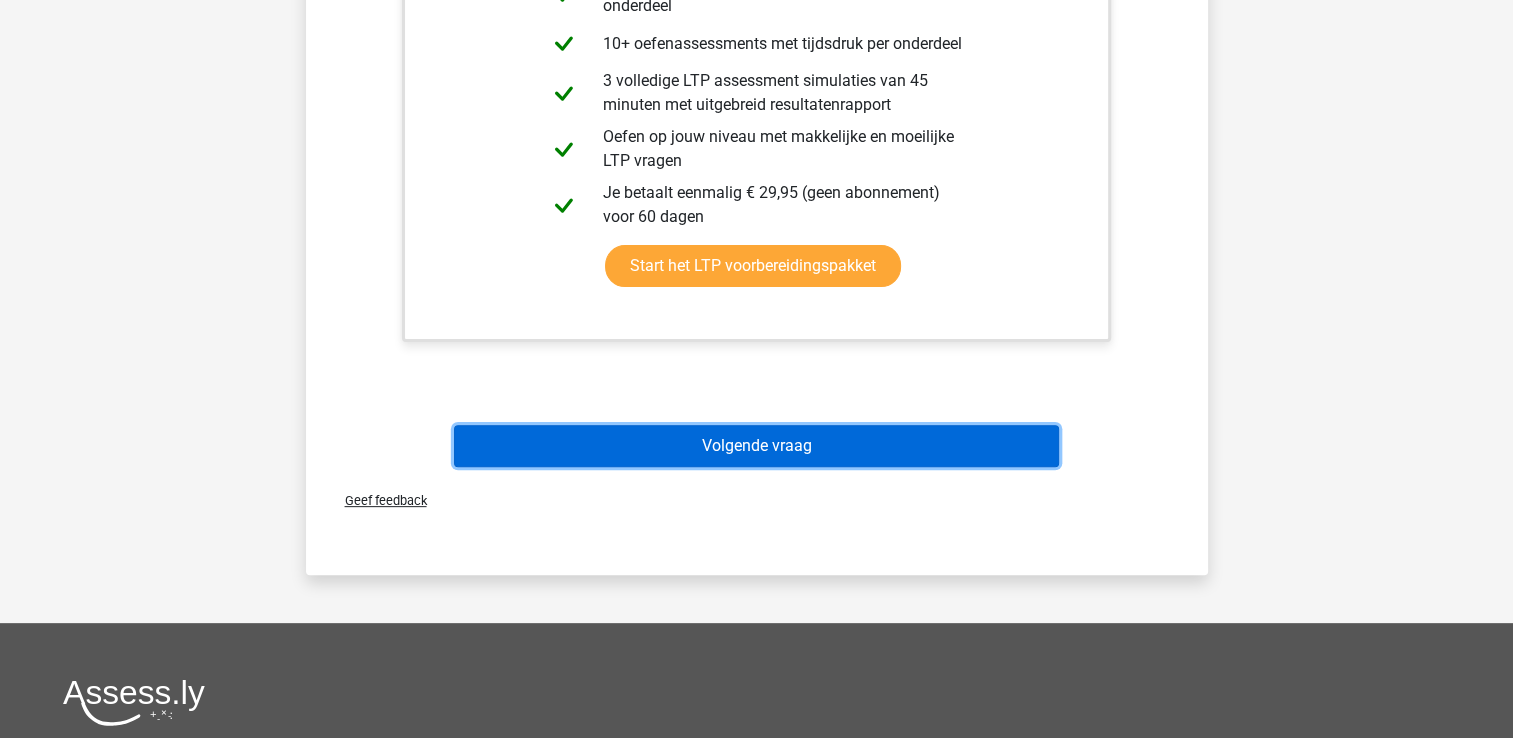click on "Volgende vraag" at bounding box center (756, 446) 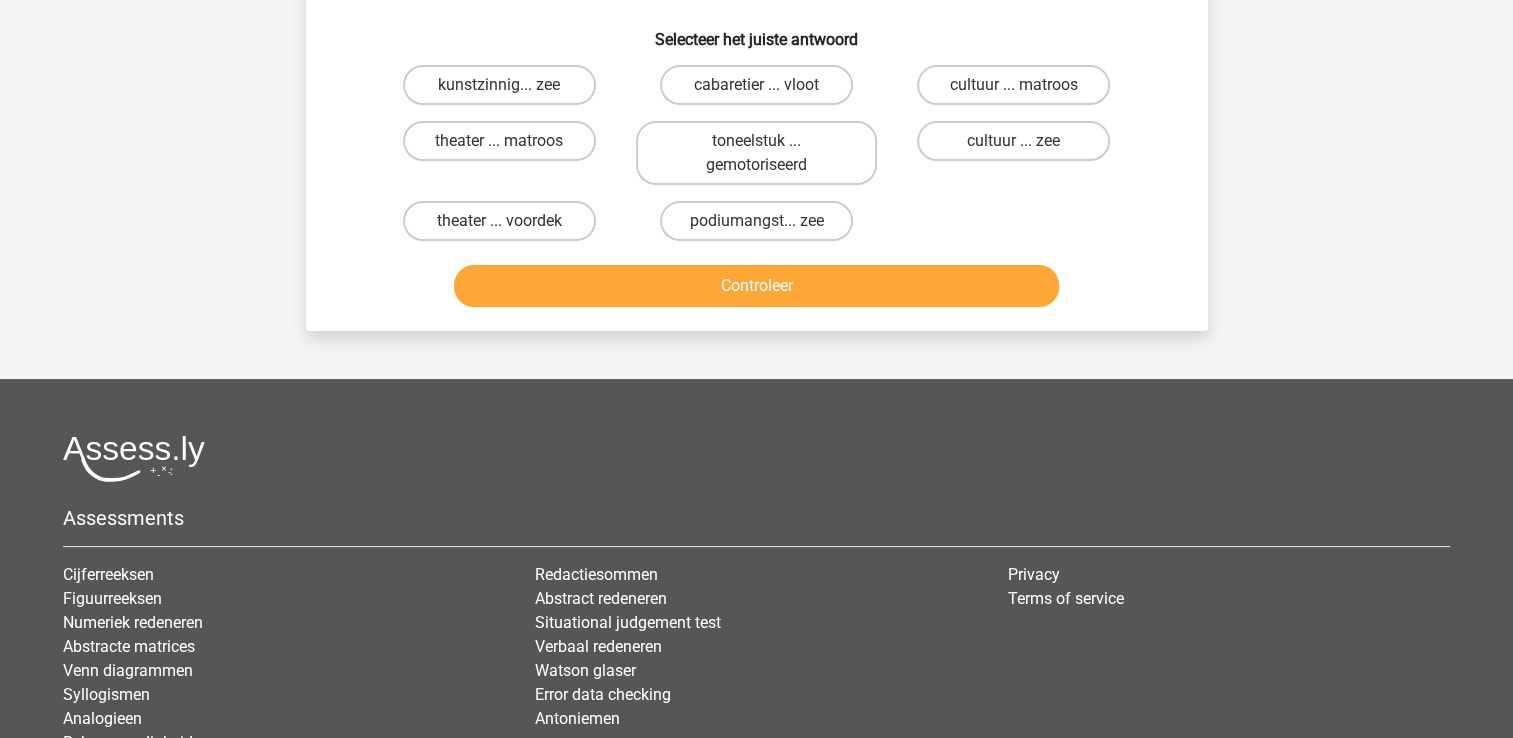 scroll, scrollTop: 92, scrollLeft: 0, axis: vertical 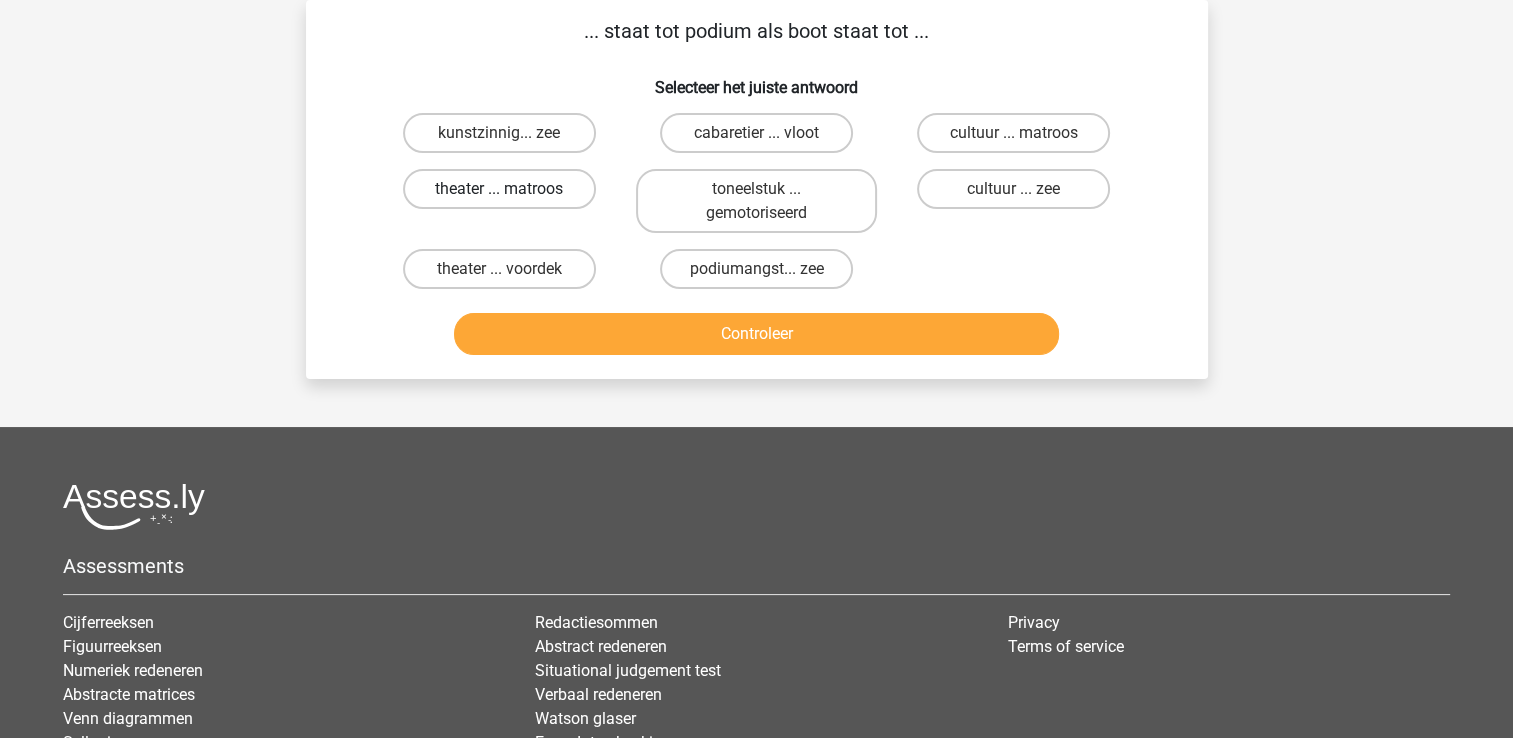 click on "theater ... matroos" at bounding box center [499, 189] 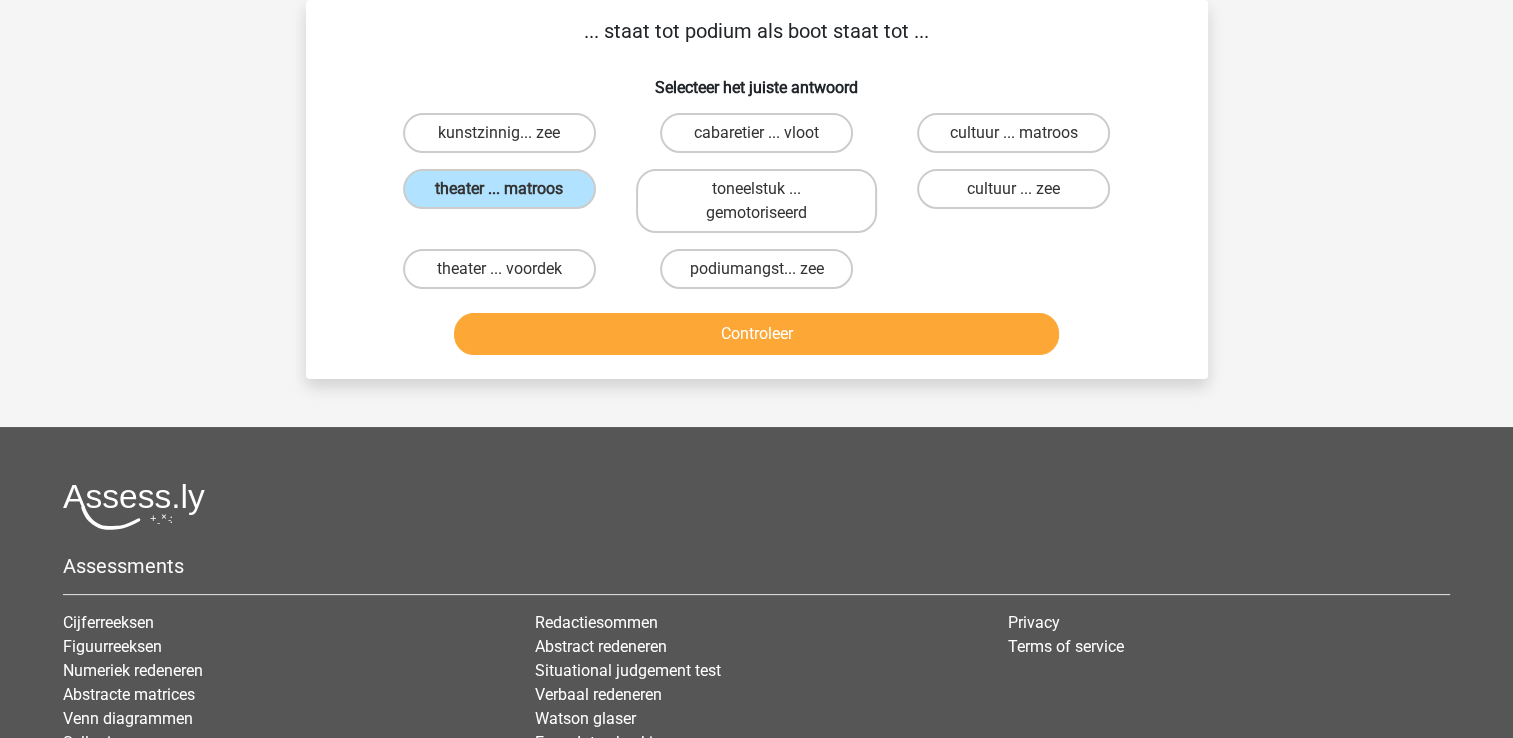 click on "theater ... voordek" at bounding box center (505, 275) 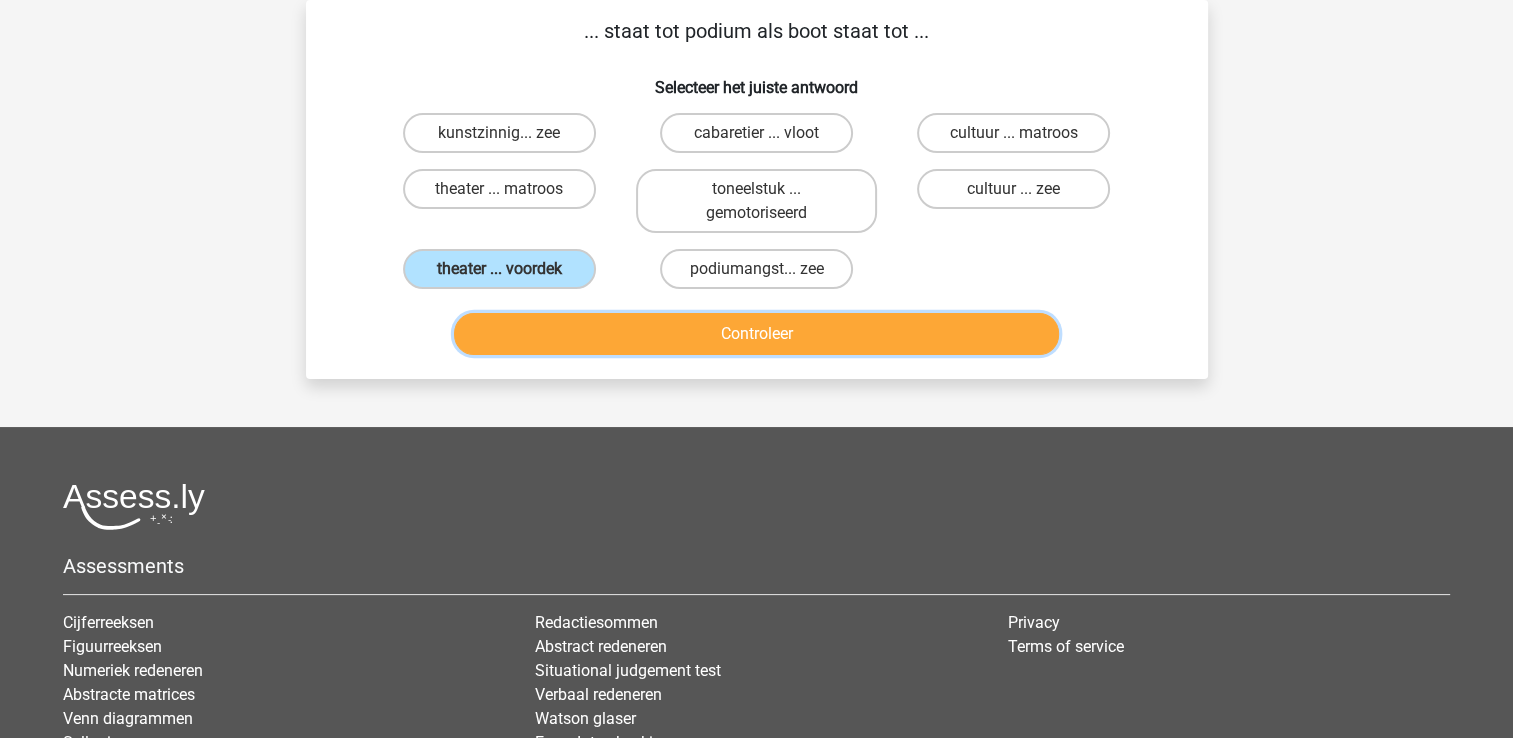 click on "Controleer" at bounding box center (756, 334) 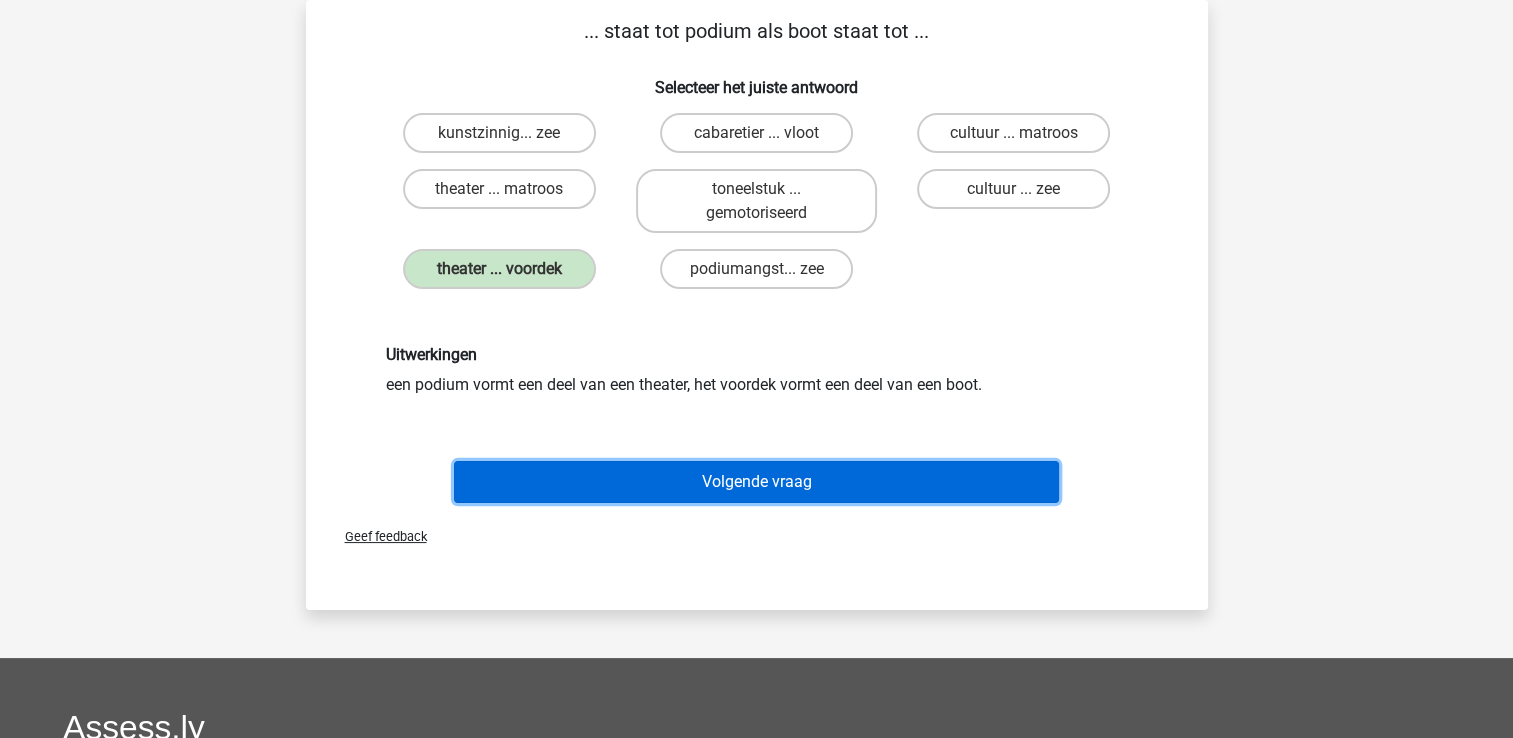 click on "Volgende vraag" at bounding box center [756, 482] 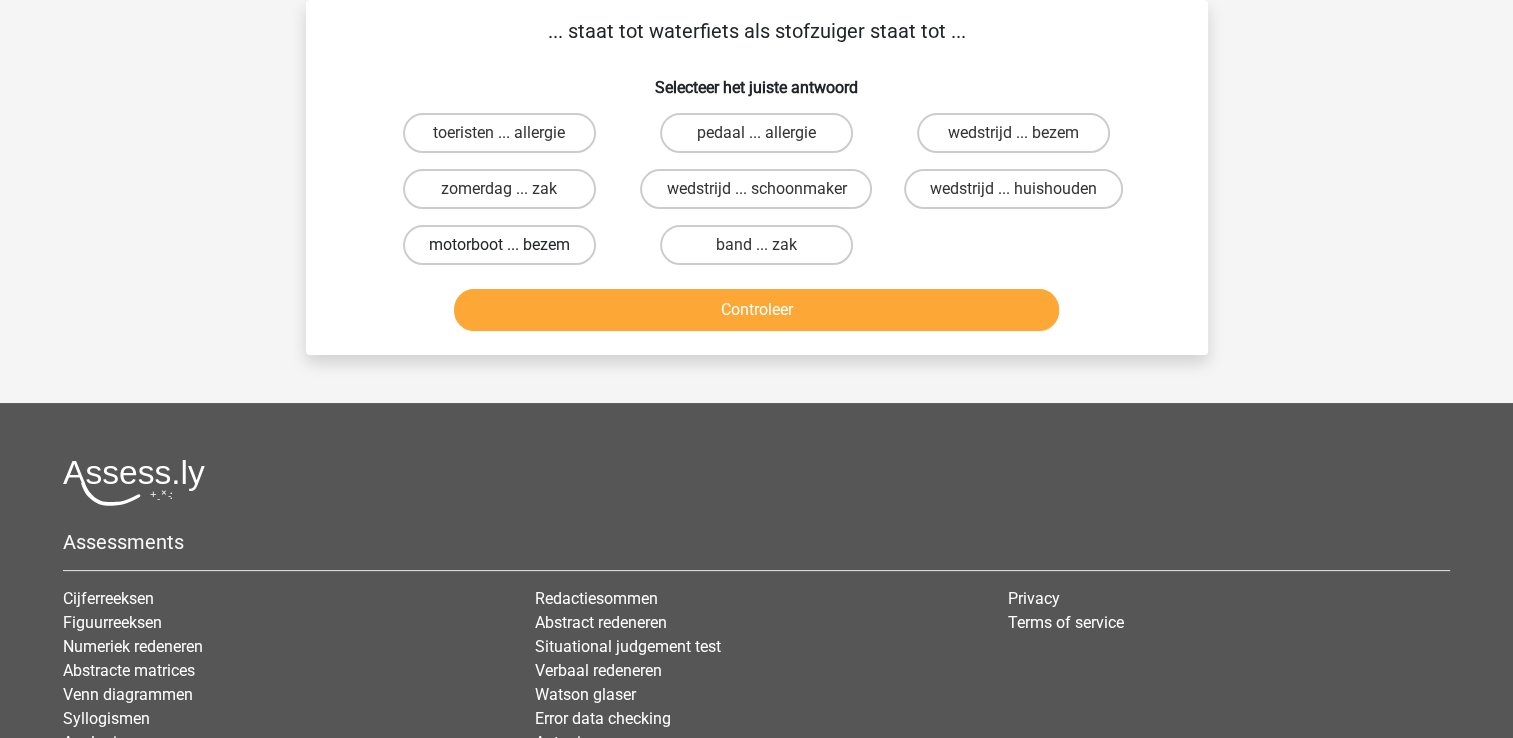 click on "motorboot ... bezem" at bounding box center (499, 245) 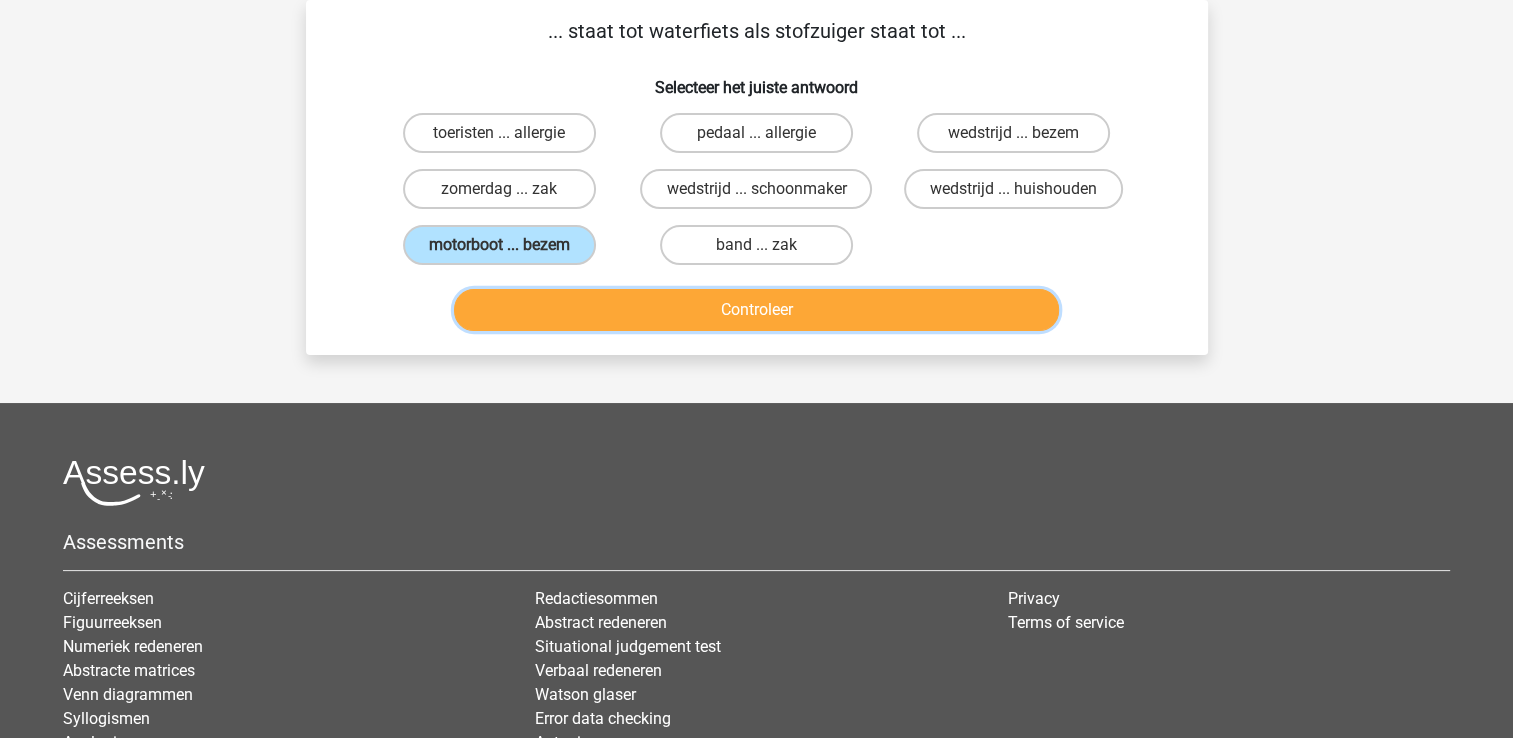 click on "Controleer" at bounding box center (756, 310) 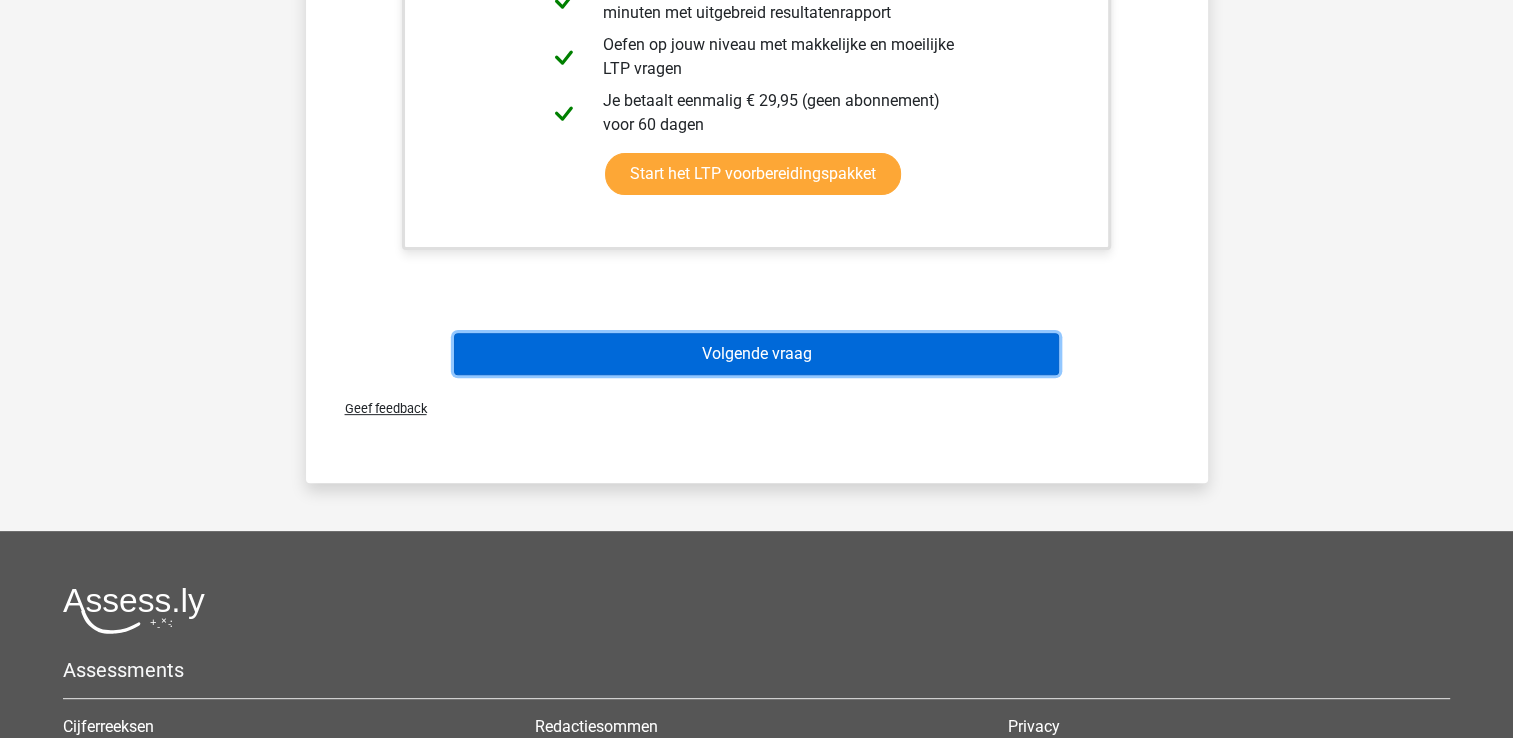 click on "Volgende vraag" at bounding box center [756, 354] 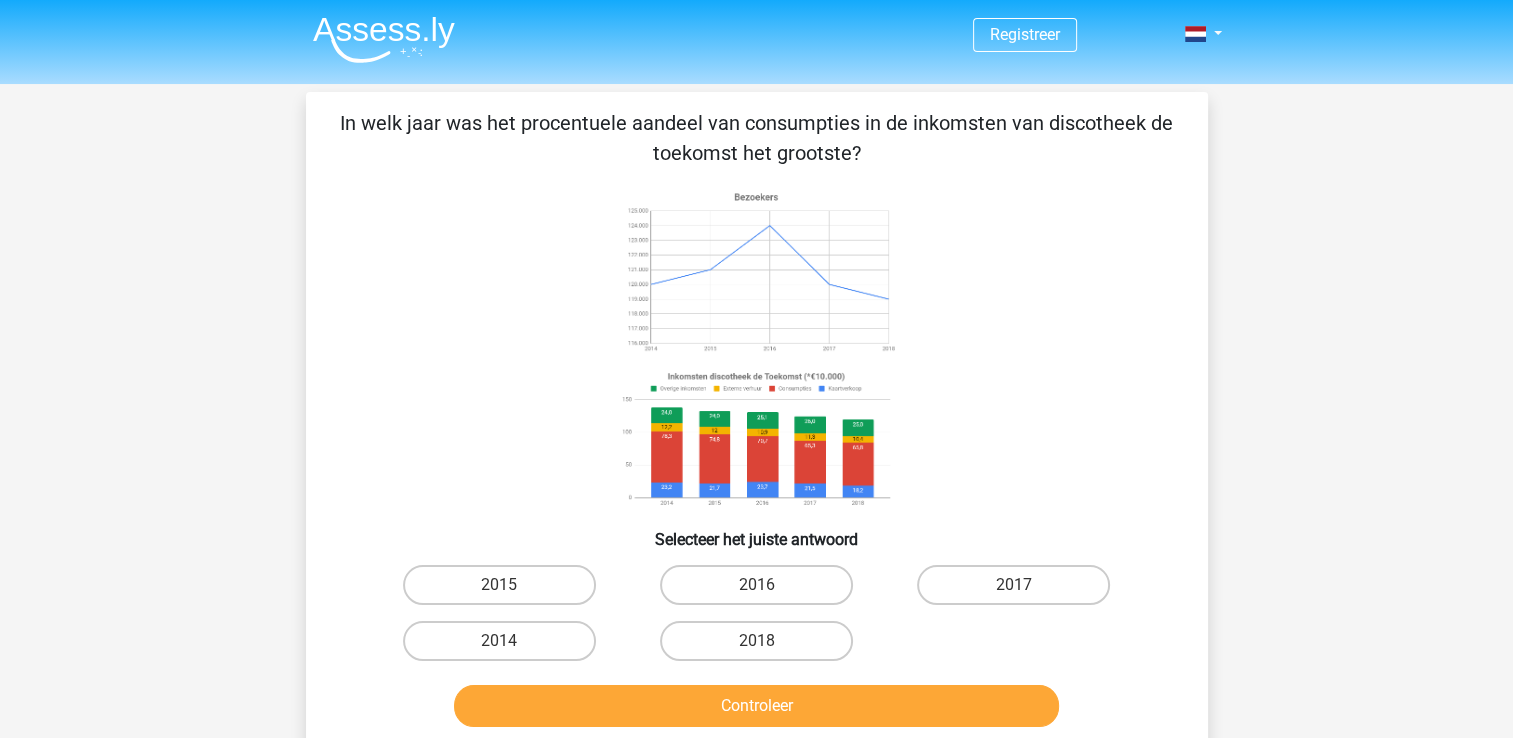 scroll, scrollTop: 100, scrollLeft: 0, axis: vertical 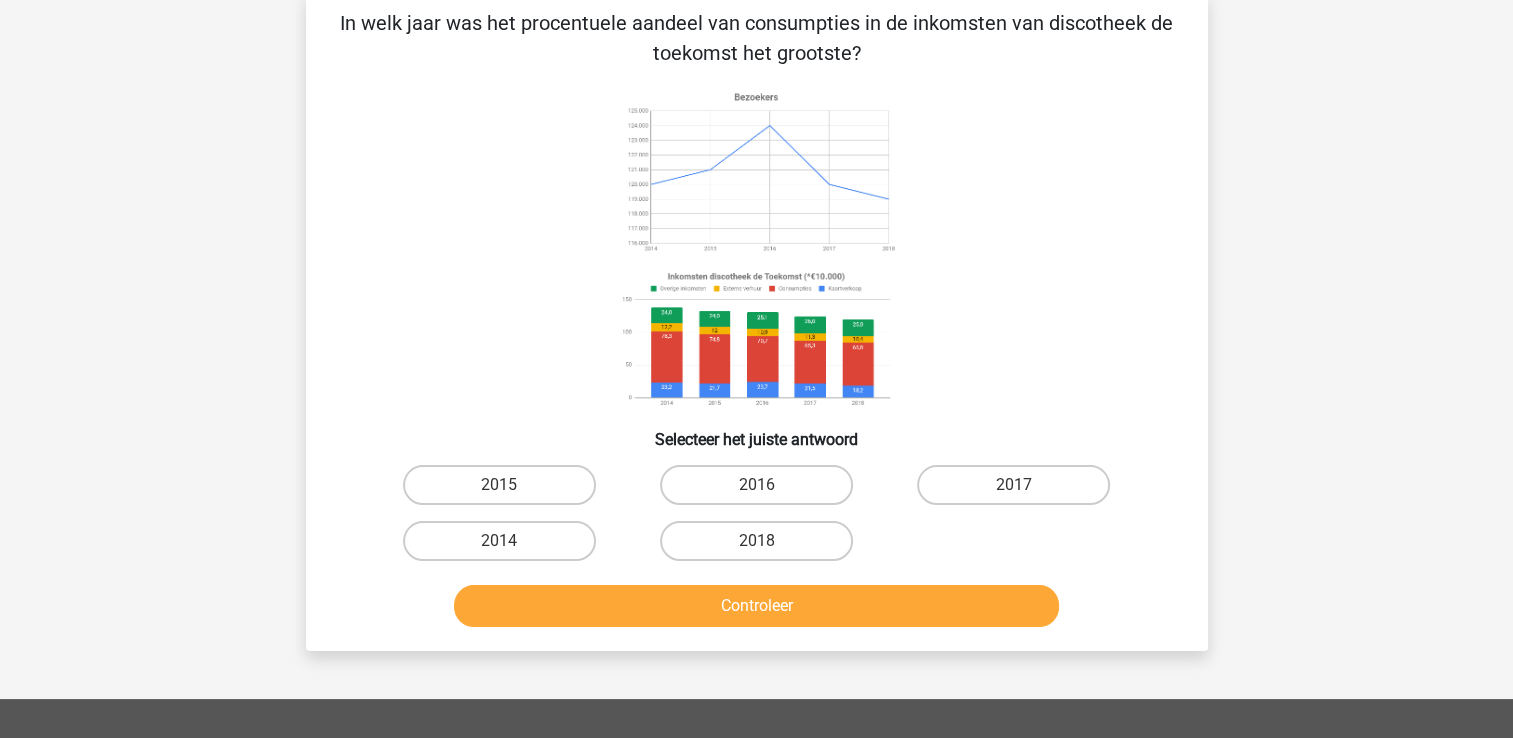click on "2016" at bounding box center [762, 491] 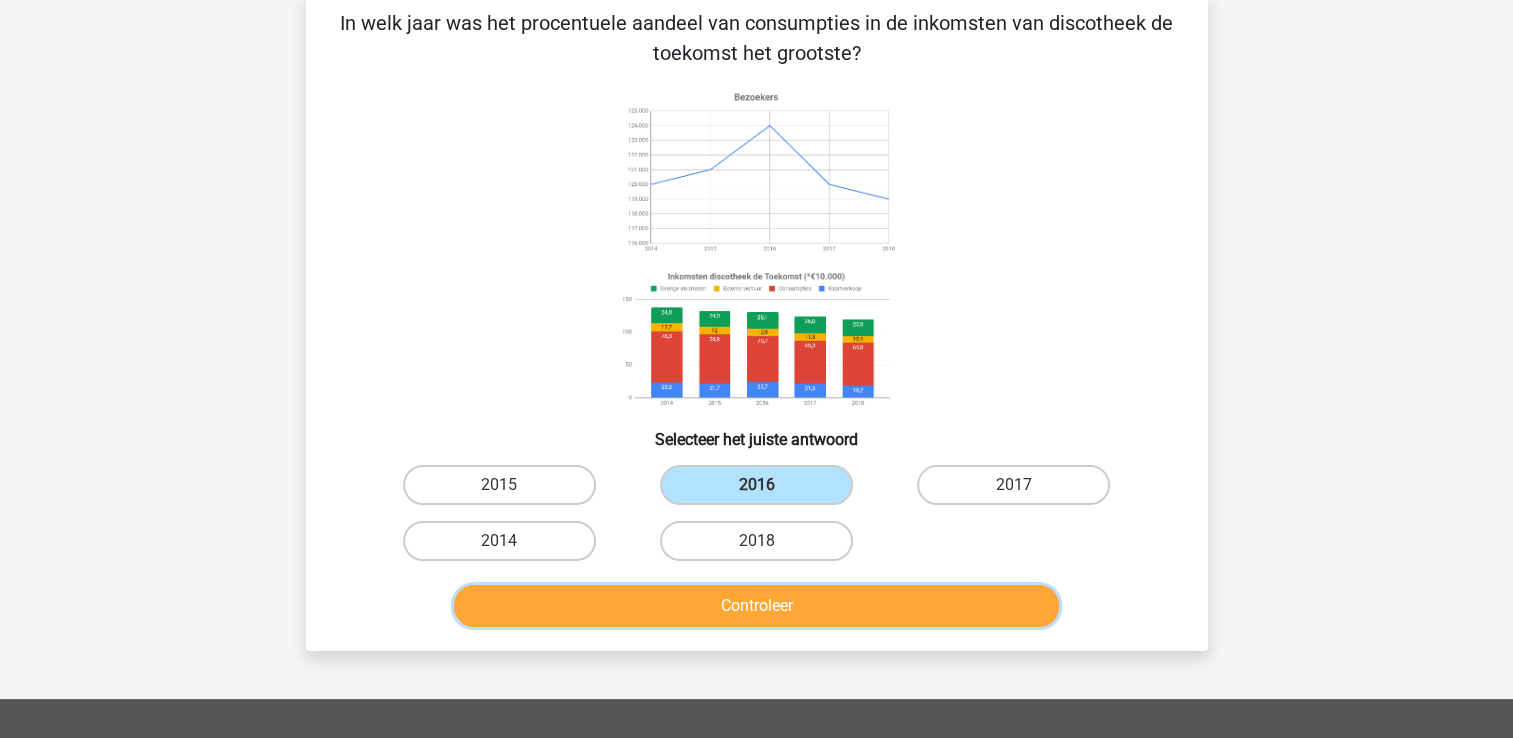 click on "Controleer" at bounding box center [756, 606] 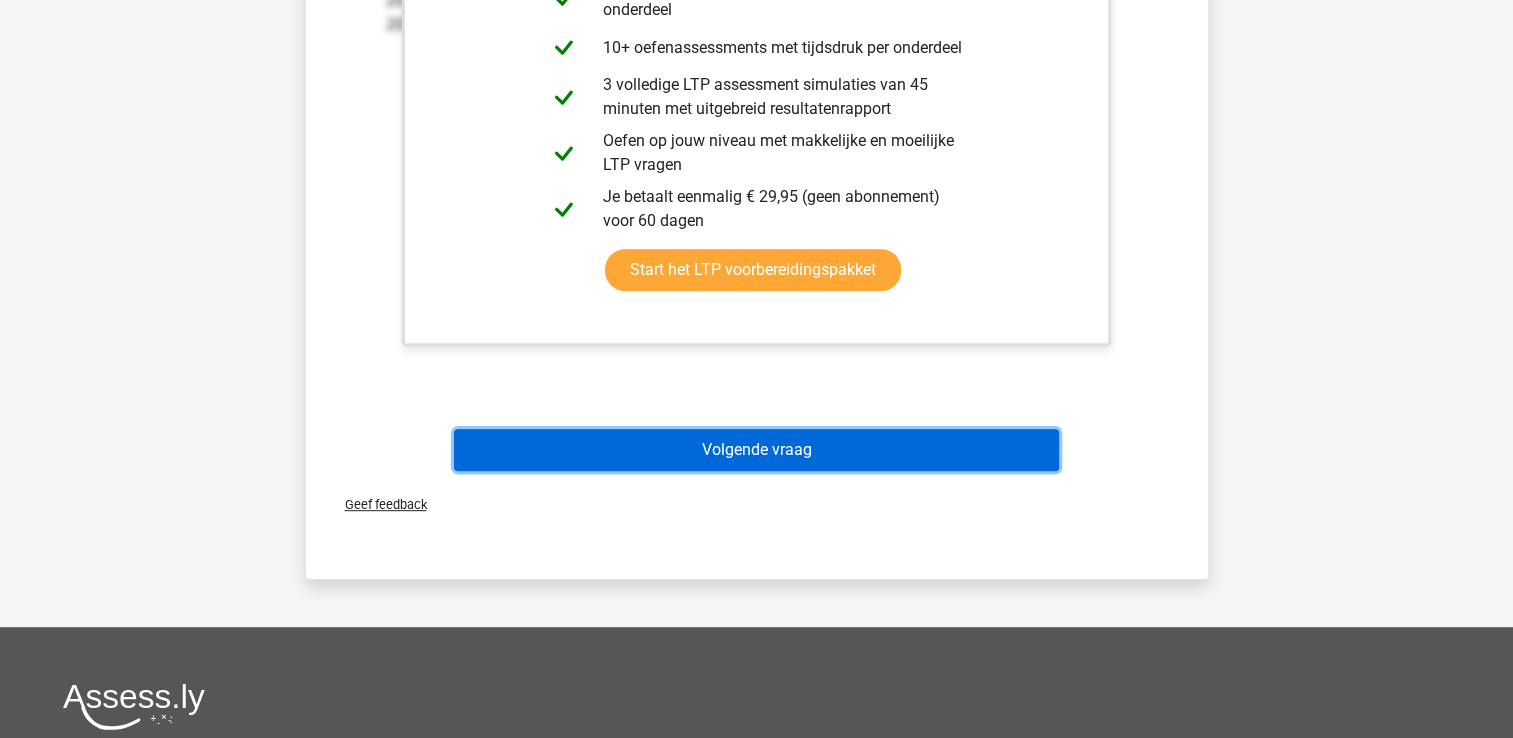 drag, startPoint x: 729, startPoint y: 446, endPoint x: 704, endPoint y: 453, distance: 25.96151 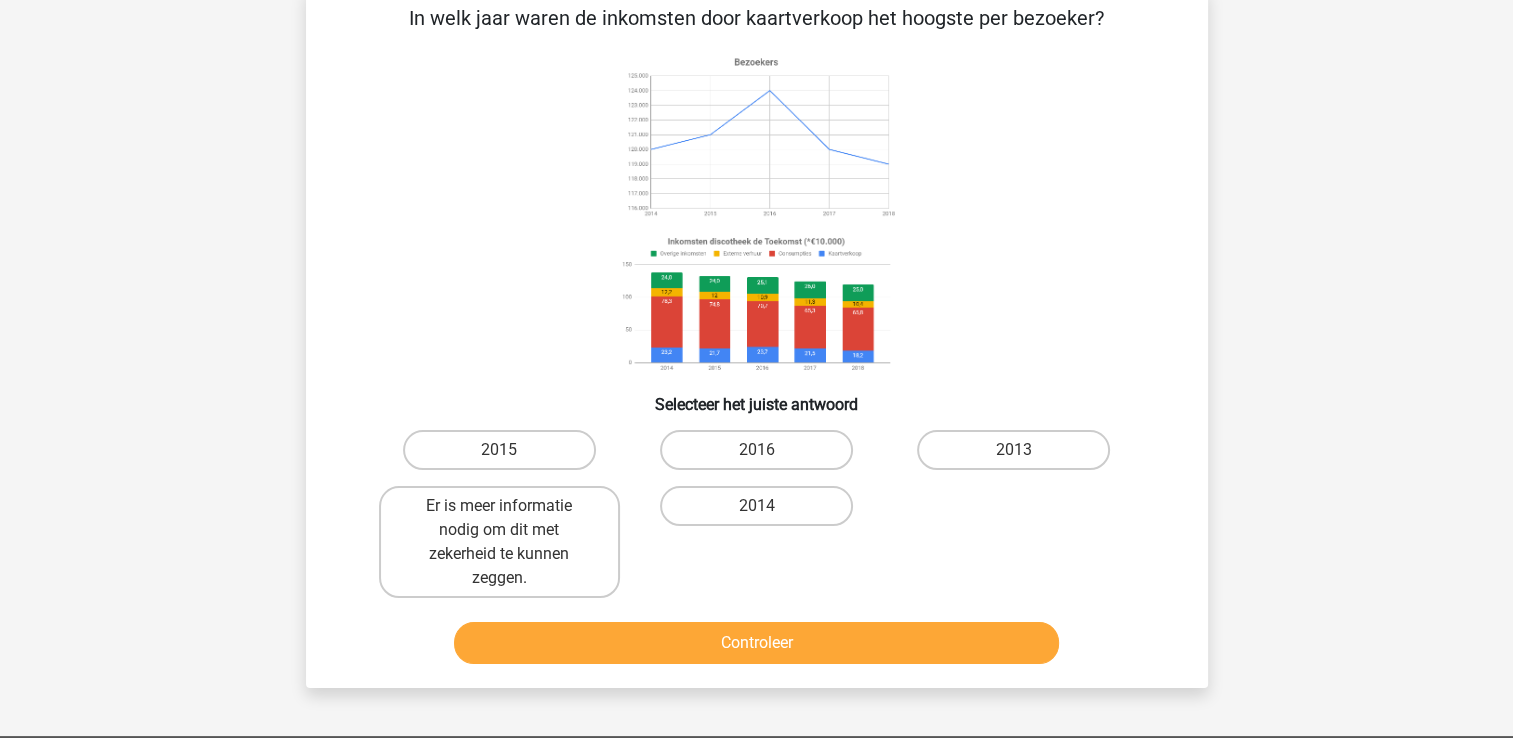 scroll, scrollTop: 92, scrollLeft: 0, axis: vertical 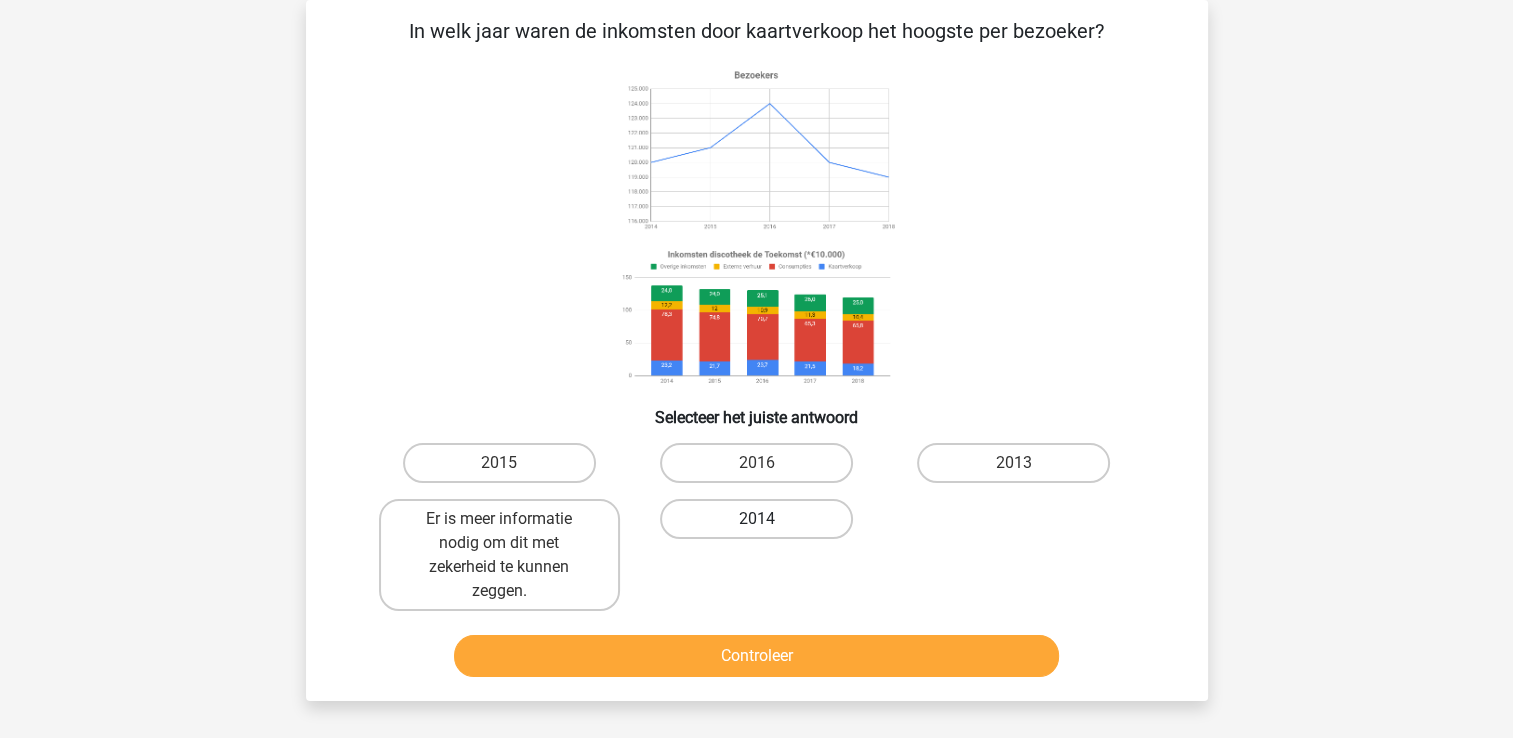 click on "2014" at bounding box center (756, 519) 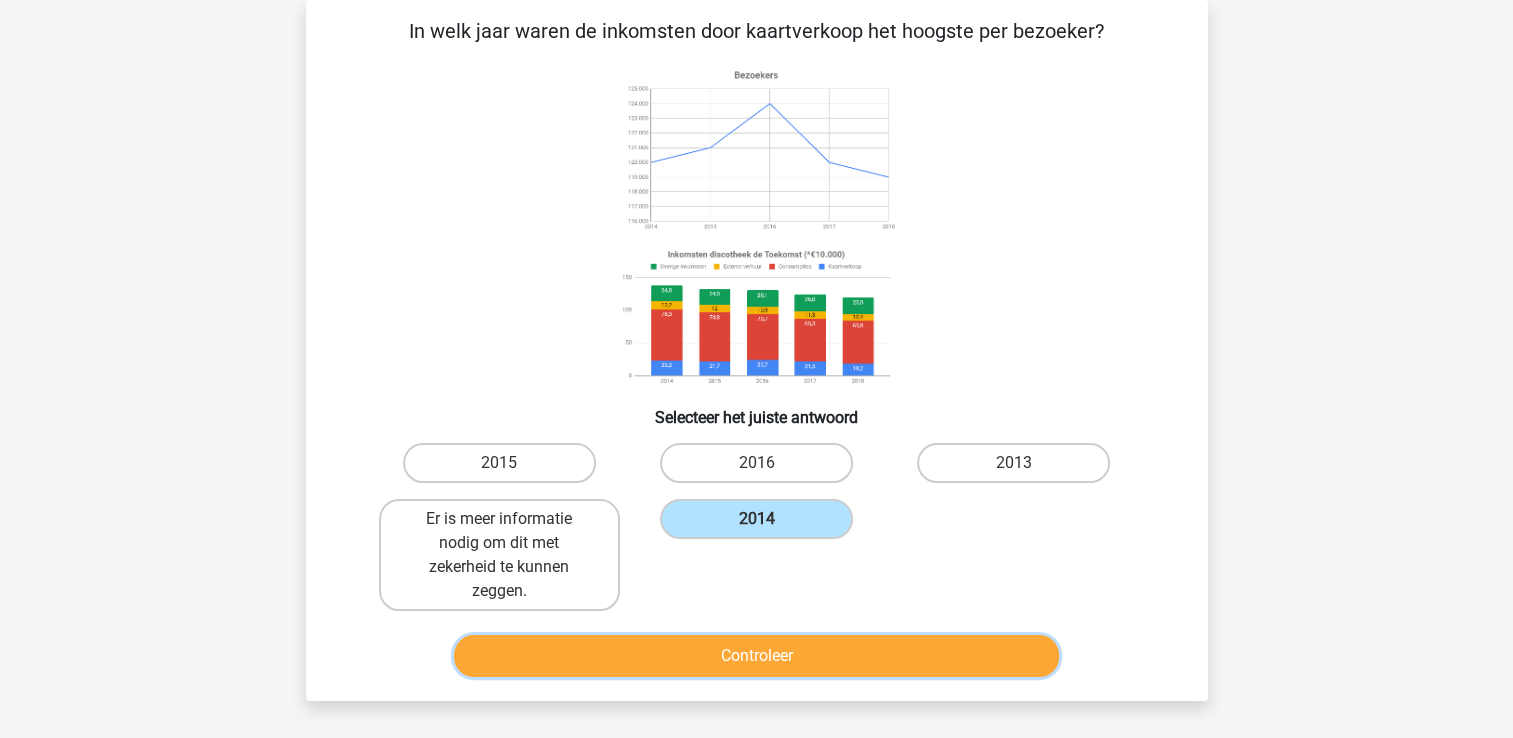 click on "Controleer" at bounding box center [756, 656] 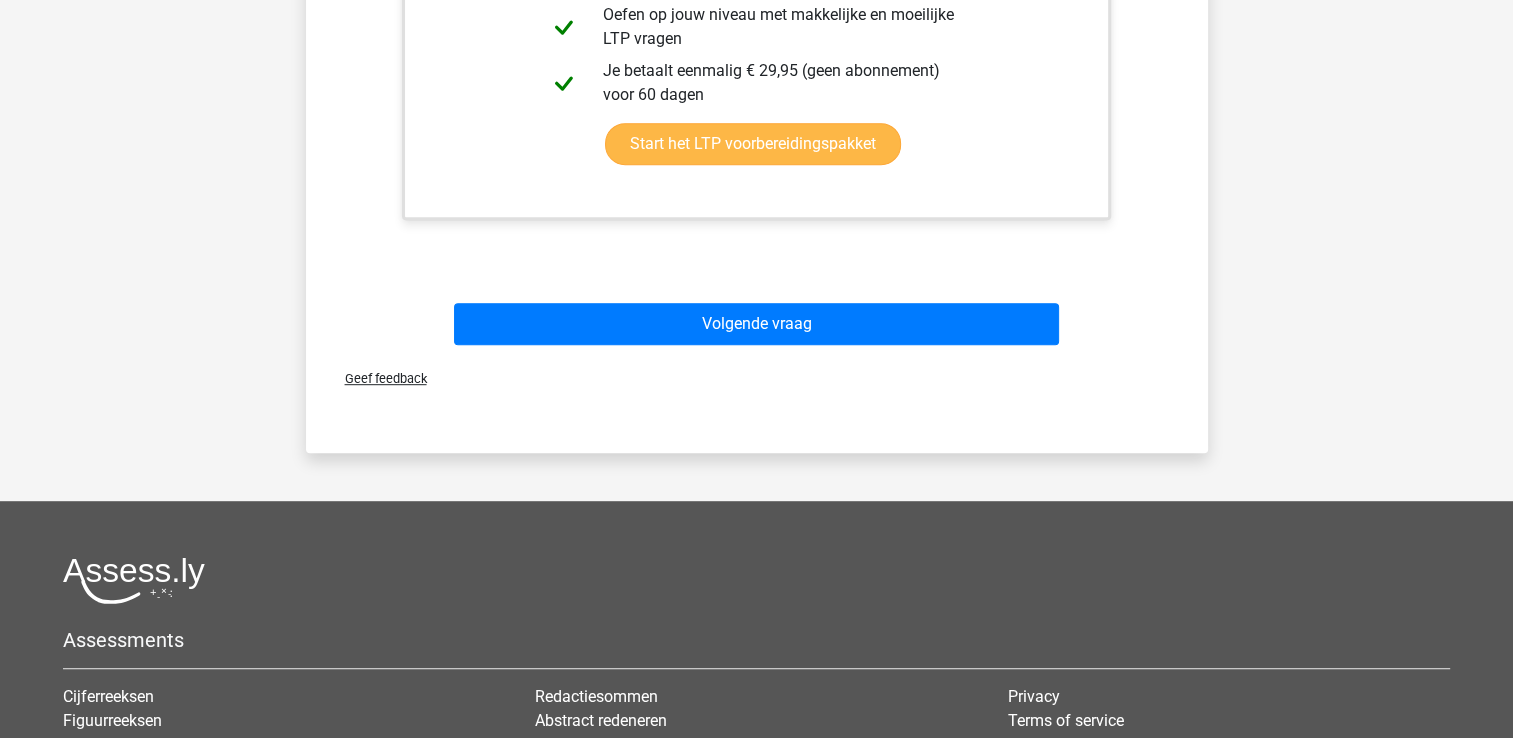 scroll, scrollTop: 1092, scrollLeft: 0, axis: vertical 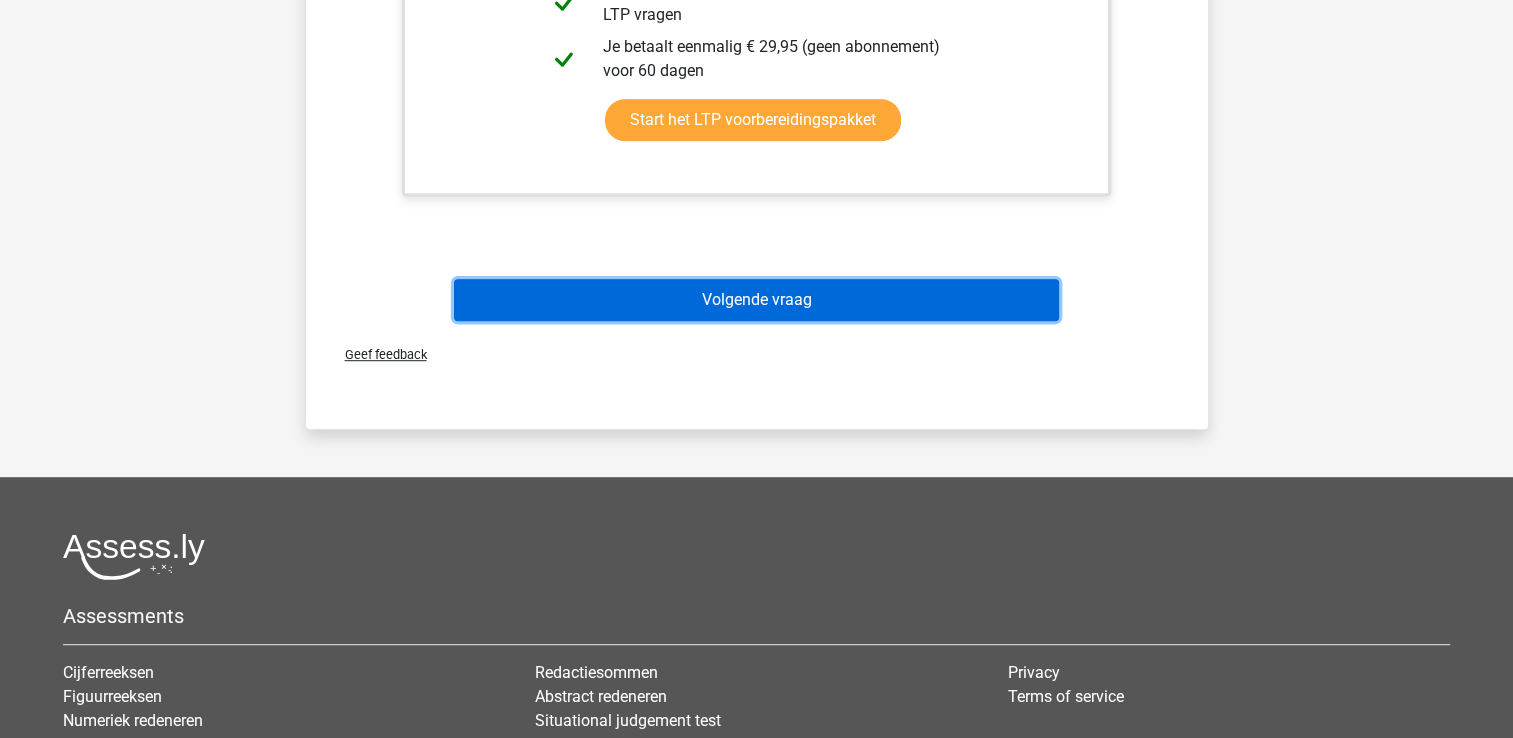 click on "Volgende vraag" at bounding box center (756, 300) 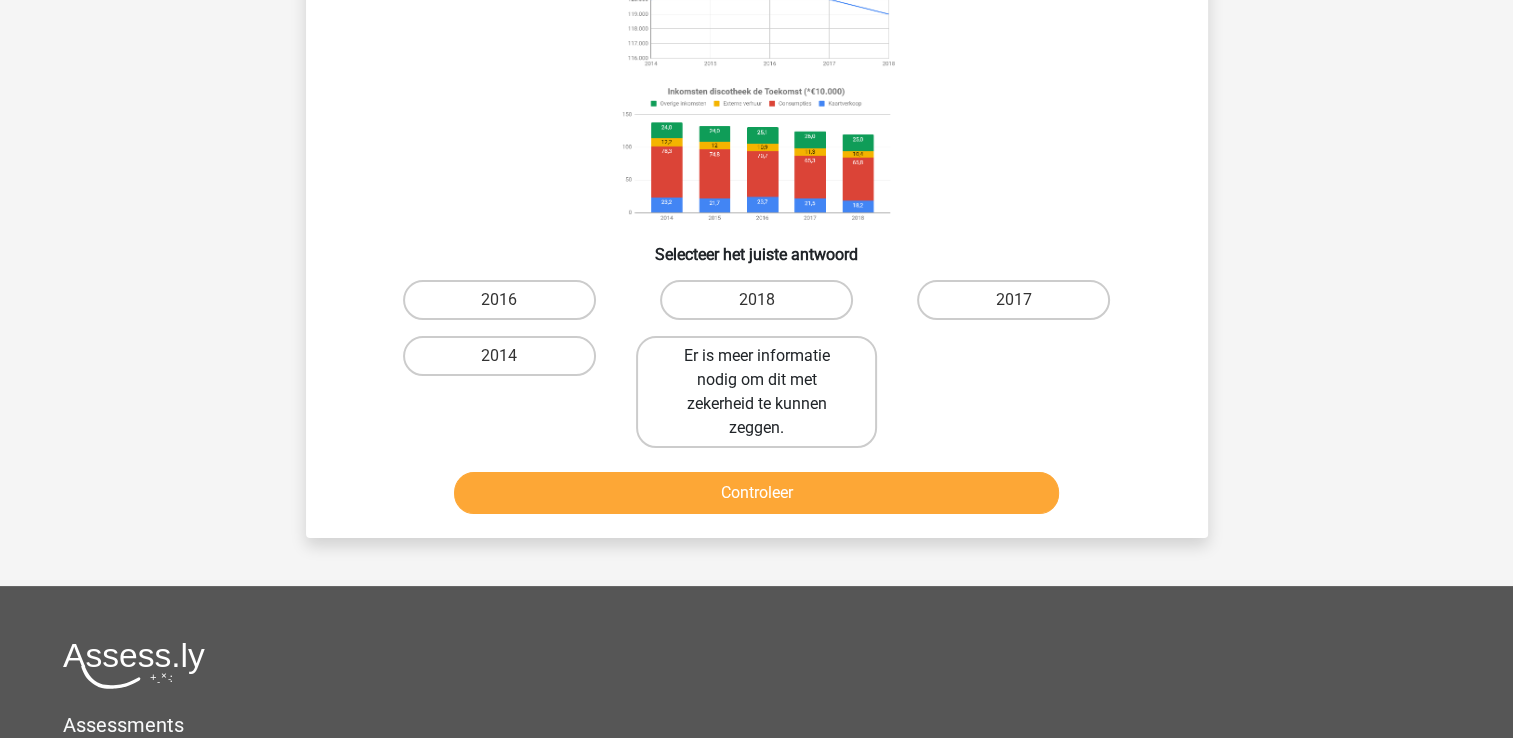 scroll, scrollTop: 92, scrollLeft: 0, axis: vertical 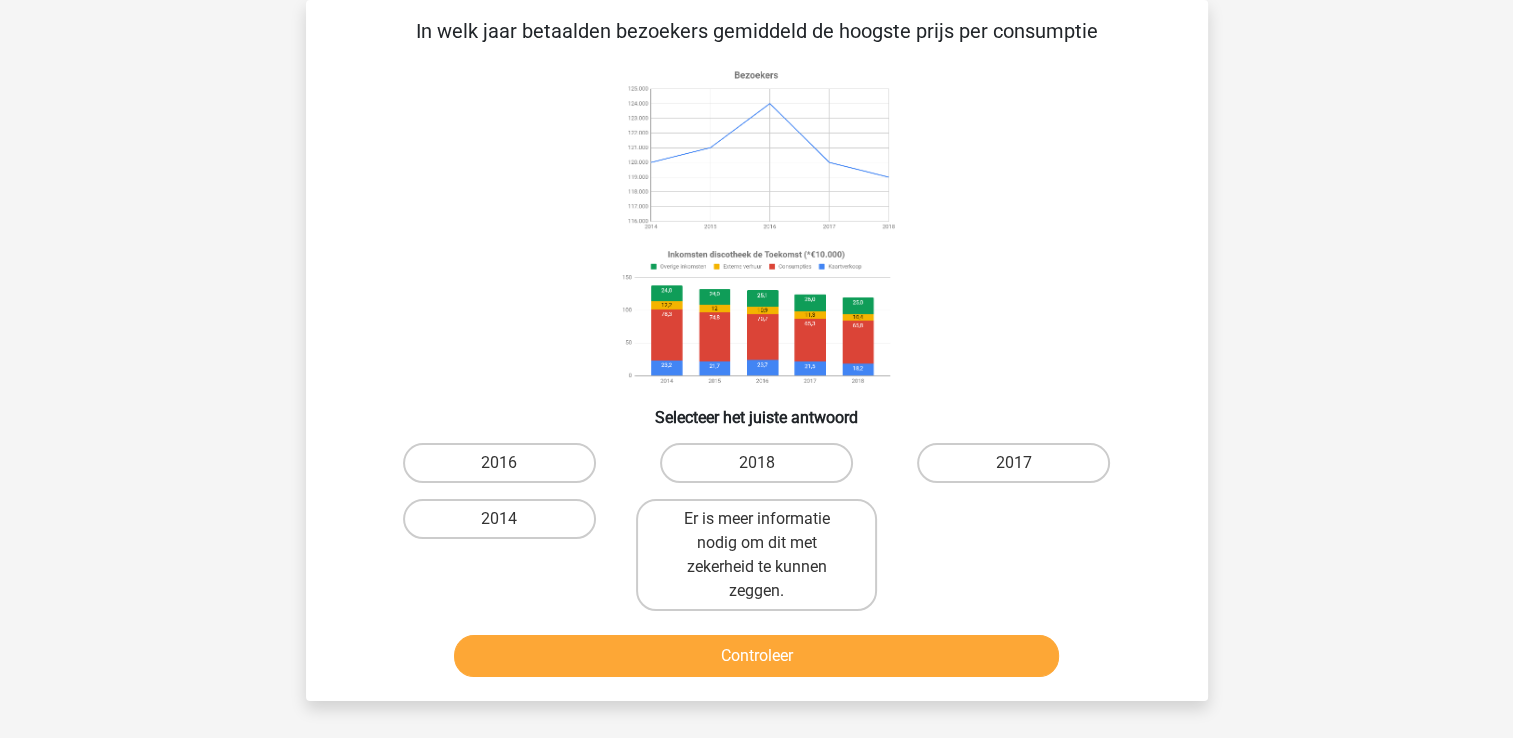 click 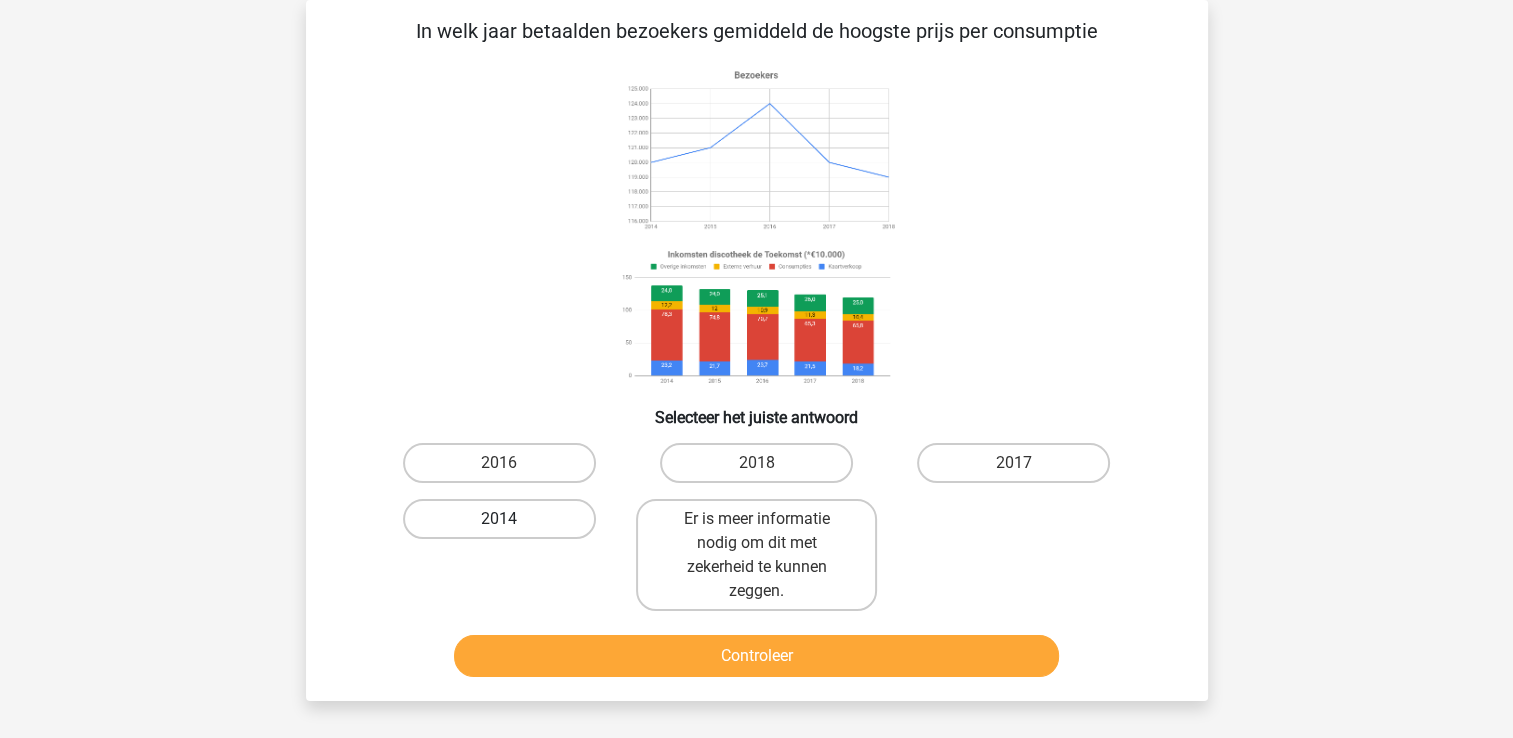 drag, startPoint x: 546, startPoint y: 509, endPoint x: 551, endPoint y: 518, distance: 10.29563 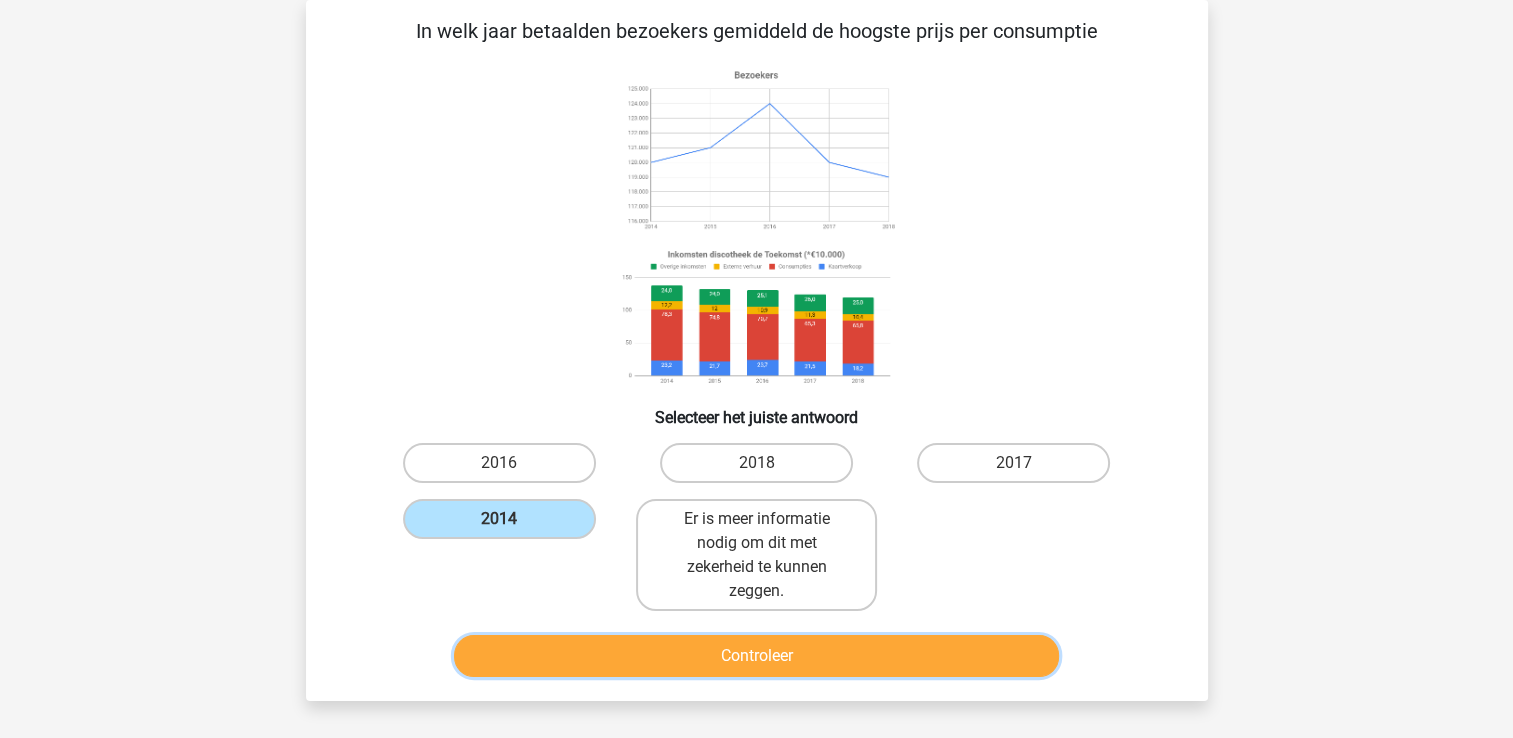 click on "Controleer" at bounding box center [756, 656] 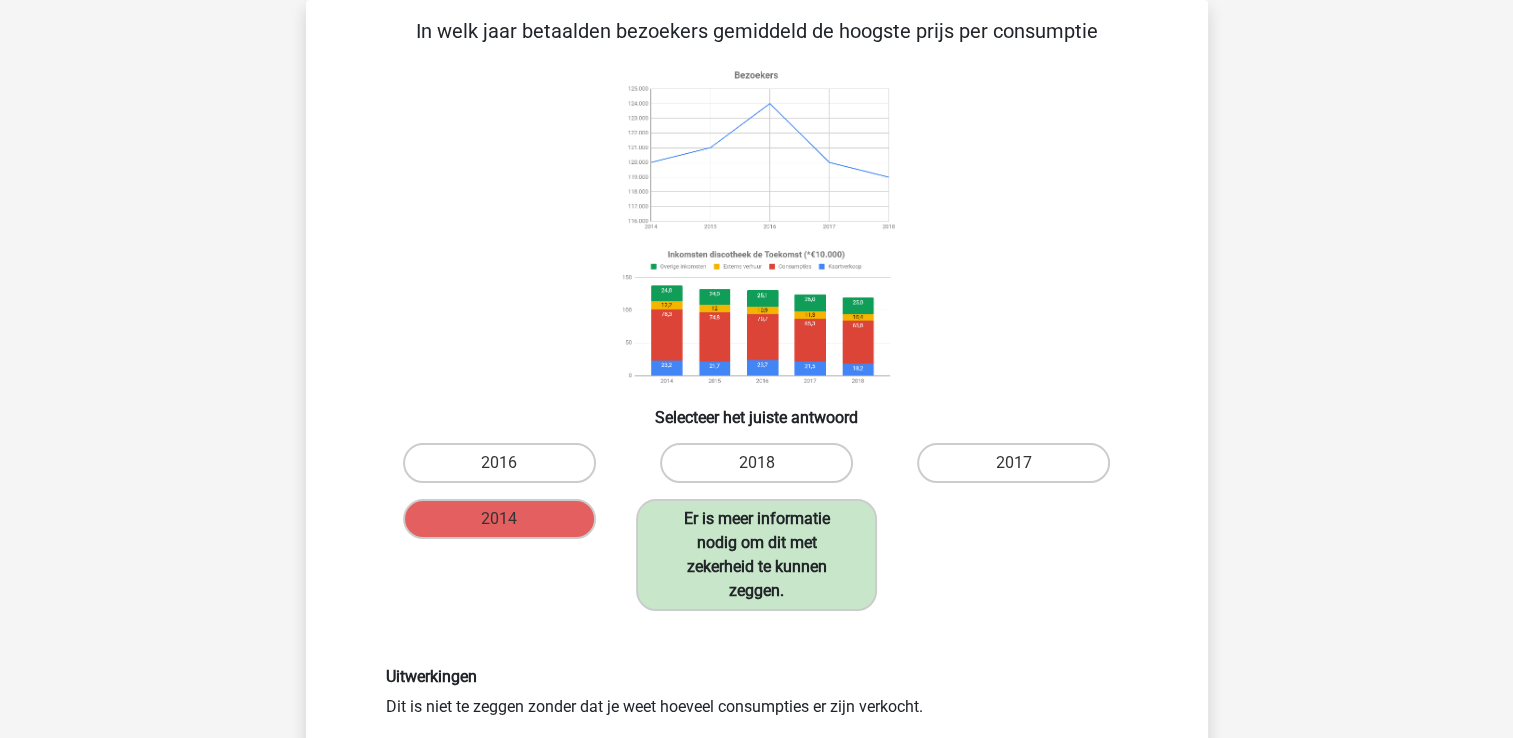 click on "Er is meer informatie nodig om dit met zekerheid te kunnen zeggen." at bounding box center (756, 555) 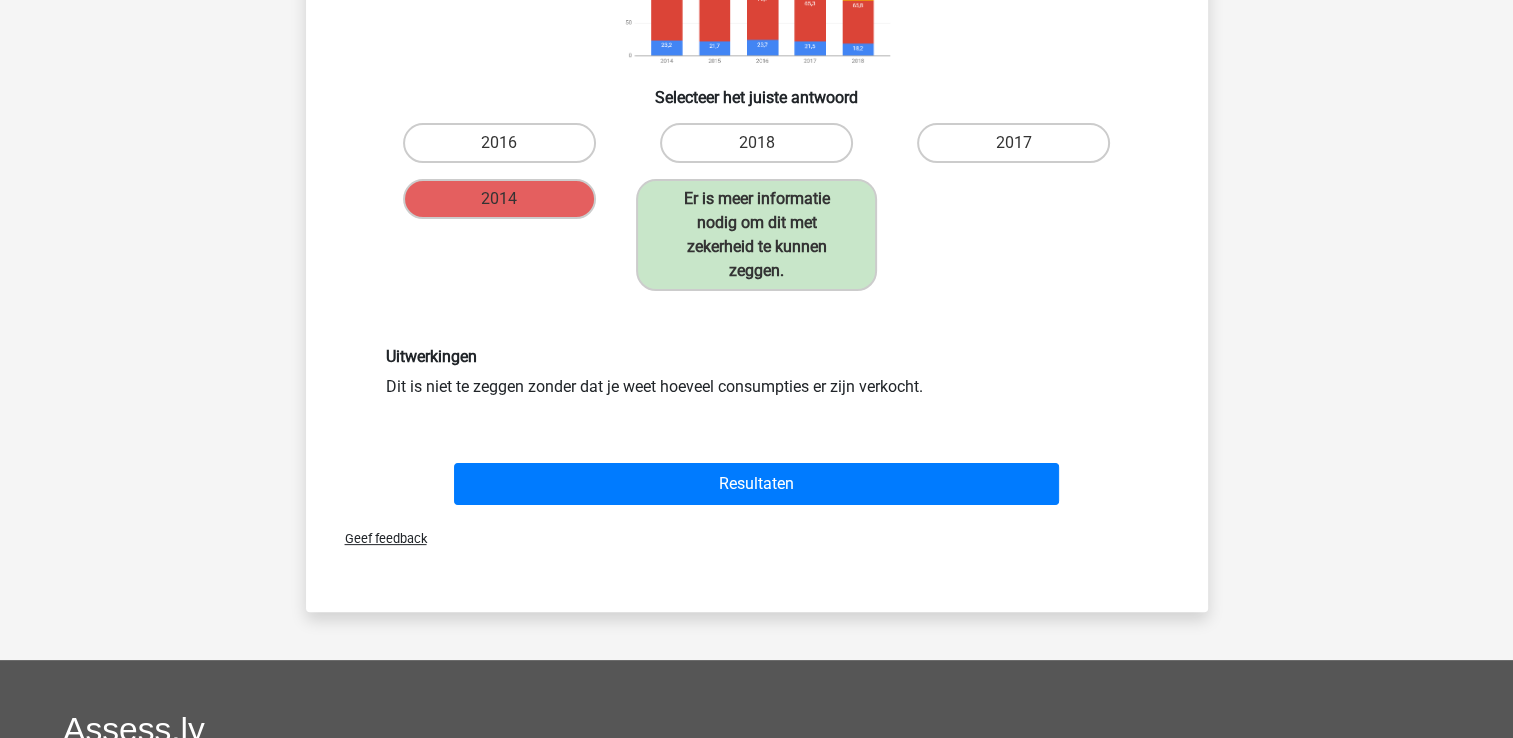 scroll, scrollTop: 392, scrollLeft: 0, axis: vertical 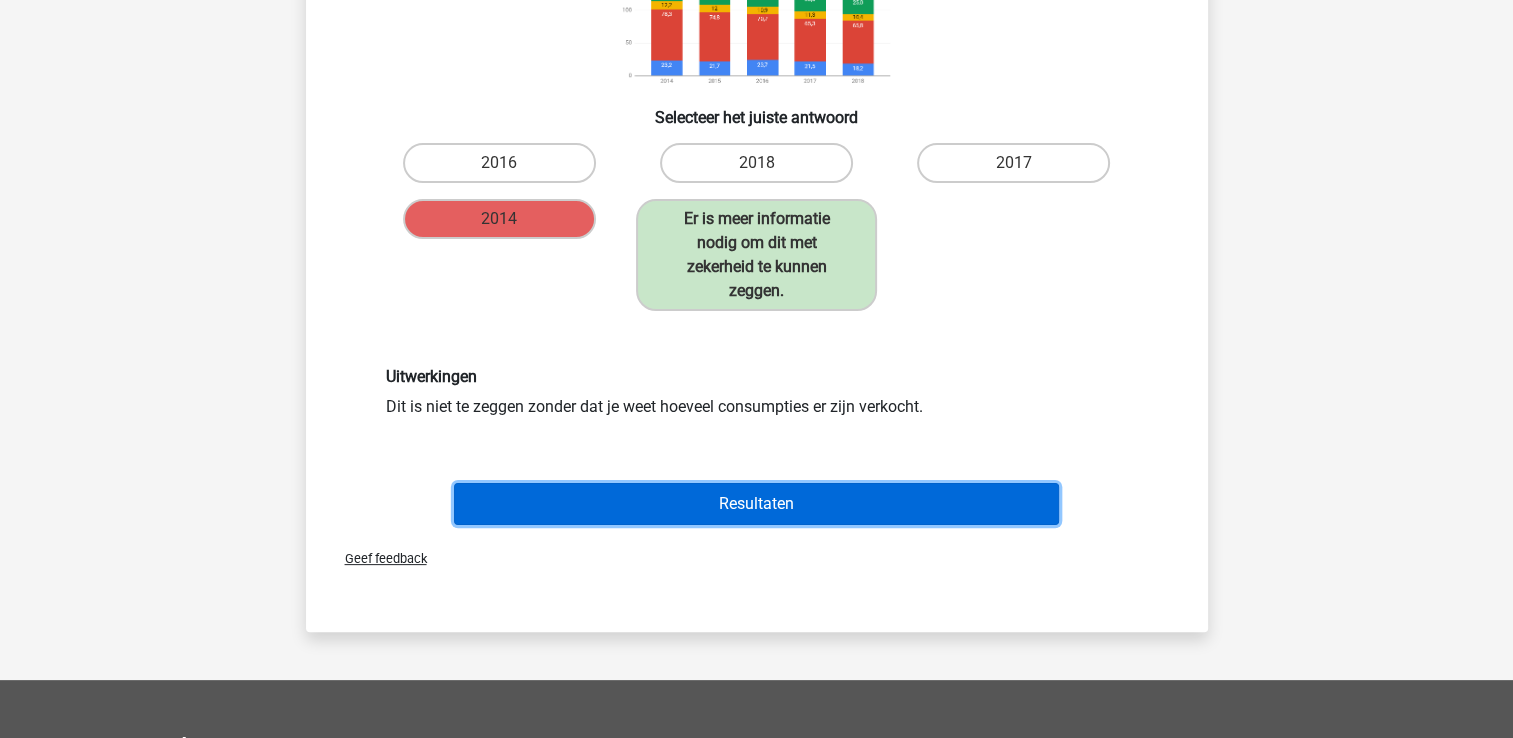 click on "Resultaten" at bounding box center [756, 504] 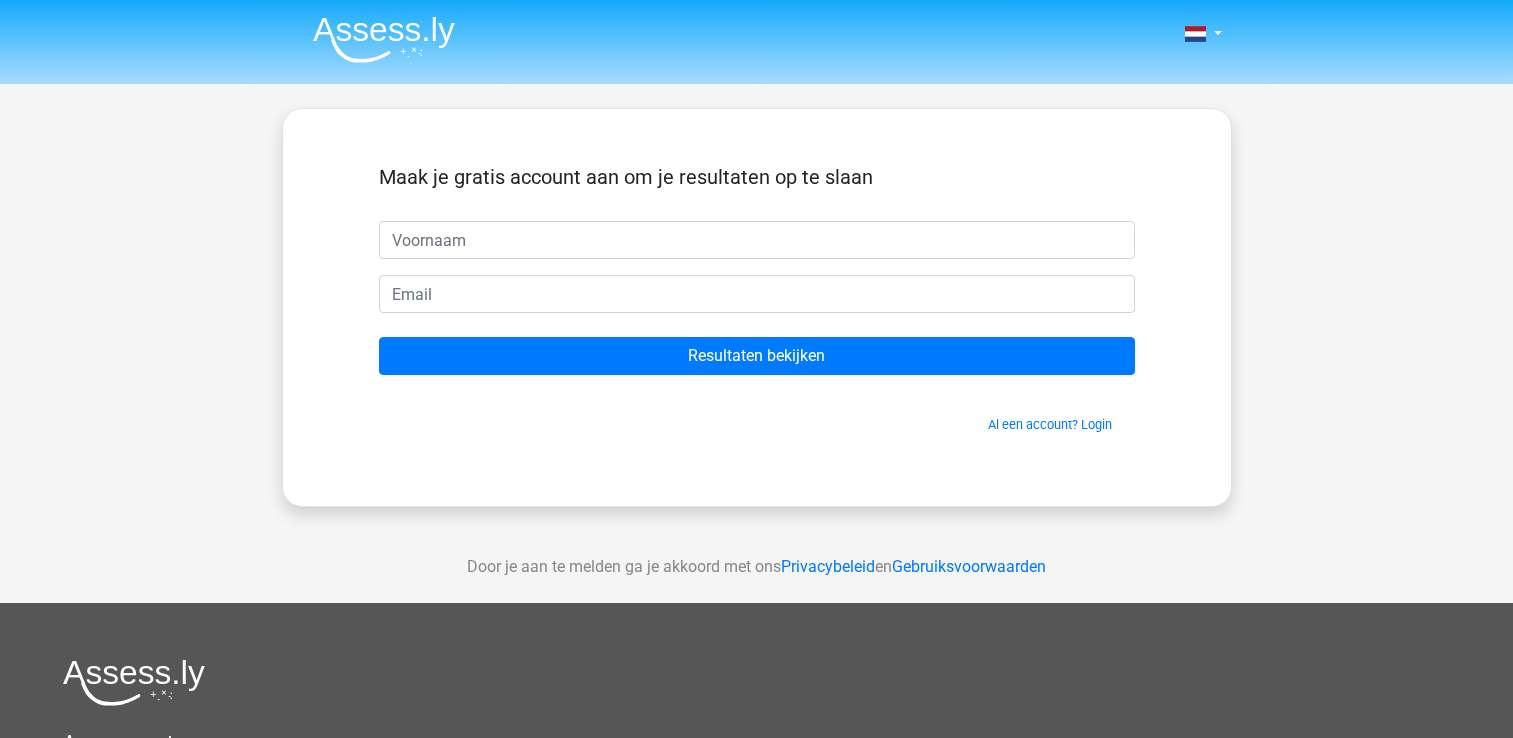 scroll, scrollTop: 0, scrollLeft: 0, axis: both 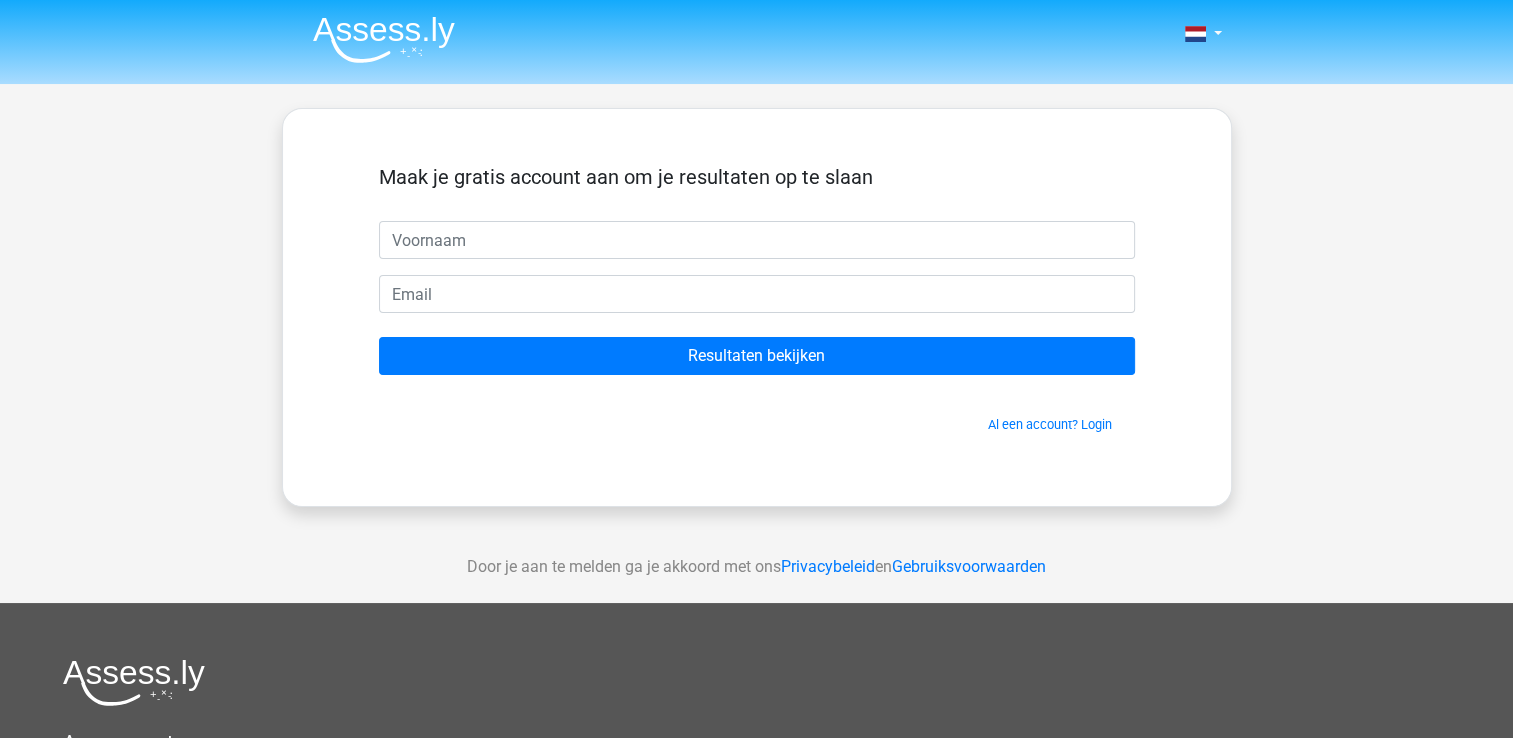 drag, startPoint x: 548, startPoint y: 237, endPoint x: 501, endPoint y: 219, distance: 50.32892 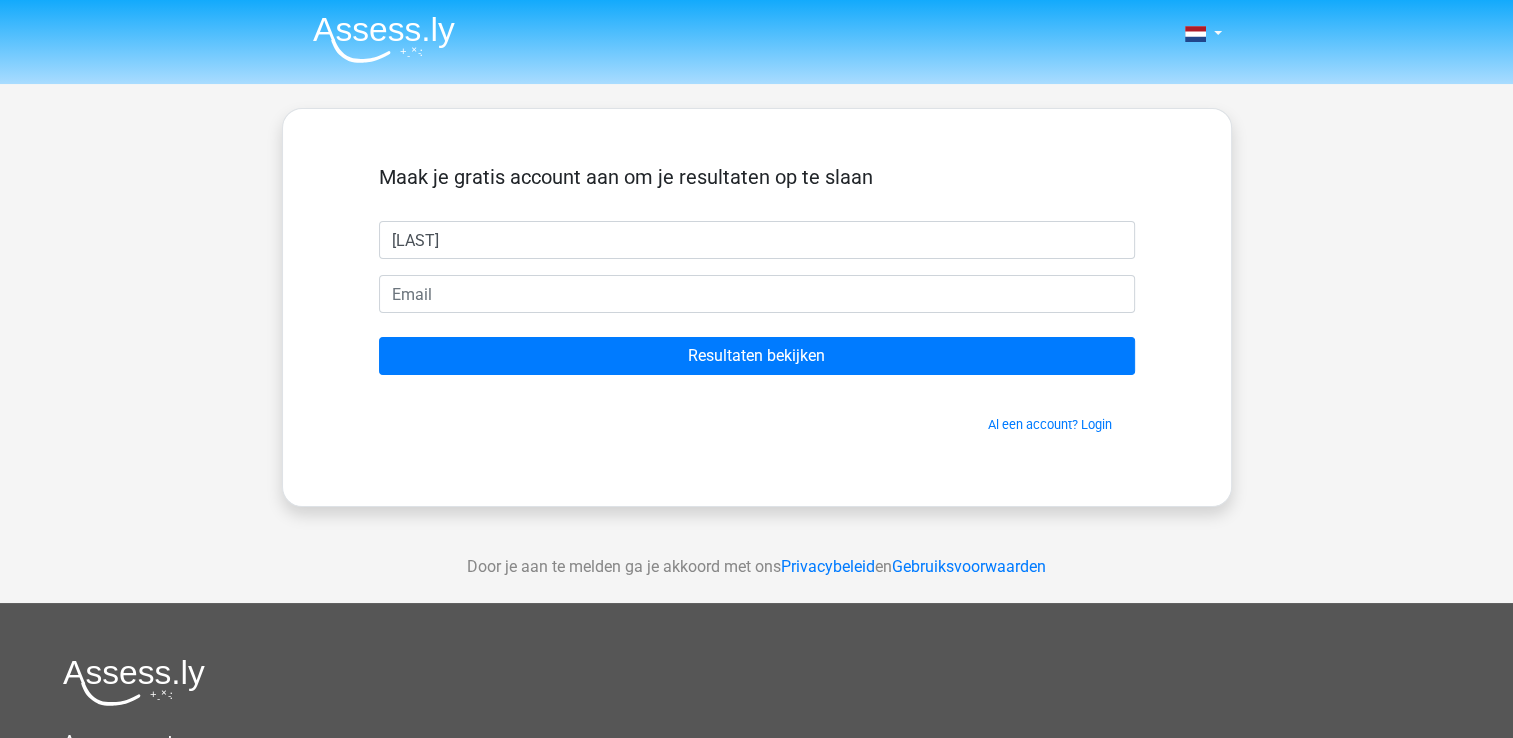 type on "[FIRST]" 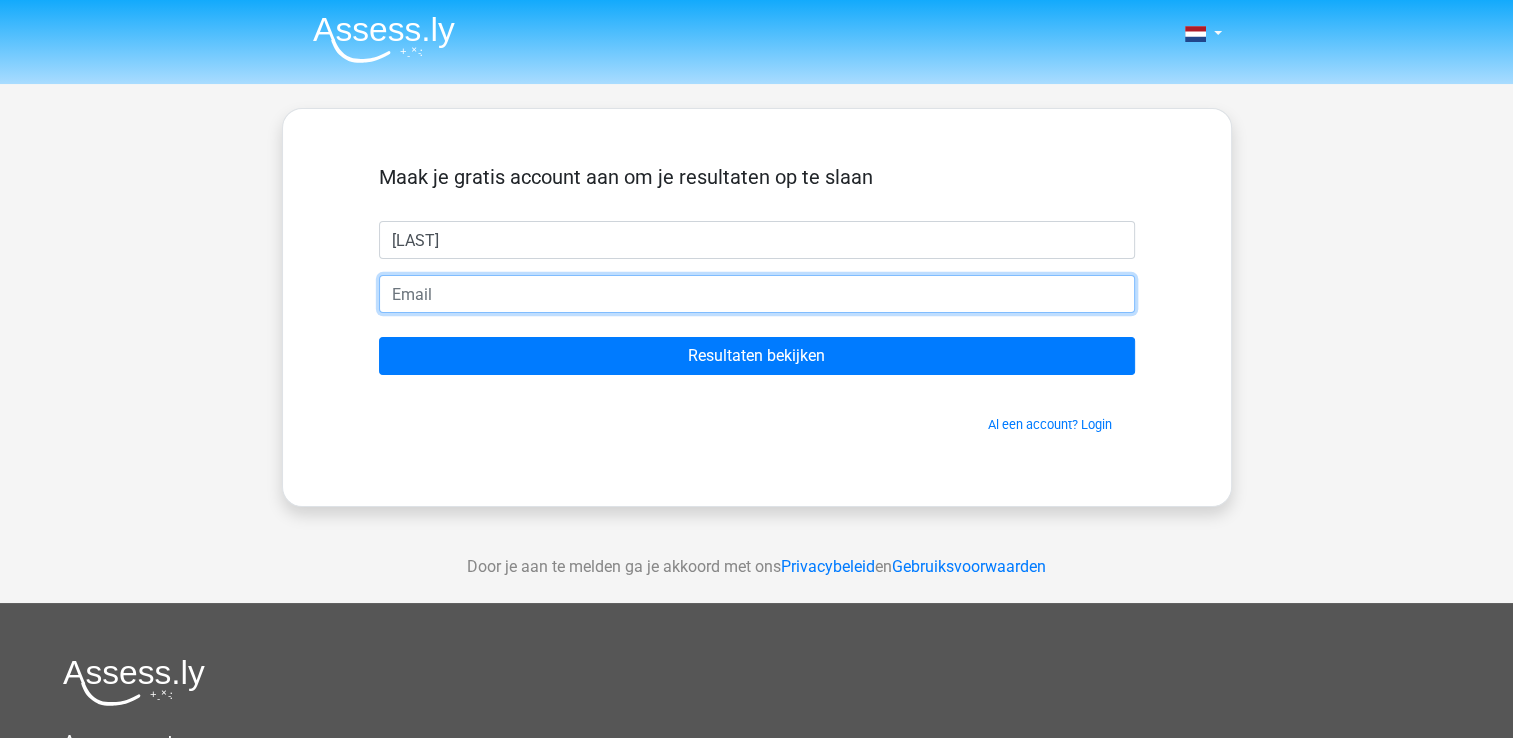 click at bounding box center (757, 294) 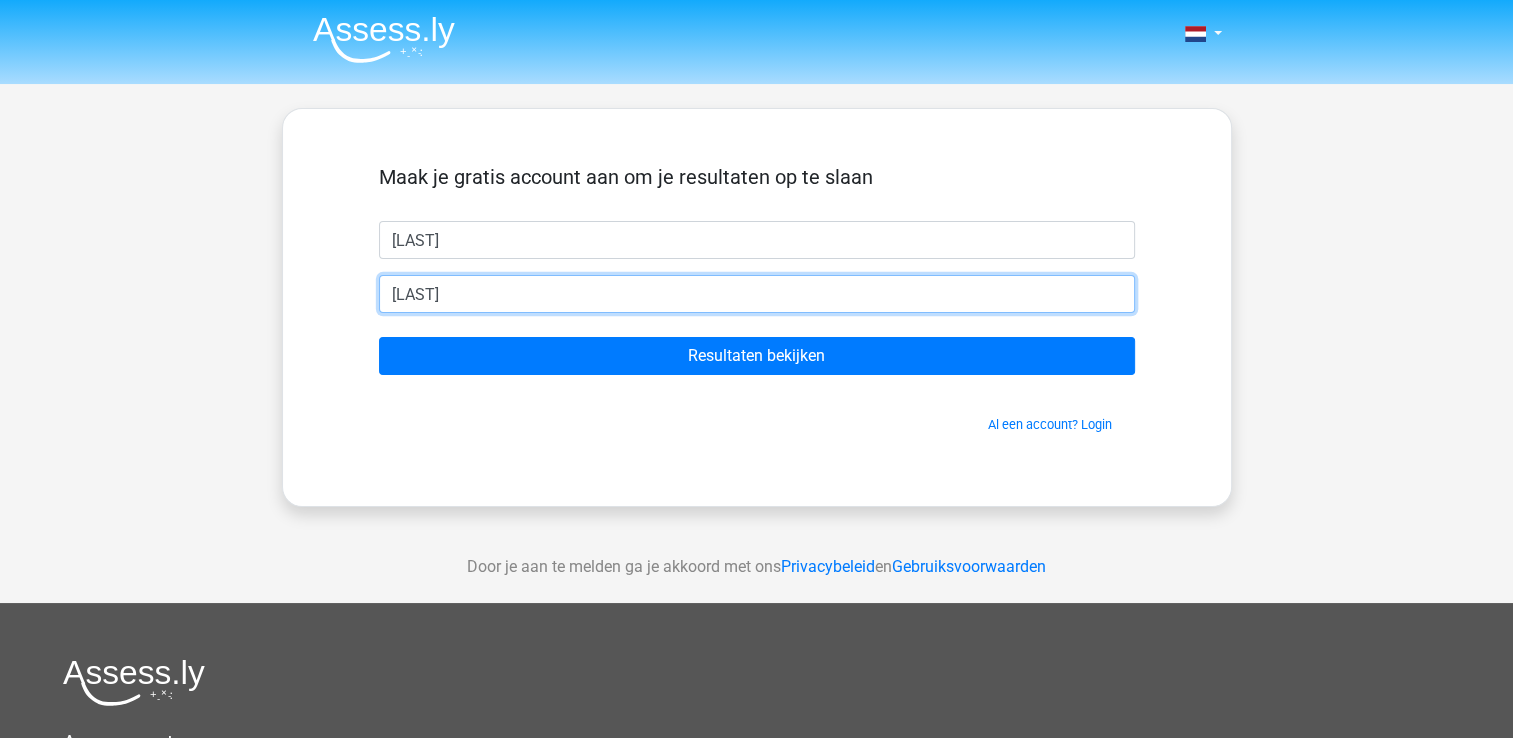 type on "[EMAIL]" 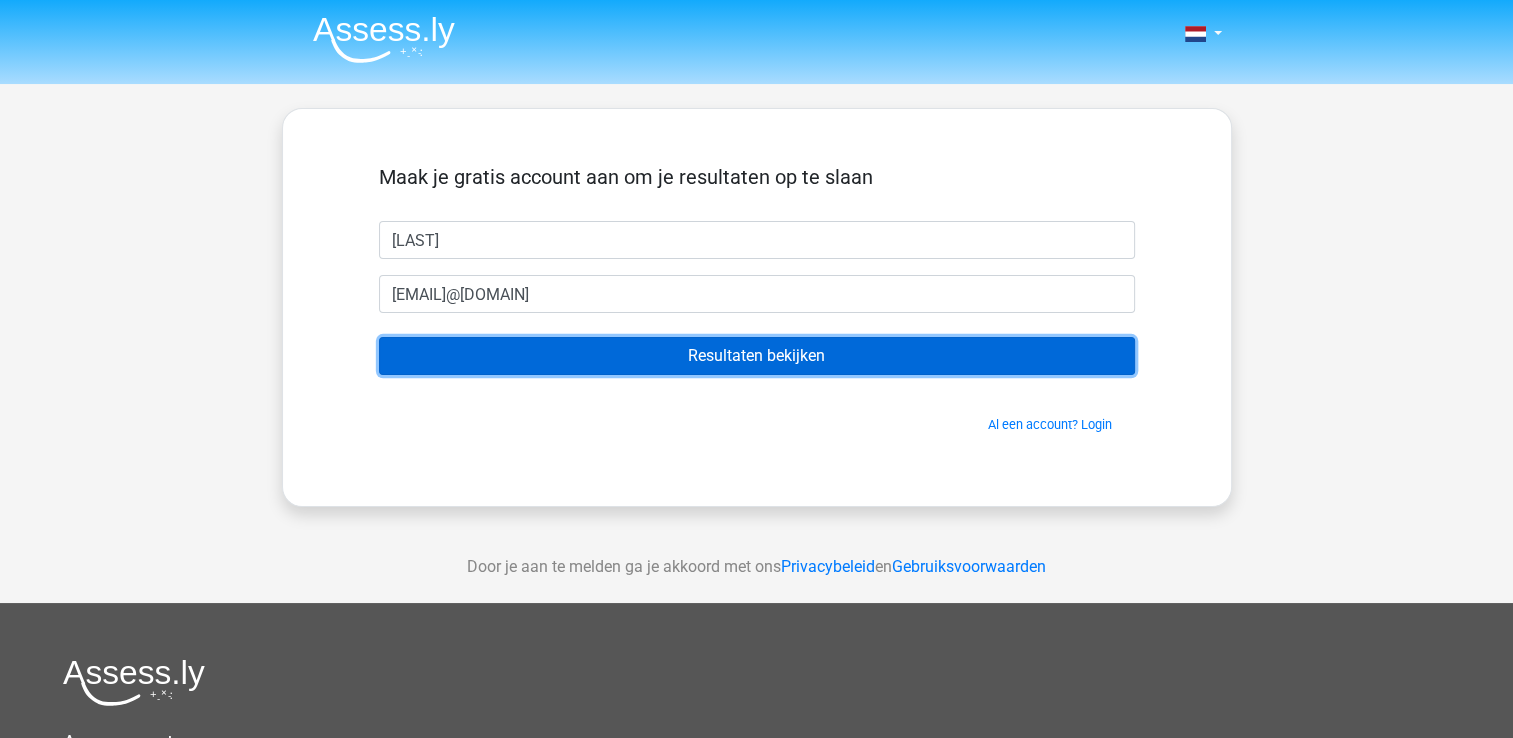click on "Resultaten bekijken" at bounding box center (757, 356) 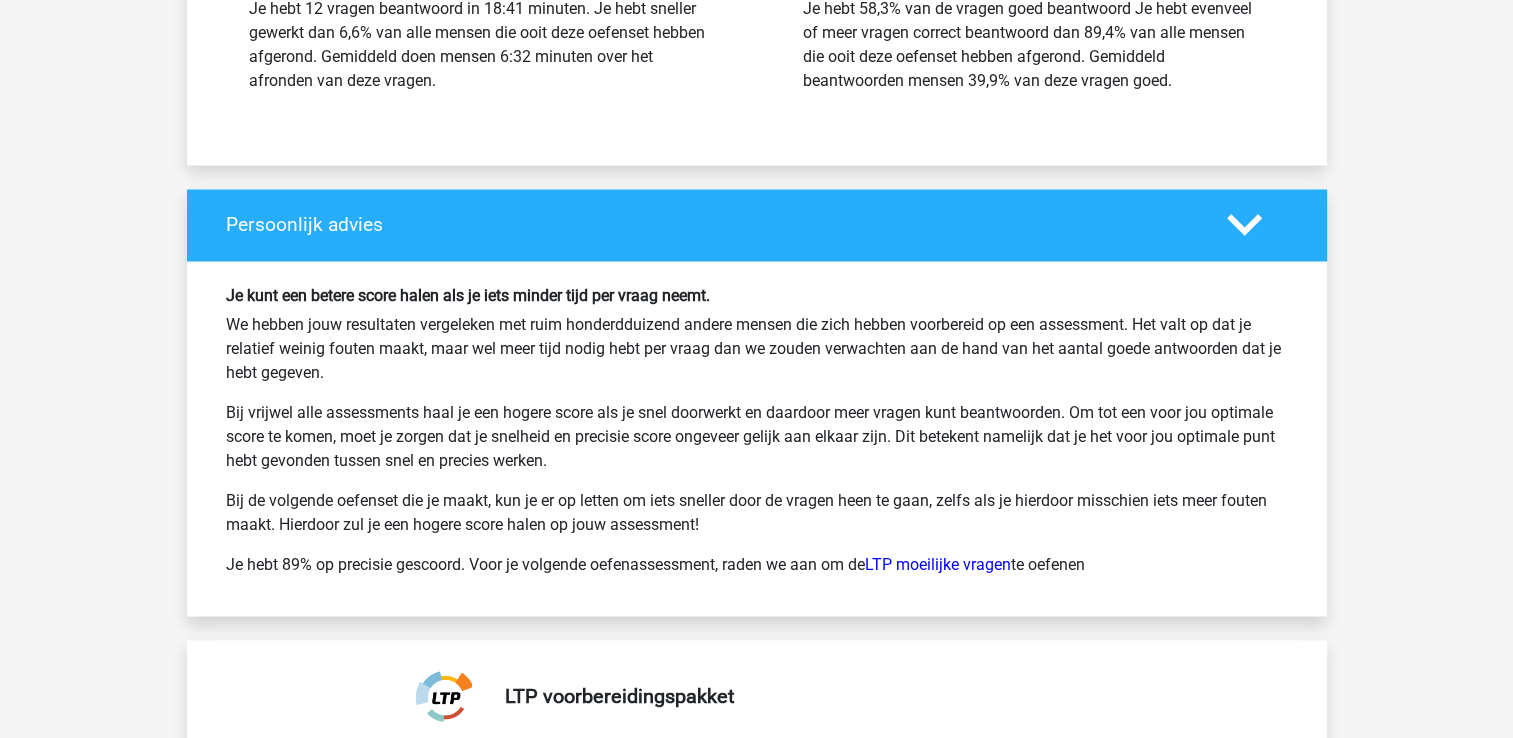 scroll, scrollTop: 3500, scrollLeft: 0, axis: vertical 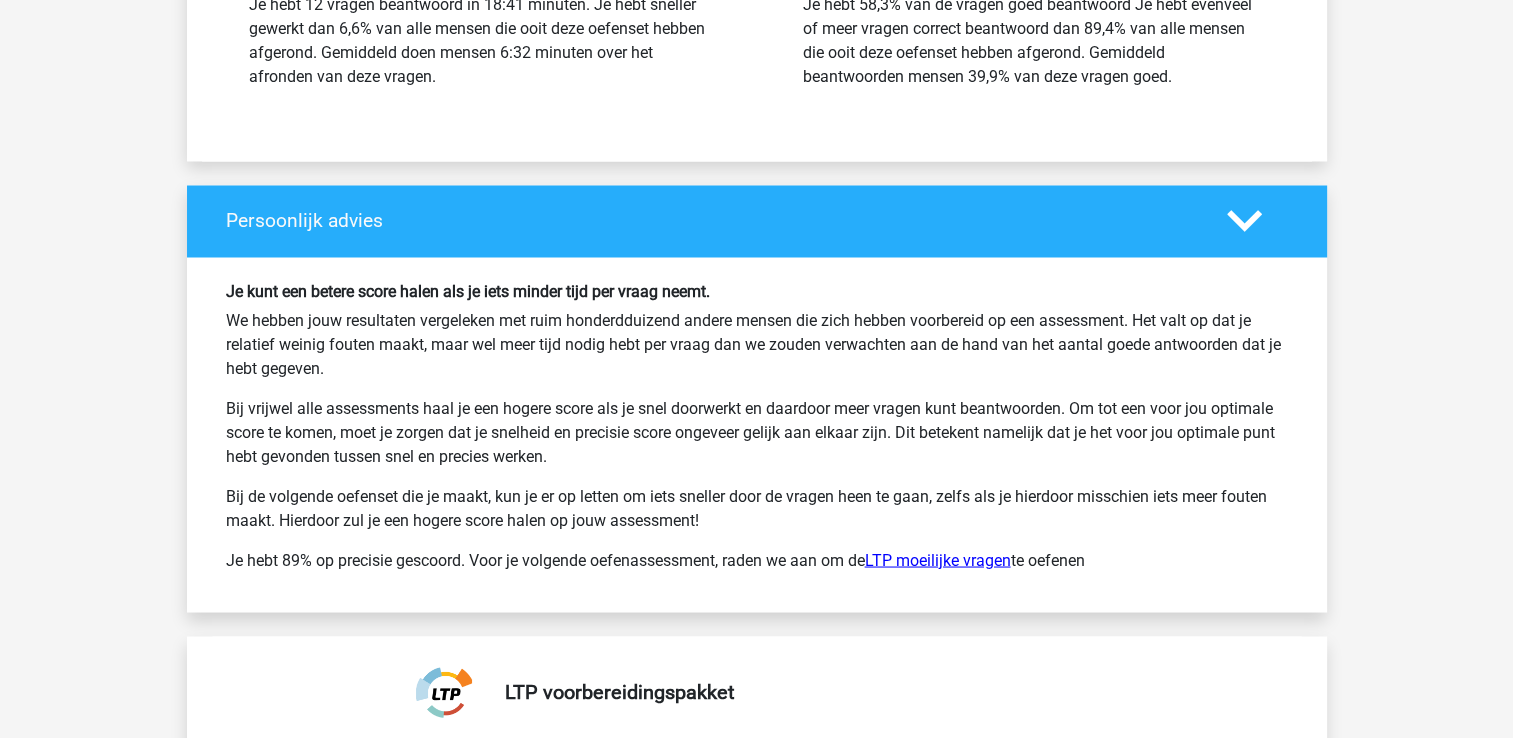 click on "LTP moeilijke vragen" at bounding box center [938, 559] 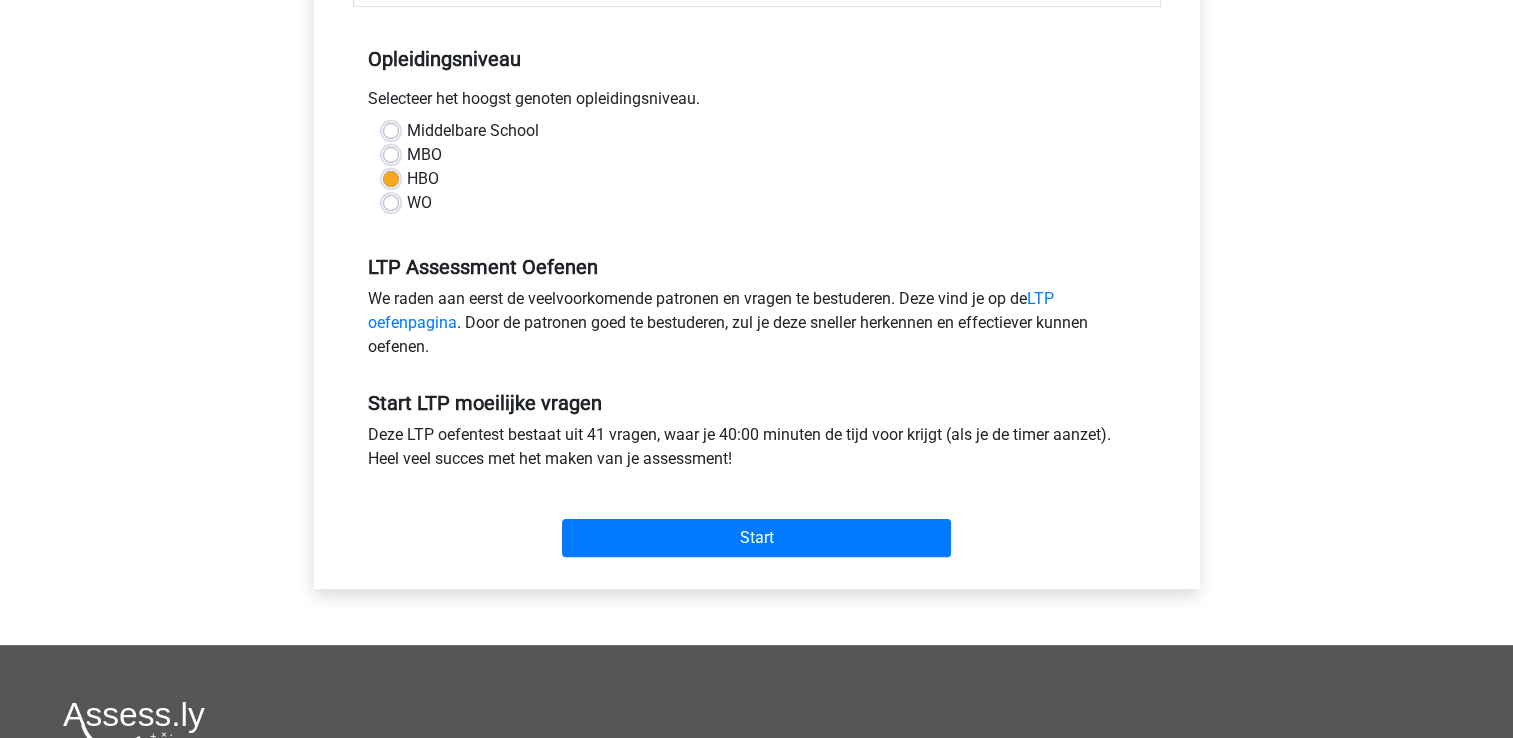 scroll, scrollTop: 400, scrollLeft: 0, axis: vertical 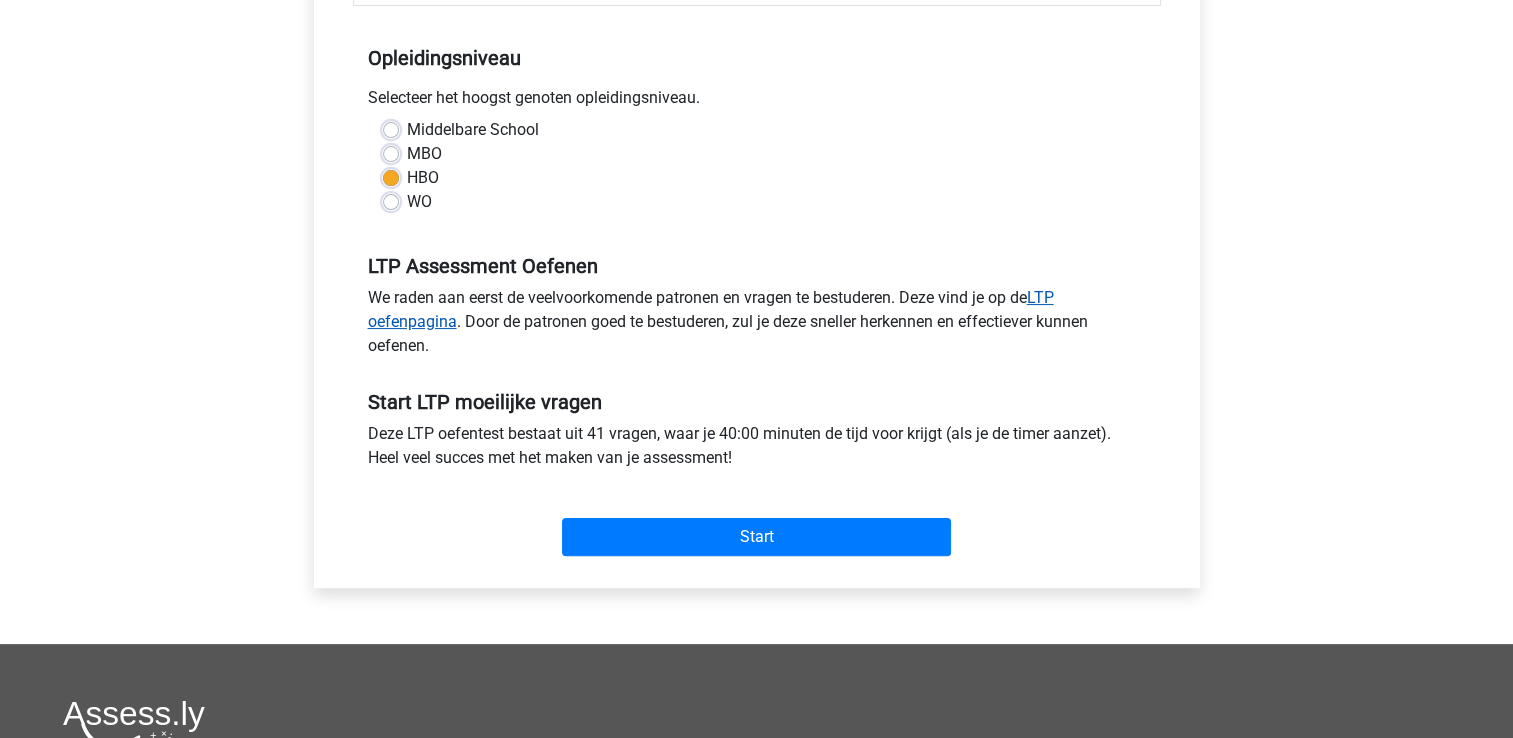 click on "LTP
oefenpagina" at bounding box center [711, 309] 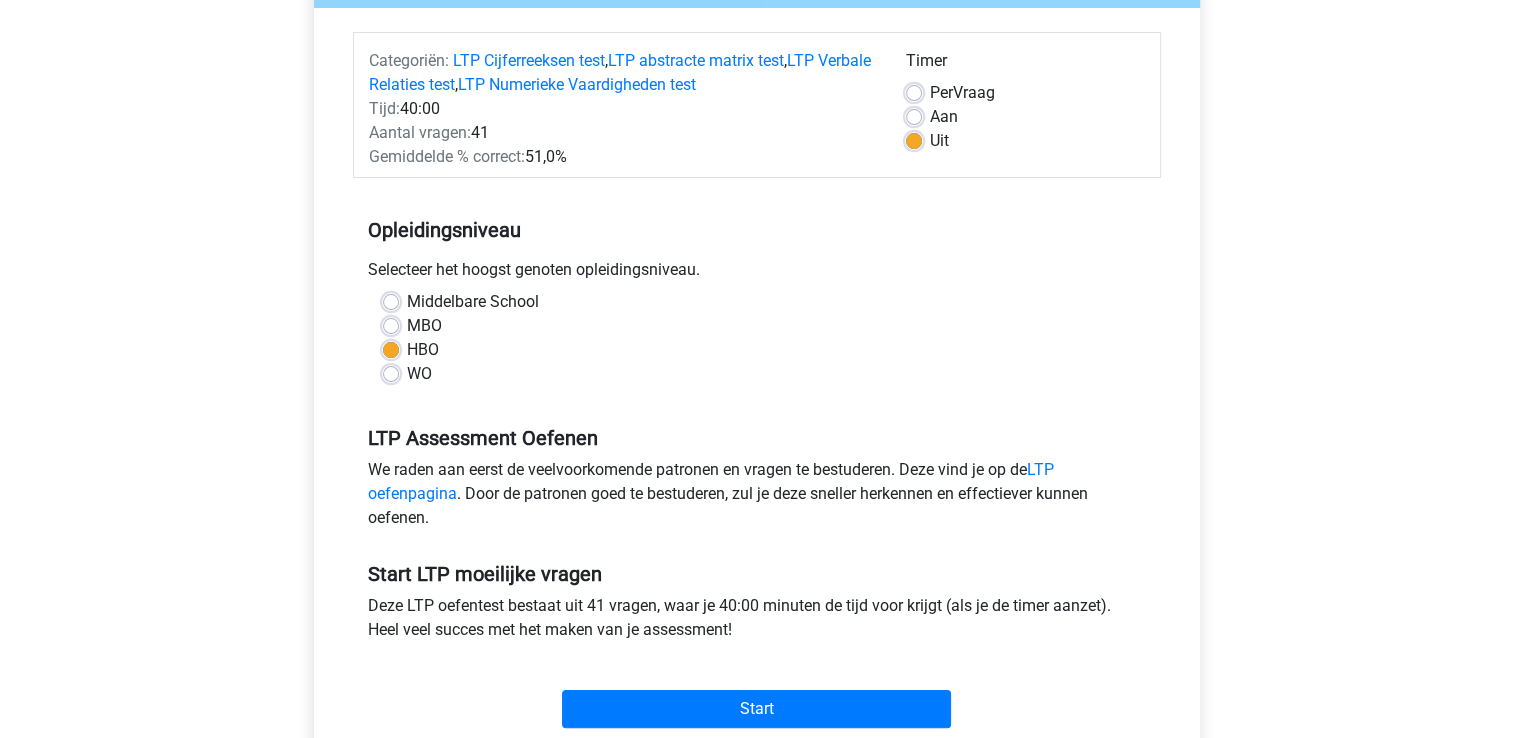 scroll, scrollTop: 200, scrollLeft: 0, axis: vertical 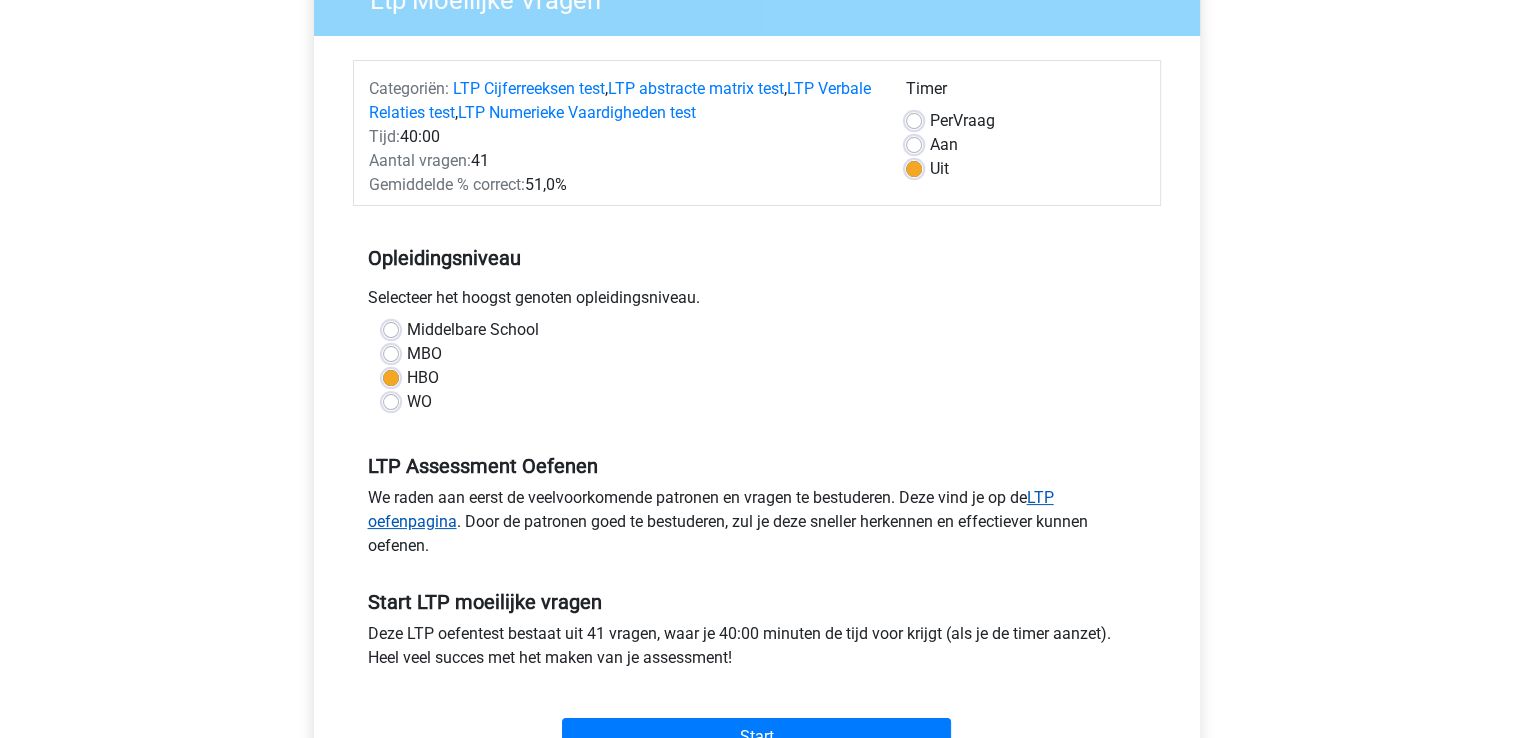 click on "LTP
oefenpagina" at bounding box center (711, 509) 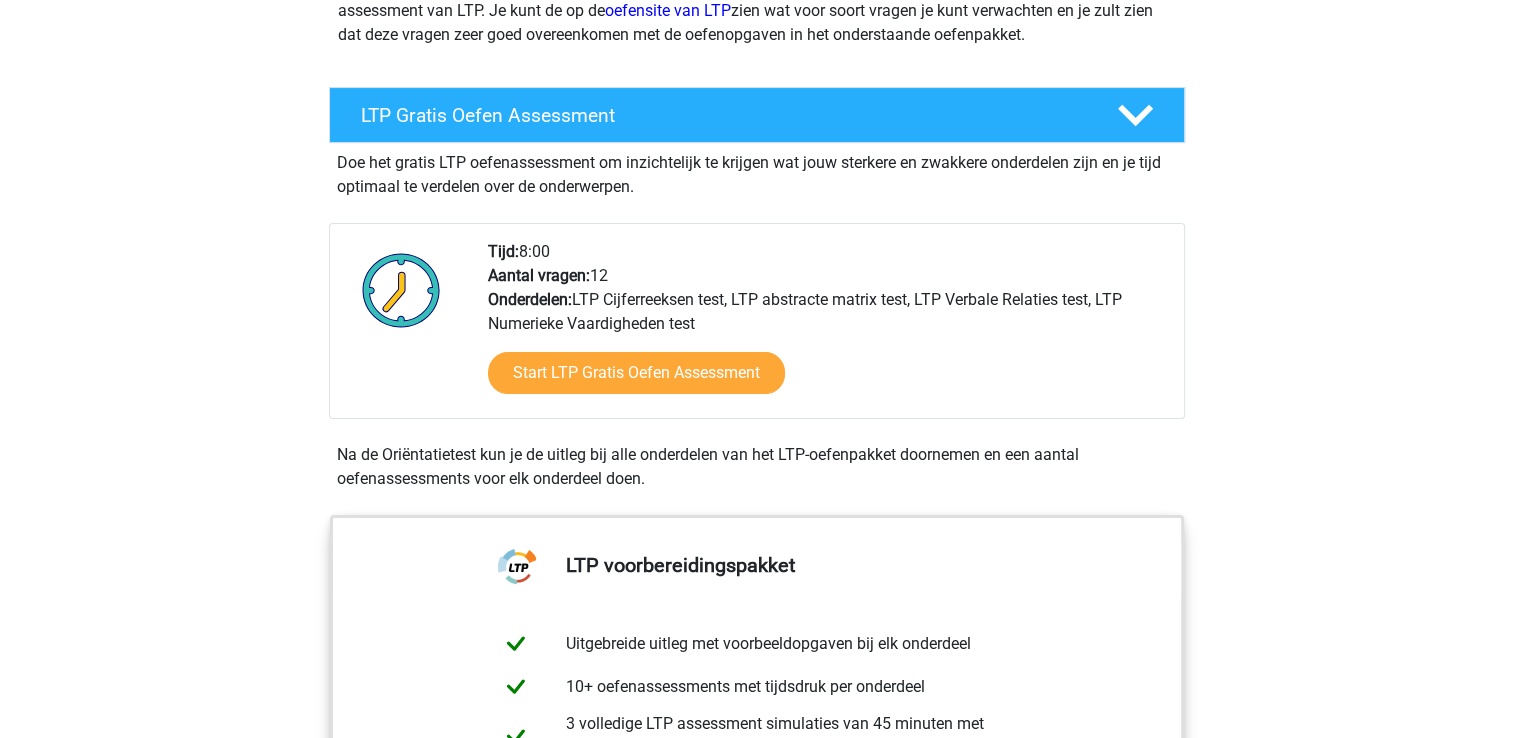 scroll, scrollTop: 300, scrollLeft: 0, axis: vertical 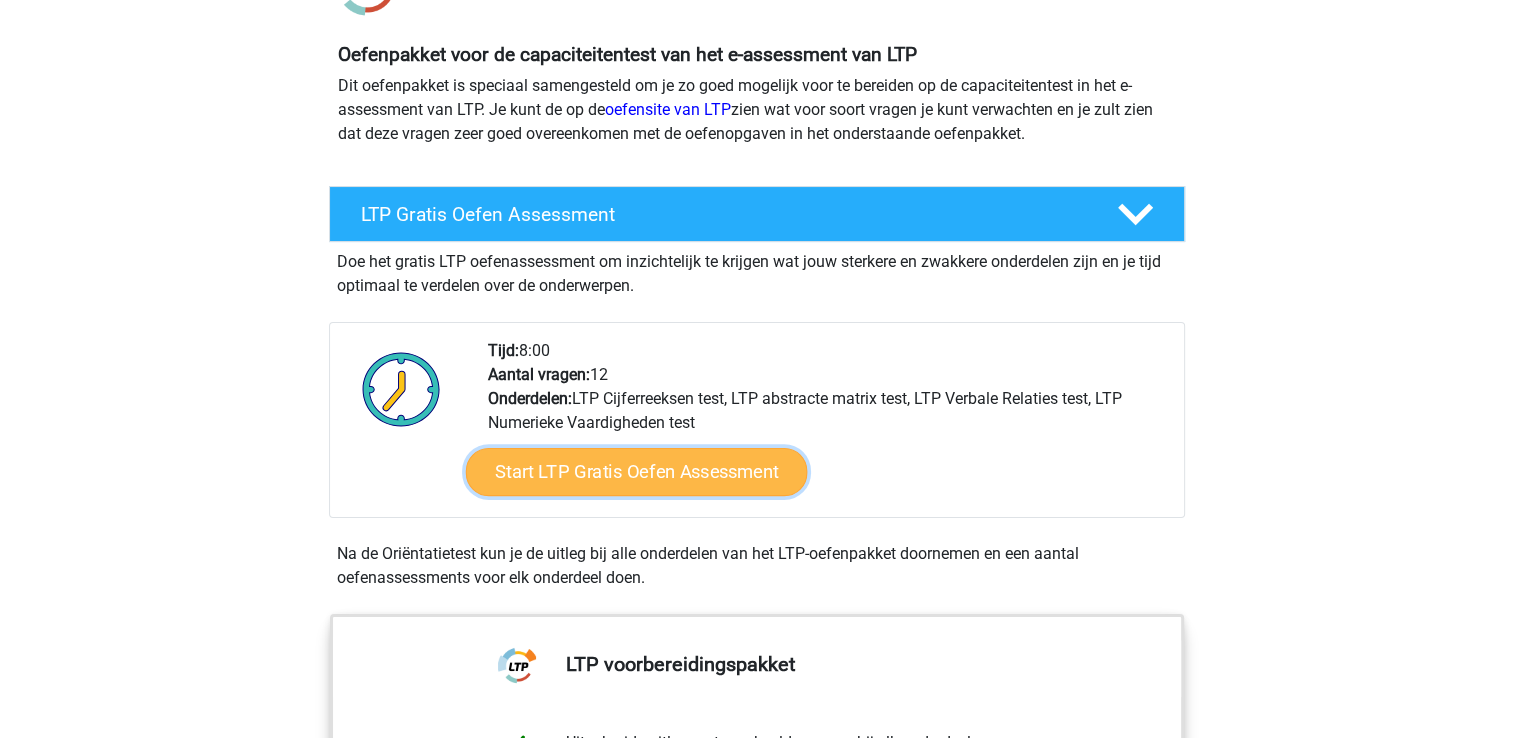 click on "Start LTP Gratis Oefen Assessment" at bounding box center [636, 472] 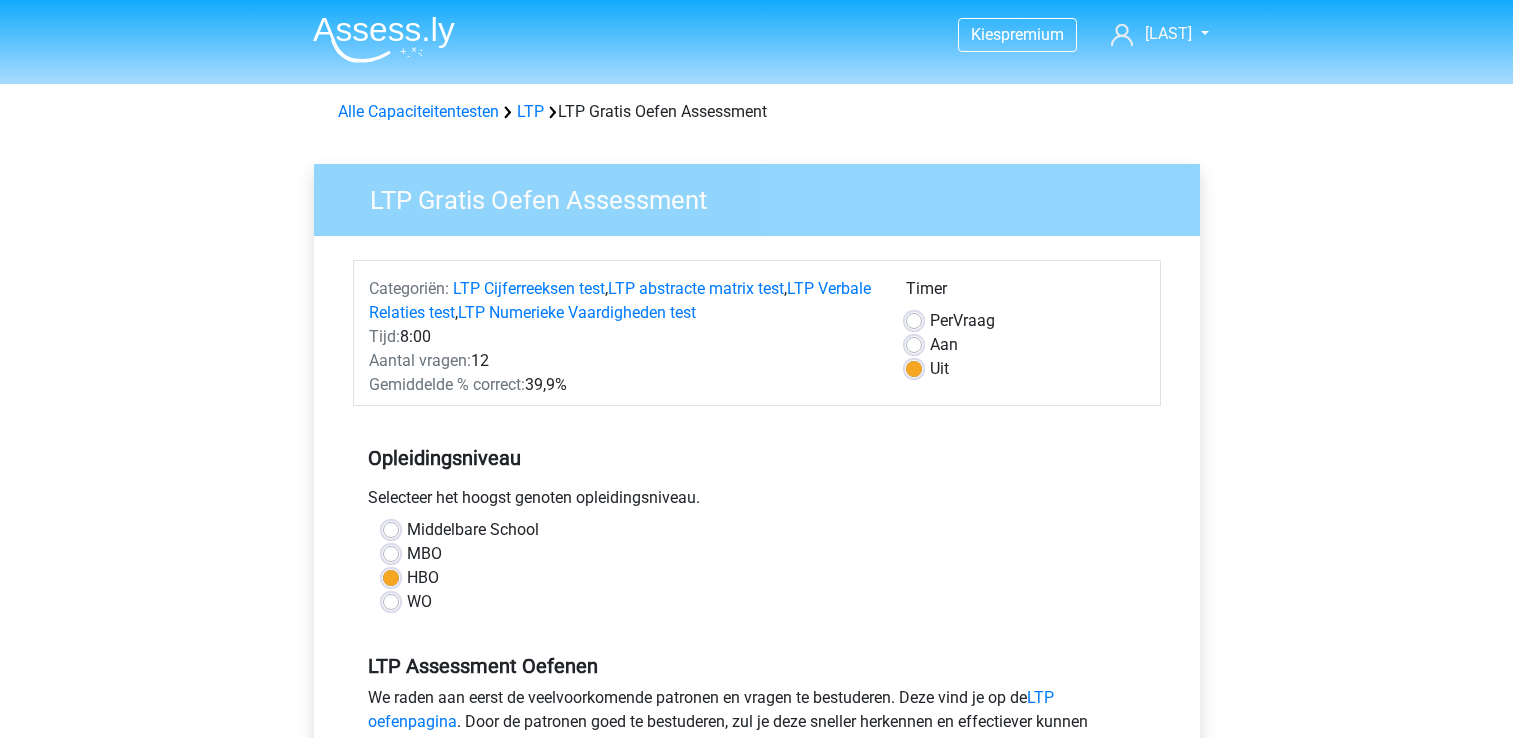 scroll, scrollTop: 0, scrollLeft: 0, axis: both 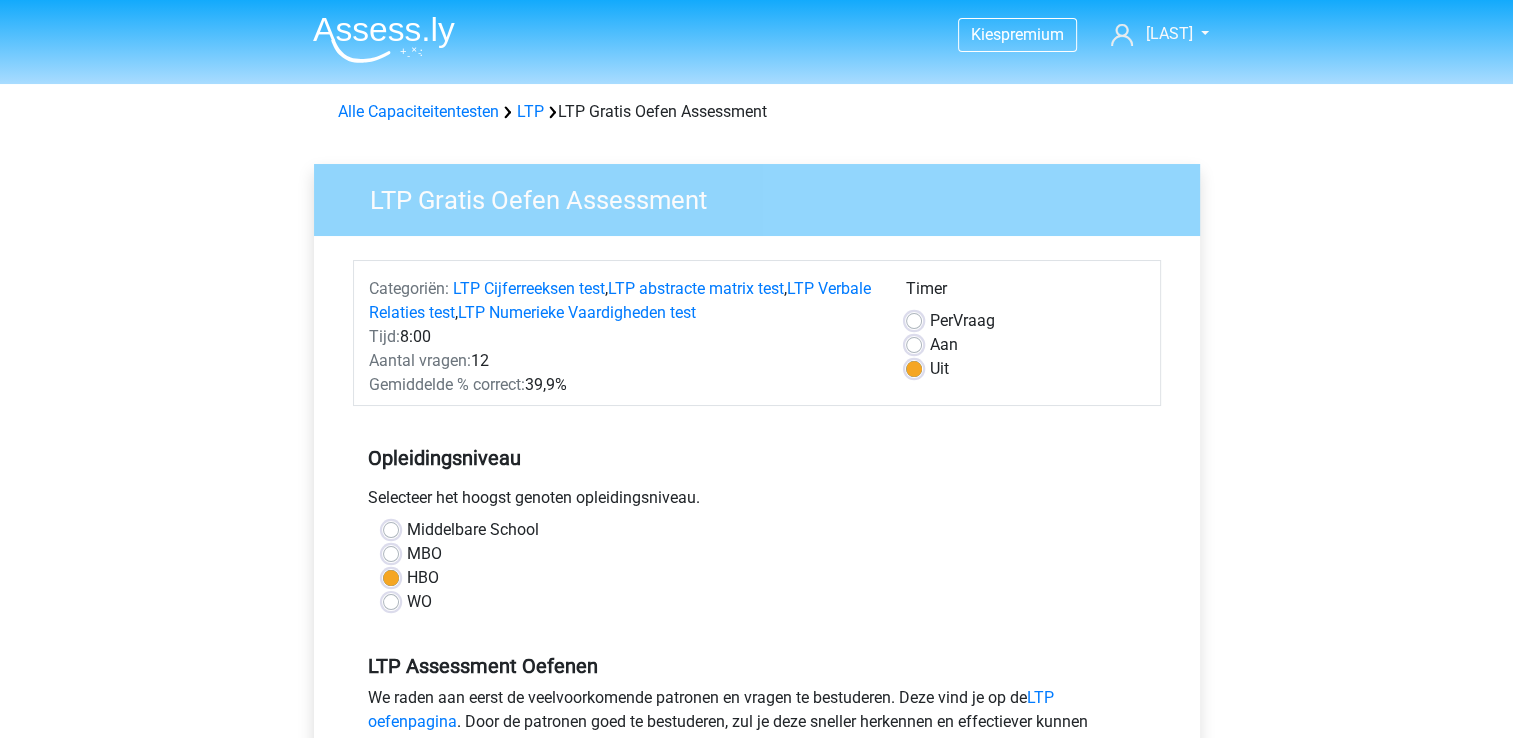 click on "Aan" at bounding box center [944, 345] 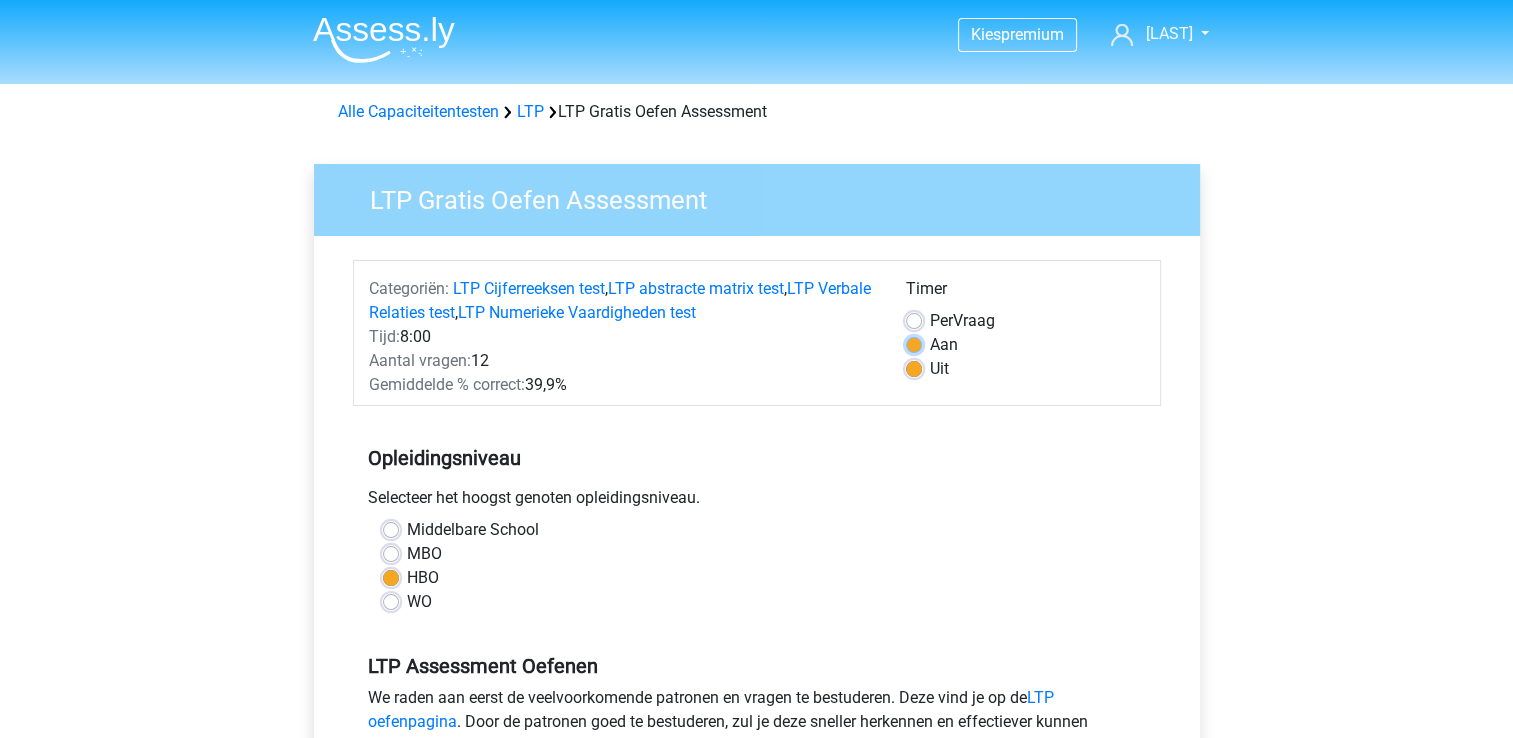 click on "Aan" at bounding box center (914, 343) 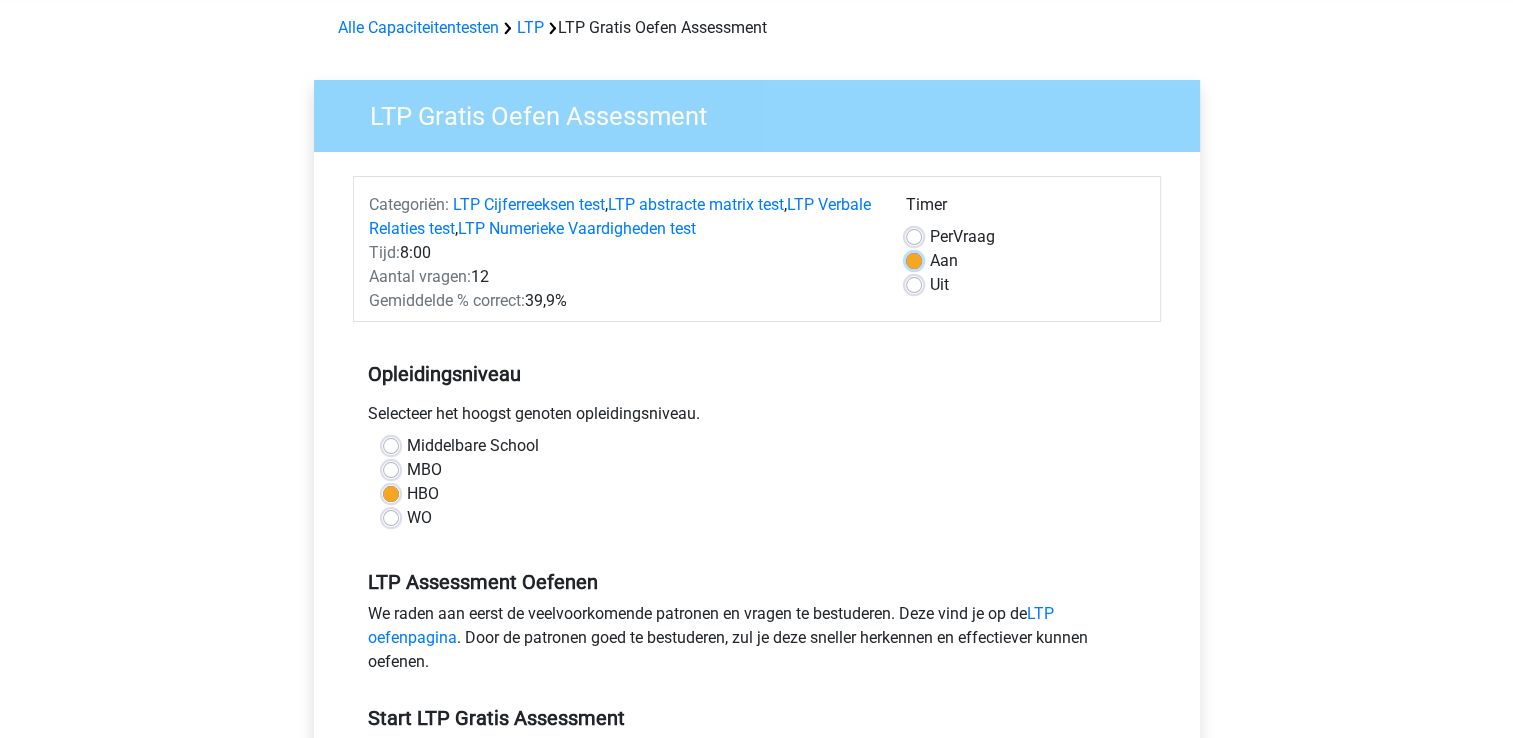 scroll, scrollTop: 400, scrollLeft: 0, axis: vertical 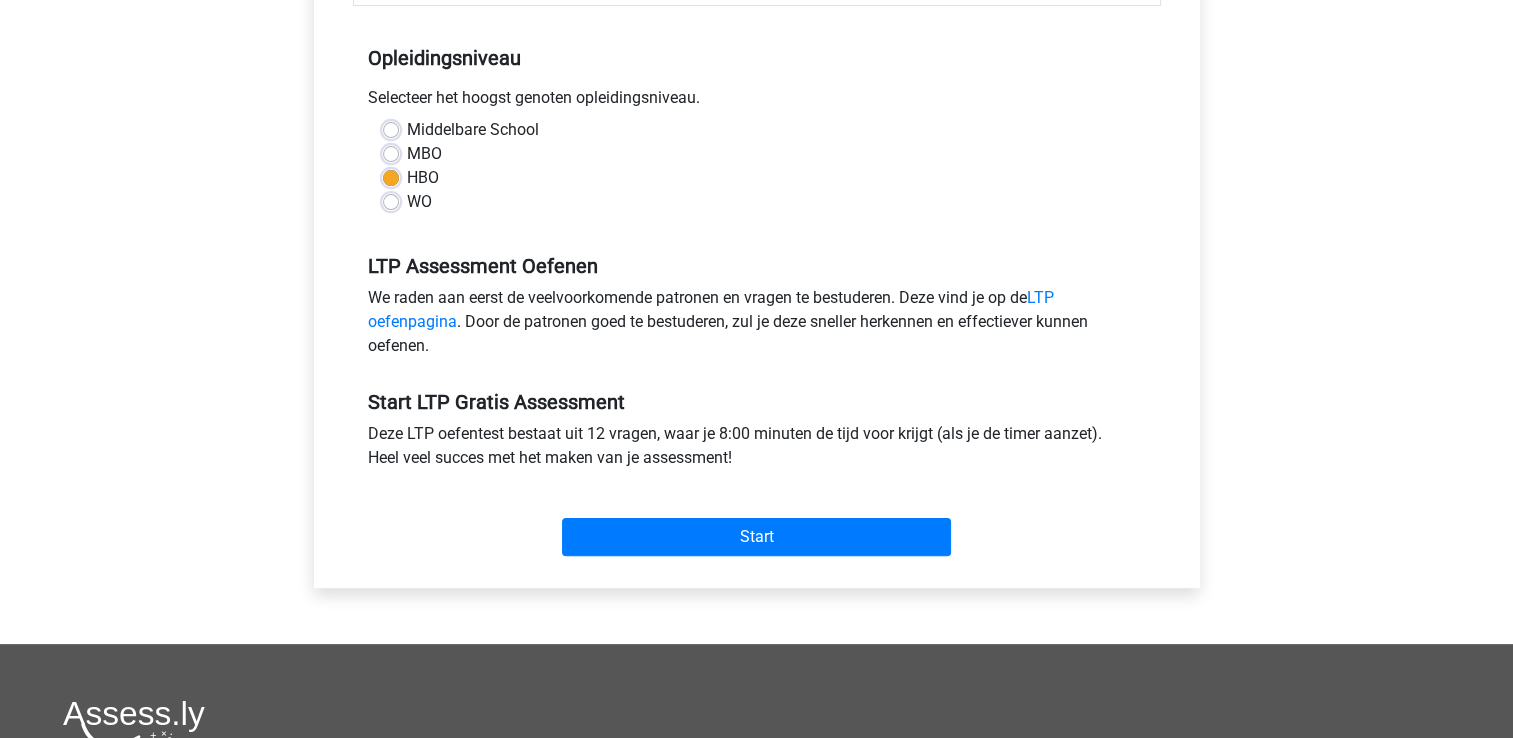 click on "Start" at bounding box center [757, 521] 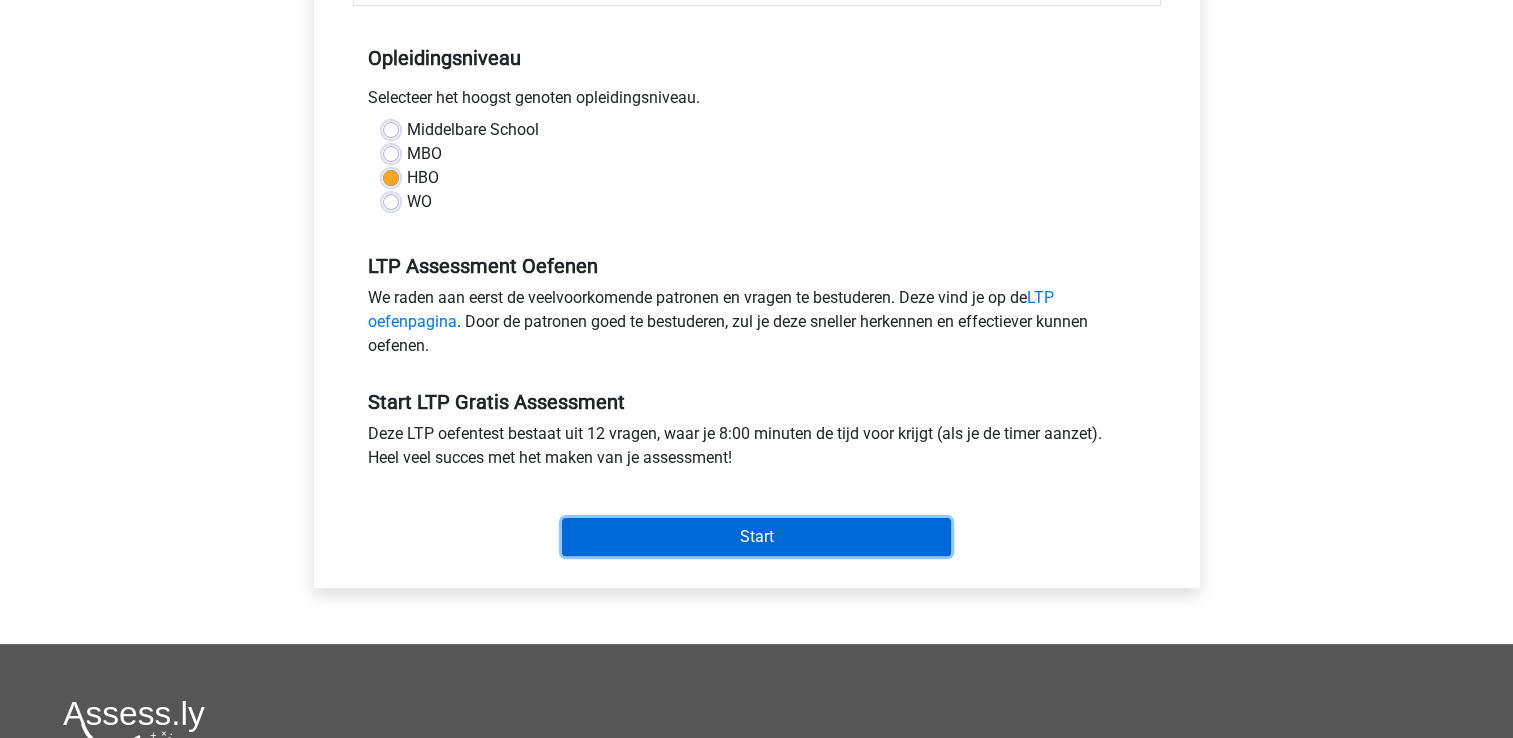 click on "Start" at bounding box center [756, 537] 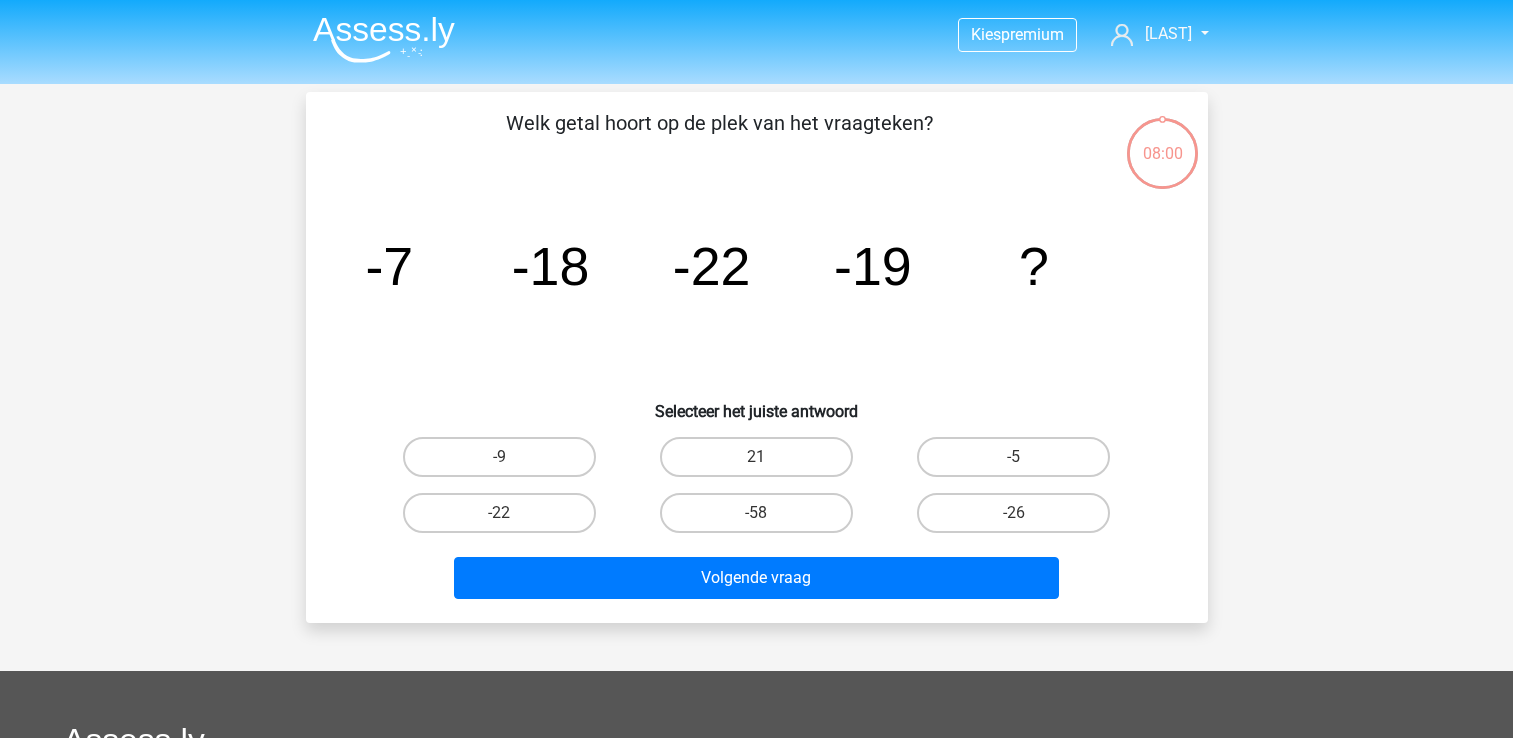 scroll, scrollTop: 0, scrollLeft: 0, axis: both 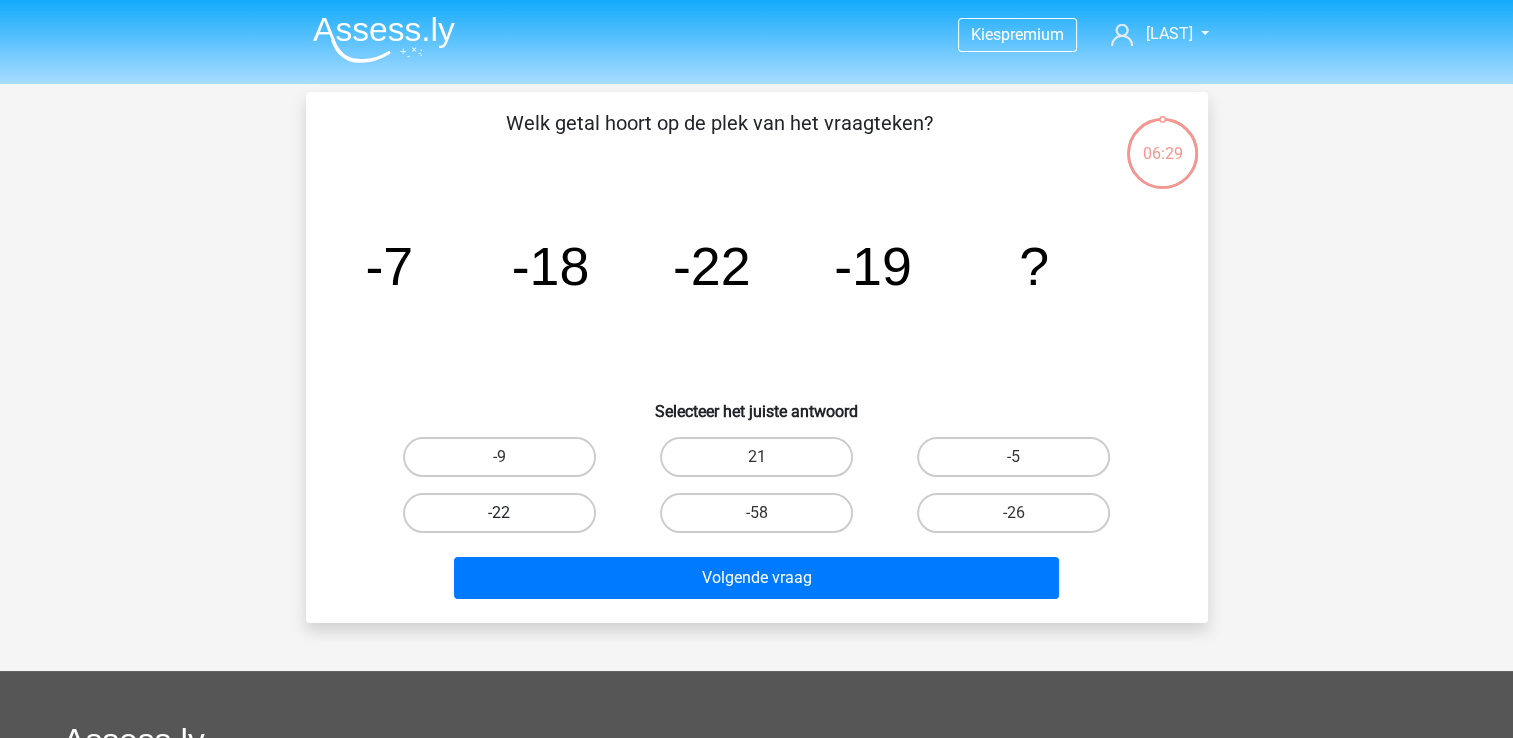 drag, startPoint x: 524, startPoint y: 532, endPoint x: 523, endPoint y: 514, distance: 18.027756 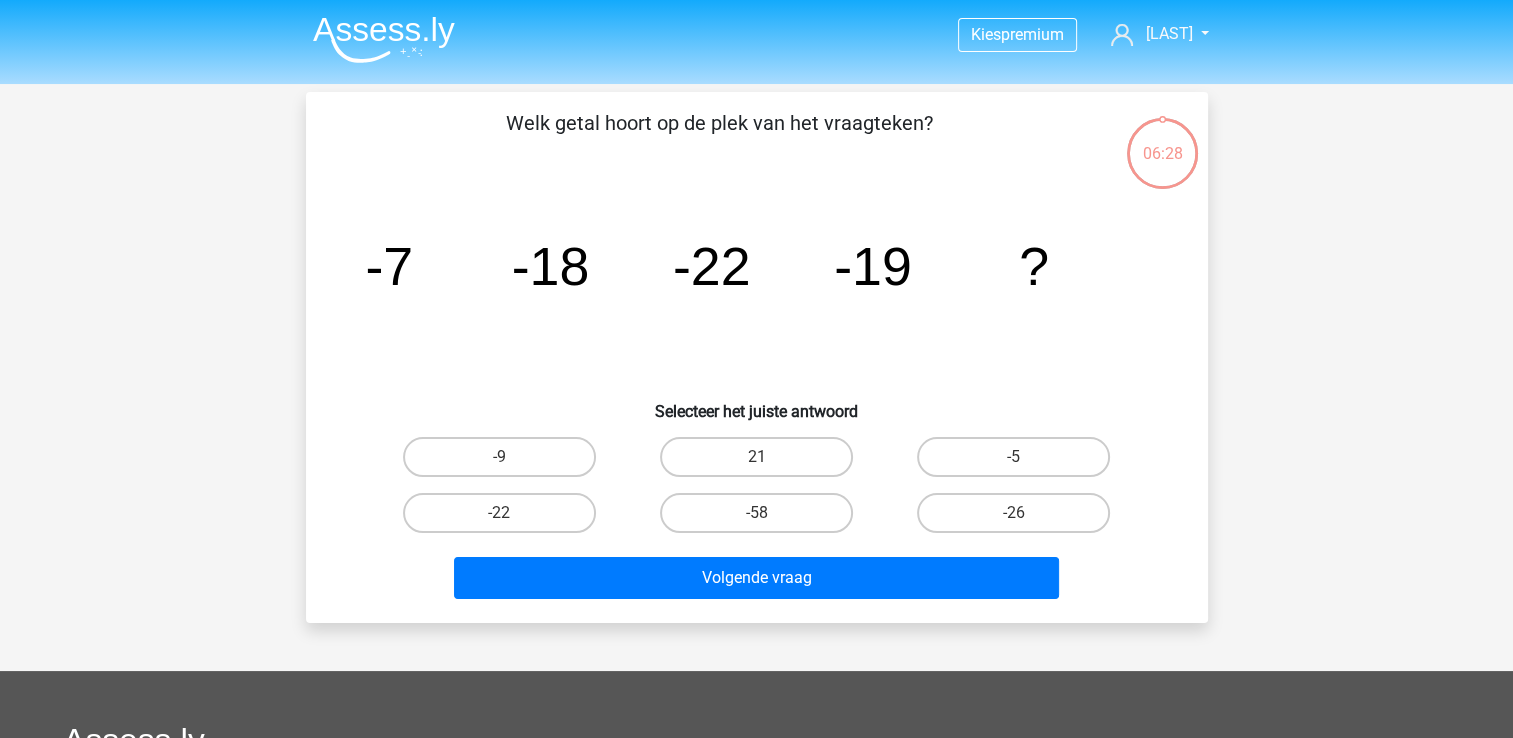 drag, startPoint x: 523, startPoint y: 510, endPoint x: 600, endPoint y: 534, distance: 80.65358 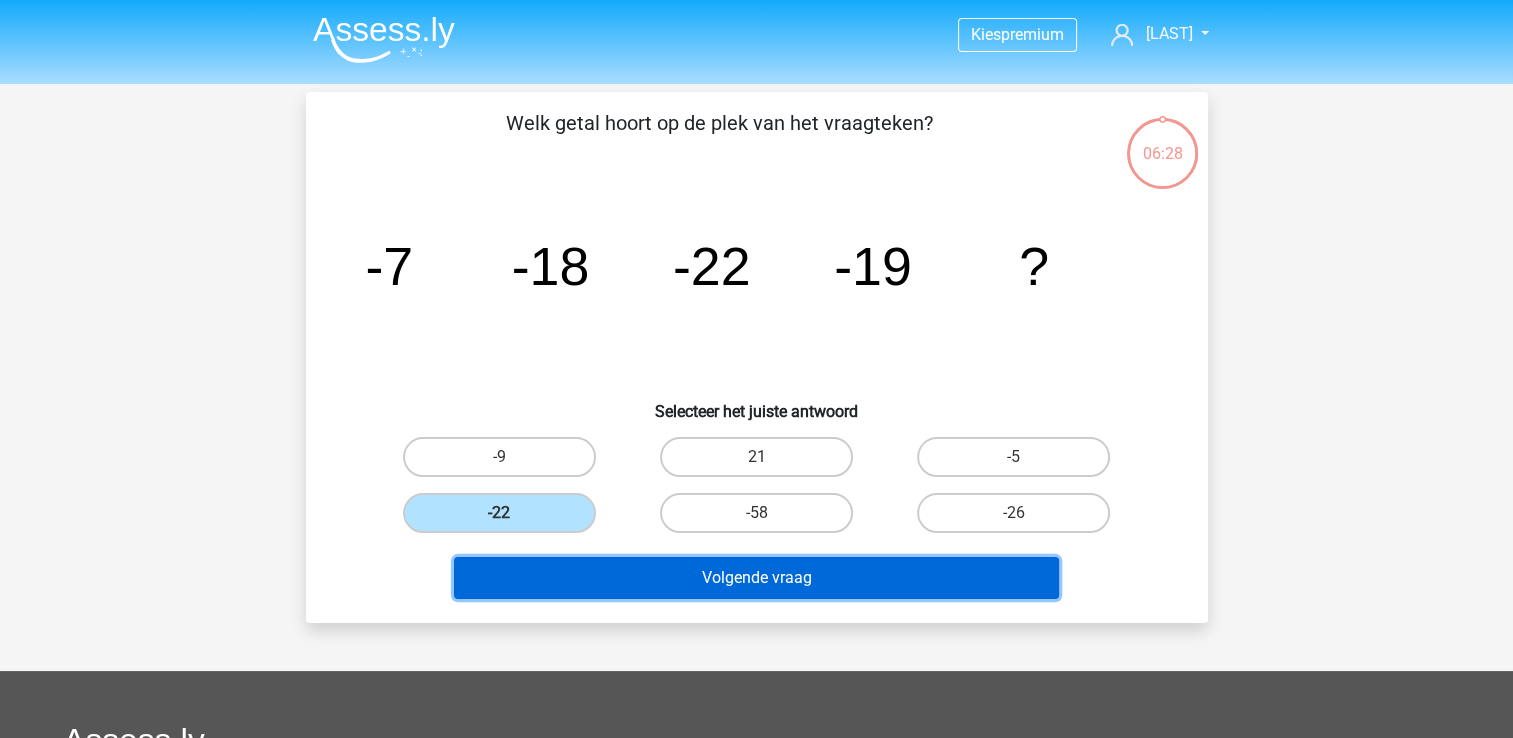 click on "Volgende vraag" at bounding box center [756, 578] 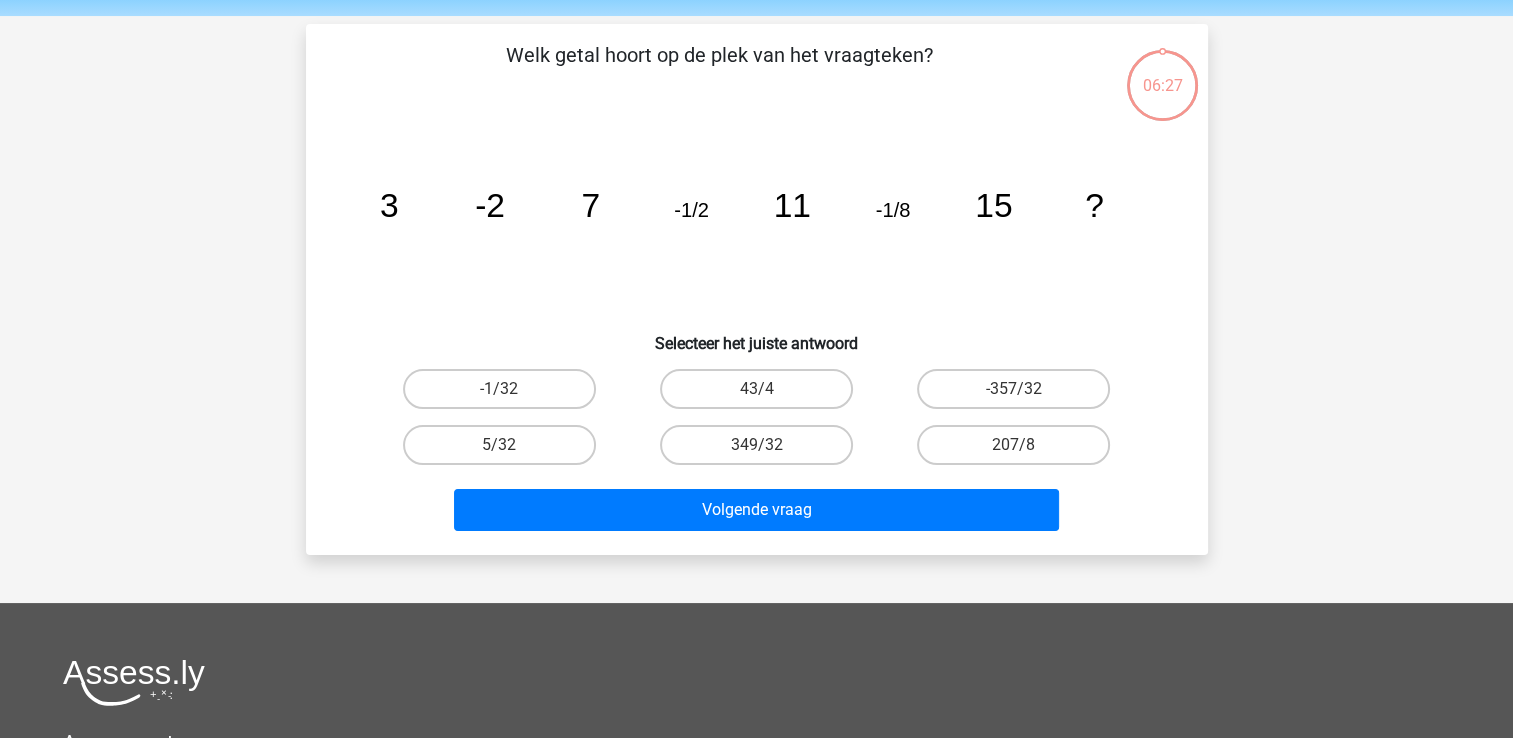 scroll, scrollTop: 92, scrollLeft: 0, axis: vertical 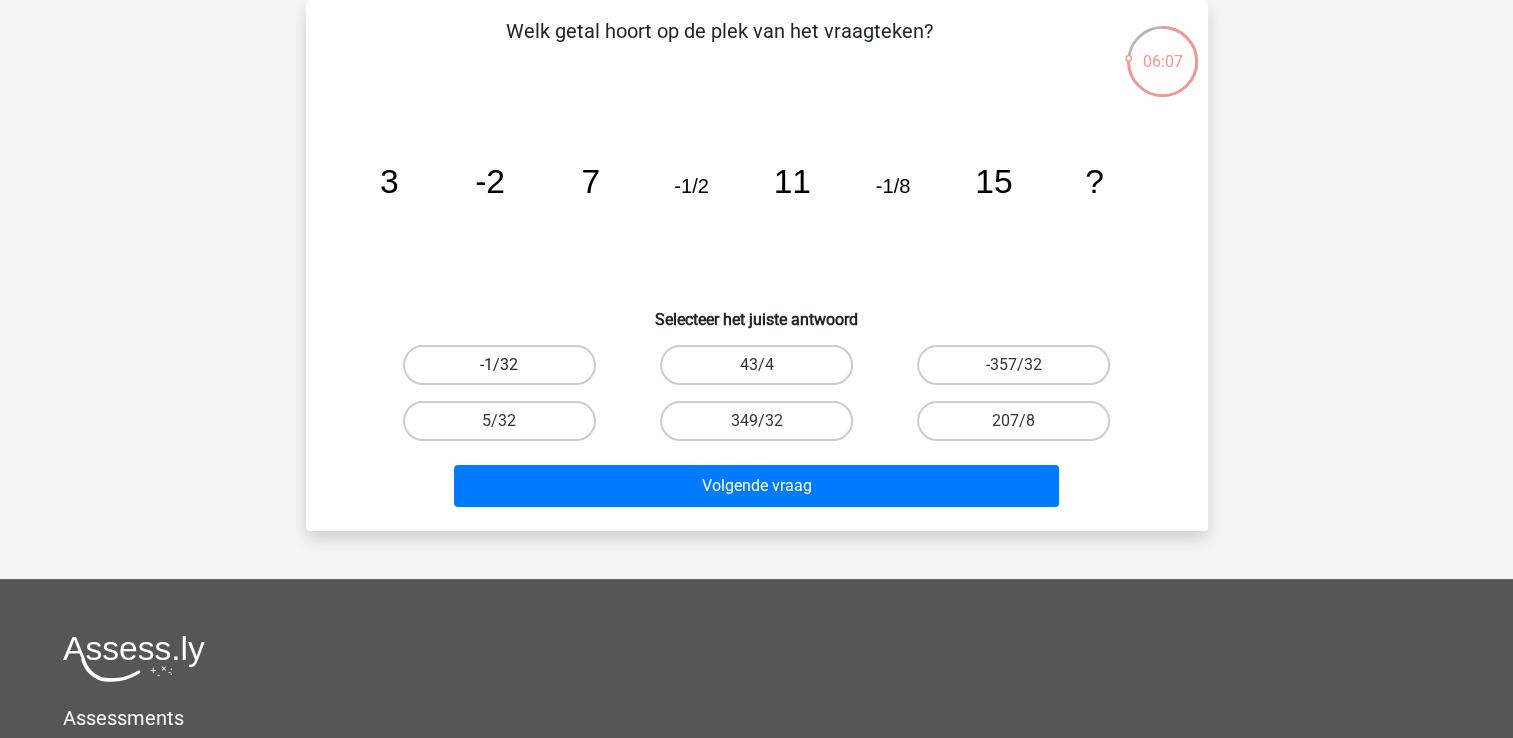 drag, startPoint x: 508, startPoint y: 356, endPoint x: 640, endPoint y: 449, distance: 161.47136 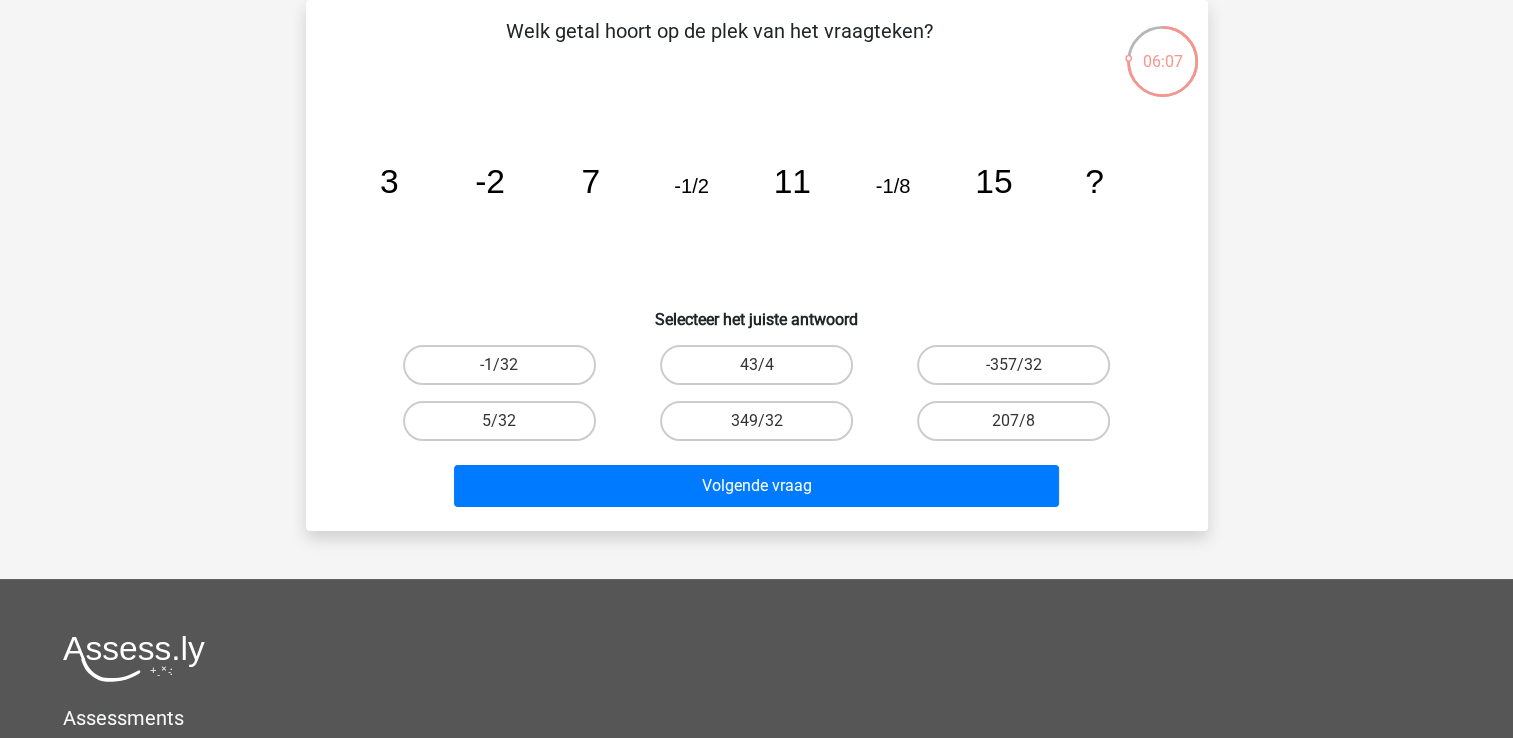 click on "-1/32" at bounding box center (505, 371) 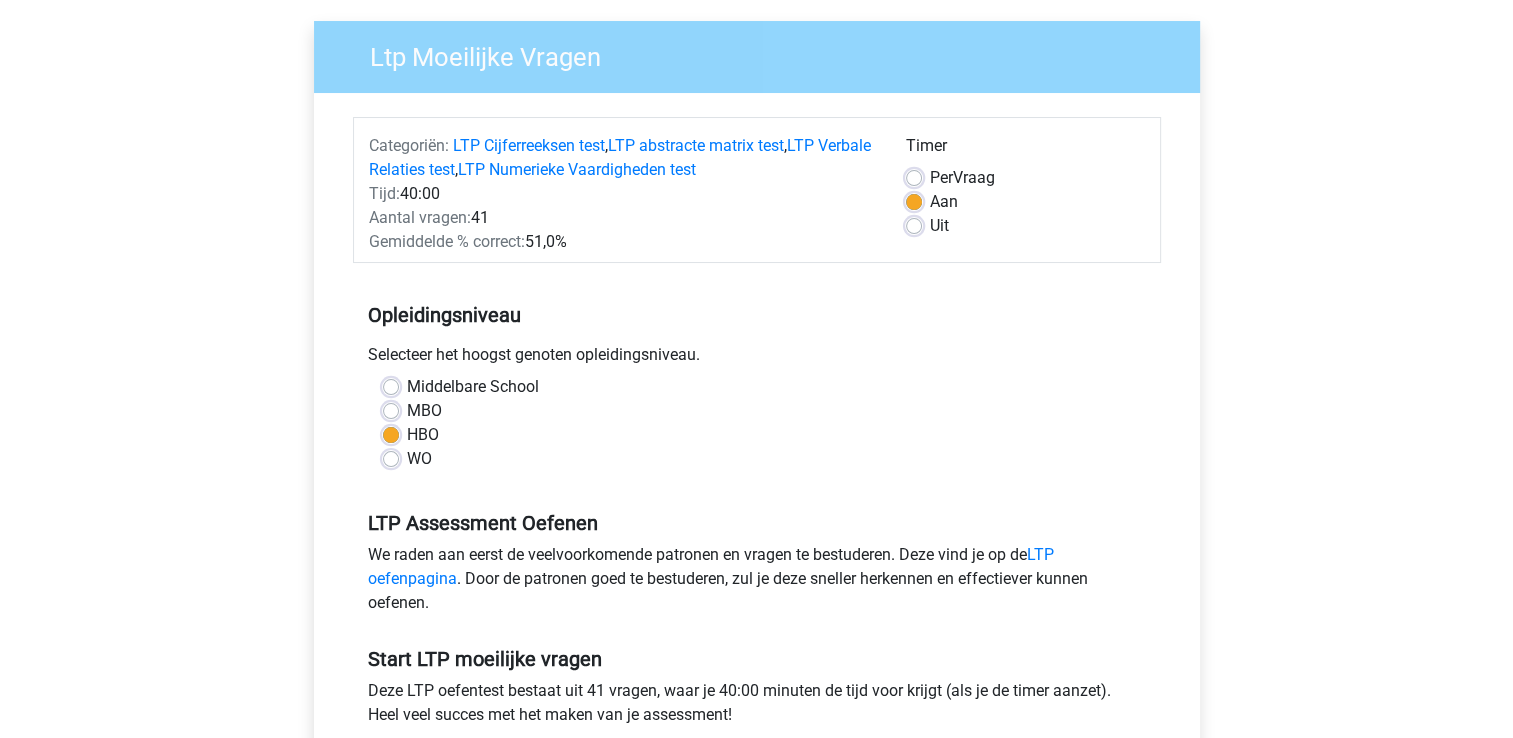 scroll, scrollTop: 645, scrollLeft: 0, axis: vertical 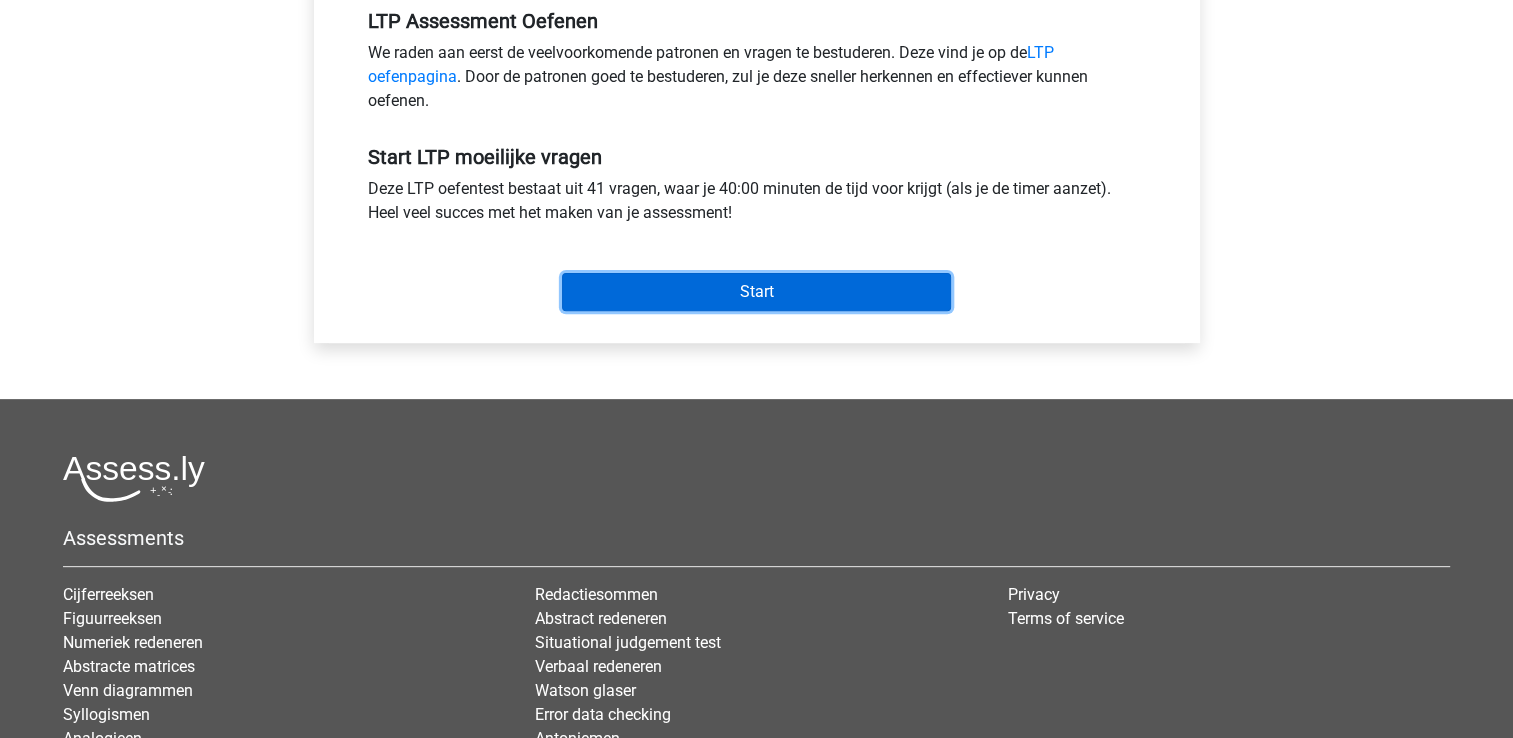 click on "Start" at bounding box center [756, 292] 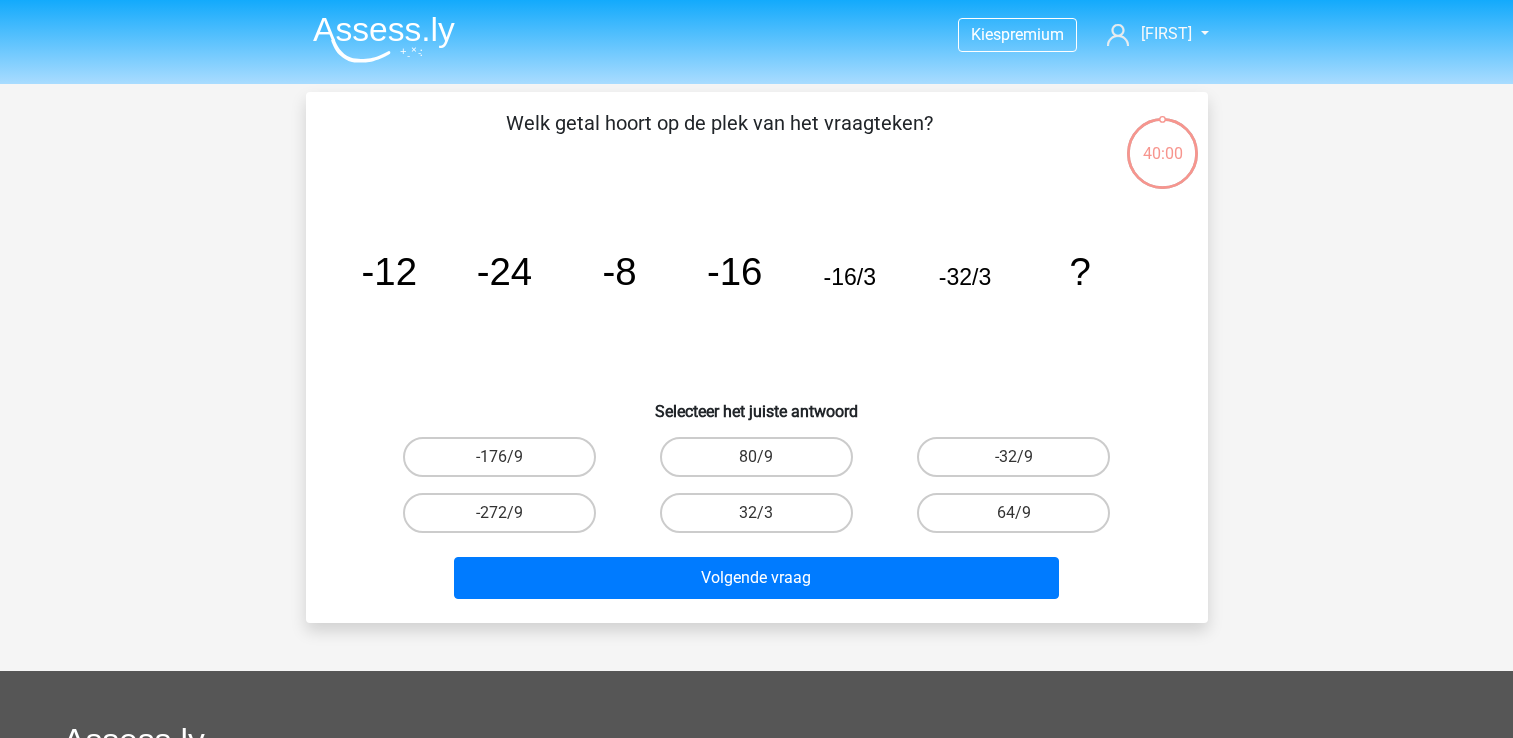 scroll, scrollTop: 0, scrollLeft: 0, axis: both 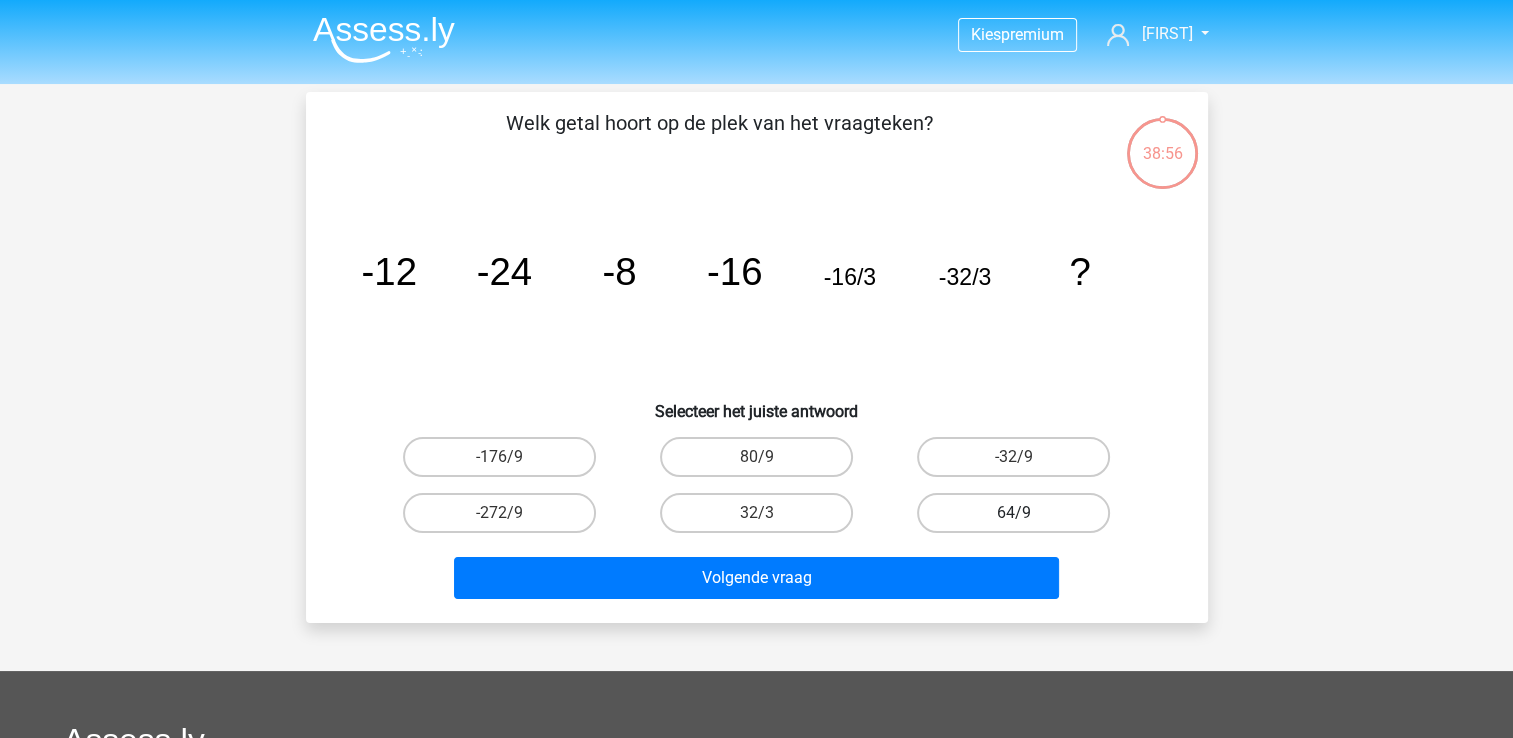 click on "64/9" at bounding box center (1013, 513) 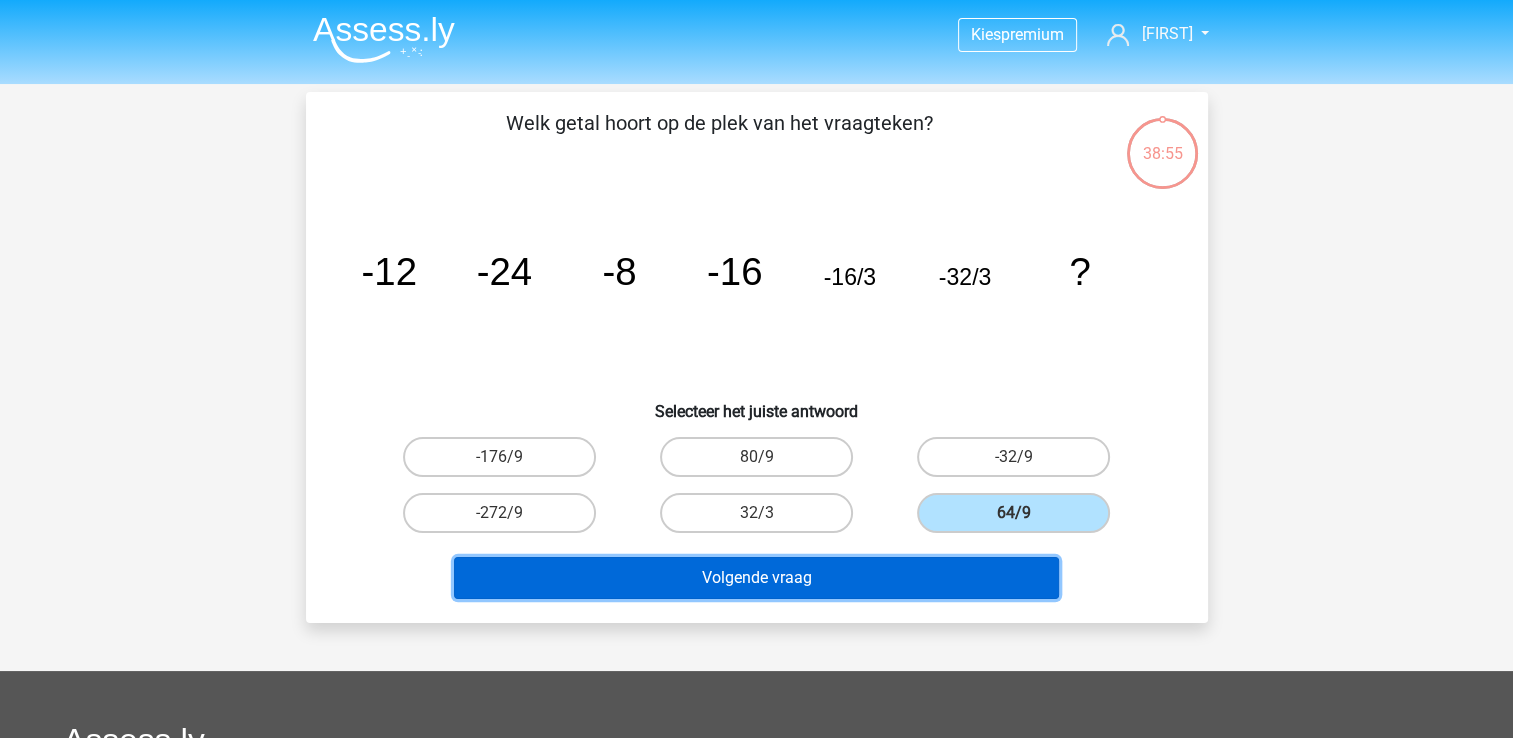 click on "Volgende vraag" at bounding box center (756, 578) 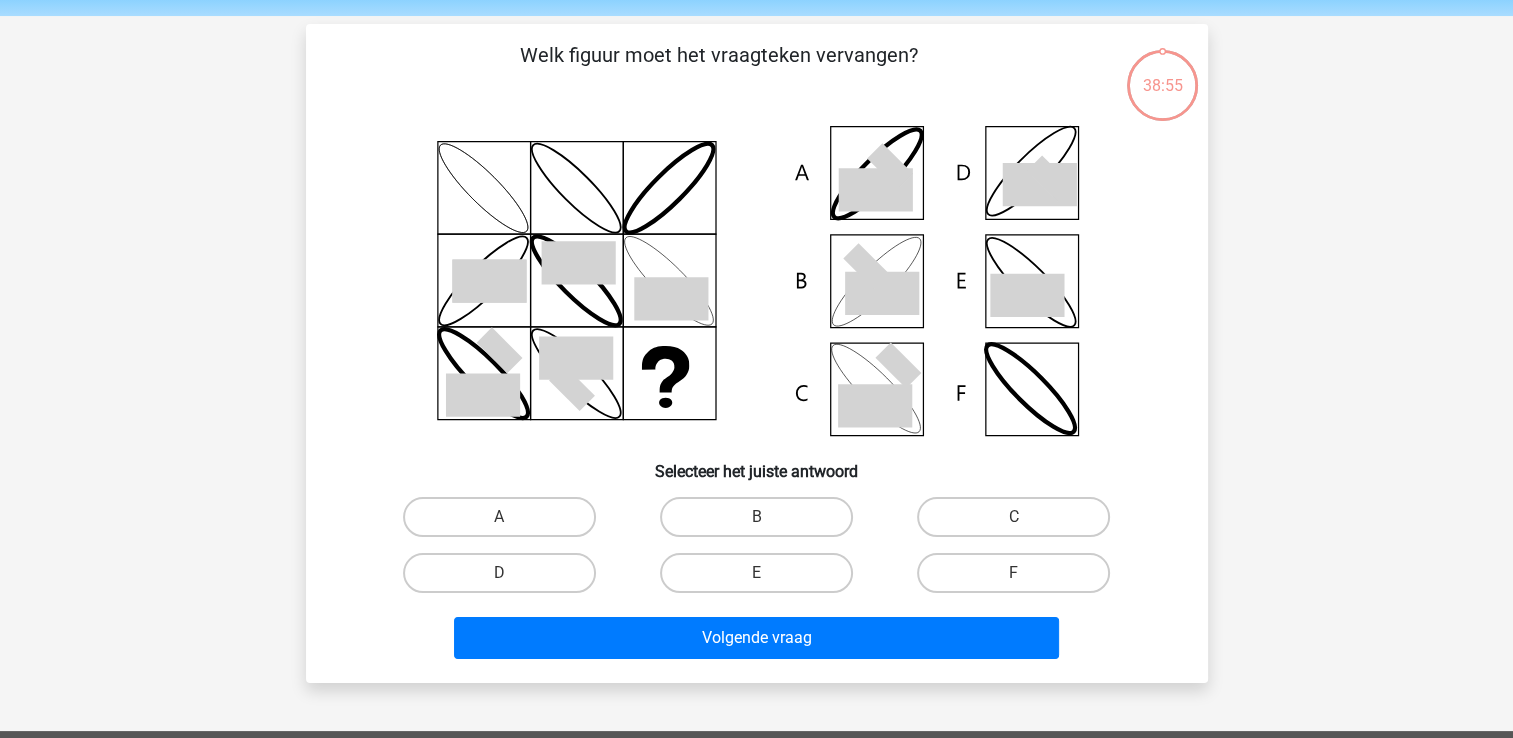 scroll, scrollTop: 92, scrollLeft: 0, axis: vertical 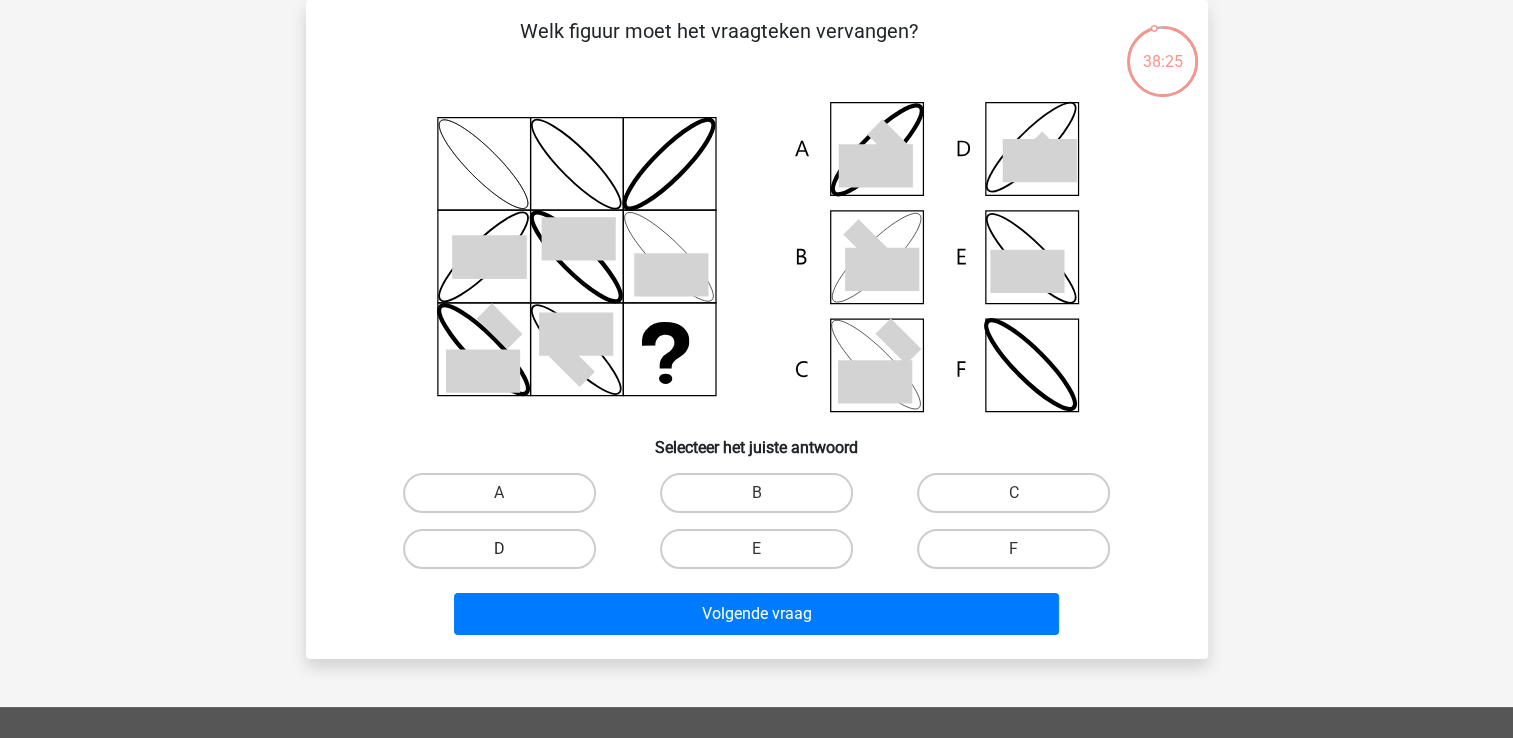 click on "D" at bounding box center (499, 549) 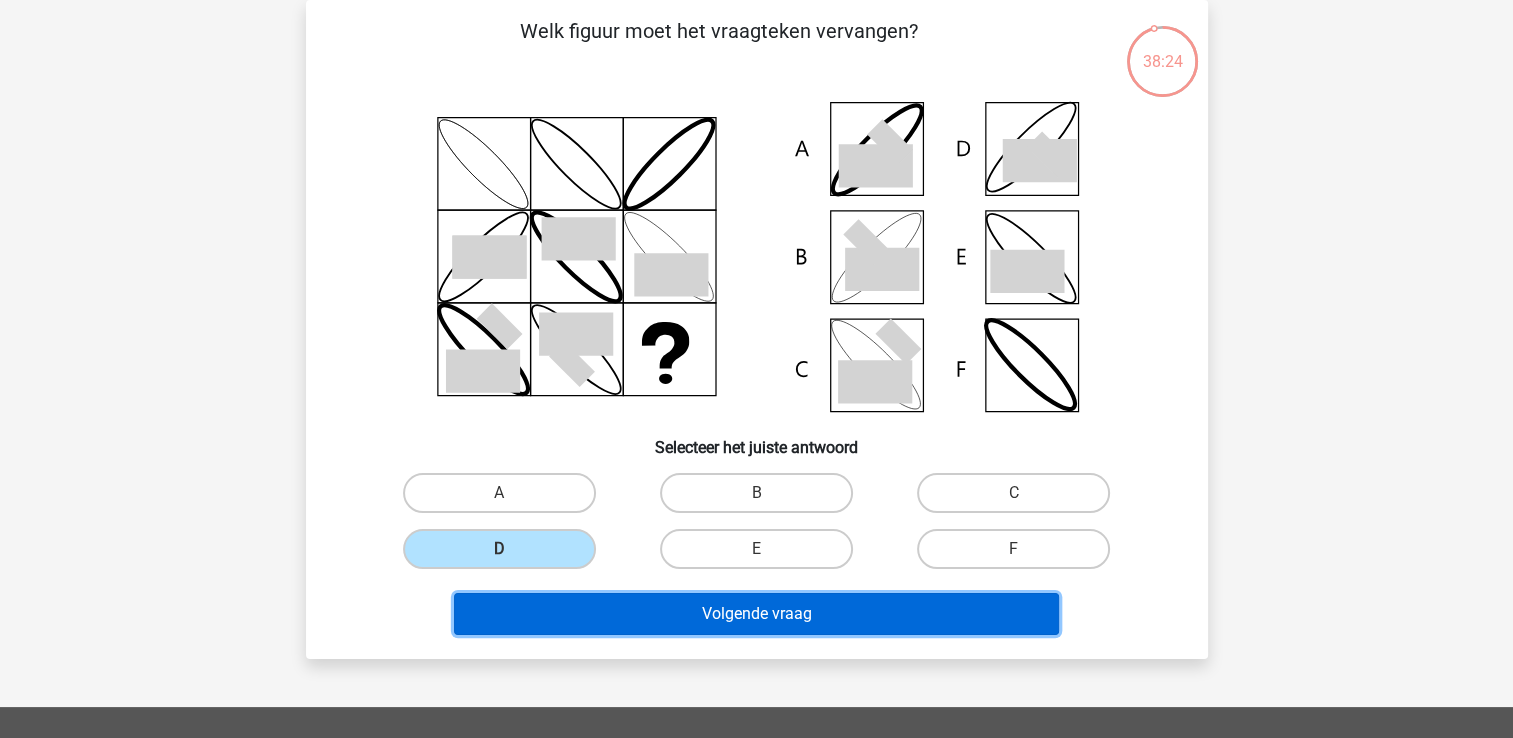 click on "Volgende vraag" at bounding box center (756, 614) 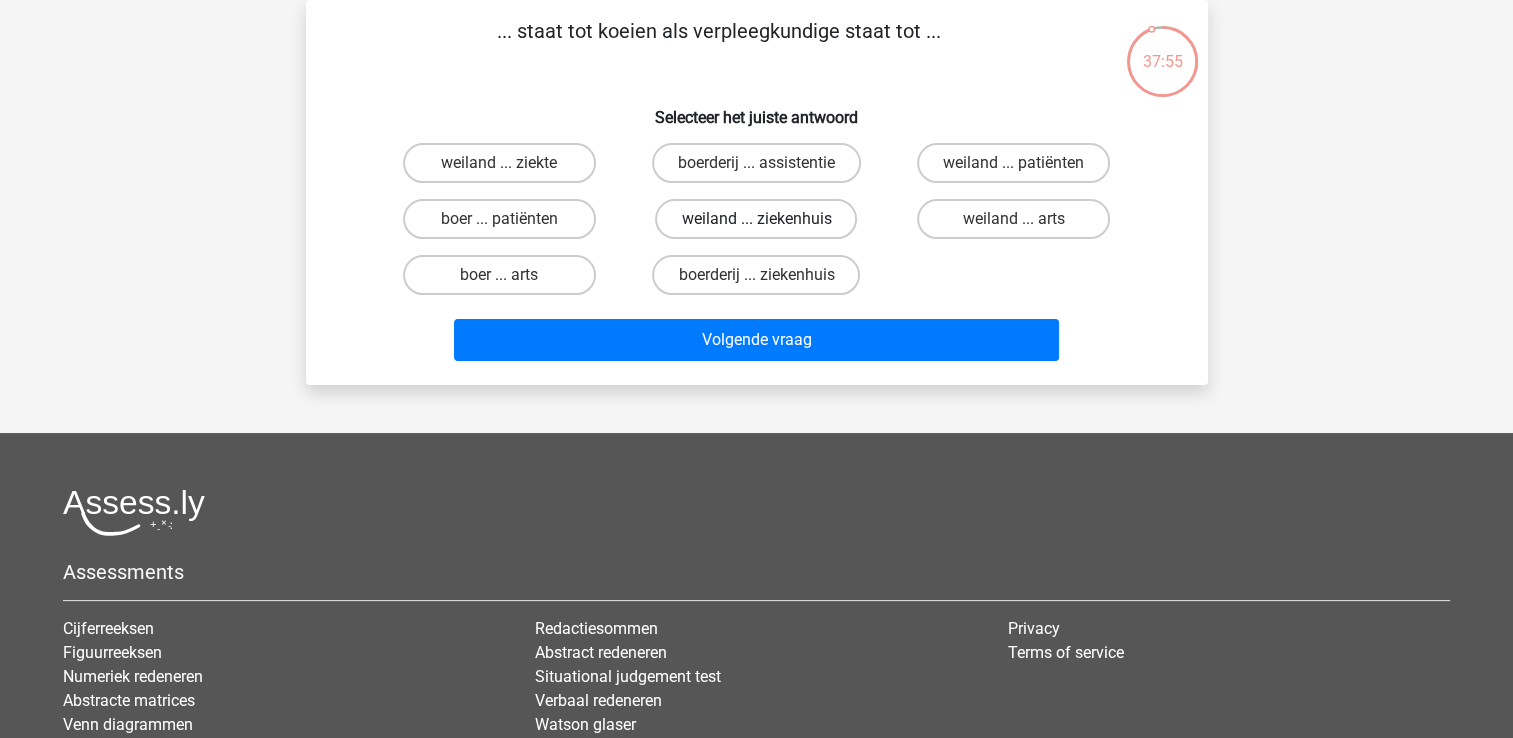 click on "weiland ... ziekenhuis" at bounding box center [756, 219] 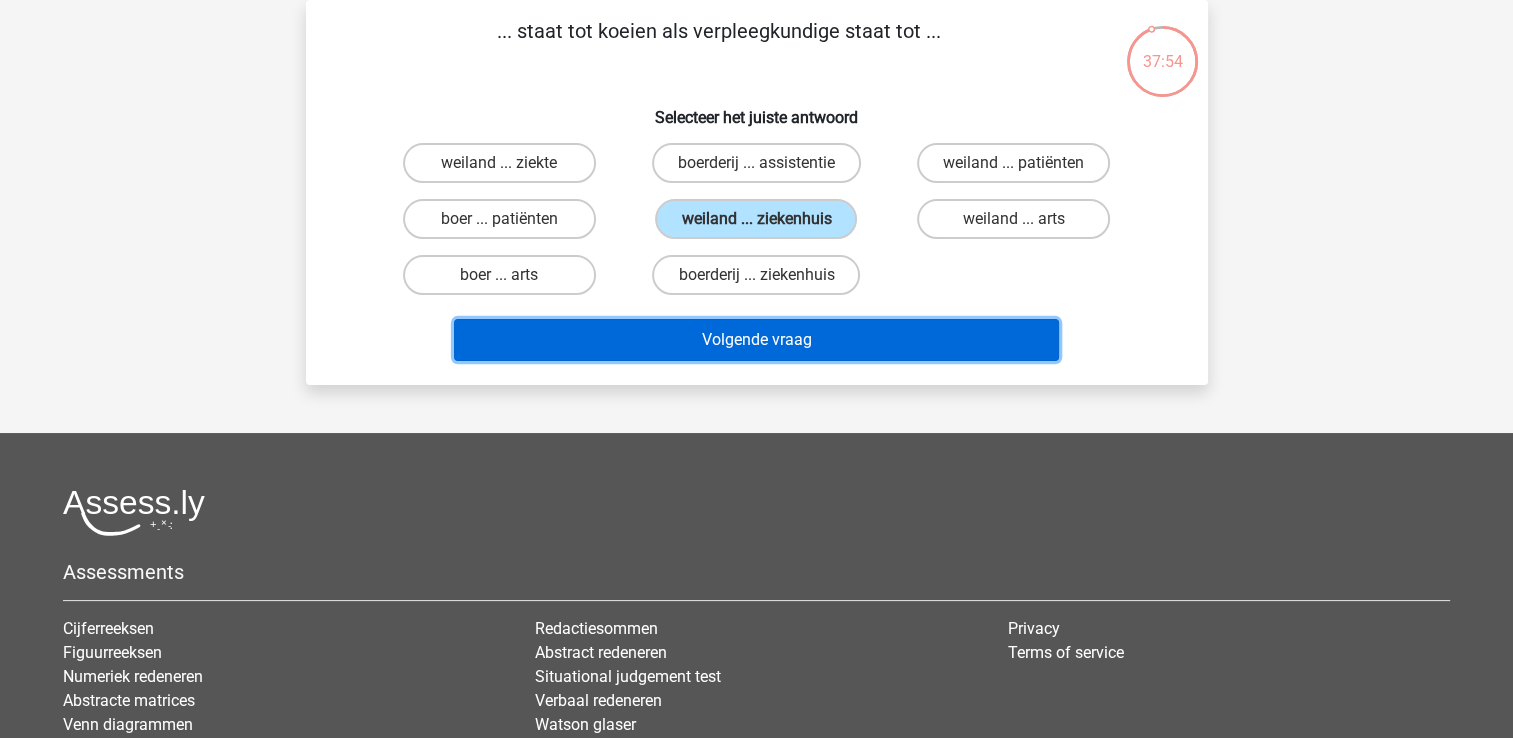click on "Volgende vraag" at bounding box center (756, 340) 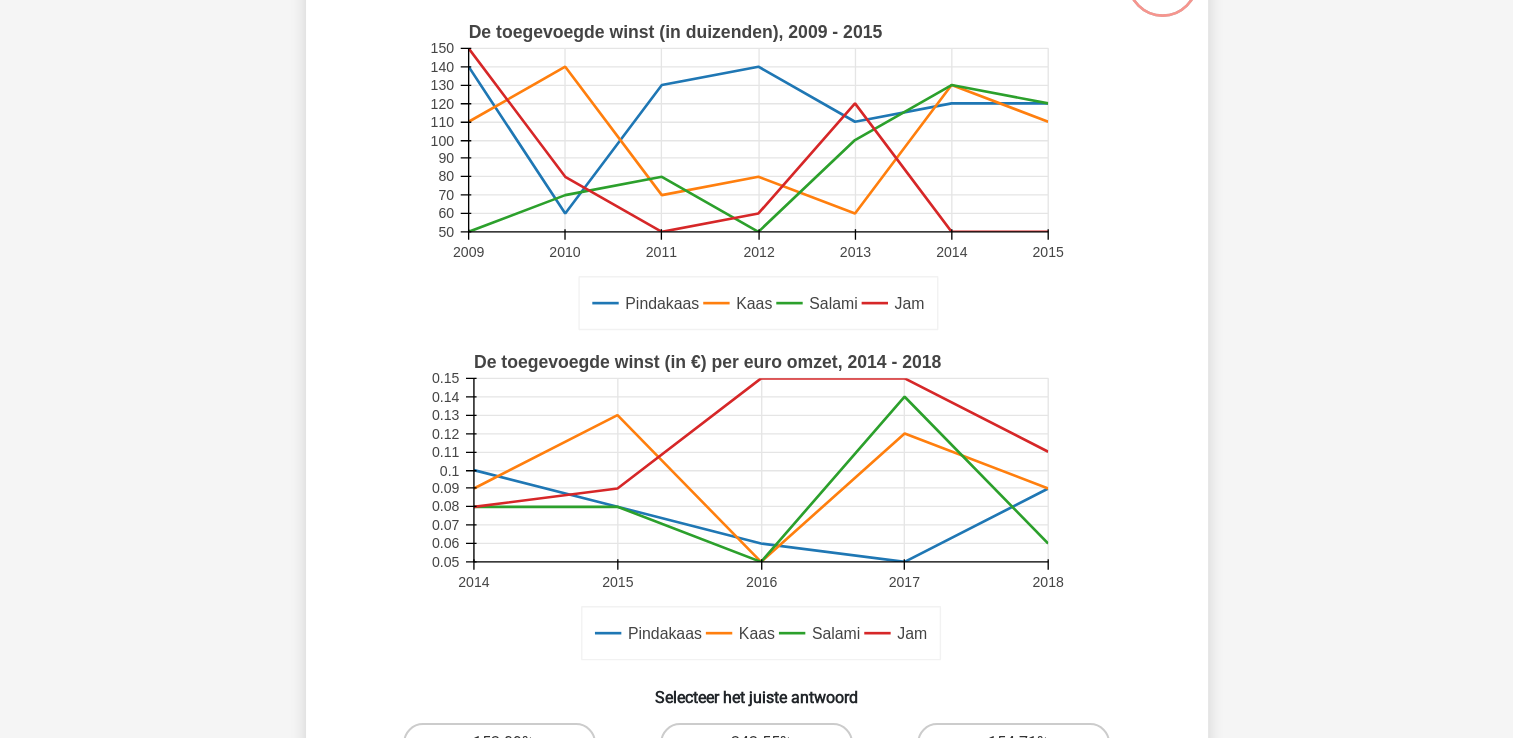 scroll, scrollTop: 400, scrollLeft: 0, axis: vertical 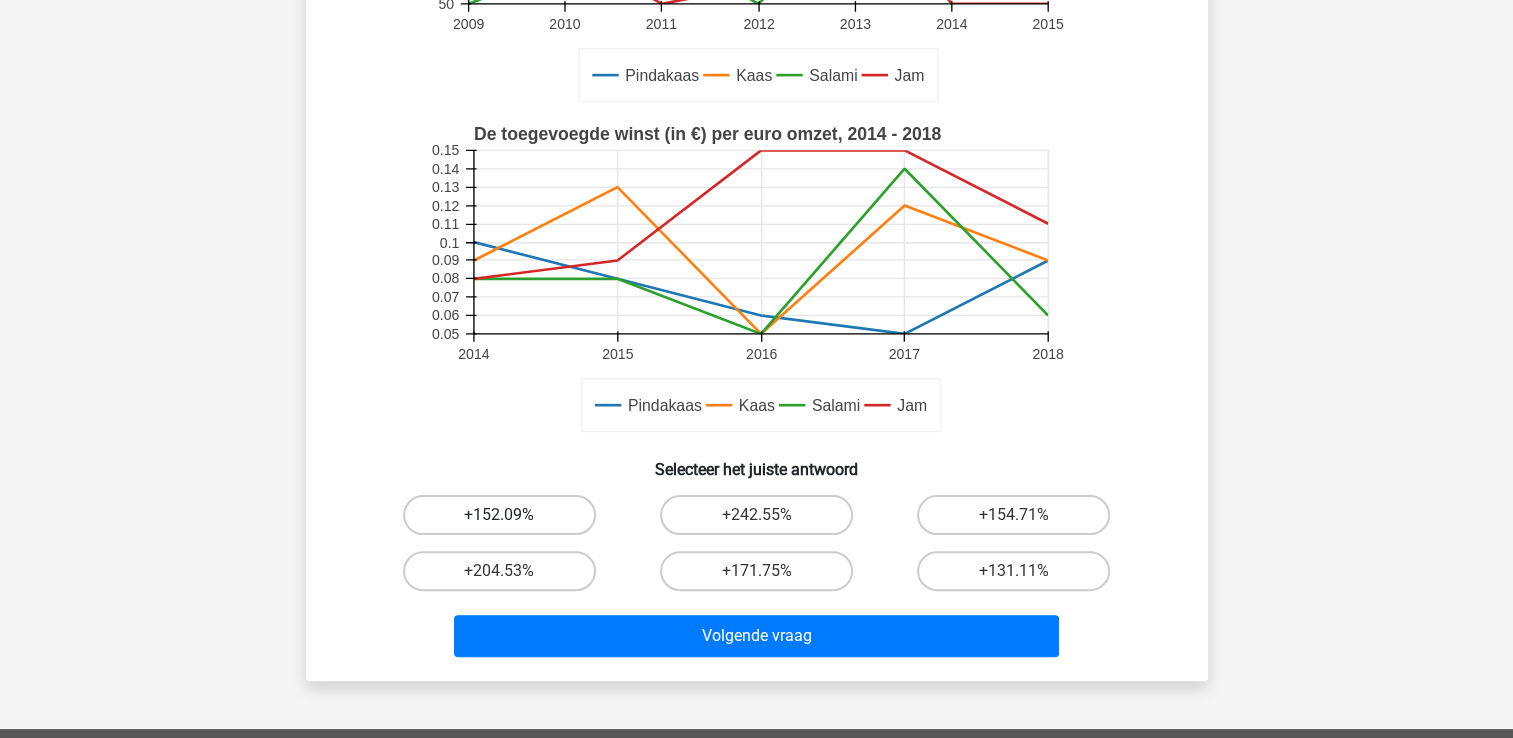 click on "+152.09%" at bounding box center (499, 515) 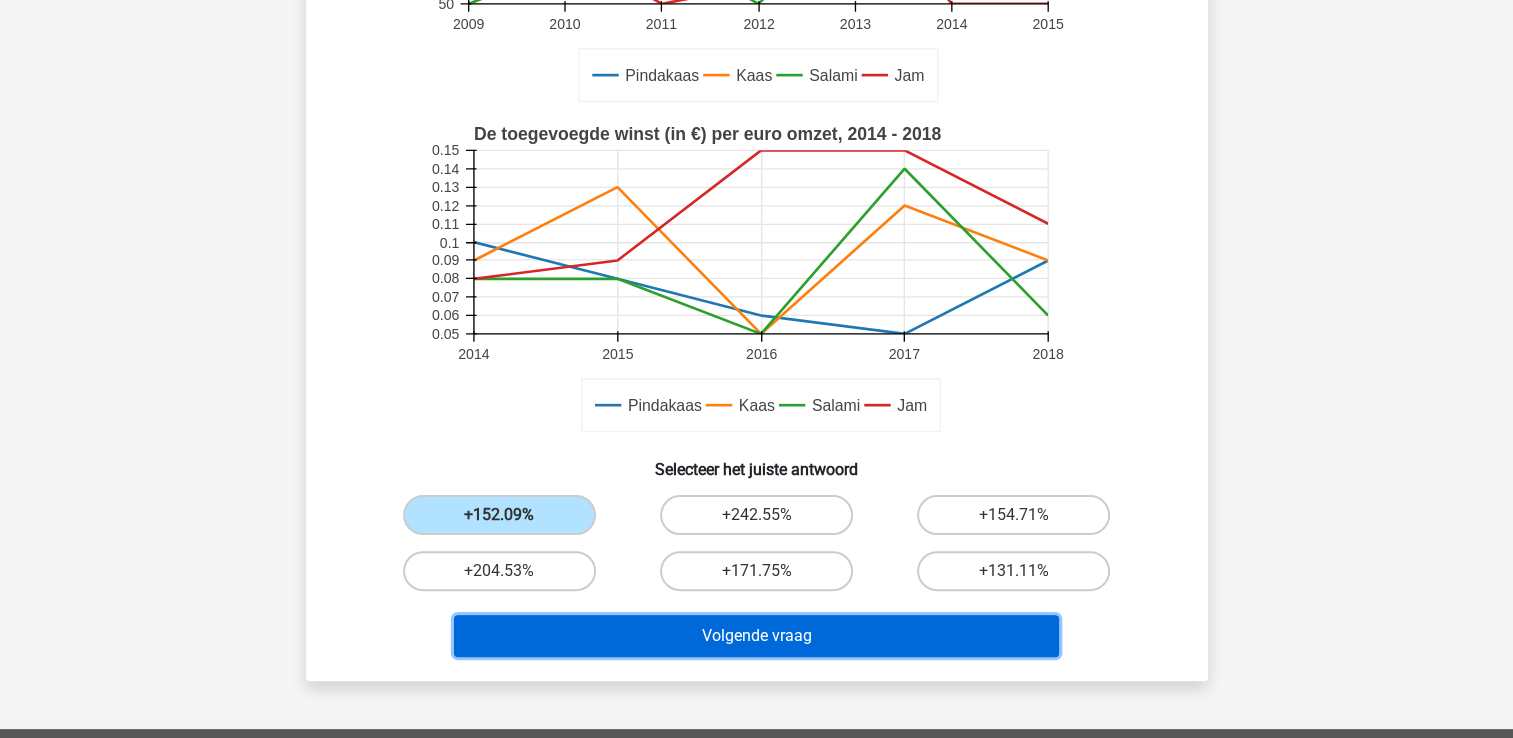 click on "Volgende vraag" at bounding box center (756, 636) 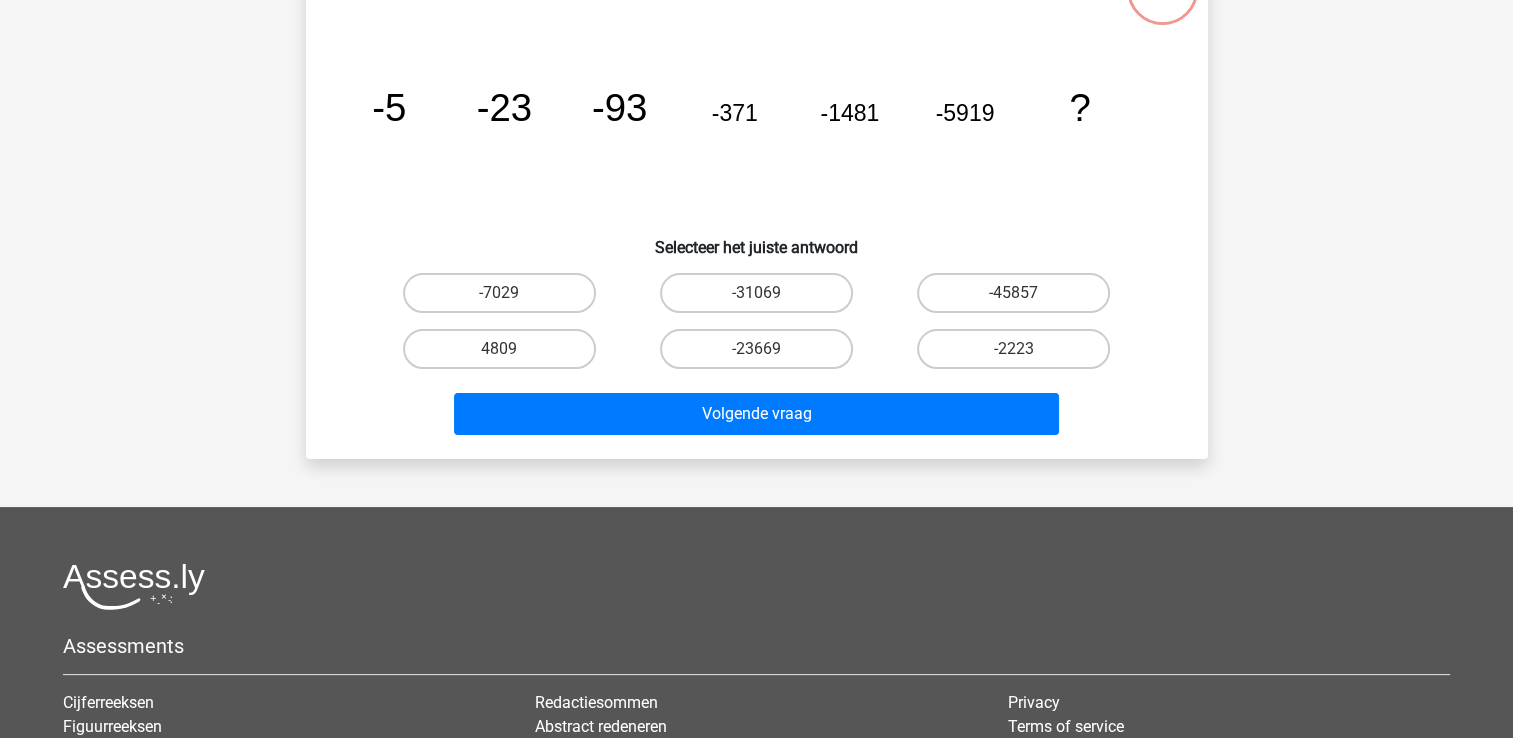 scroll, scrollTop: 92, scrollLeft: 0, axis: vertical 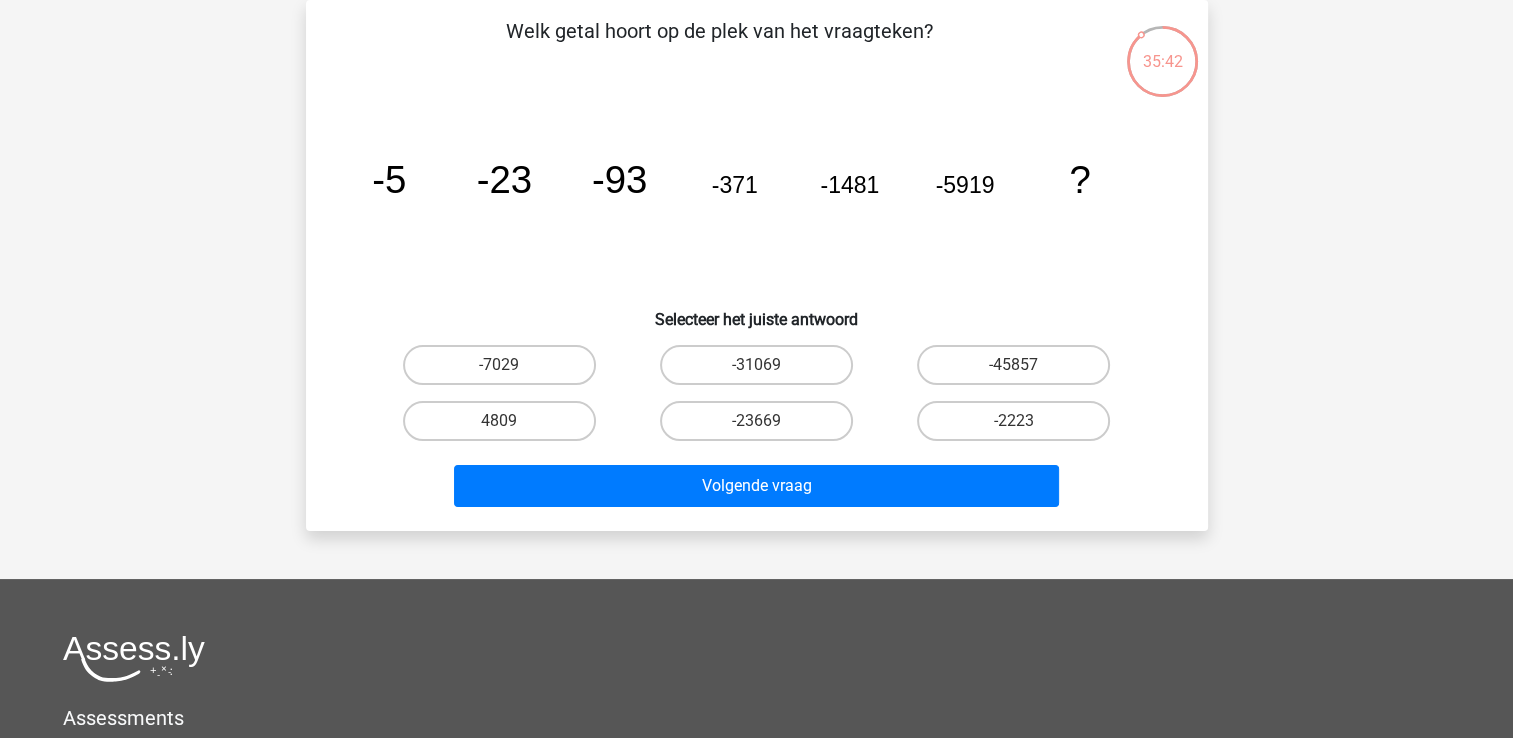 click on "-23669" at bounding box center (762, 427) 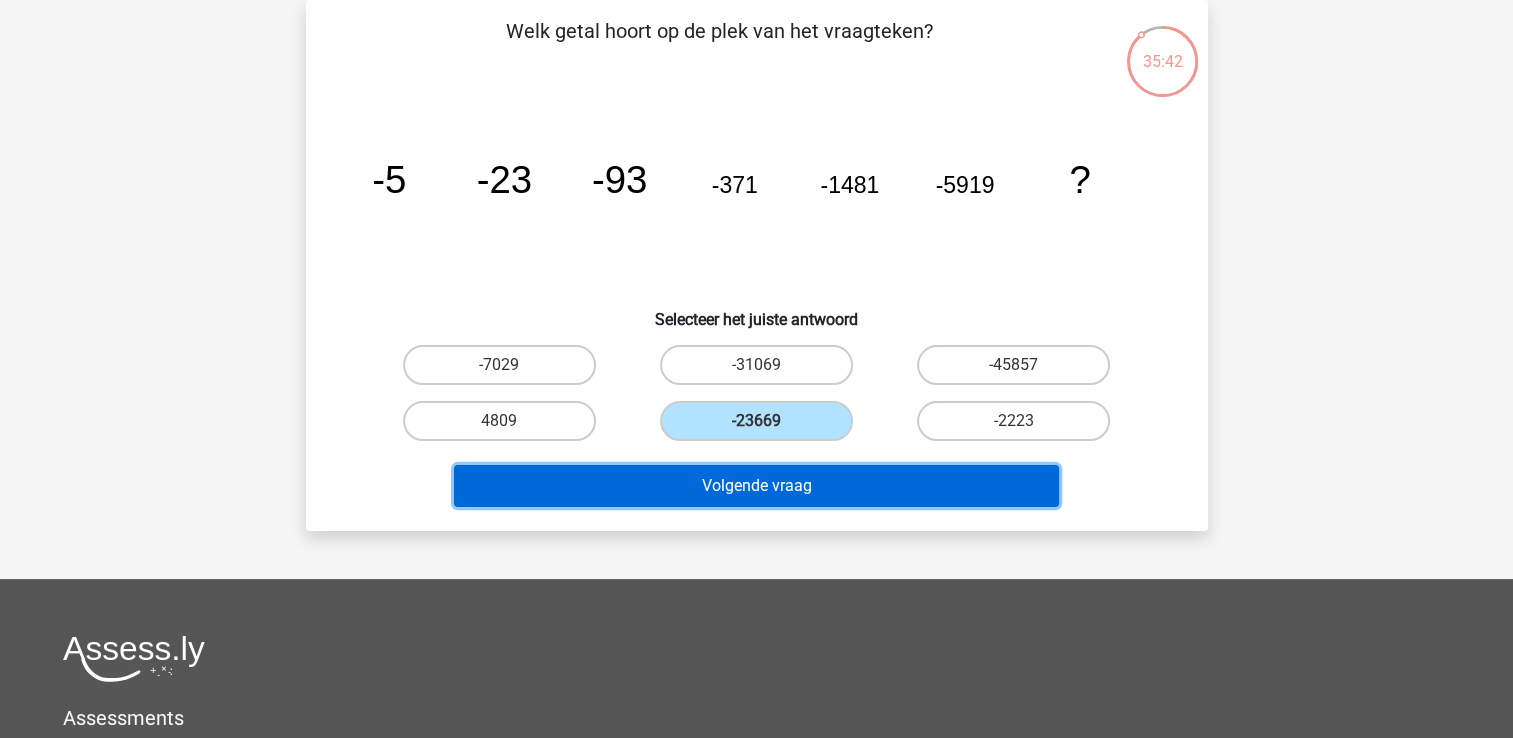 click on "Volgende vraag" at bounding box center (756, 486) 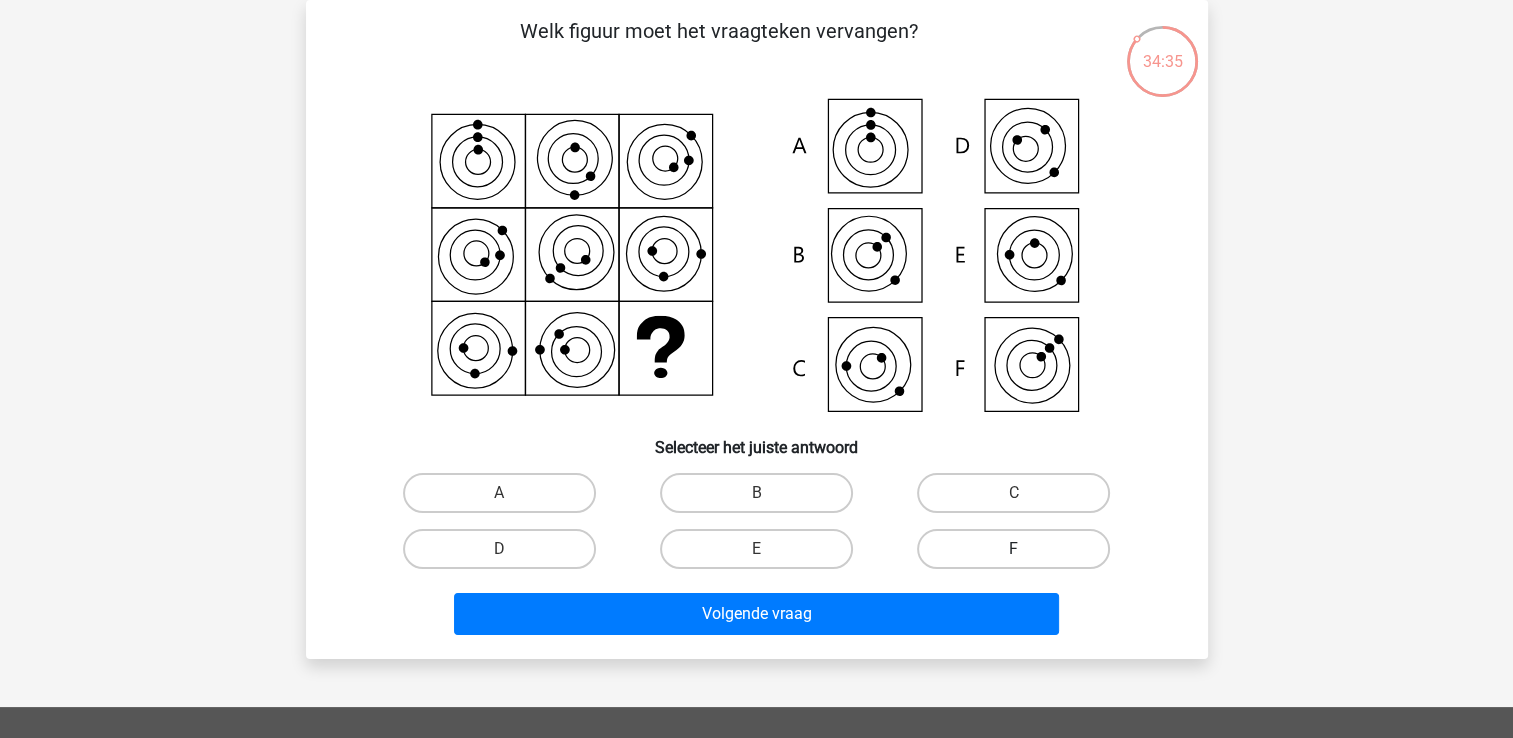 drag, startPoint x: 1050, startPoint y: 492, endPoint x: 954, endPoint y: 559, distance: 117.06836 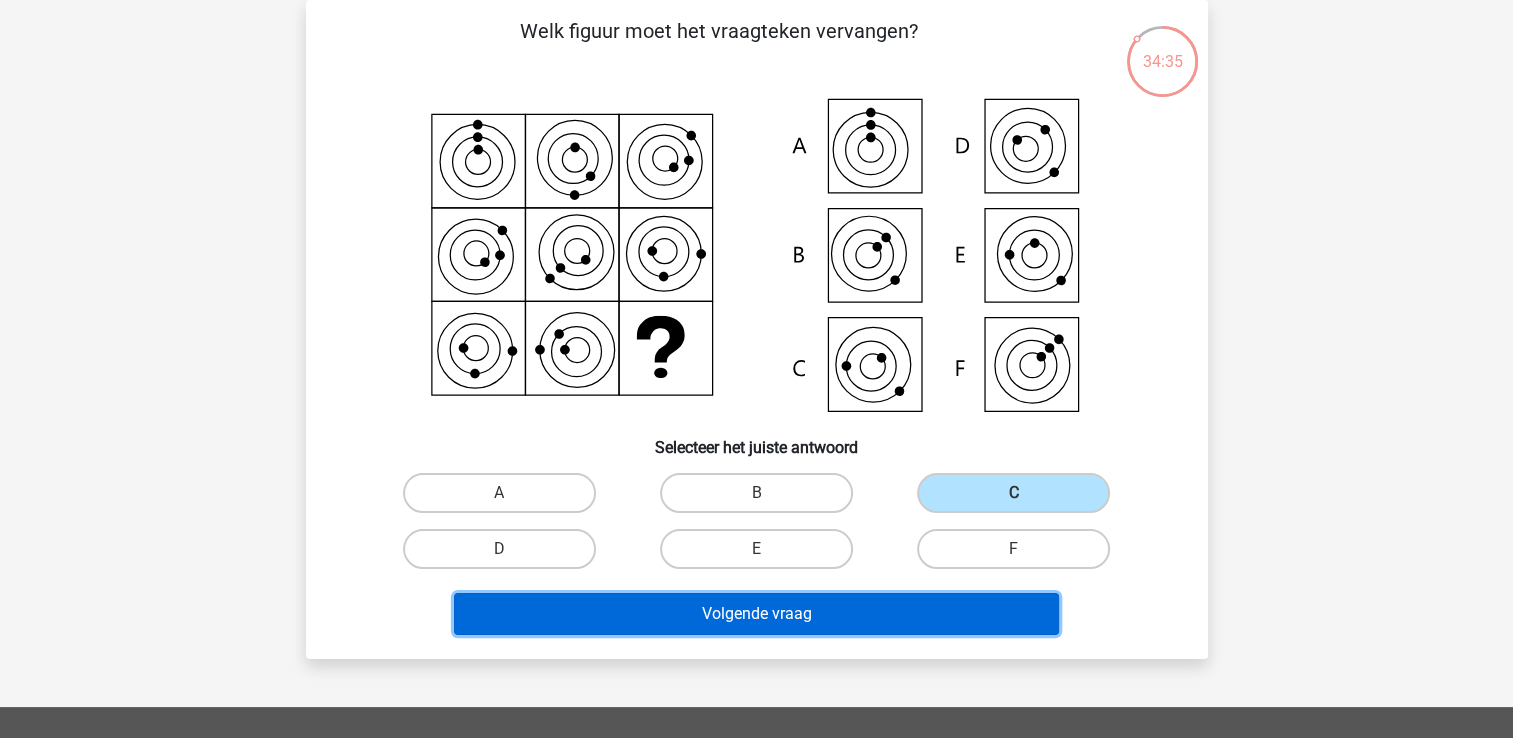 click on "Volgende vraag" at bounding box center (756, 614) 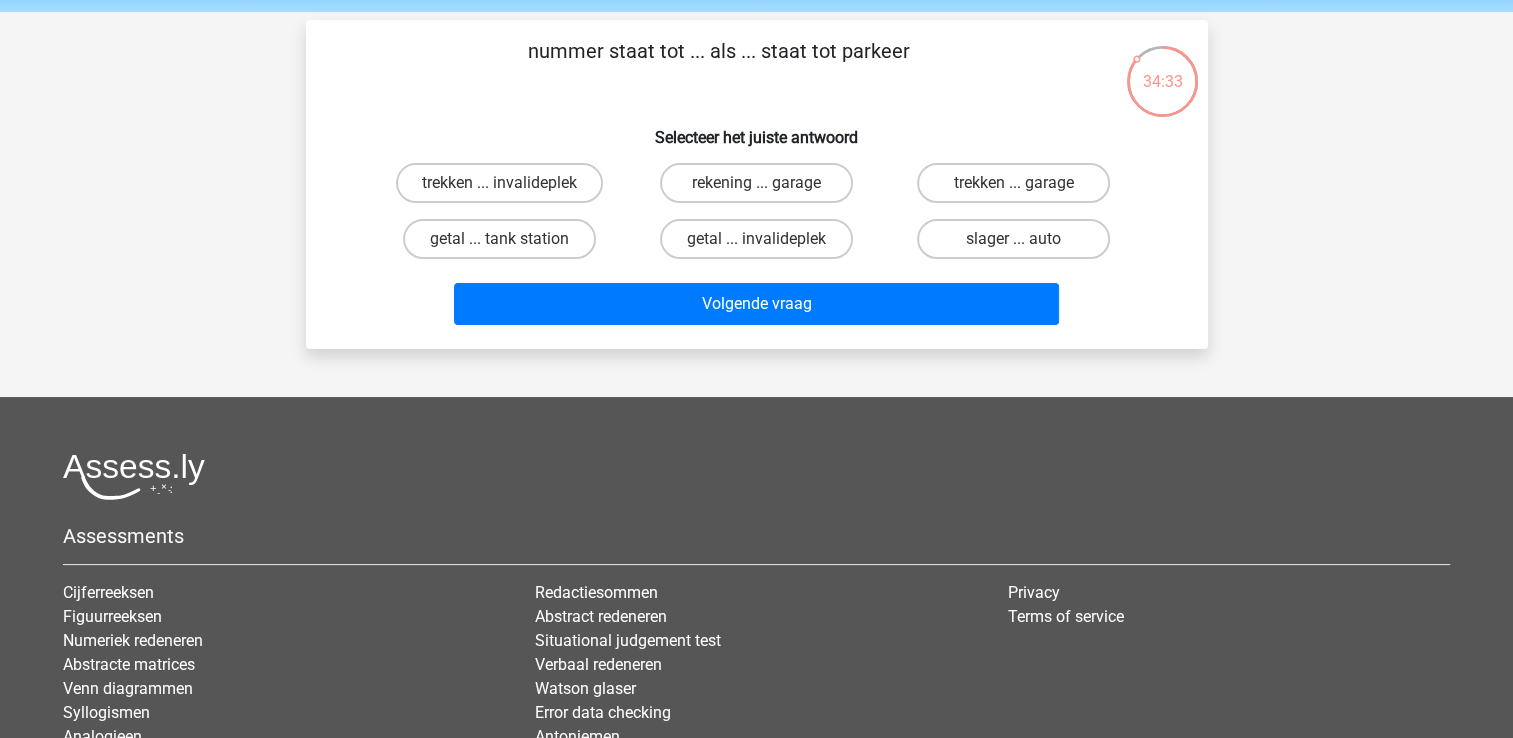 scroll, scrollTop: 0, scrollLeft: 0, axis: both 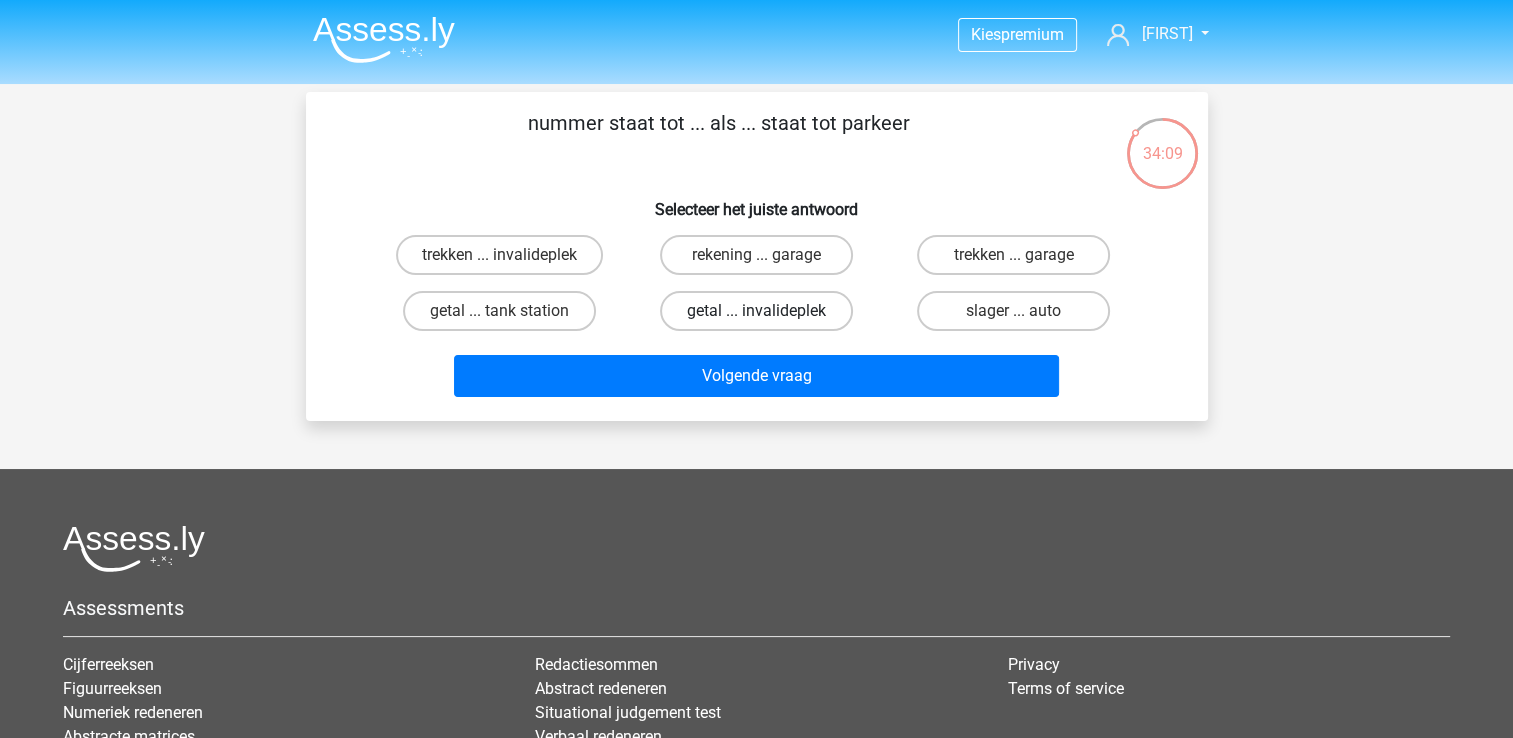 click on "getal ... invalideplek" at bounding box center (756, 311) 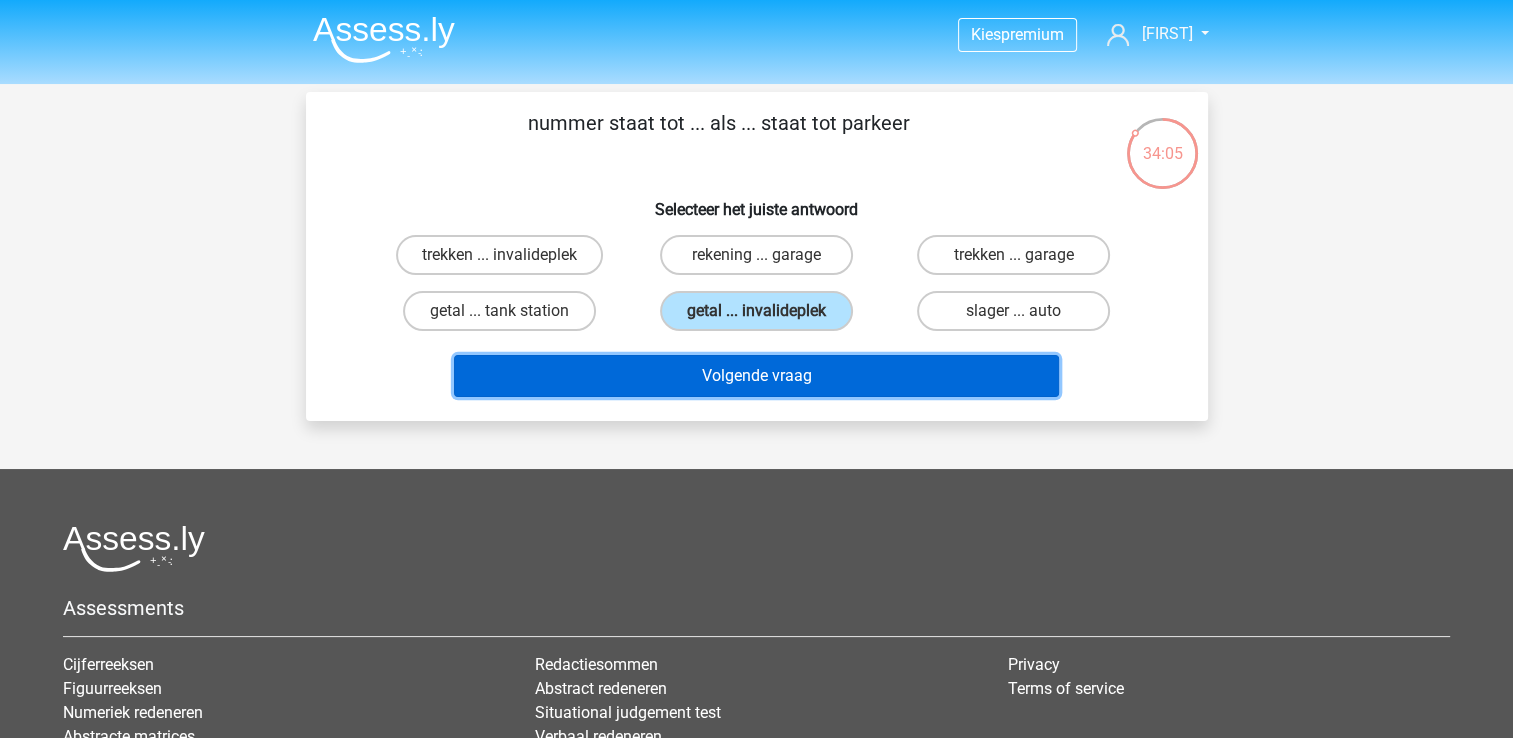 click on "Volgende vraag" at bounding box center (756, 376) 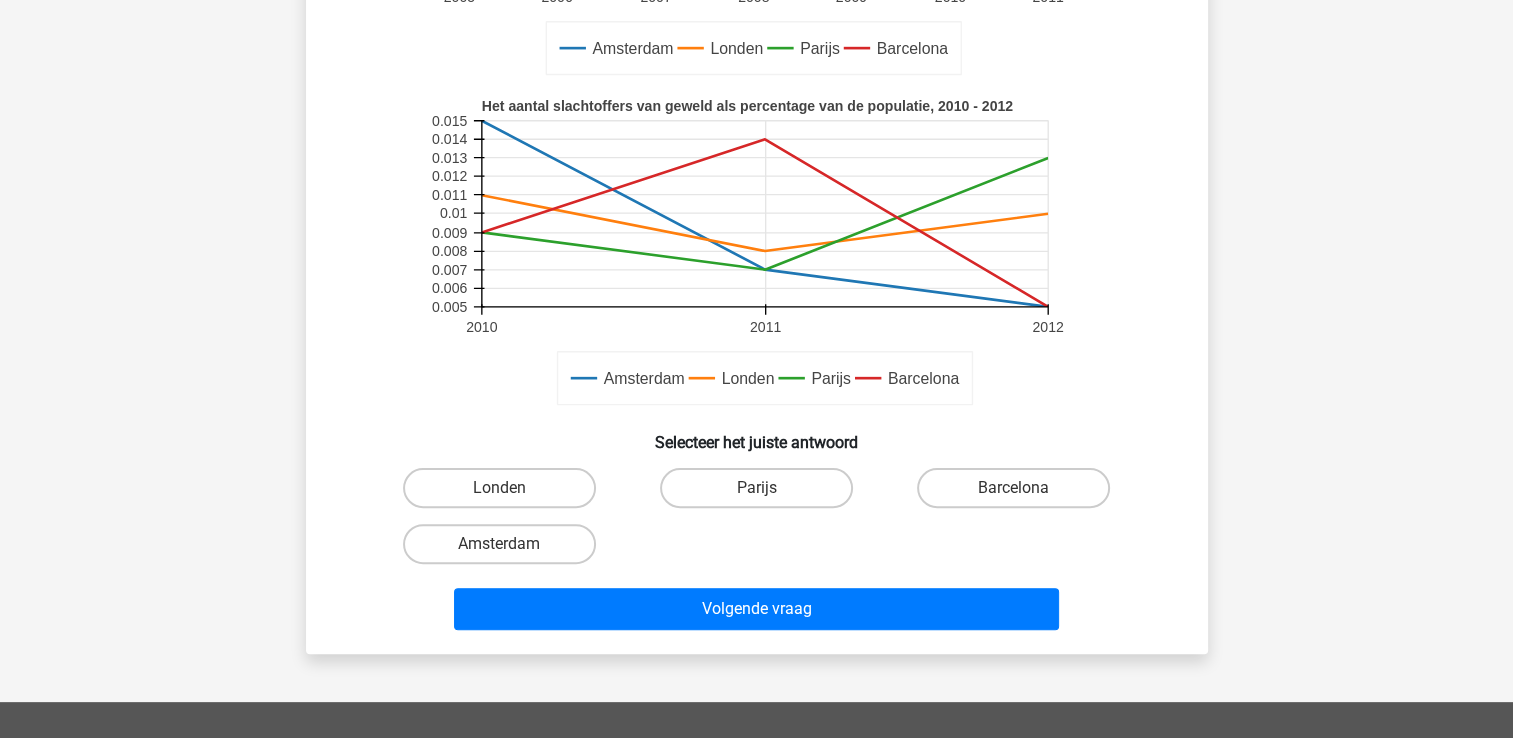 scroll, scrollTop: 492, scrollLeft: 0, axis: vertical 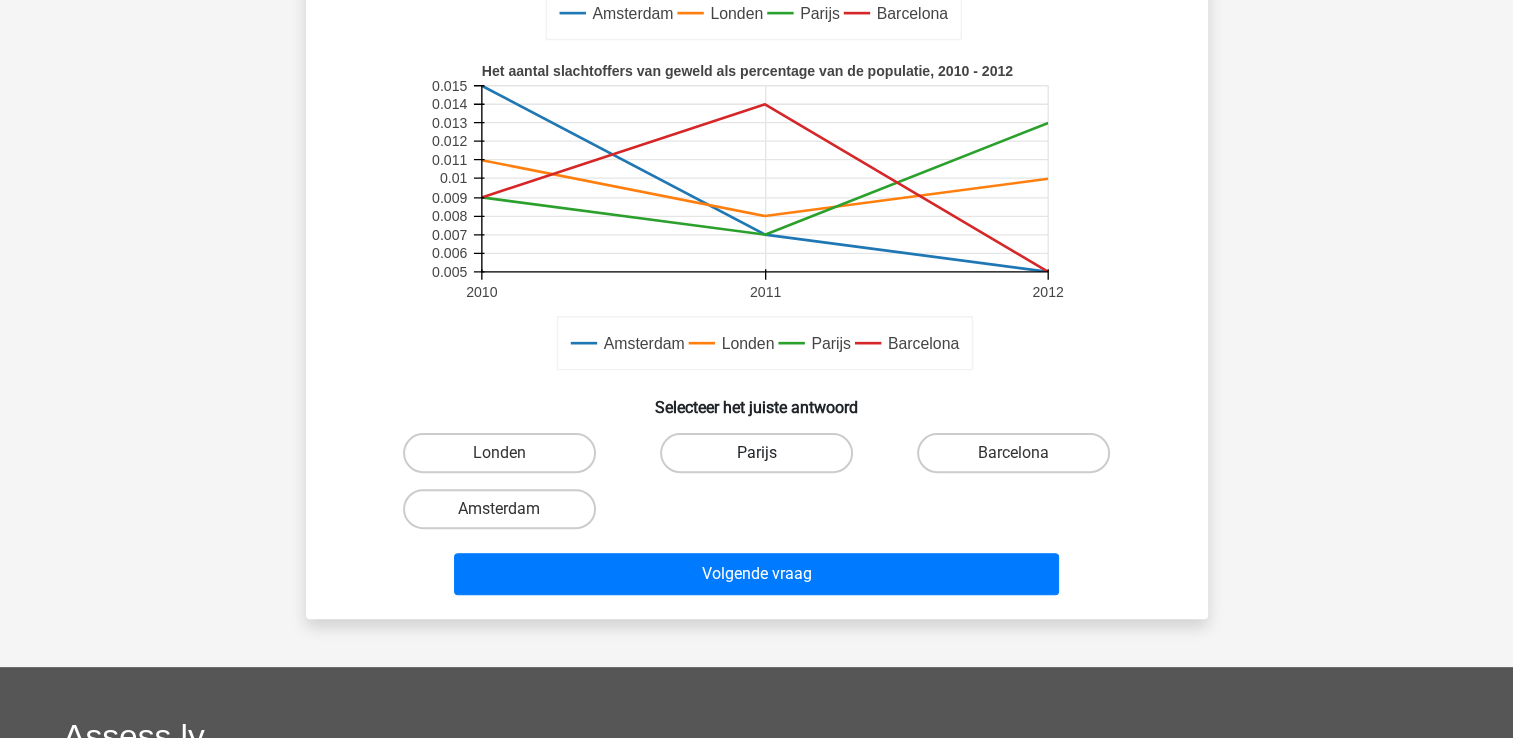 click on "Parijs" at bounding box center (756, 453) 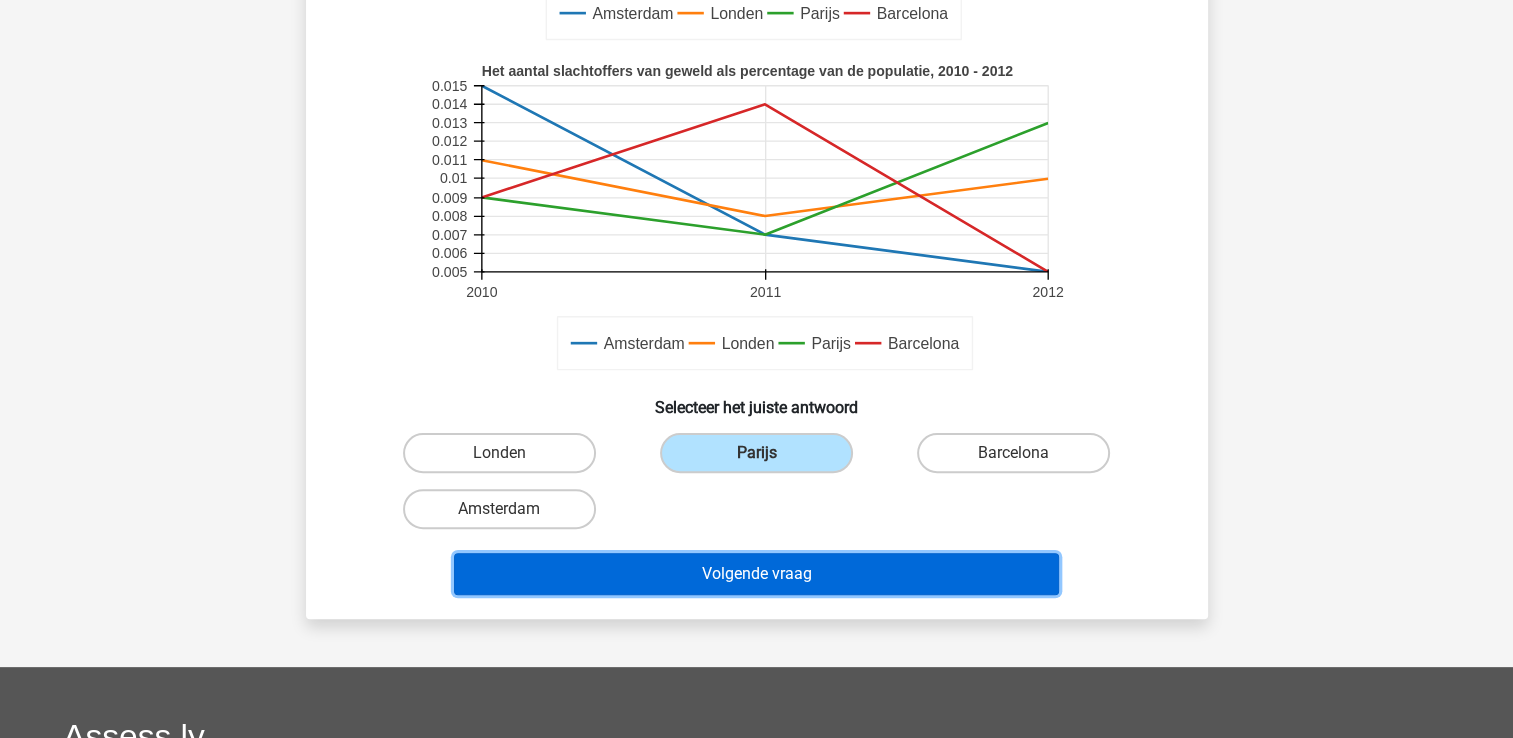 click on "Volgende vraag" at bounding box center [756, 574] 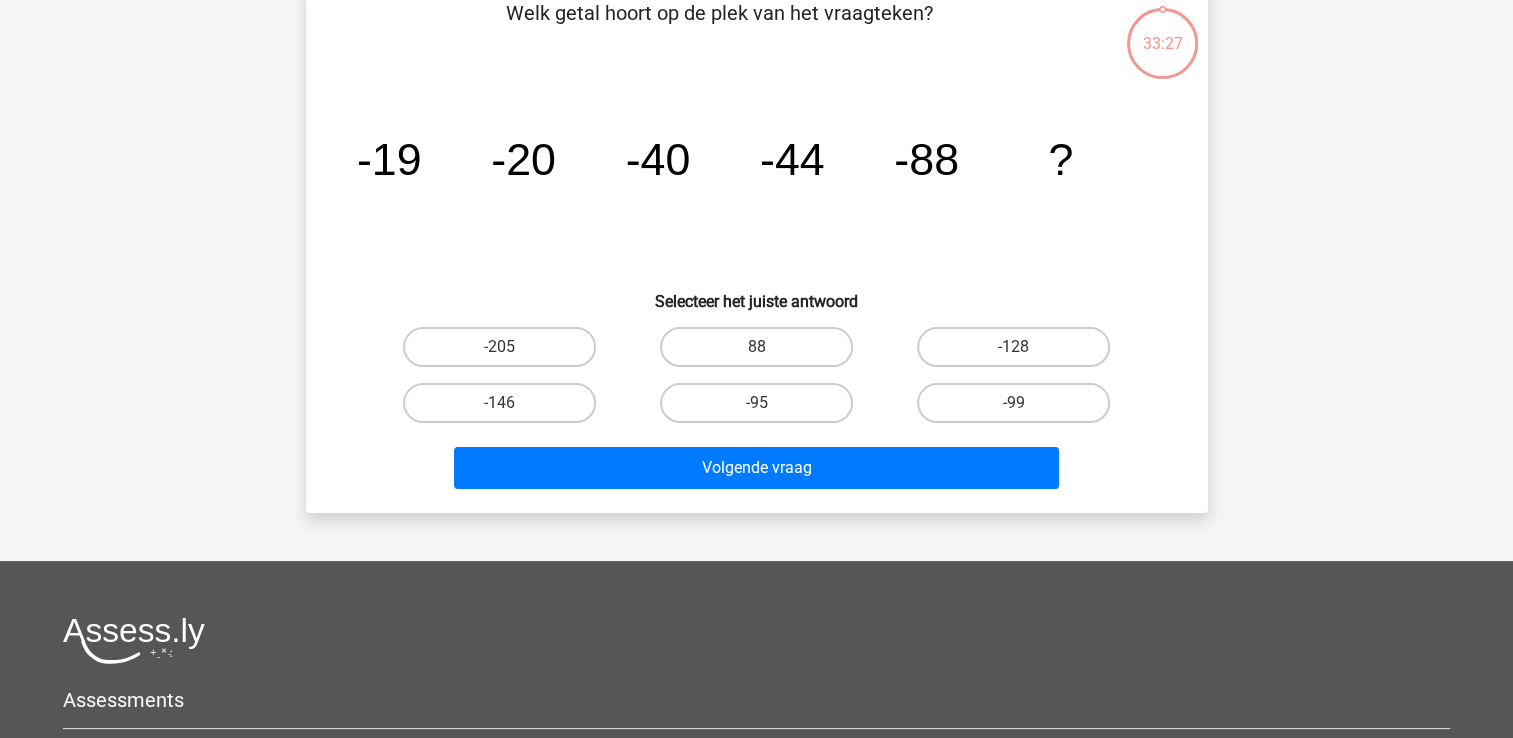 scroll, scrollTop: 92, scrollLeft: 0, axis: vertical 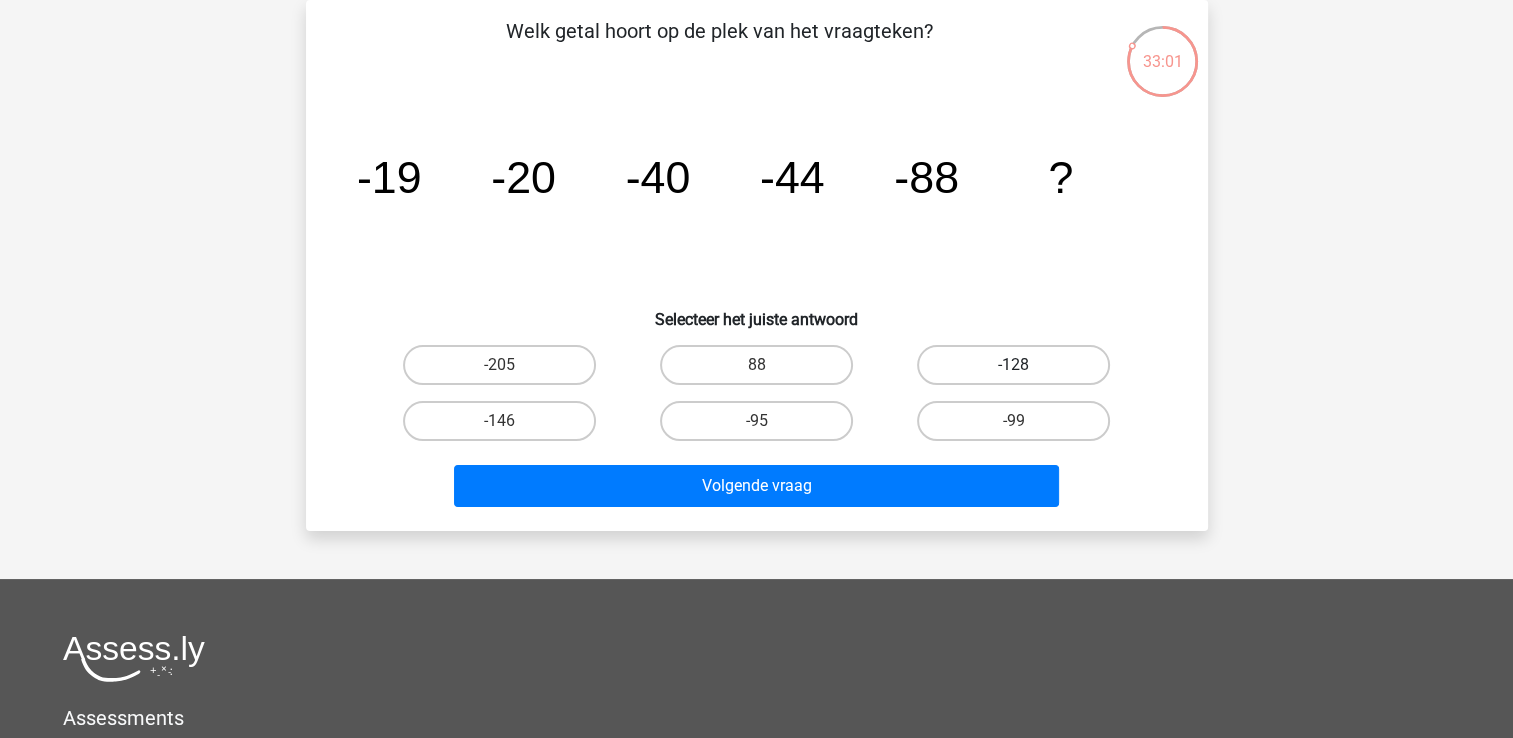 click on "-128" at bounding box center (1013, 365) 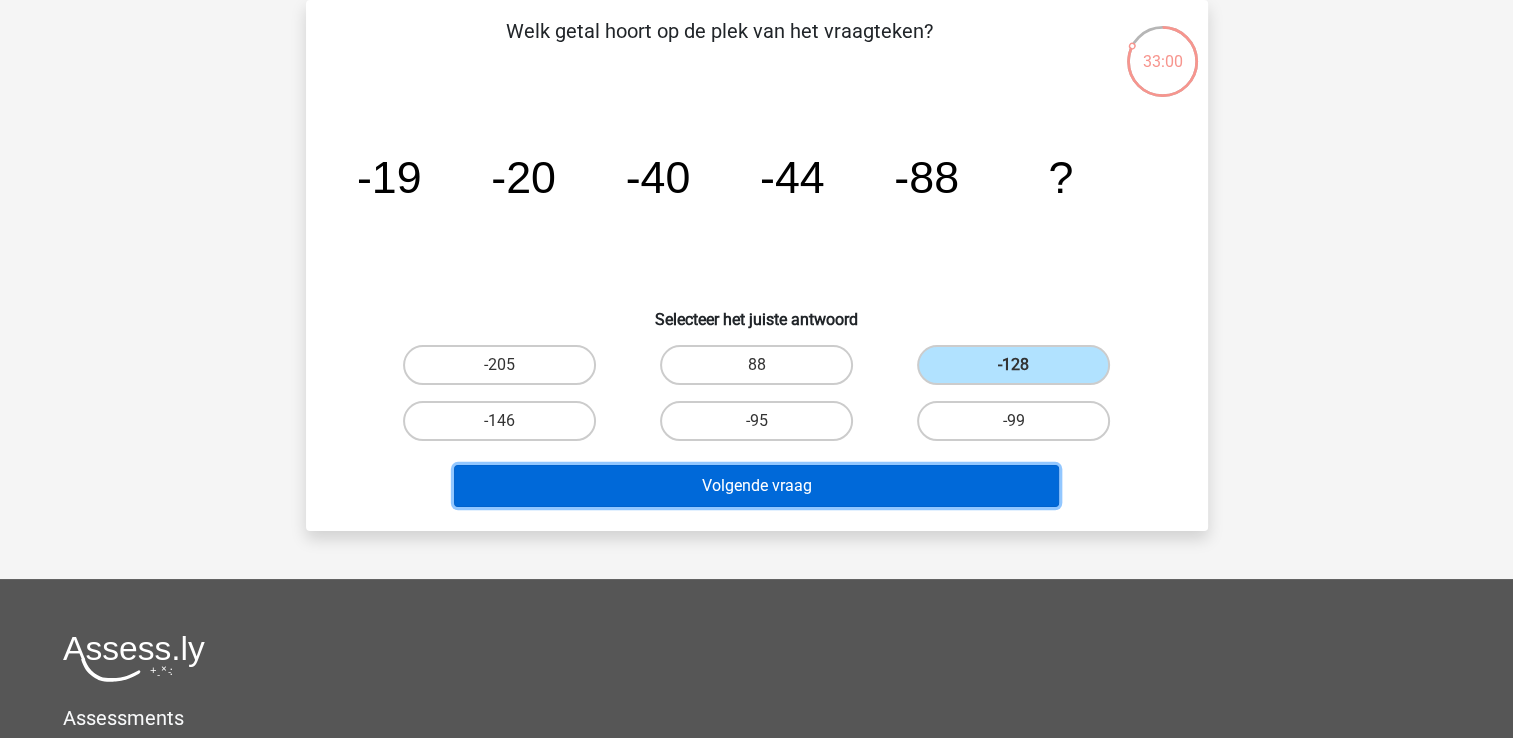 click on "Volgende vraag" at bounding box center [756, 486] 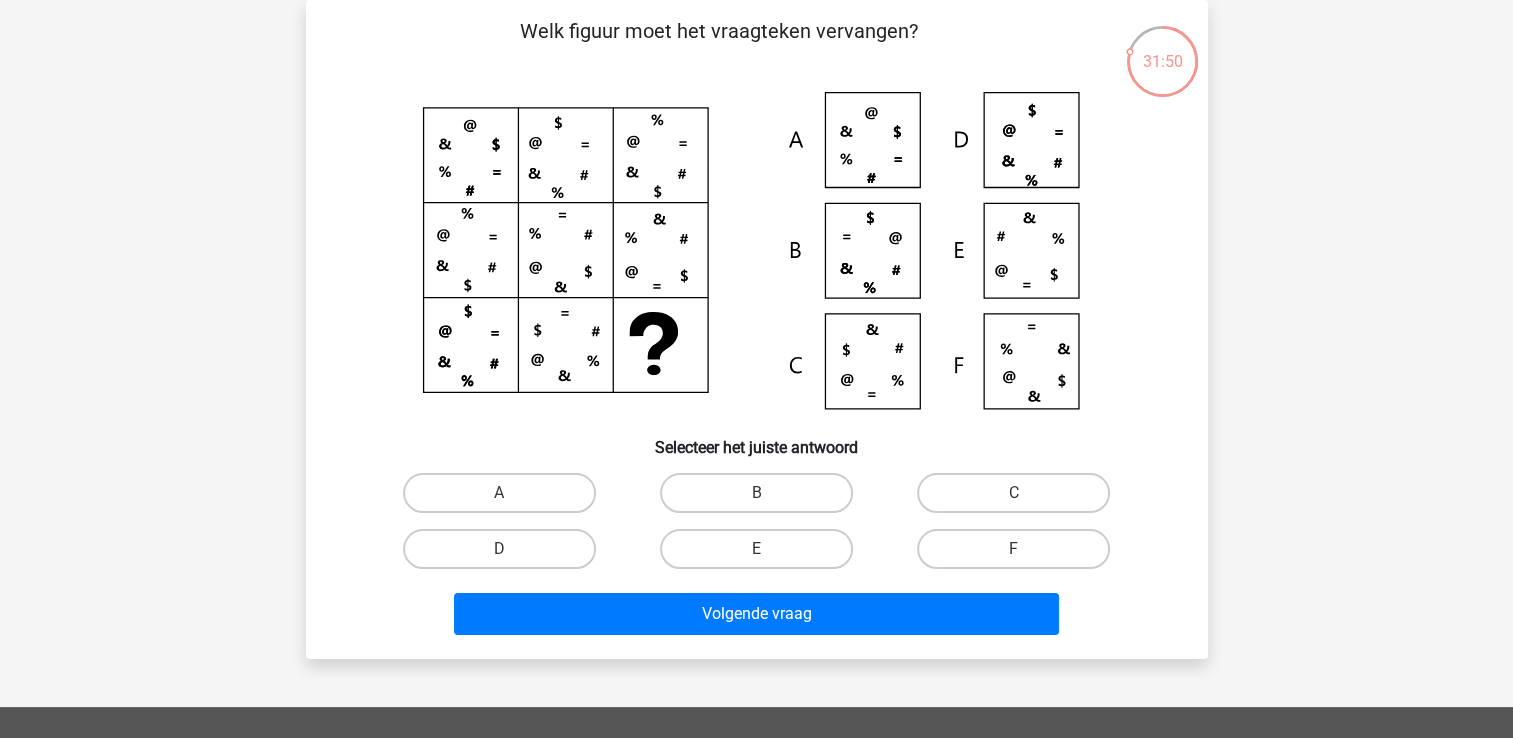 click 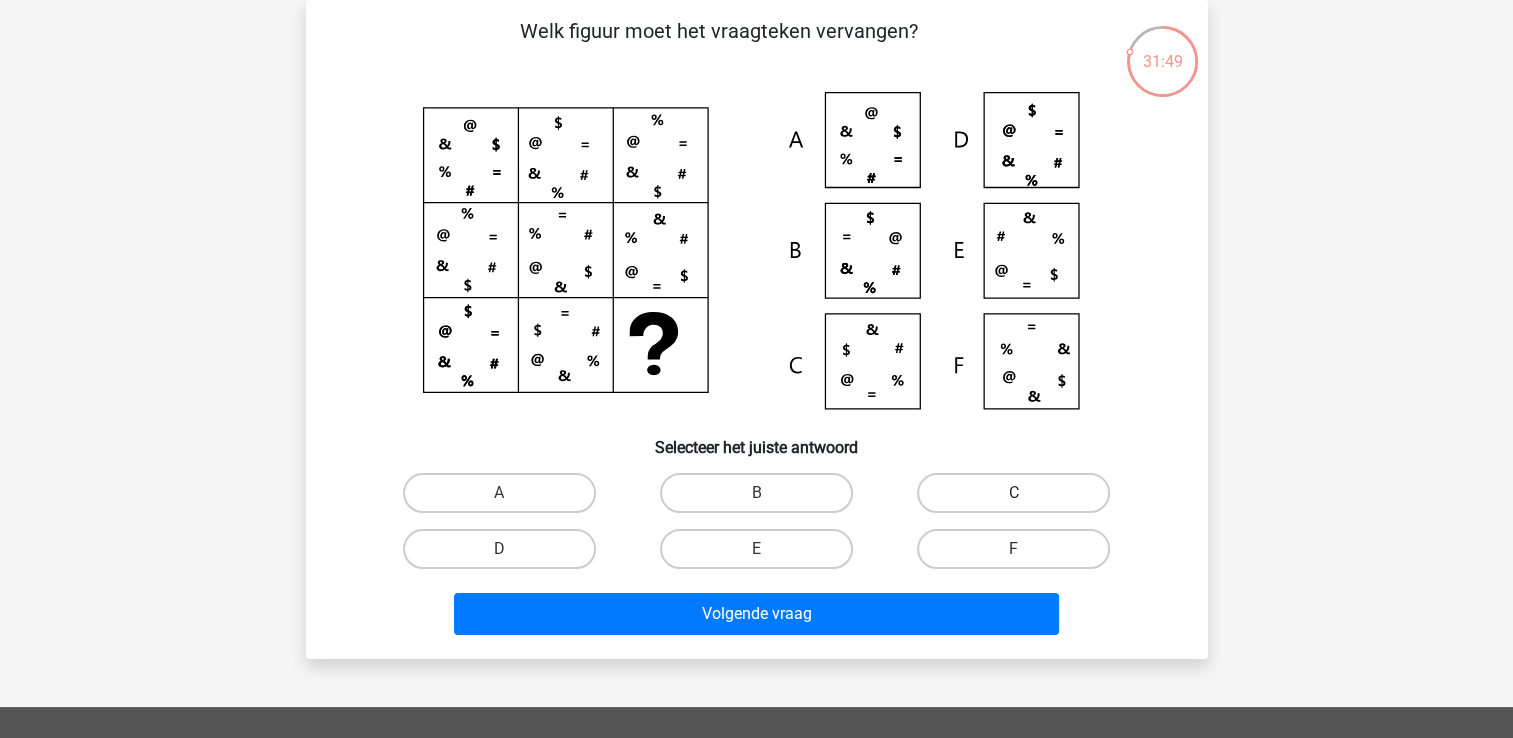 drag, startPoint x: 983, startPoint y: 492, endPoint x: 936, endPoint y: 523, distance: 56.302753 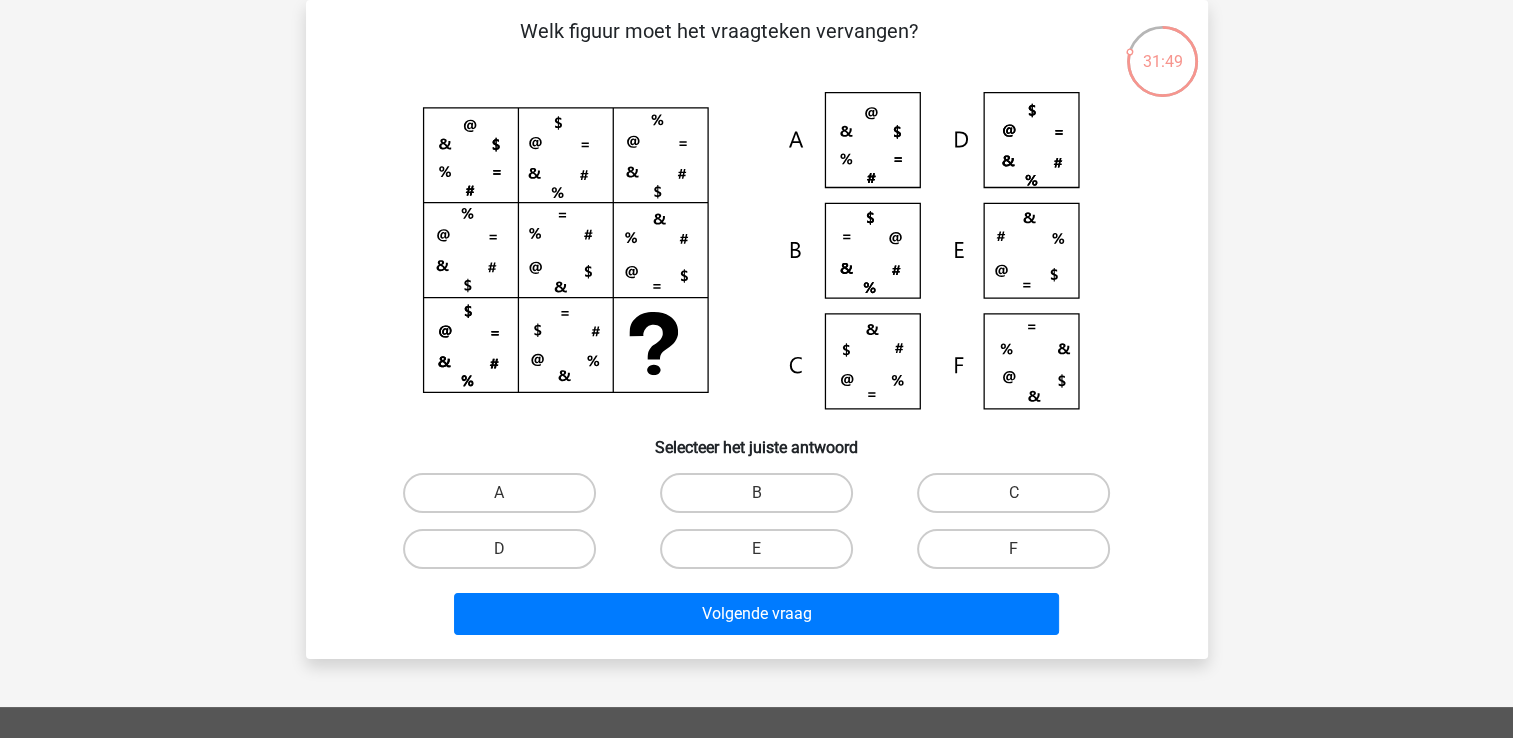 click on "C" at bounding box center [1020, 499] 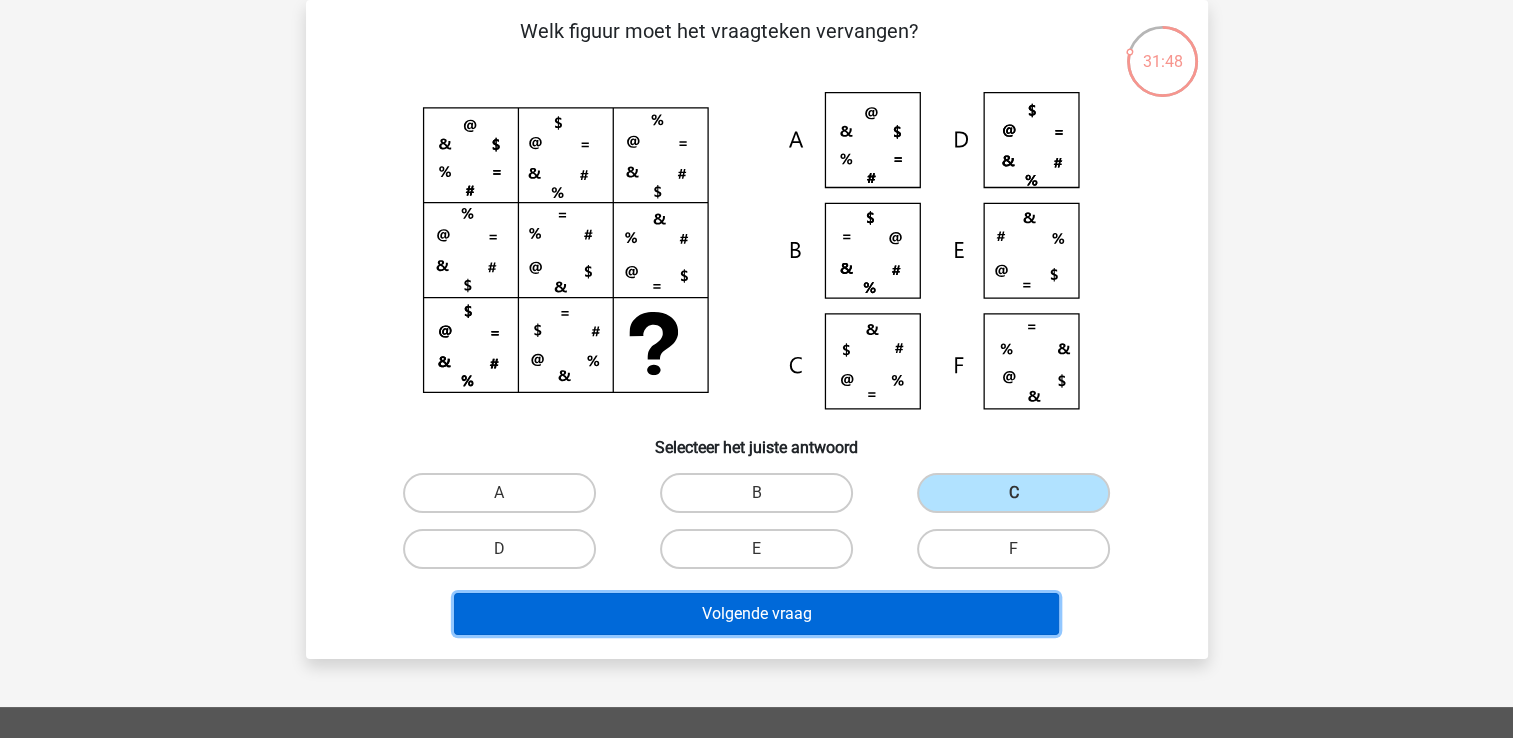 click on "Volgende vraag" at bounding box center (756, 614) 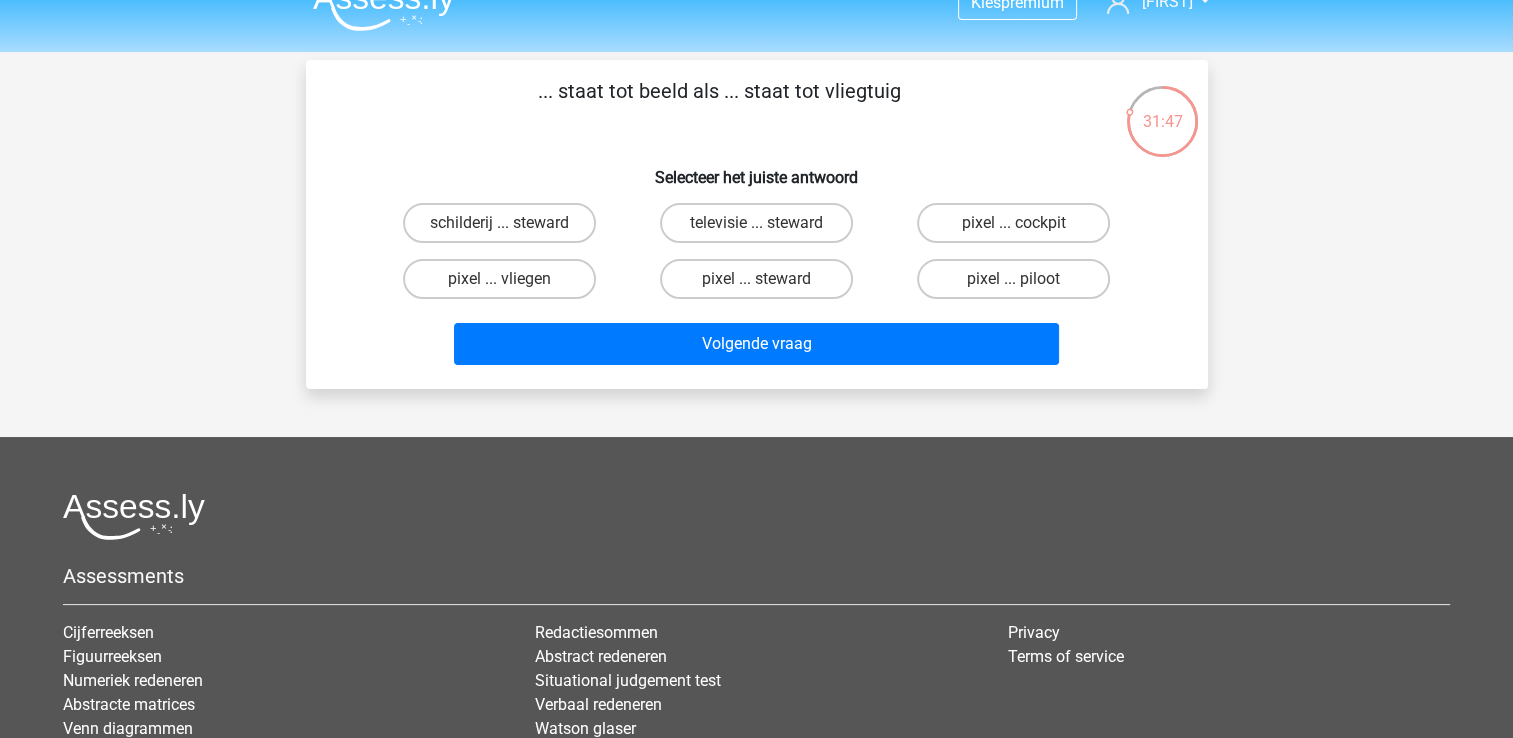 scroll, scrollTop: 0, scrollLeft: 0, axis: both 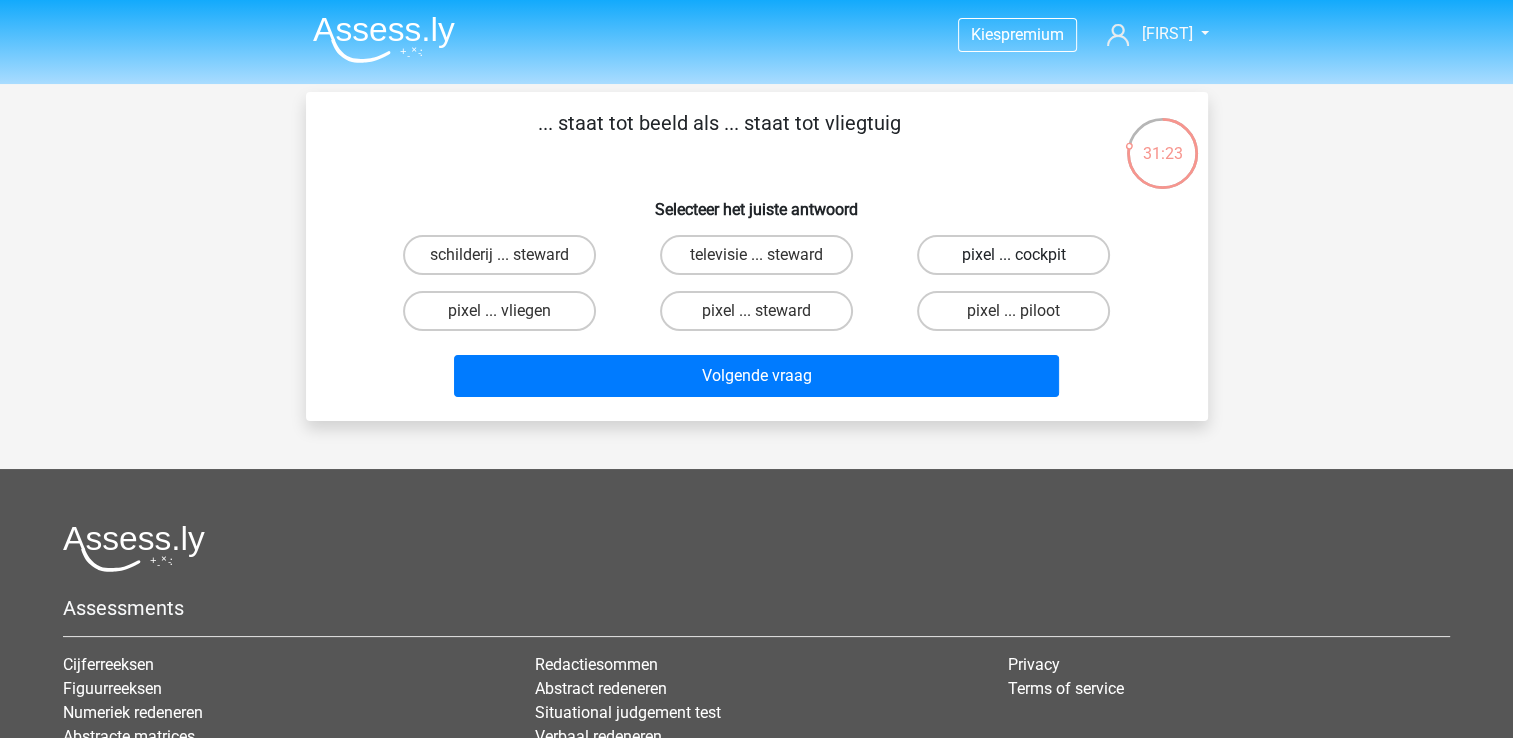 click on "pixel ... cockpit" at bounding box center [1013, 255] 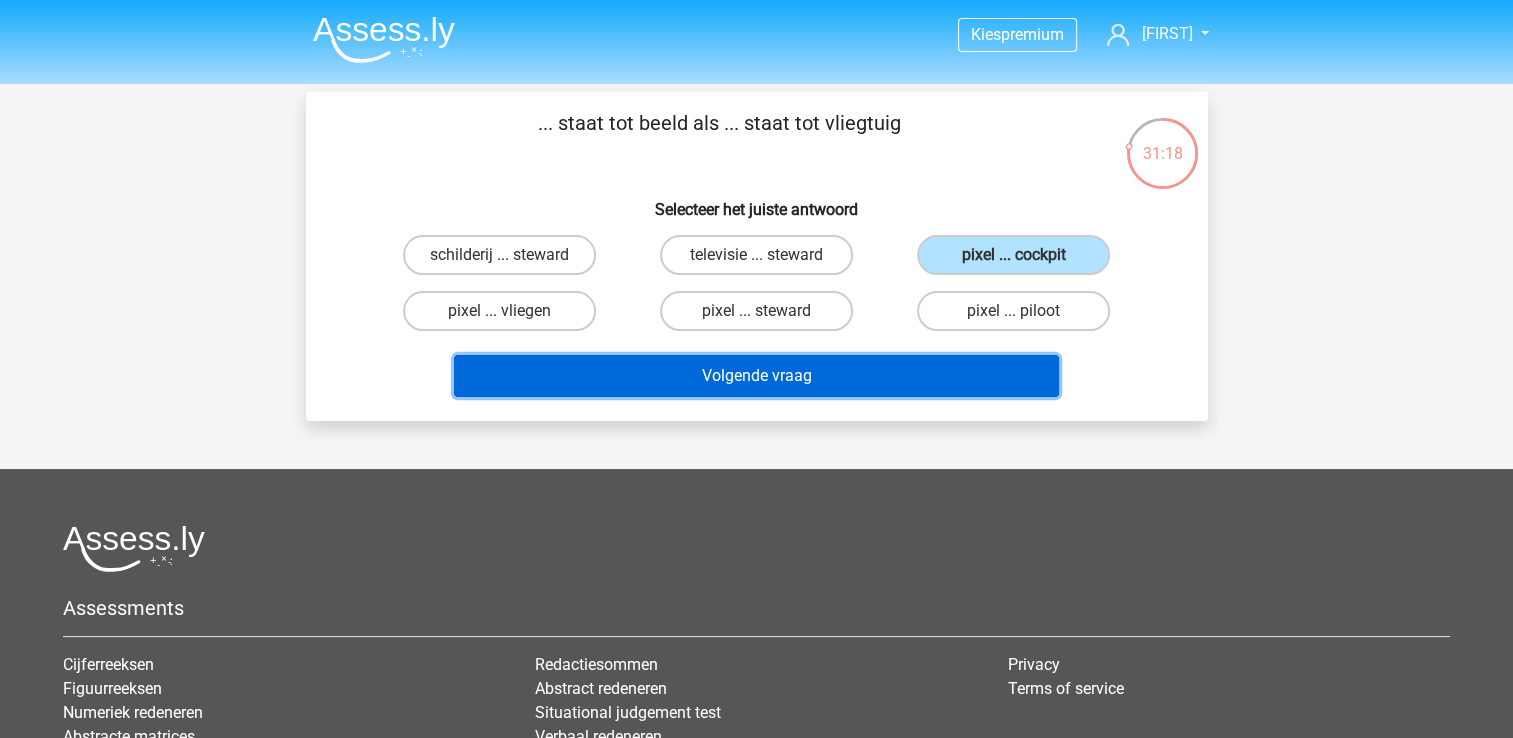click on "Volgende vraag" at bounding box center [756, 376] 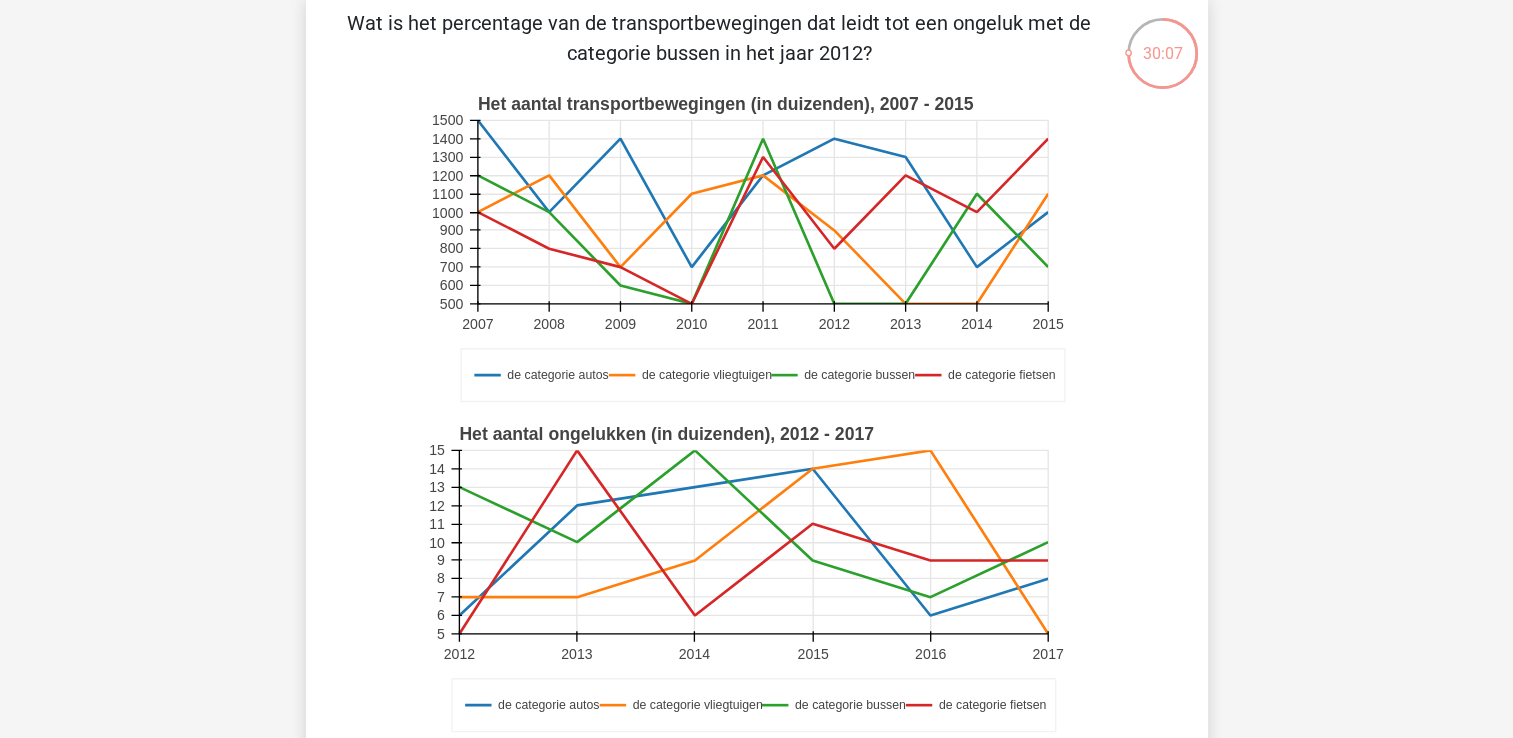 scroll, scrollTop: 500, scrollLeft: 0, axis: vertical 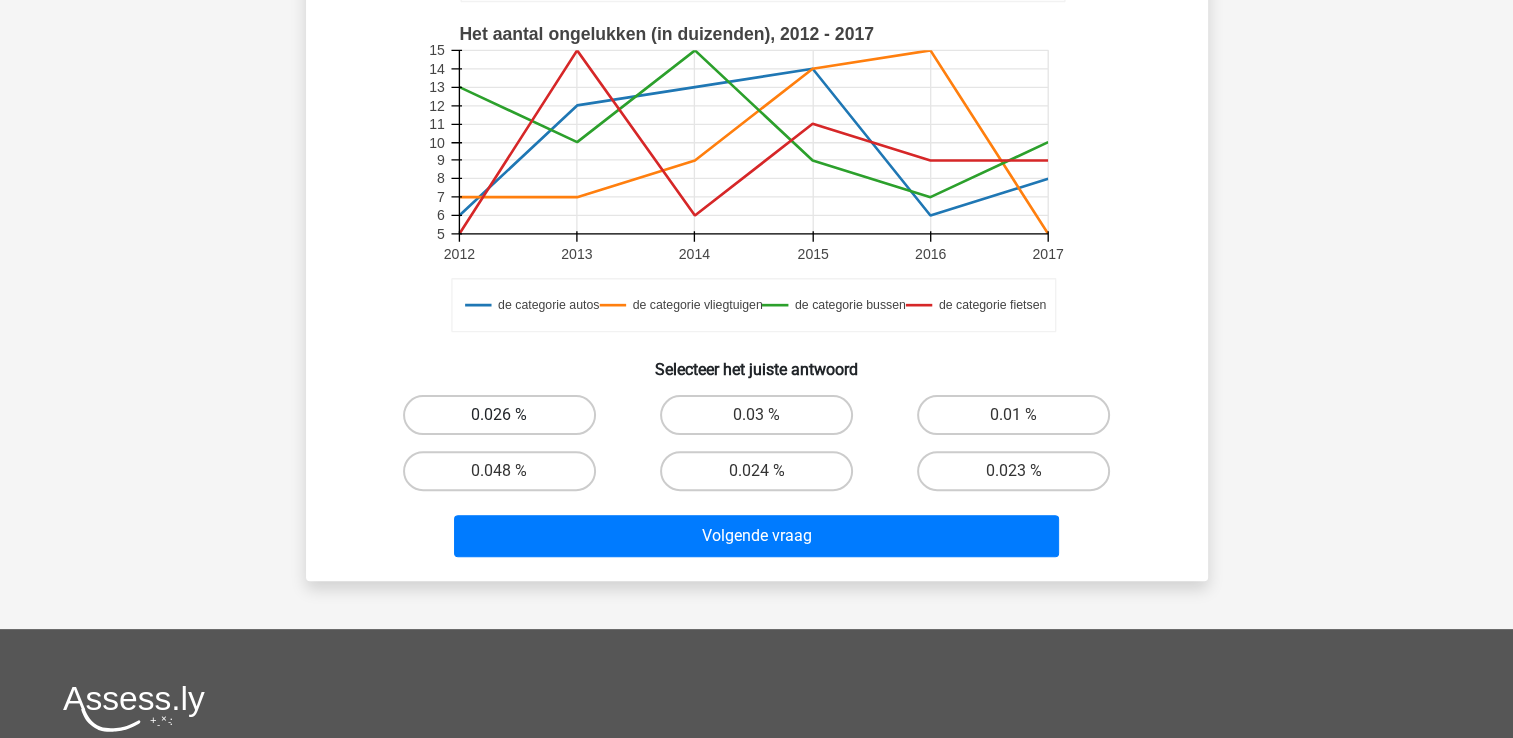 drag, startPoint x: 534, startPoint y: 396, endPoint x: 548, endPoint y: 408, distance: 18.439089 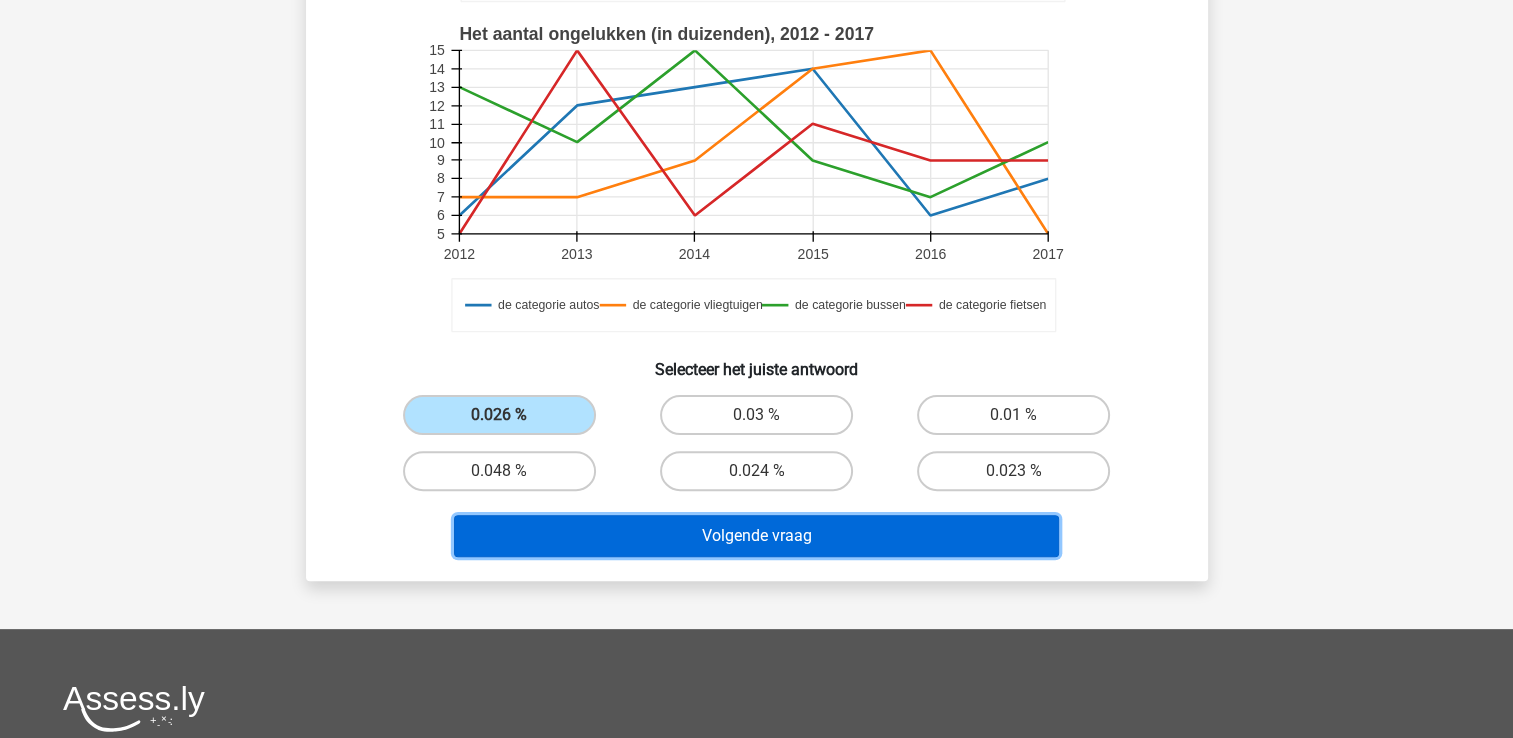 click on "Volgende vraag" at bounding box center [756, 536] 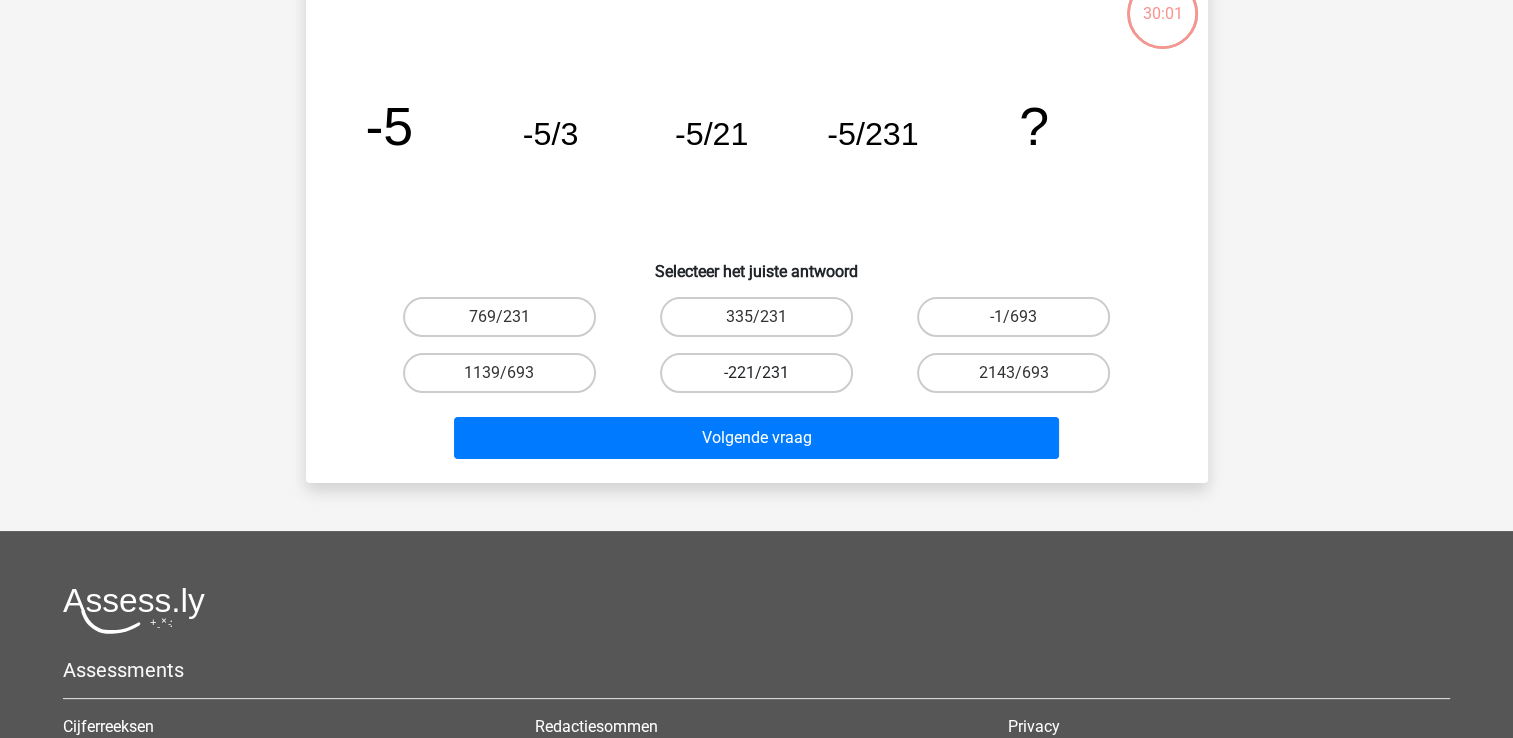 scroll, scrollTop: 92, scrollLeft: 0, axis: vertical 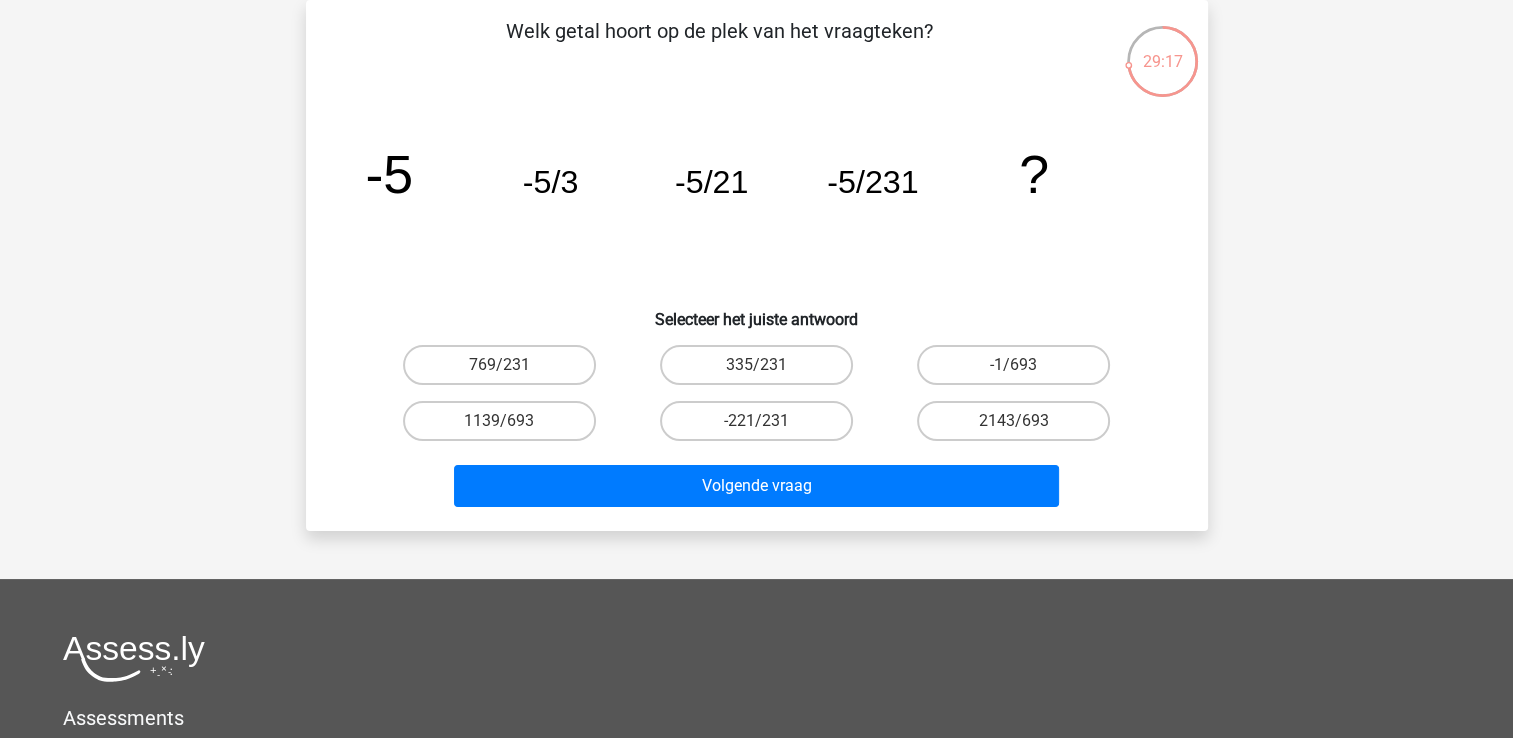 drag, startPoint x: 805, startPoint y: 362, endPoint x: 813, endPoint y: 384, distance: 23.409399 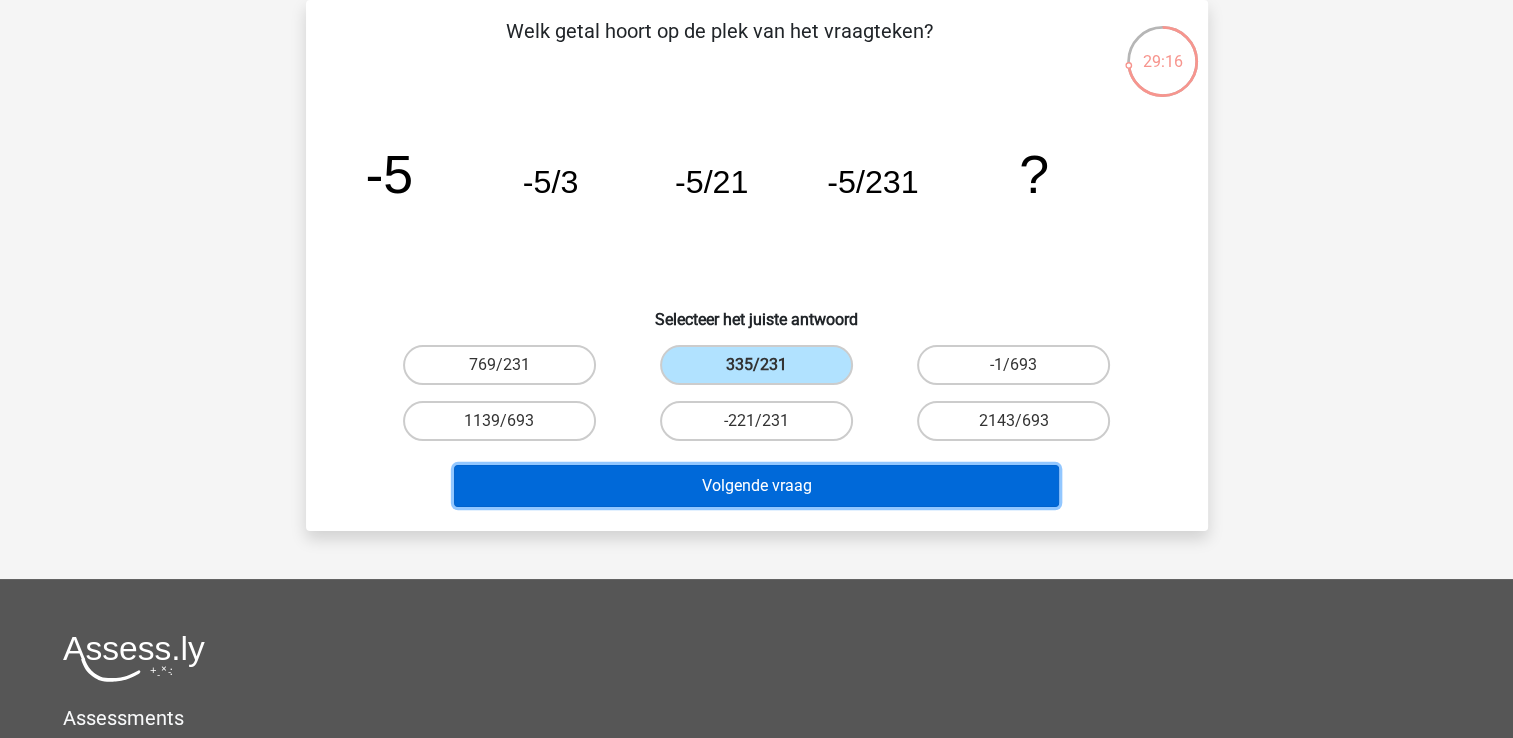 click on "Volgende vraag" at bounding box center (756, 486) 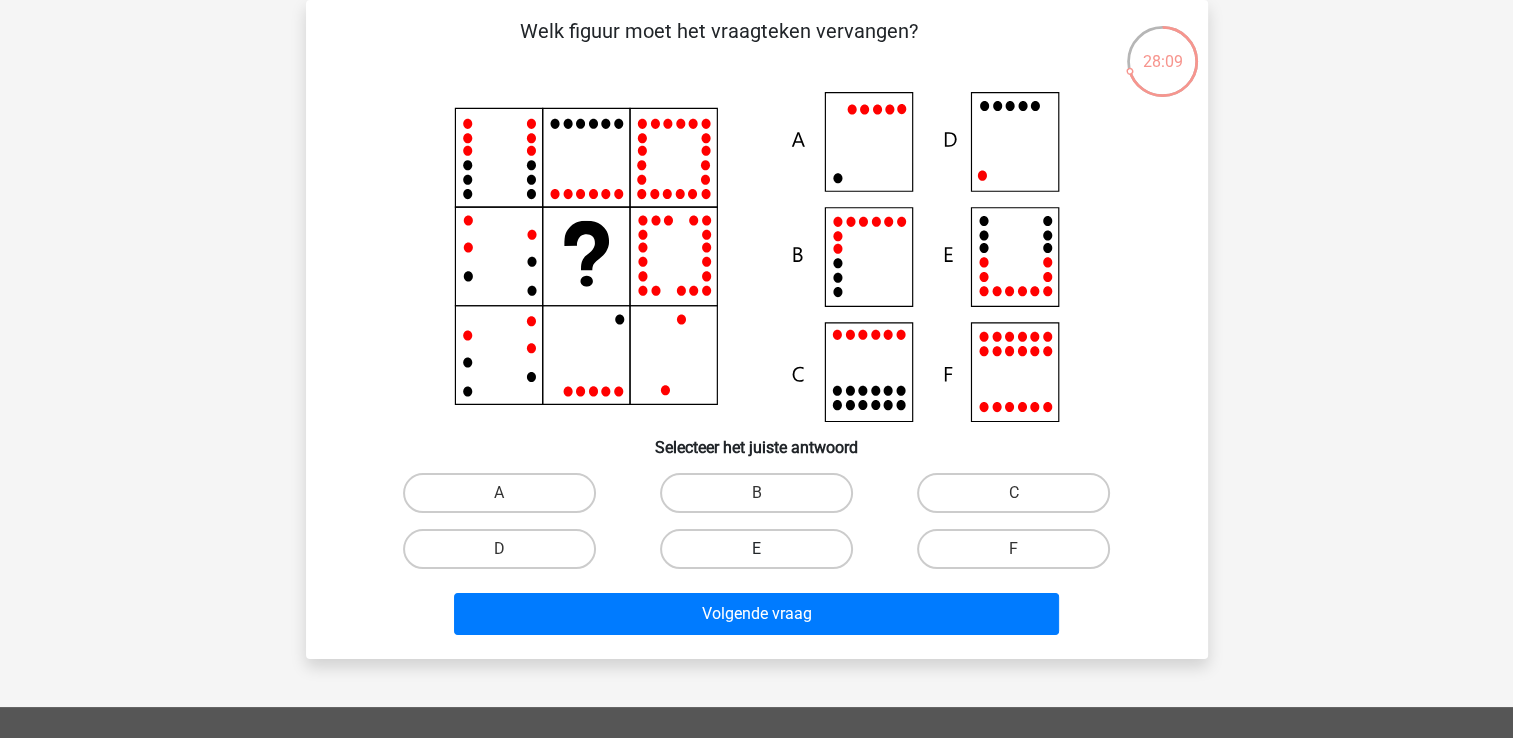 click on "E" at bounding box center [756, 549] 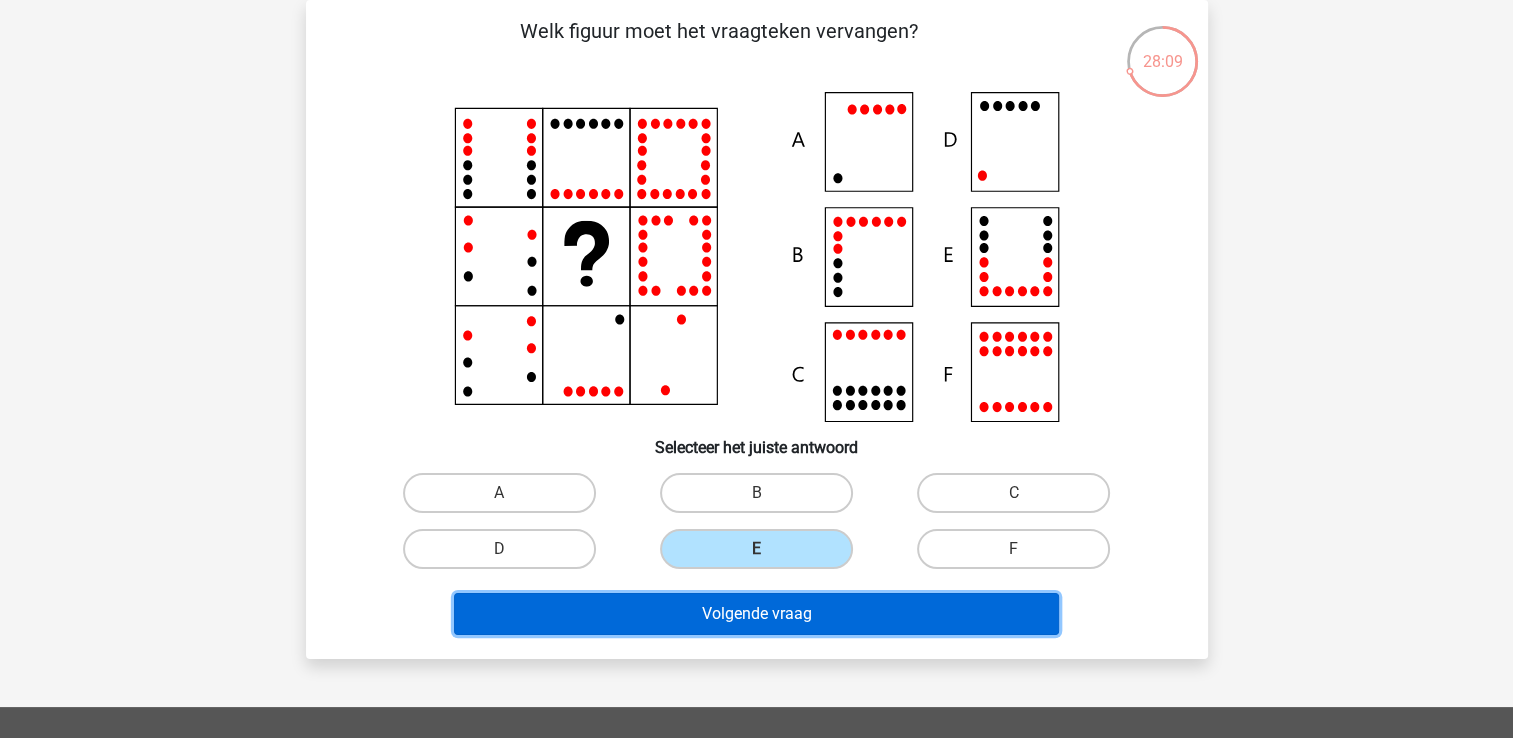 click on "Volgende vraag" at bounding box center [756, 614] 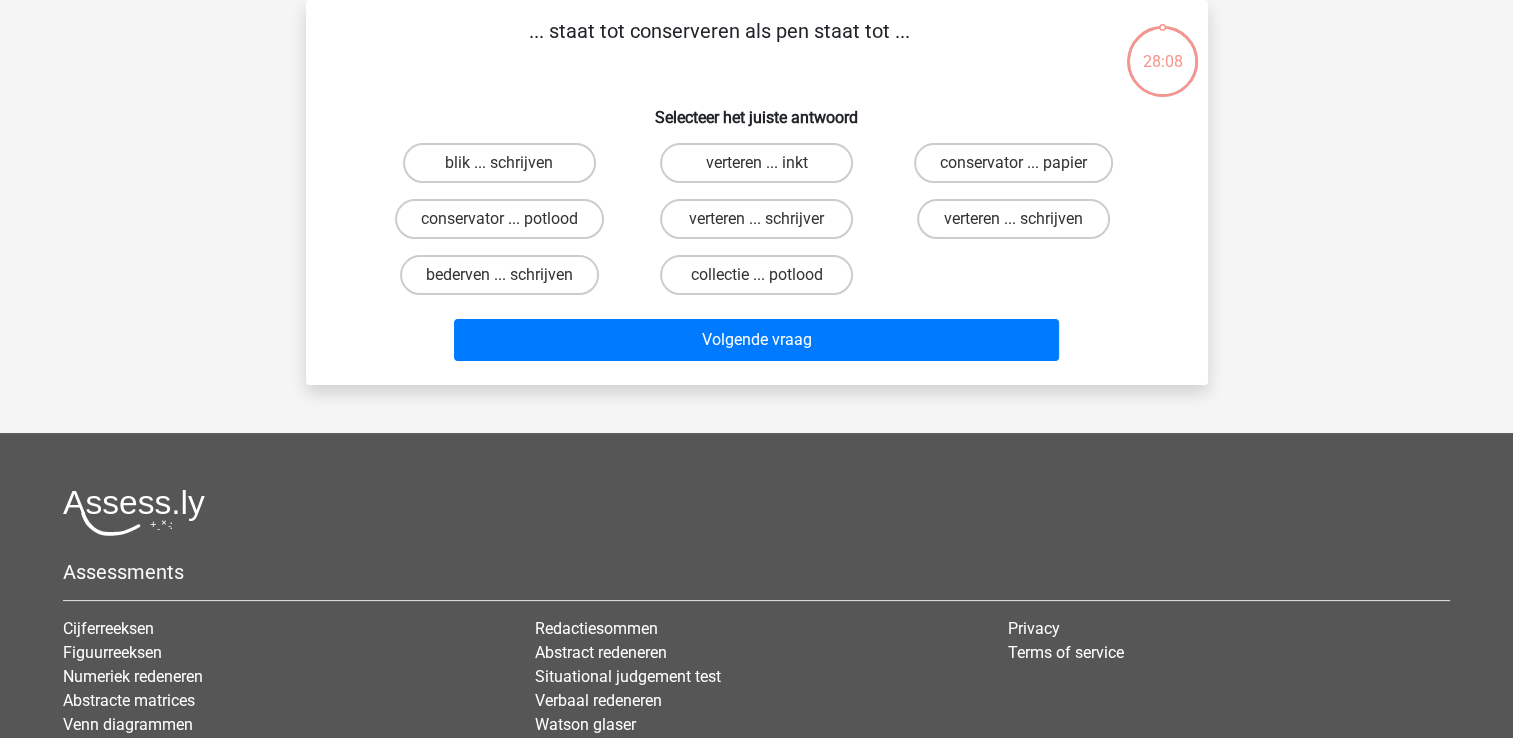 scroll, scrollTop: 0, scrollLeft: 0, axis: both 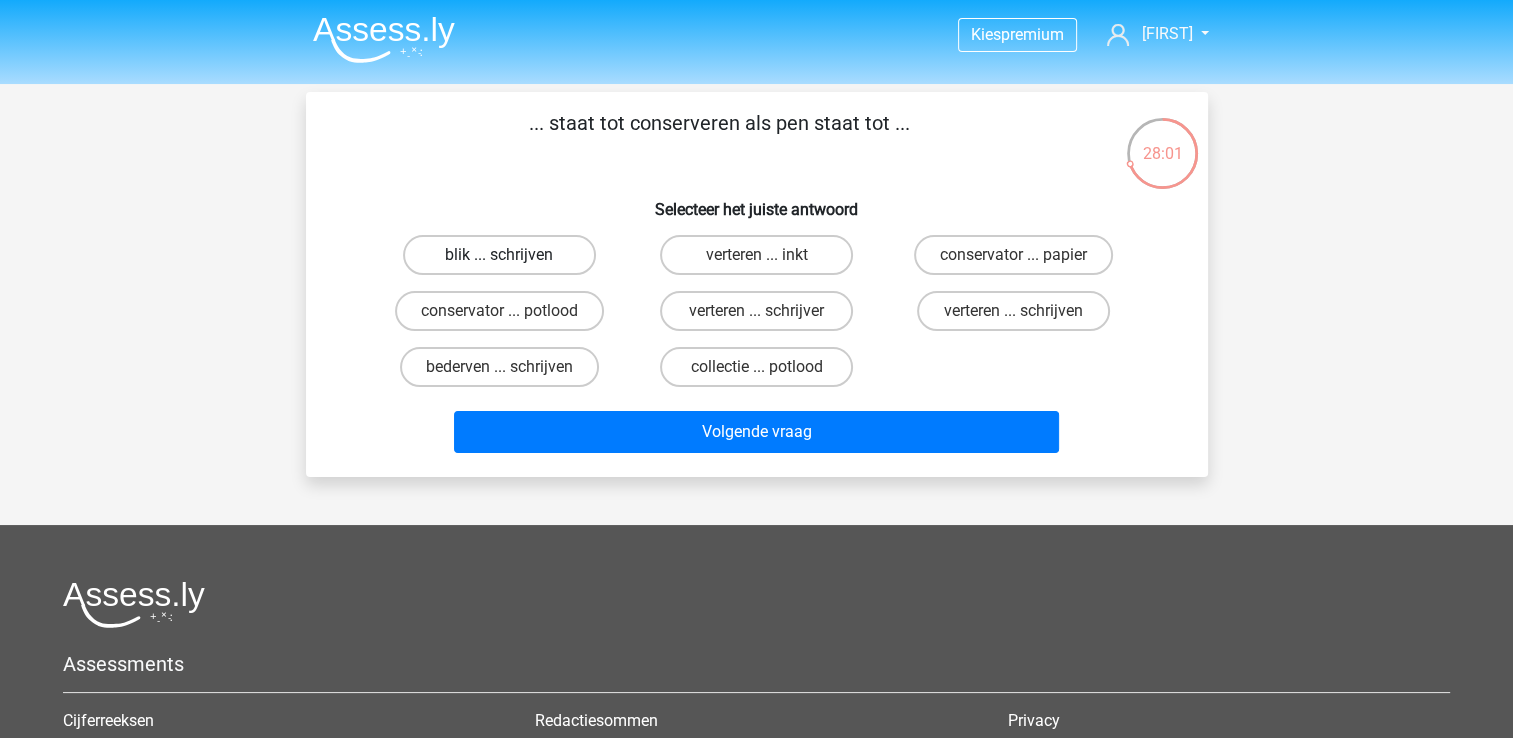 click on "blik ... schrijven" at bounding box center (499, 255) 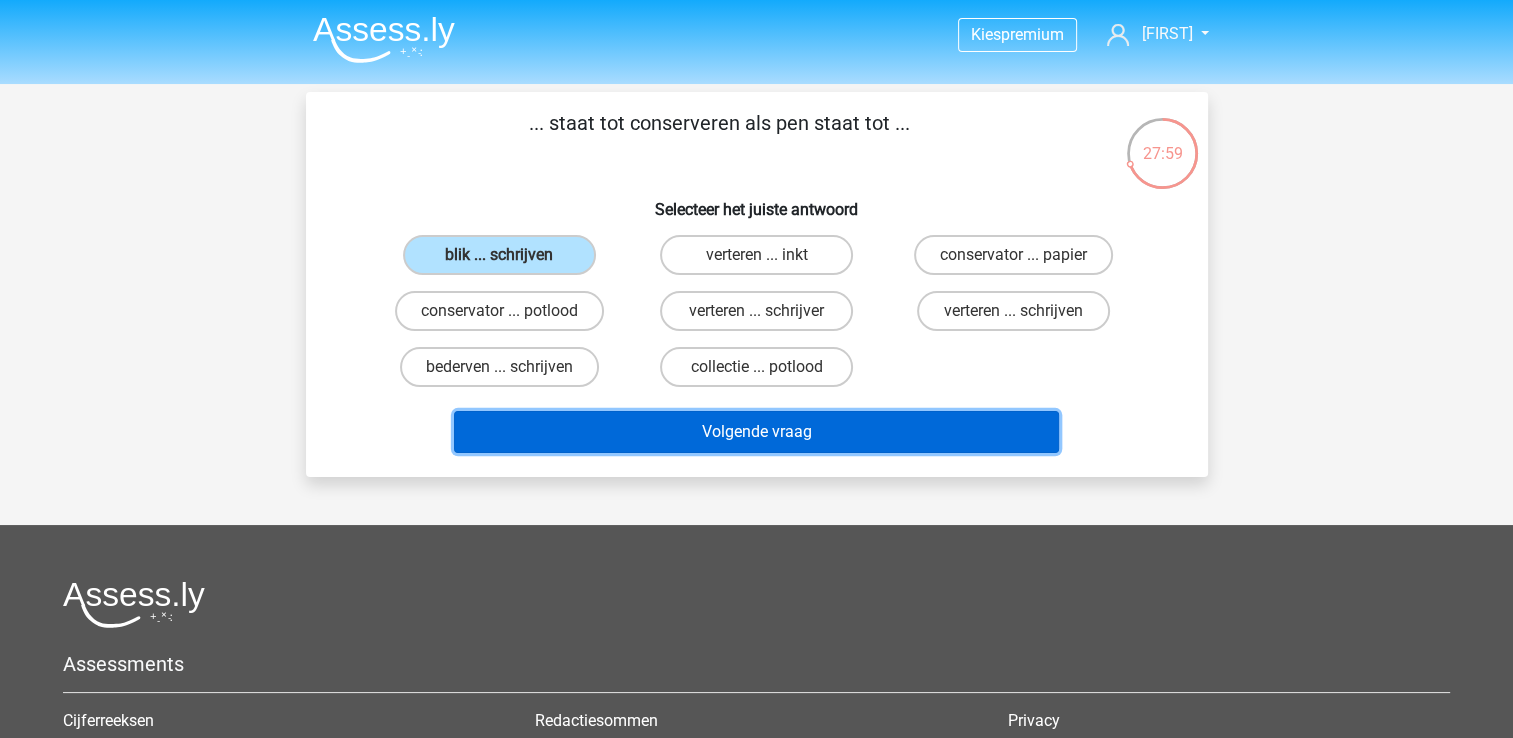 click on "Volgende vraag" at bounding box center [756, 432] 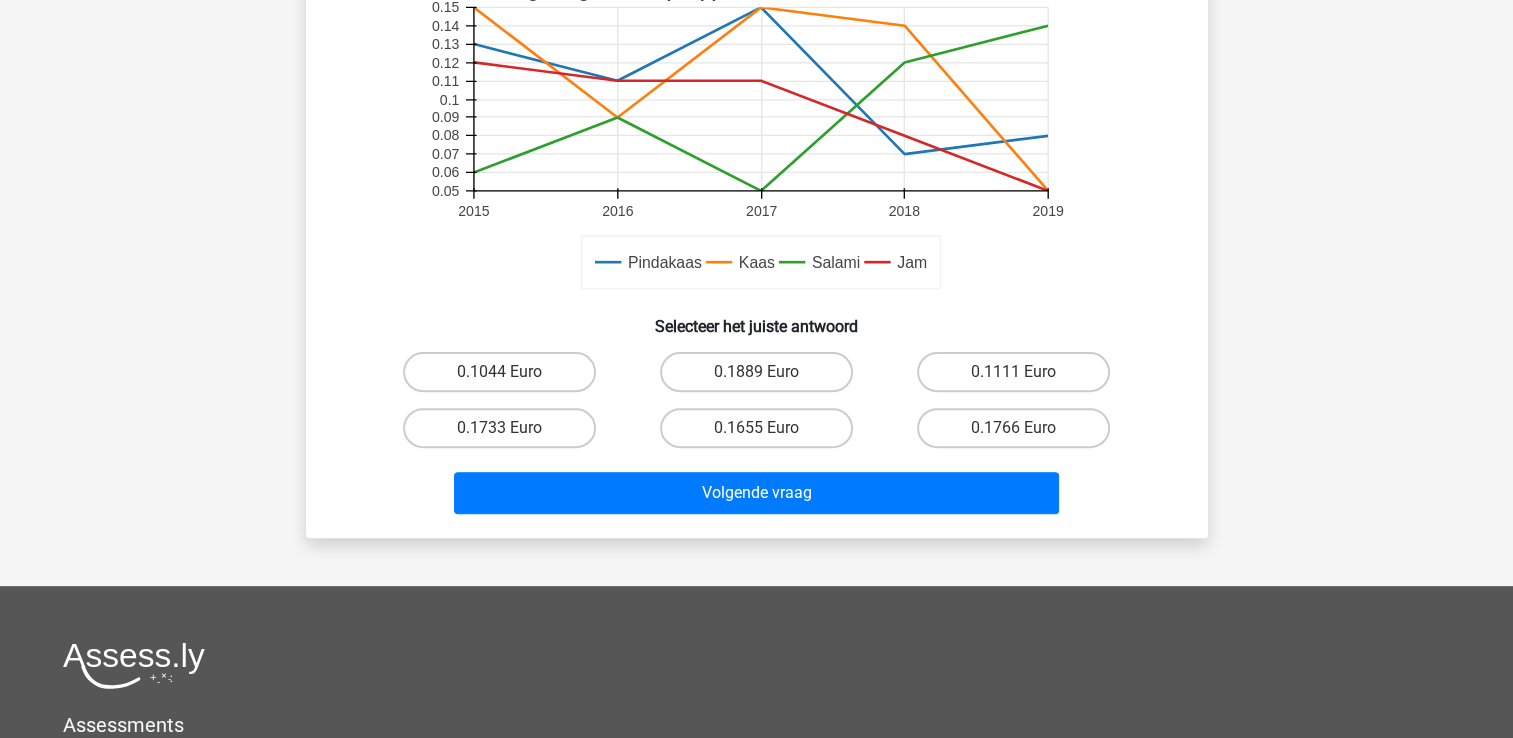 scroll, scrollTop: 600, scrollLeft: 0, axis: vertical 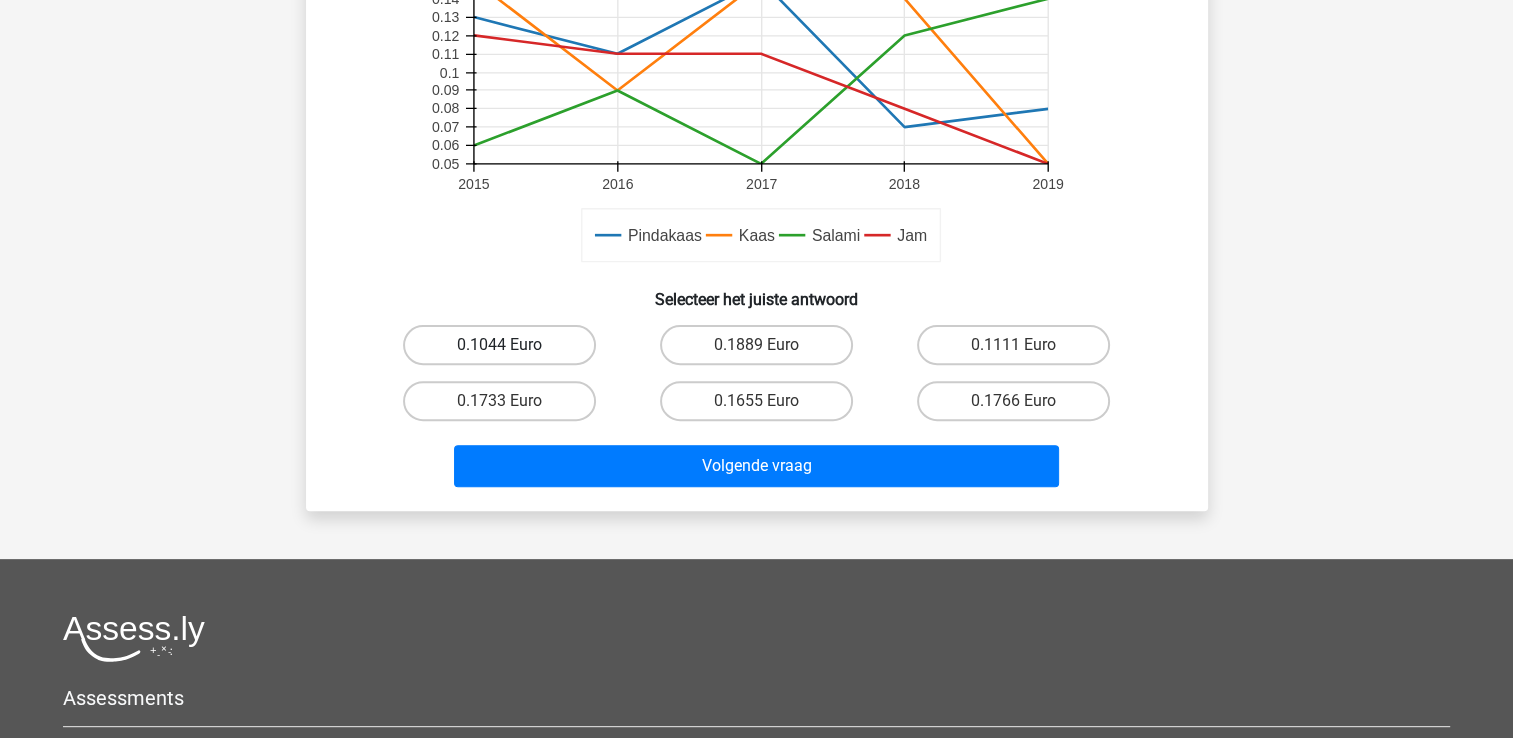 click on "0.1044 Euro" at bounding box center (499, 345) 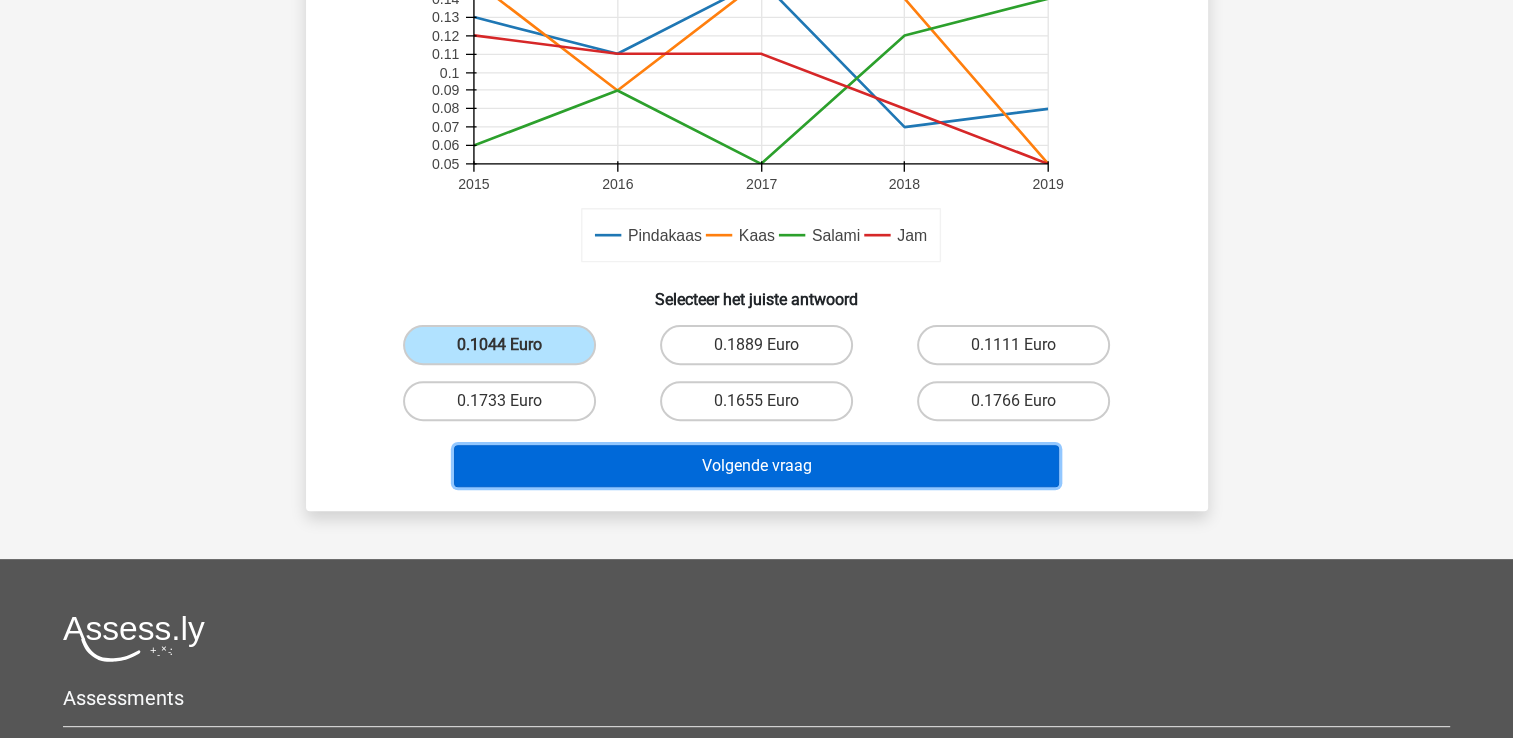 click on "Volgende vraag" at bounding box center (756, 466) 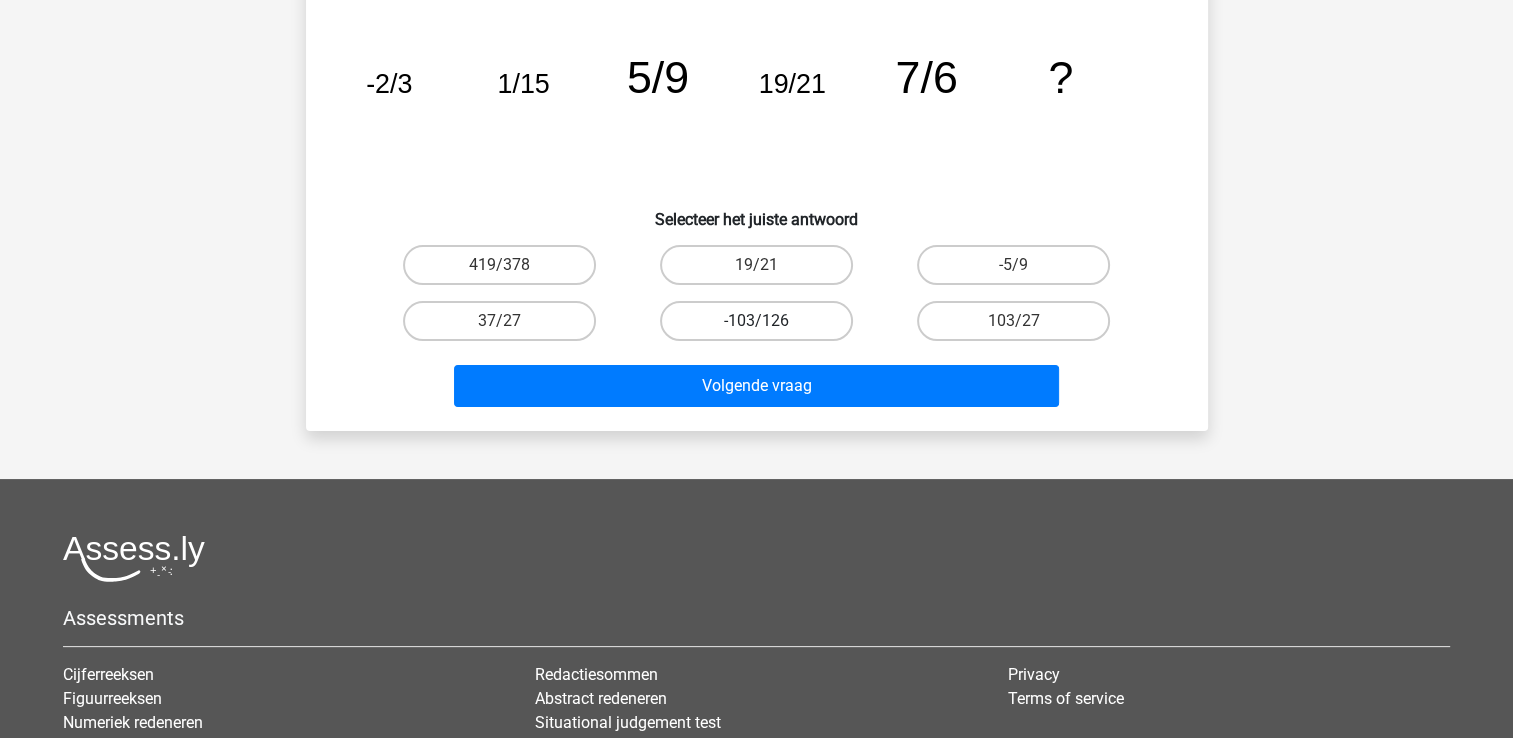 scroll, scrollTop: 0, scrollLeft: 0, axis: both 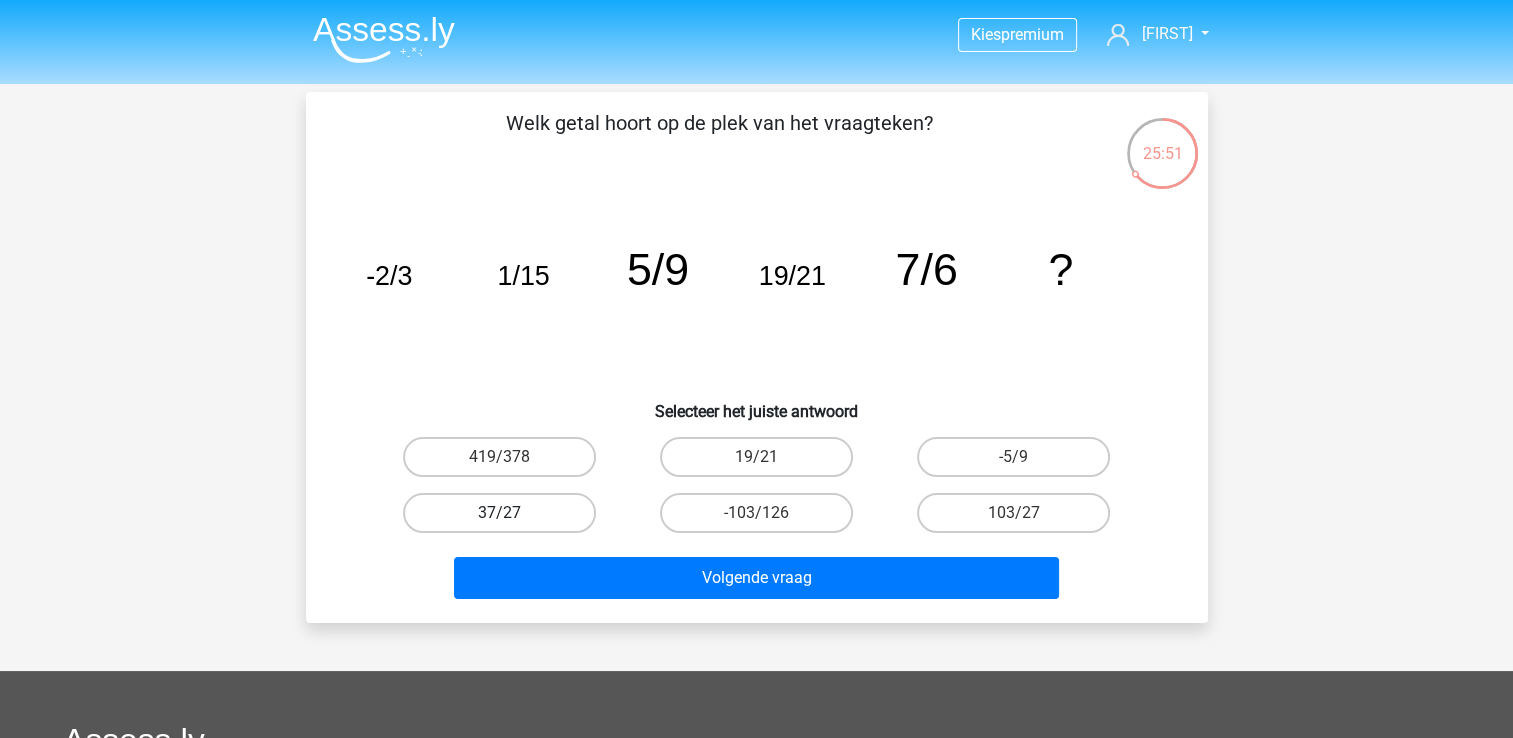 click on "37/27" at bounding box center (499, 513) 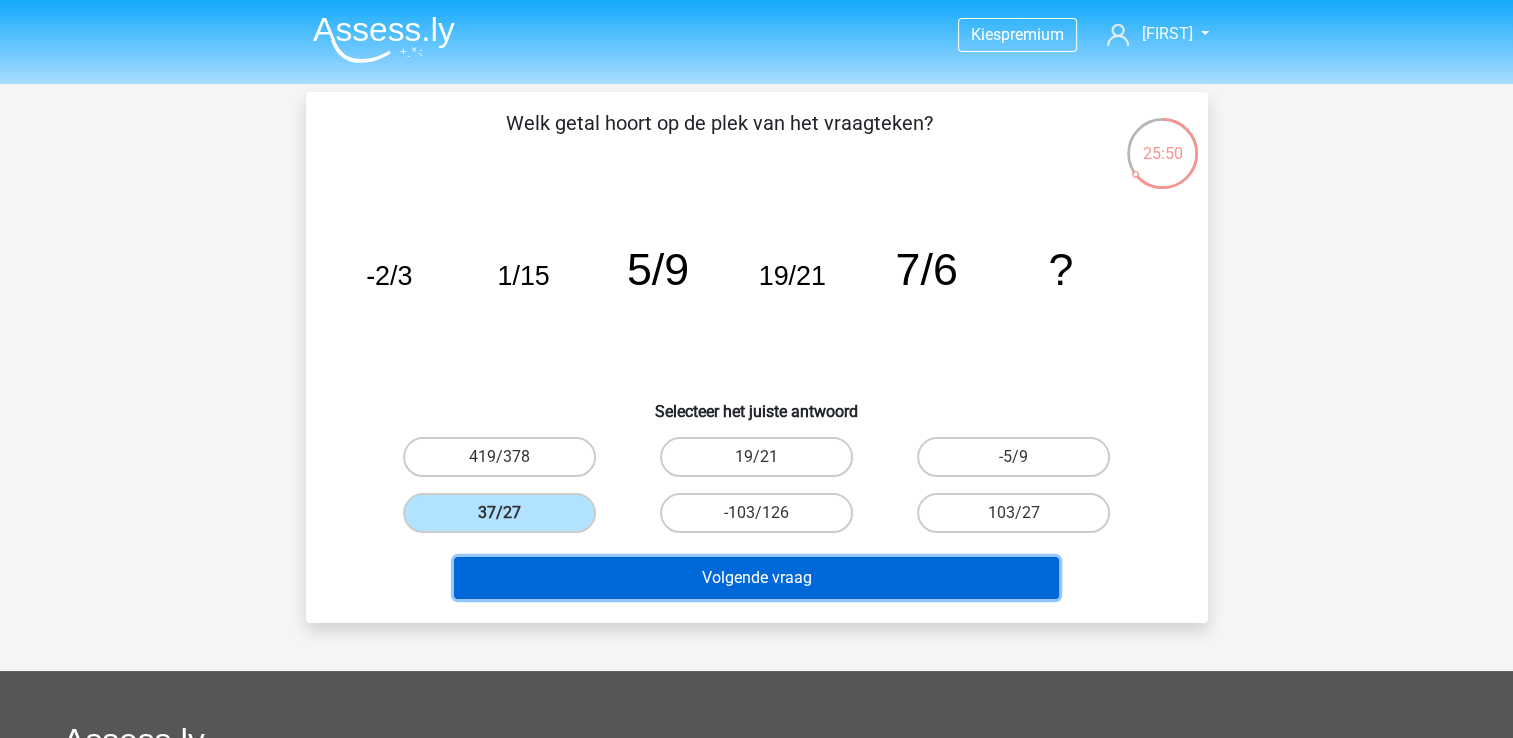 click on "Volgende vraag" at bounding box center (756, 578) 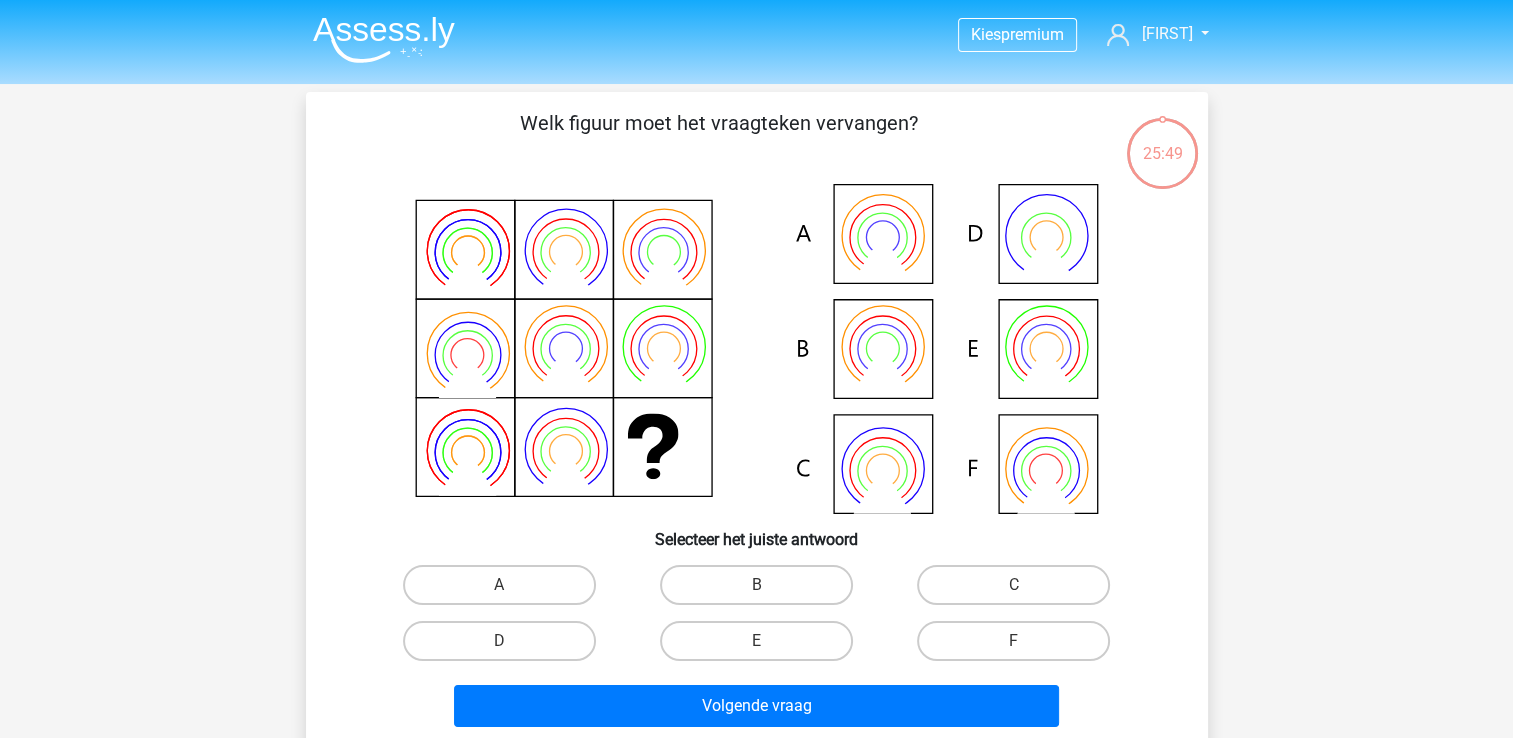 scroll, scrollTop: 92, scrollLeft: 0, axis: vertical 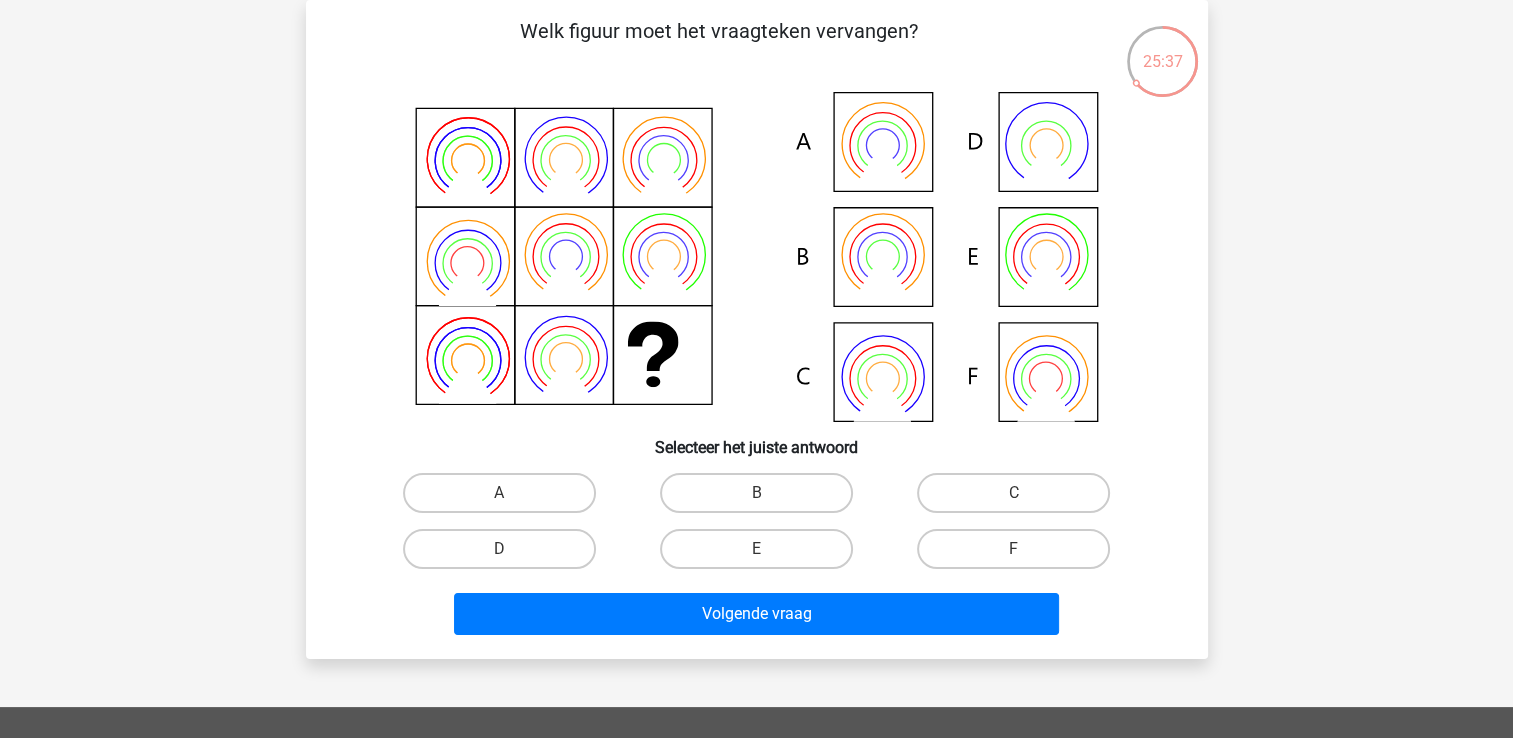 click 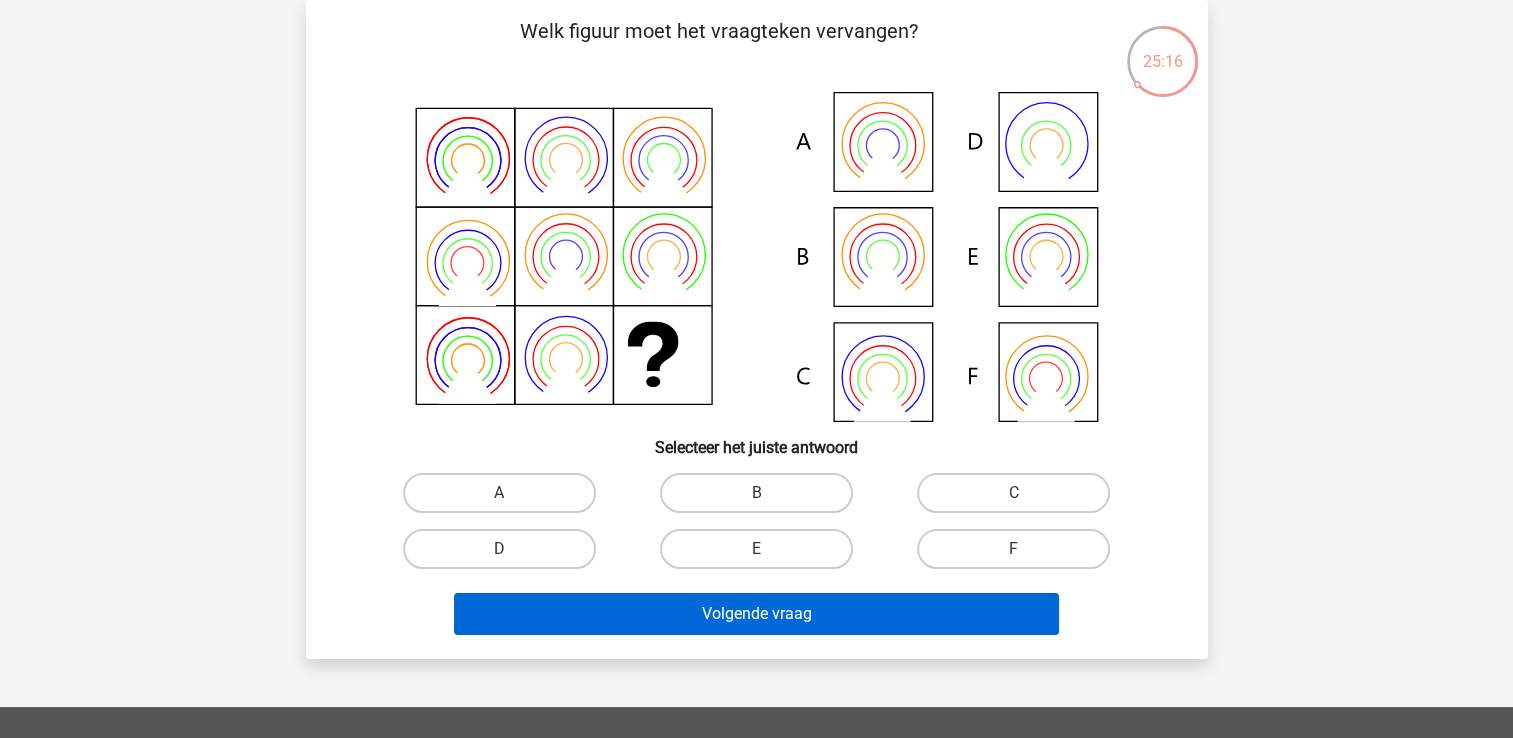 drag, startPoint x: 794, startPoint y: 557, endPoint x: 802, endPoint y: 609, distance: 52.611786 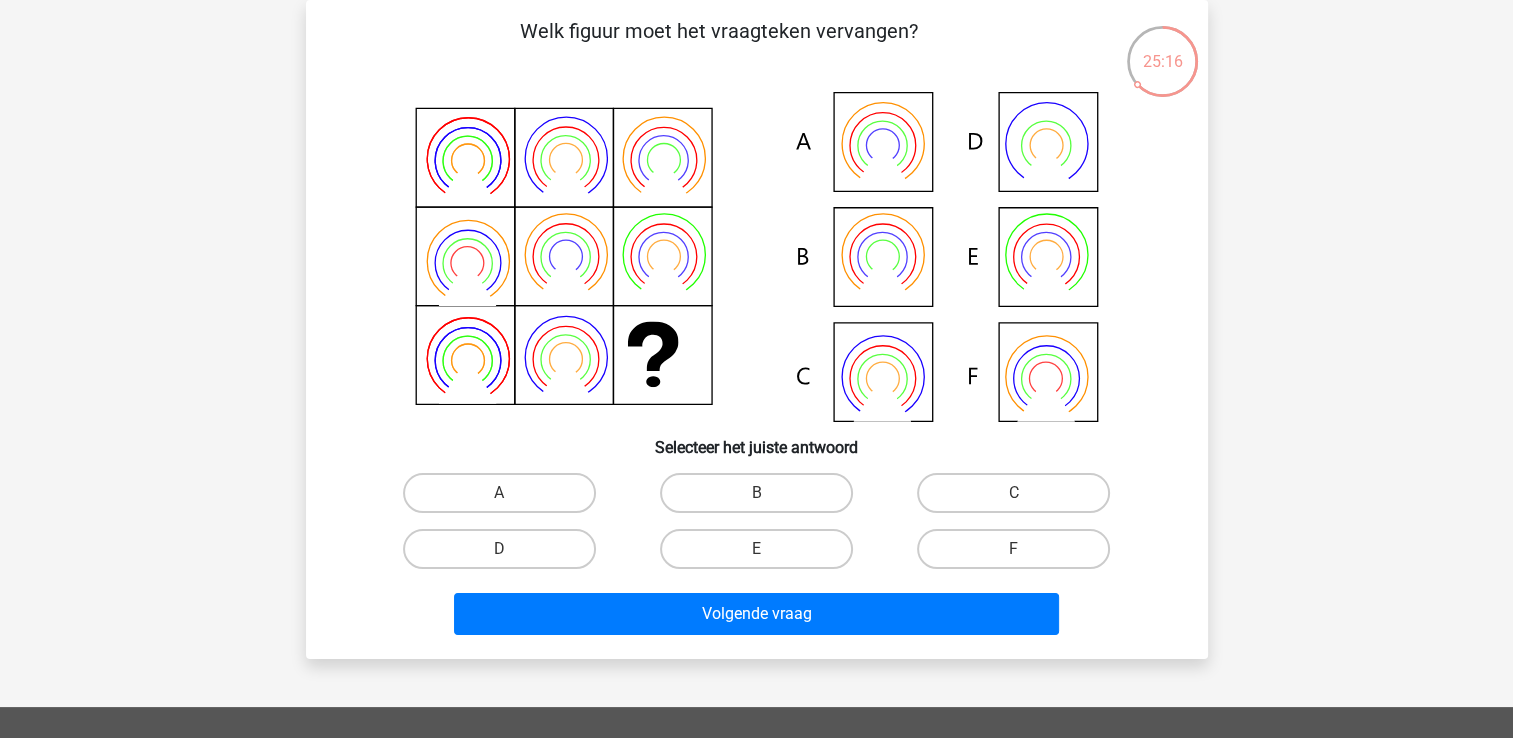 drag, startPoint x: 784, startPoint y: 550, endPoint x: 788, endPoint y: 585, distance: 35.22783 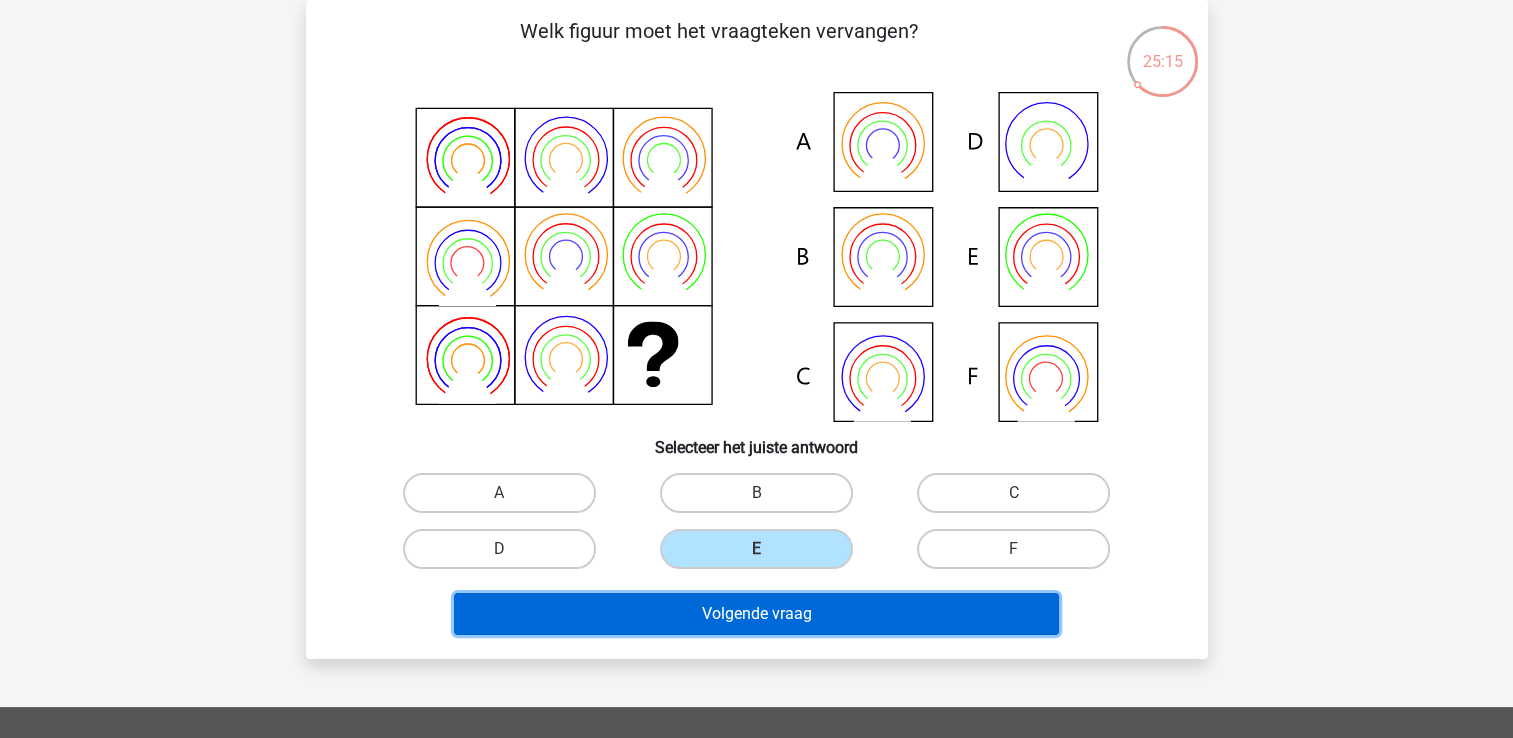 drag, startPoint x: 790, startPoint y: 611, endPoint x: 798, endPoint y: 625, distance: 16.124516 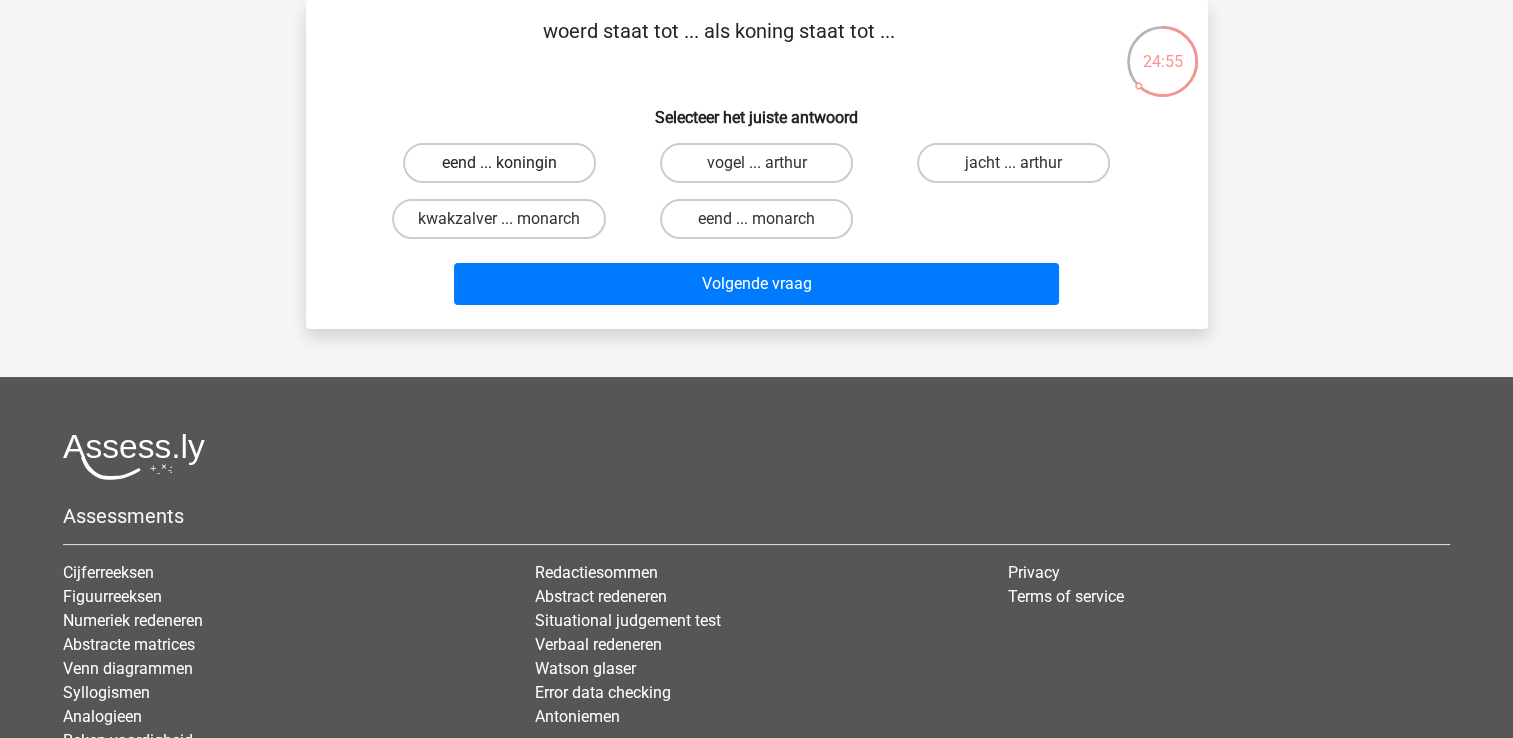 drag, startPoint x: 531, startPoint y: 146, endPoint x: 544, endPoint y: 201, distance: 56.515484 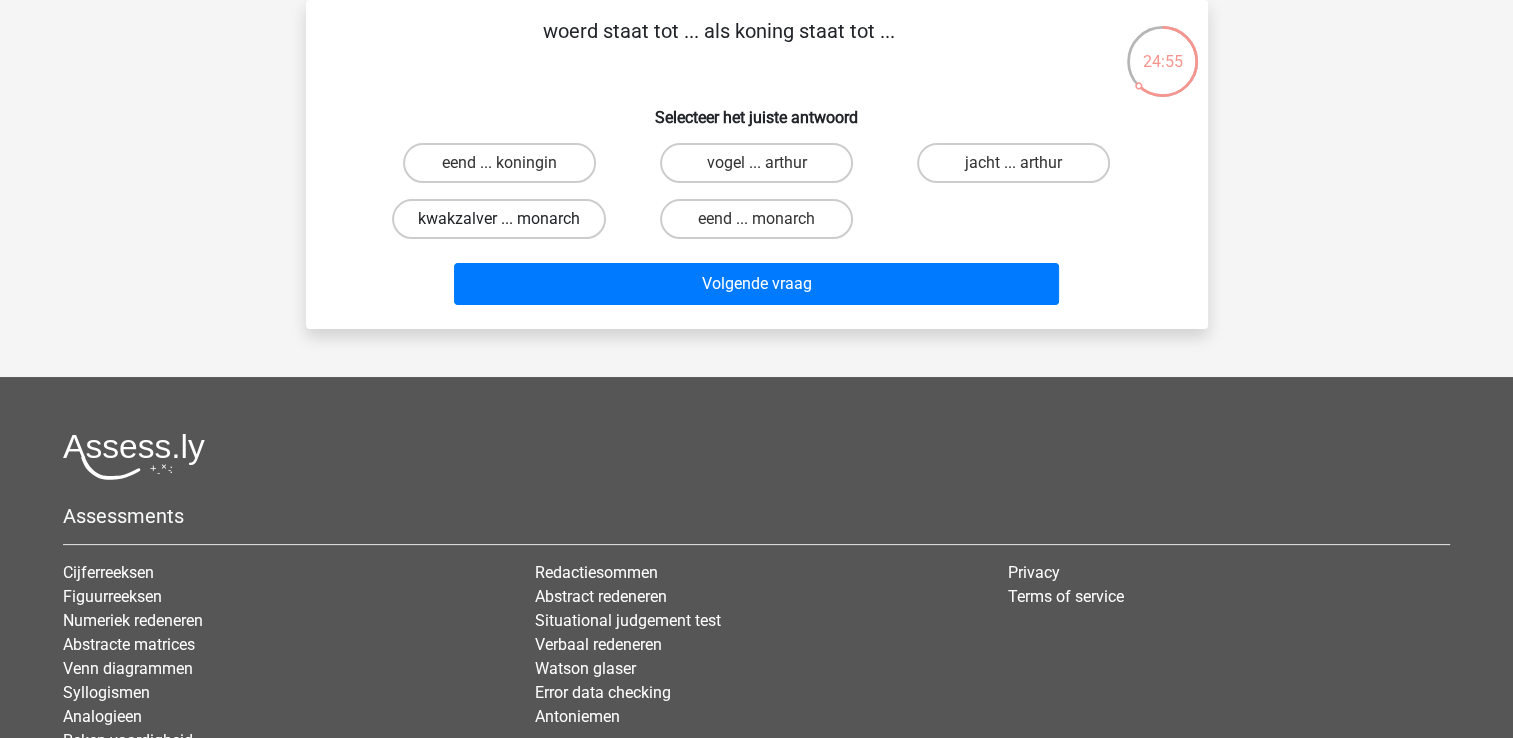 click on "eend ... koningin" at bounding box center [499, 163] 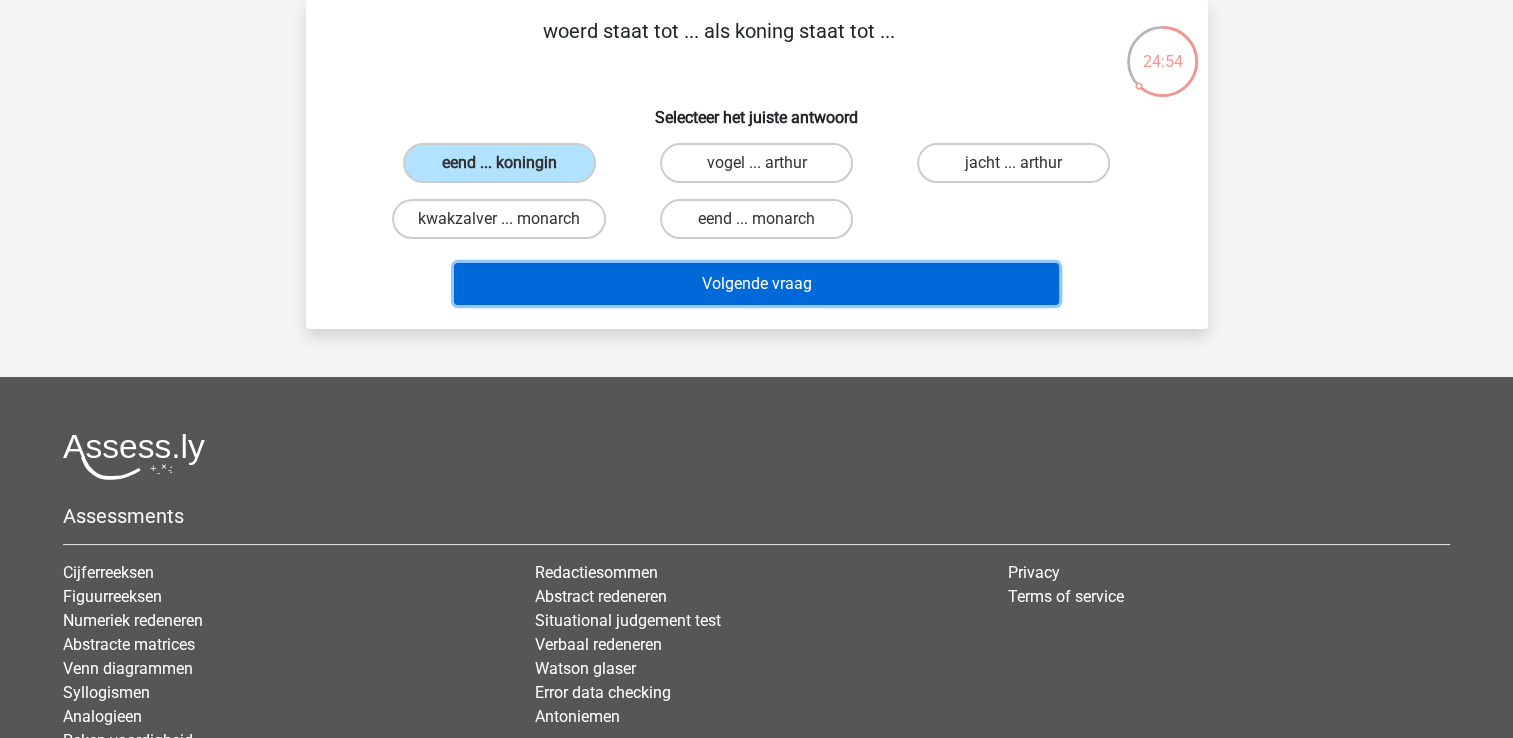 click on "Volgende vraag" at bounding box center (756, 284) 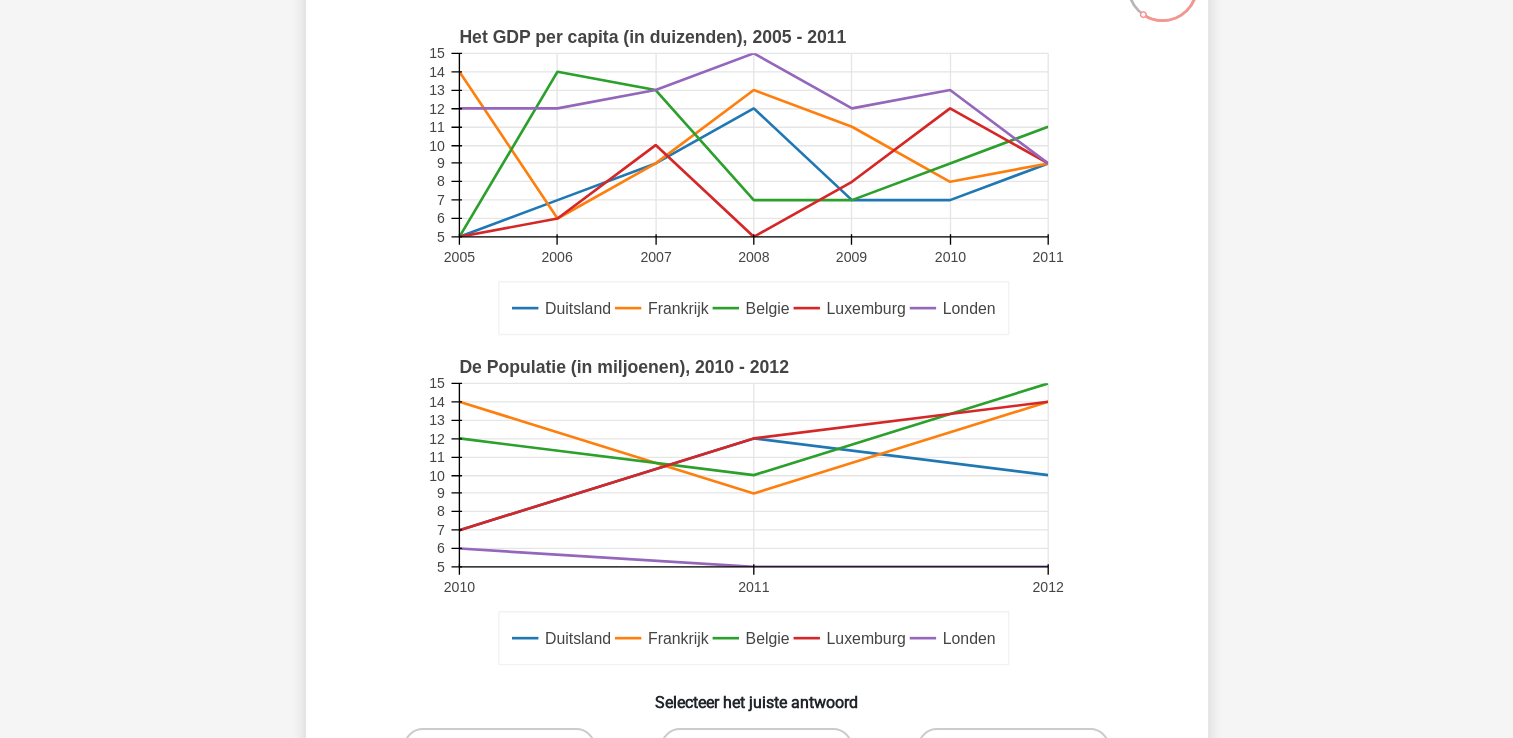 scroll, scrollTop: 200, scrollLeft: 0, axis: vertical 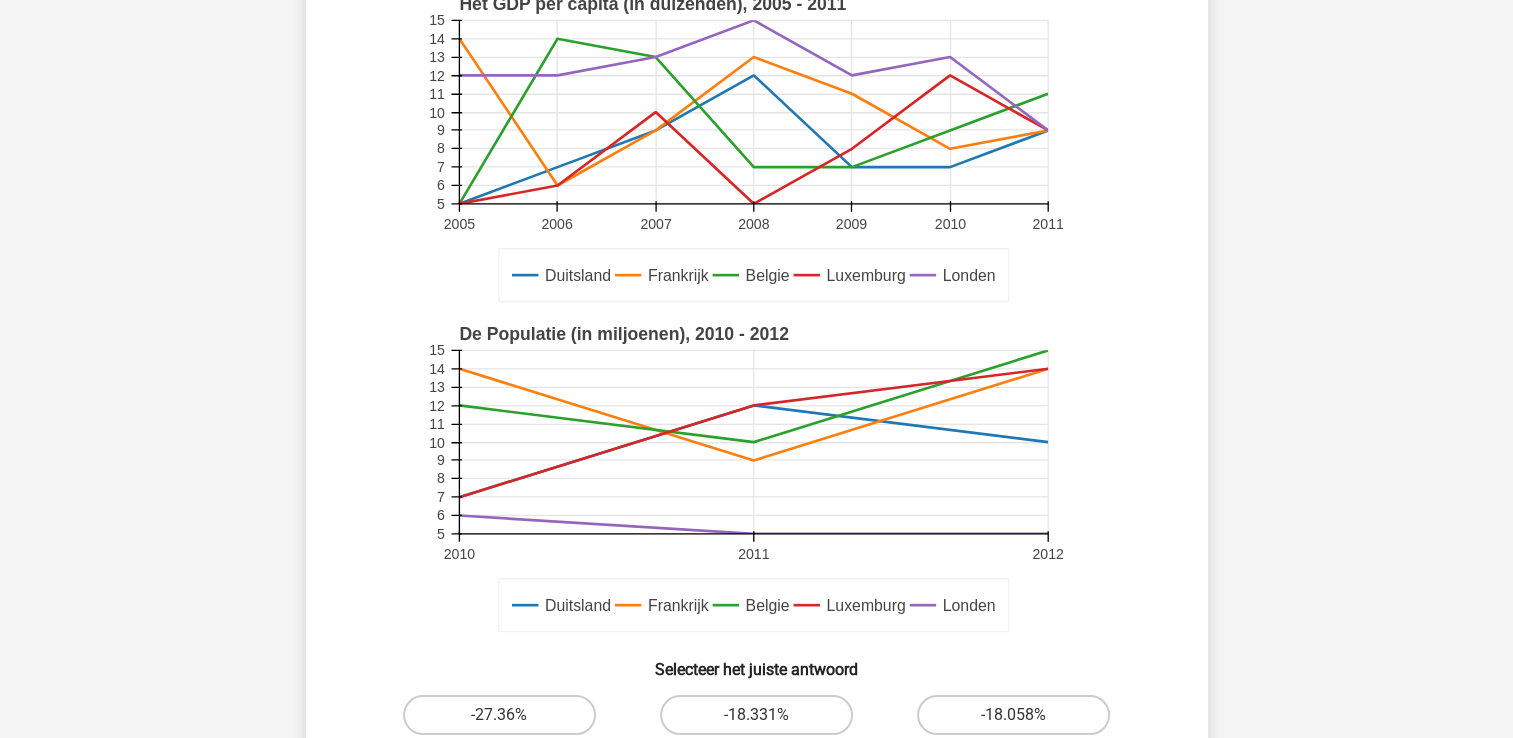 click 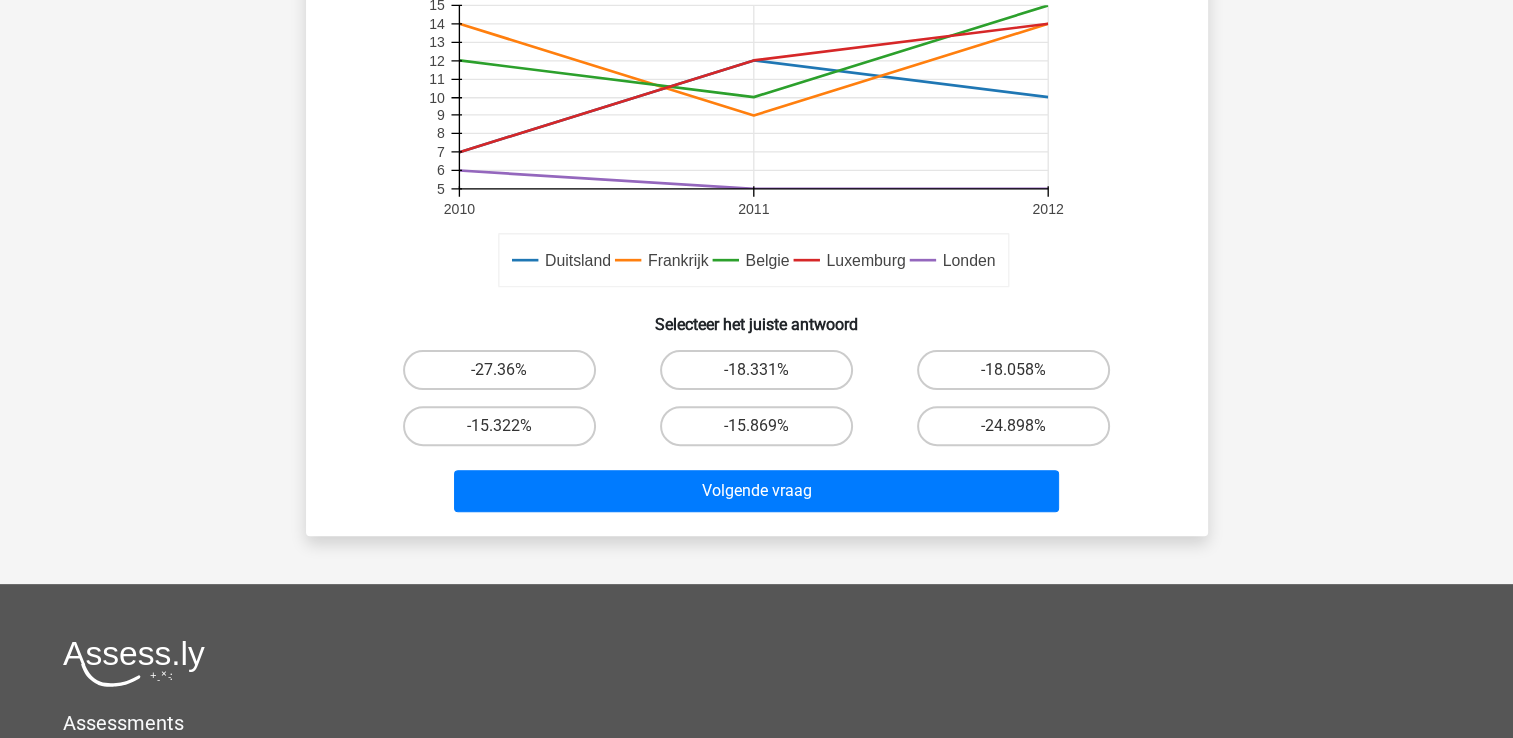 scroll, scrollTop: 500, scrollLeft: 0, axis: vertical 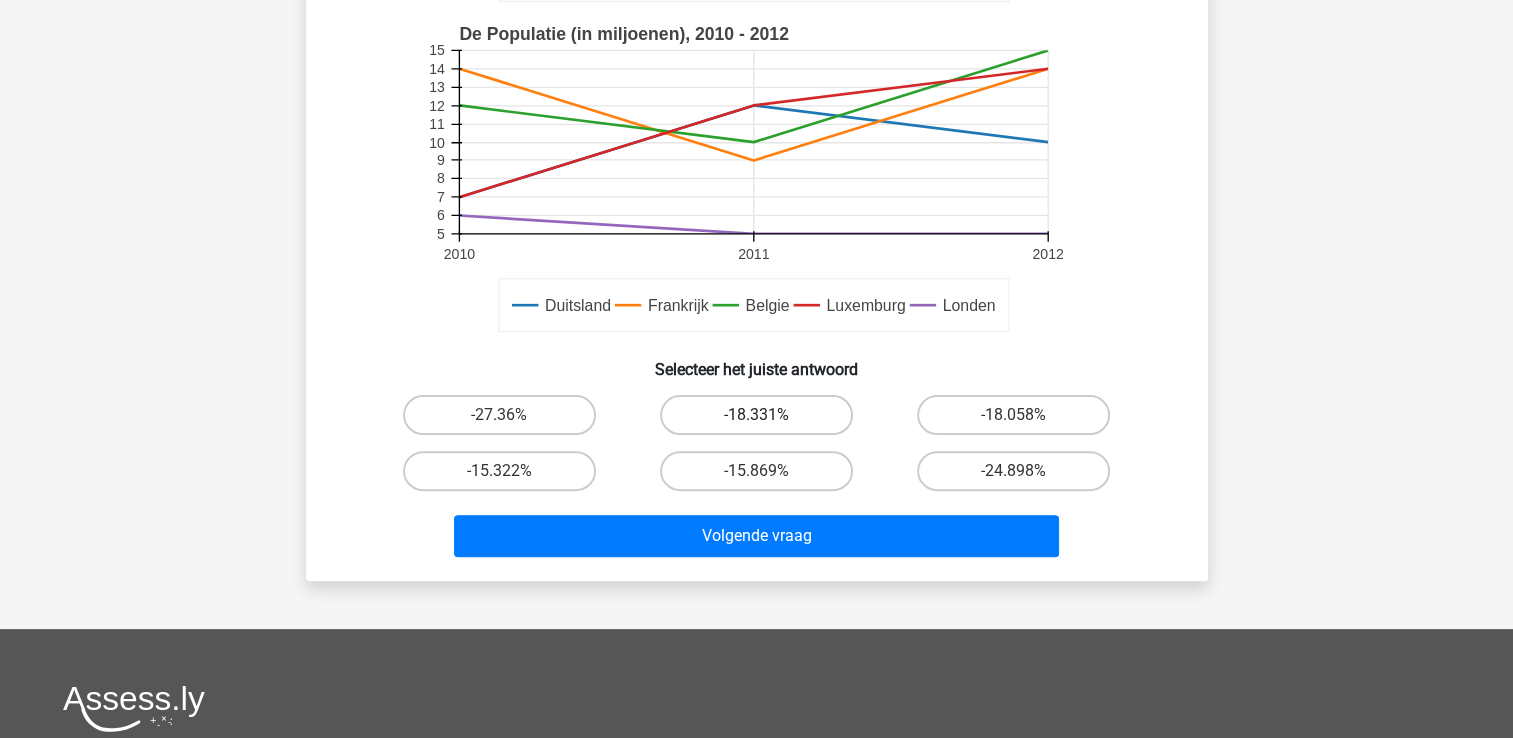drag, startPoint x: 746, startPoint y: 405, endPoint x: 780, endPoint y: 506, distance: 106.56923 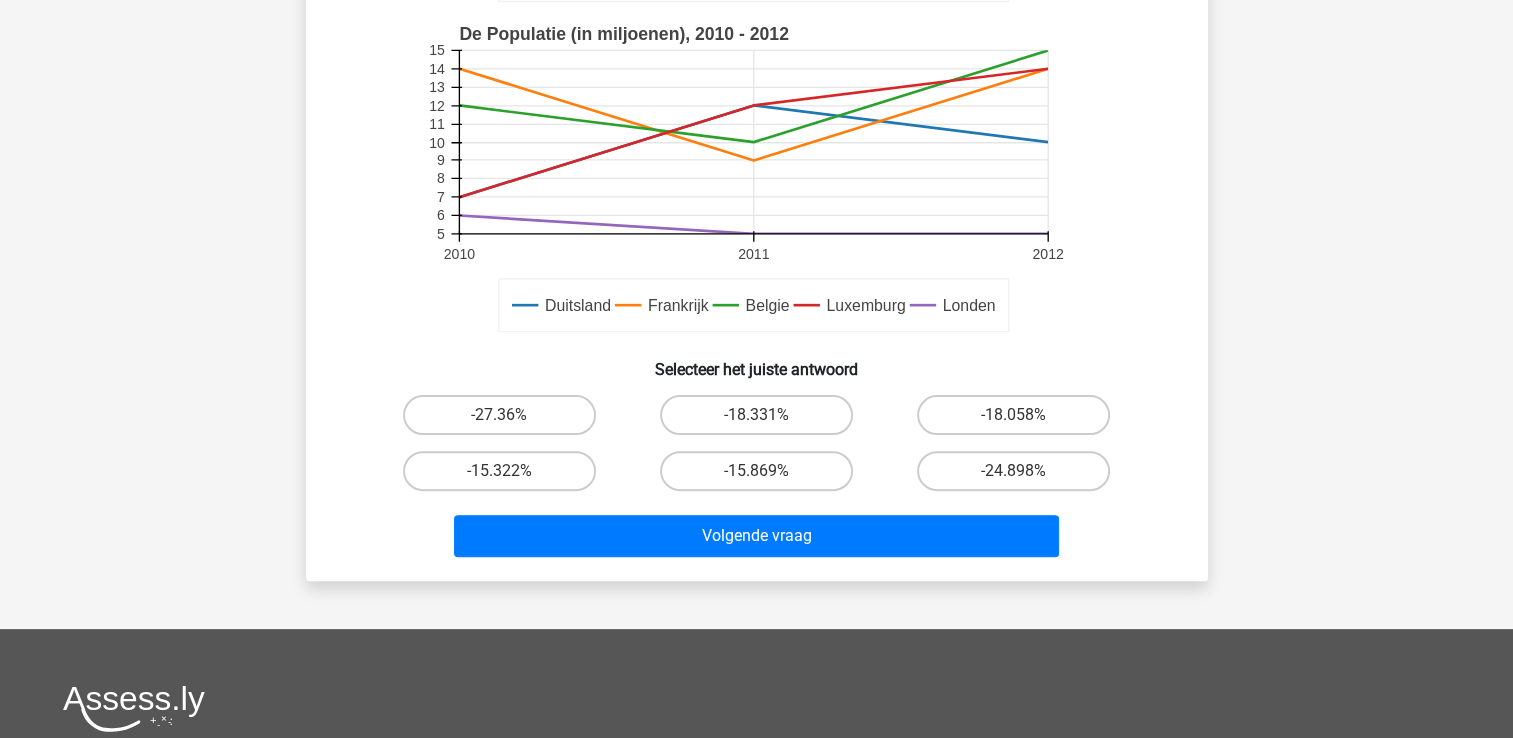 click on "-18.331%" at bounding box center [762, 421] 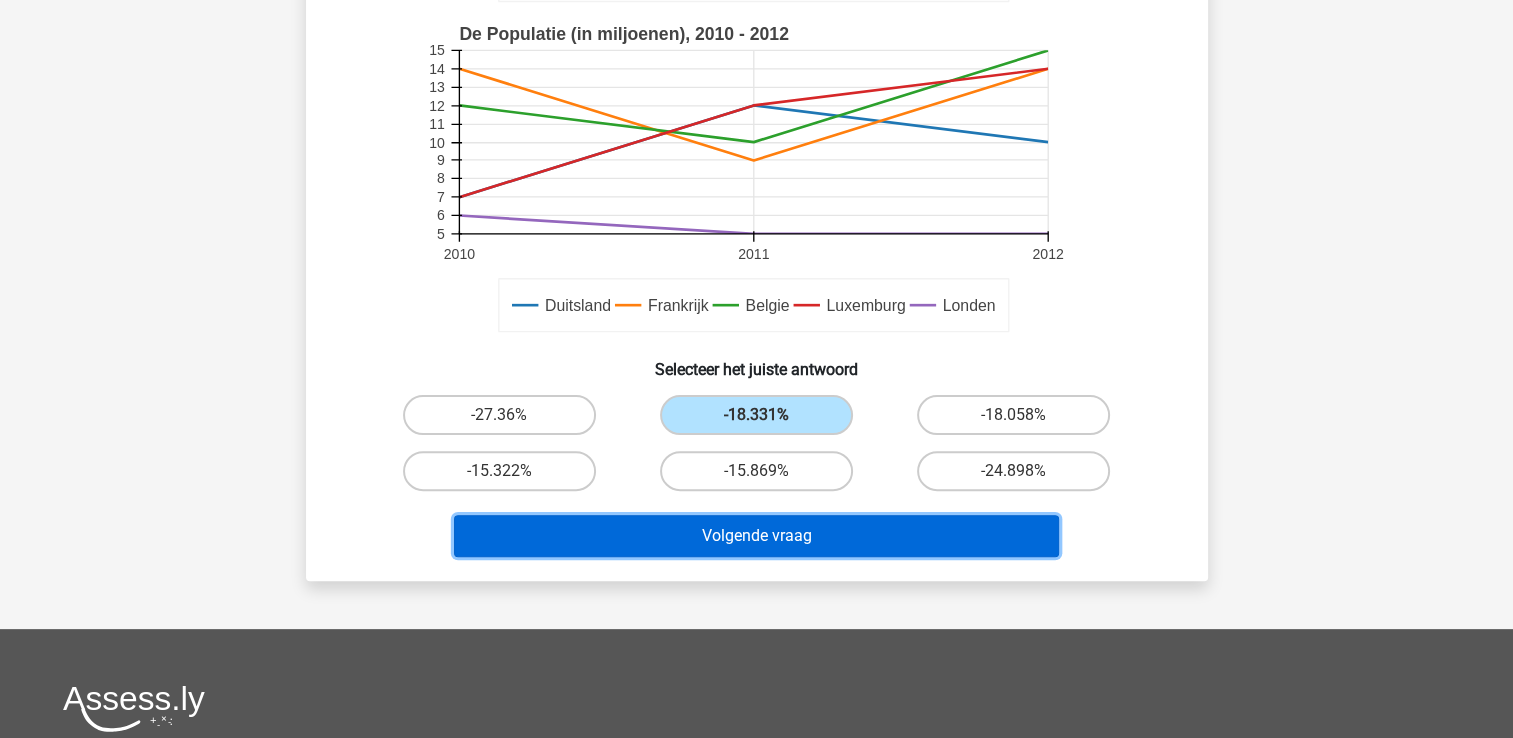 click on "Volgende vraag" at bounding box center [756, 536] 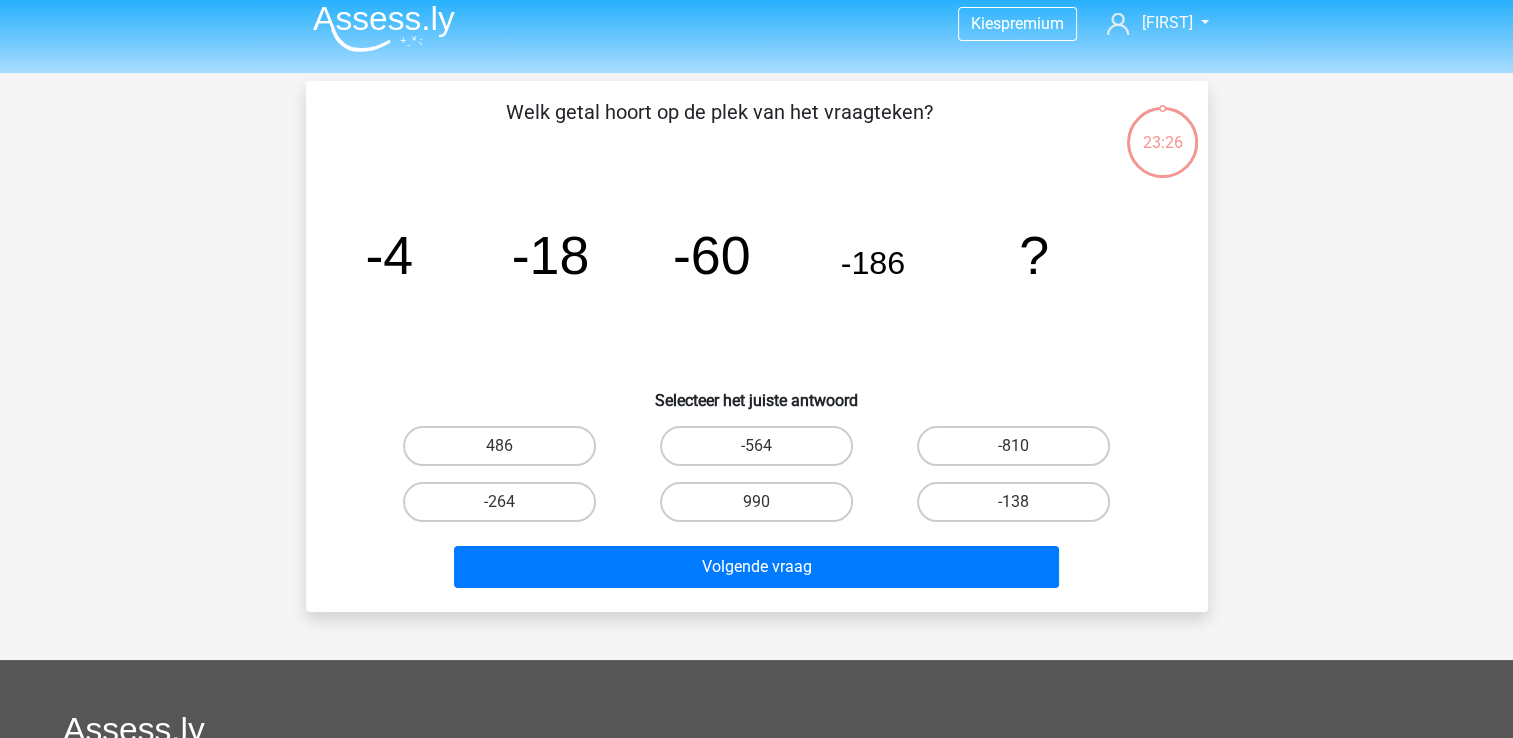scroll, scrollTop: 0, scrollLeft: 0, axis: both 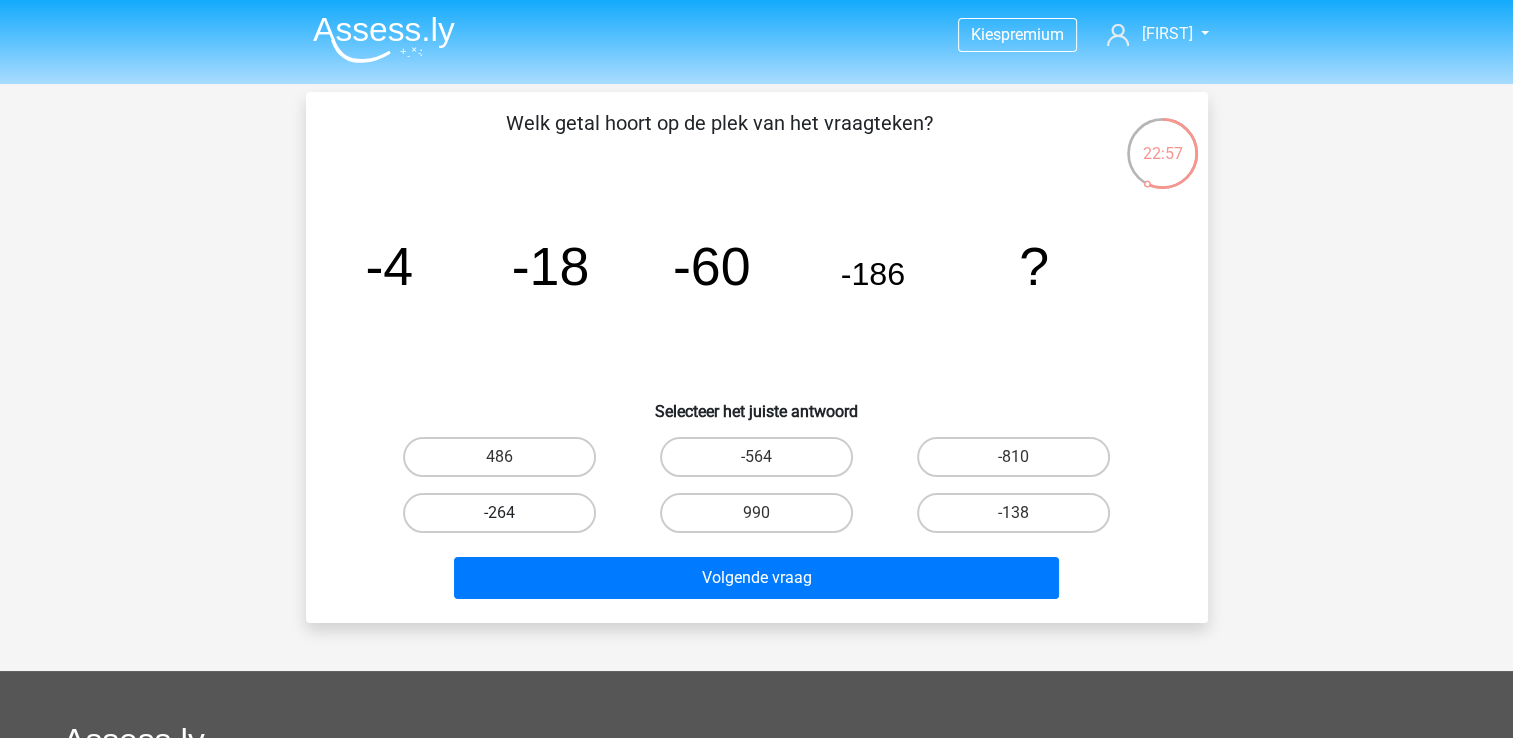 click on "-264" at bounding box center [499, 513] 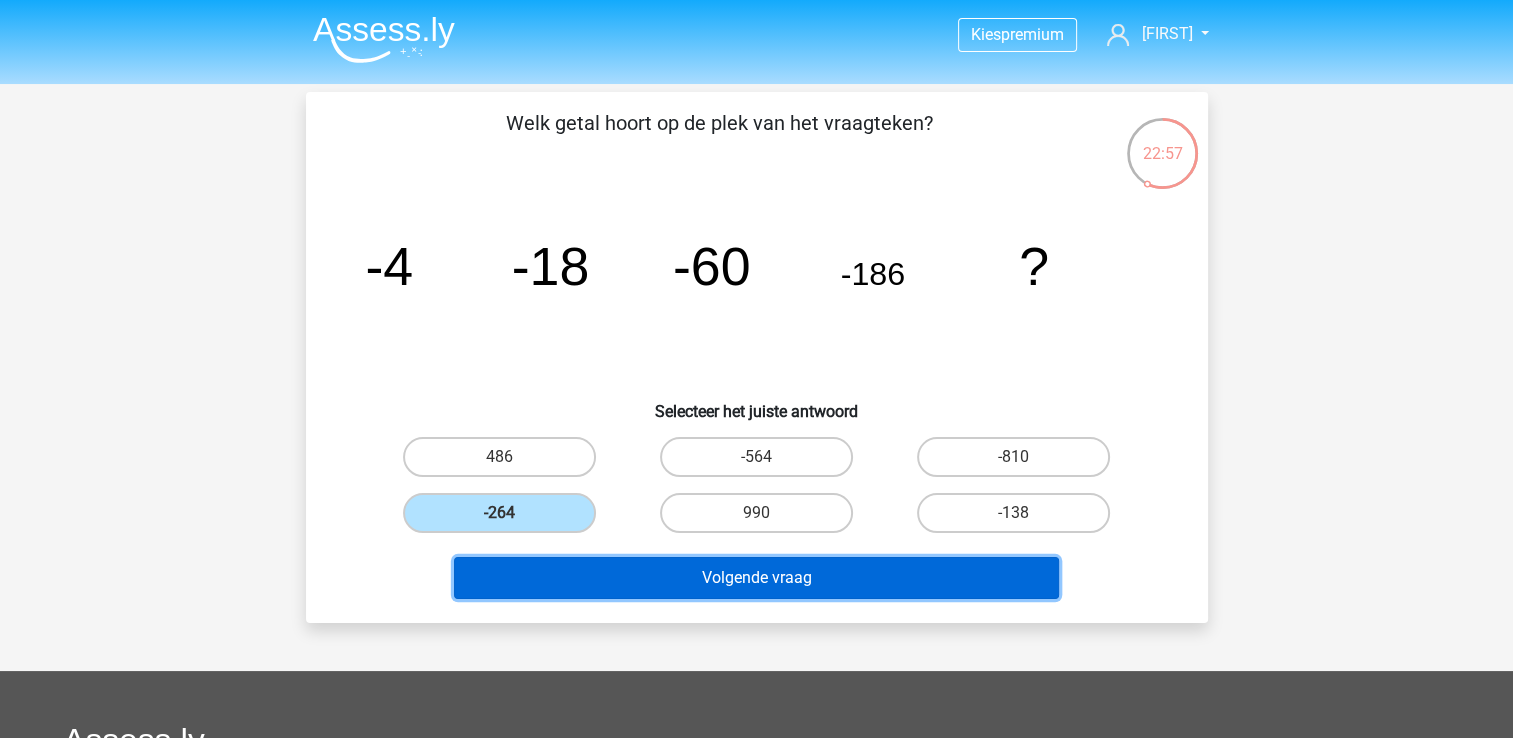 click on "Volgende vraag" at bounding box center (756, 578) 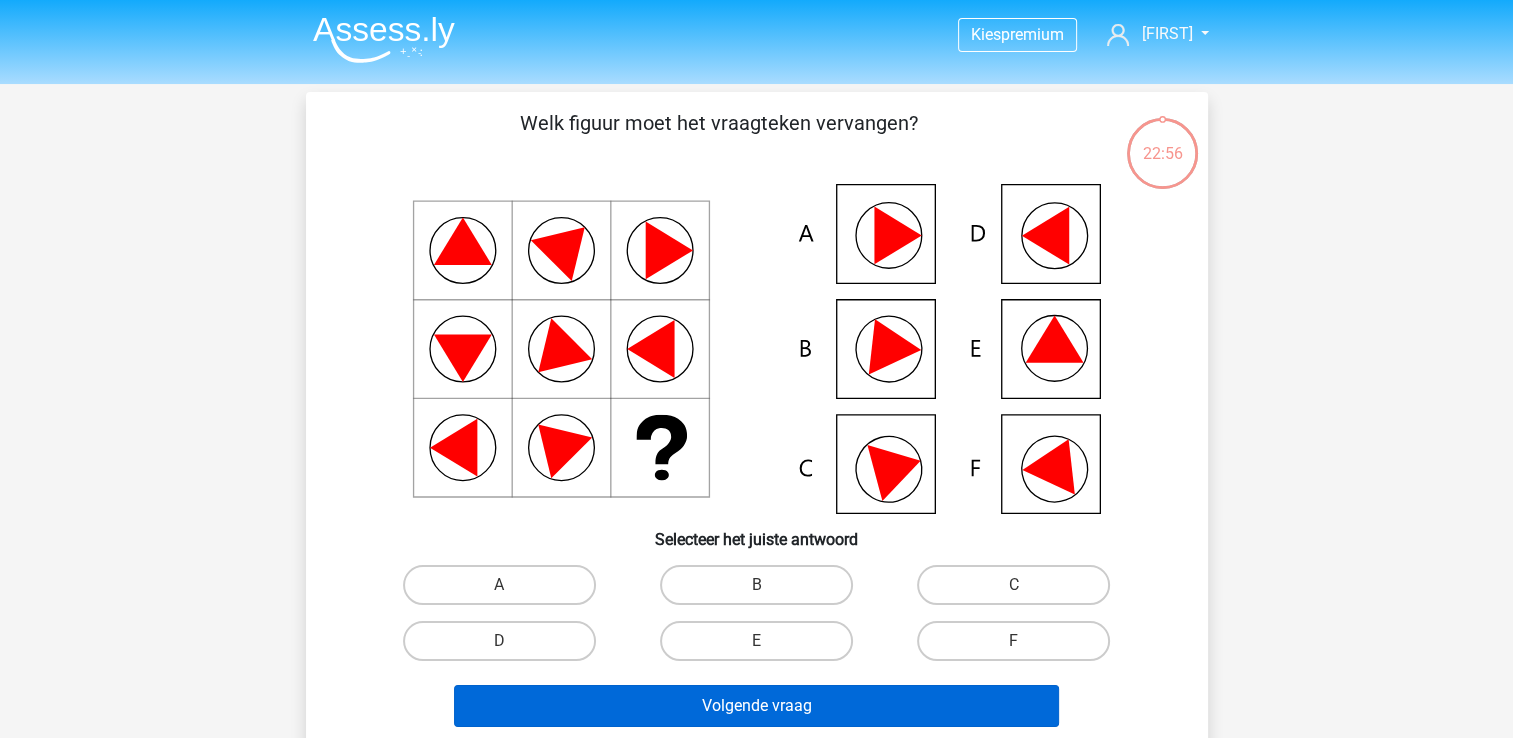 scroll, scrollTop: 92, scrollLeft: 0, axis: vertical 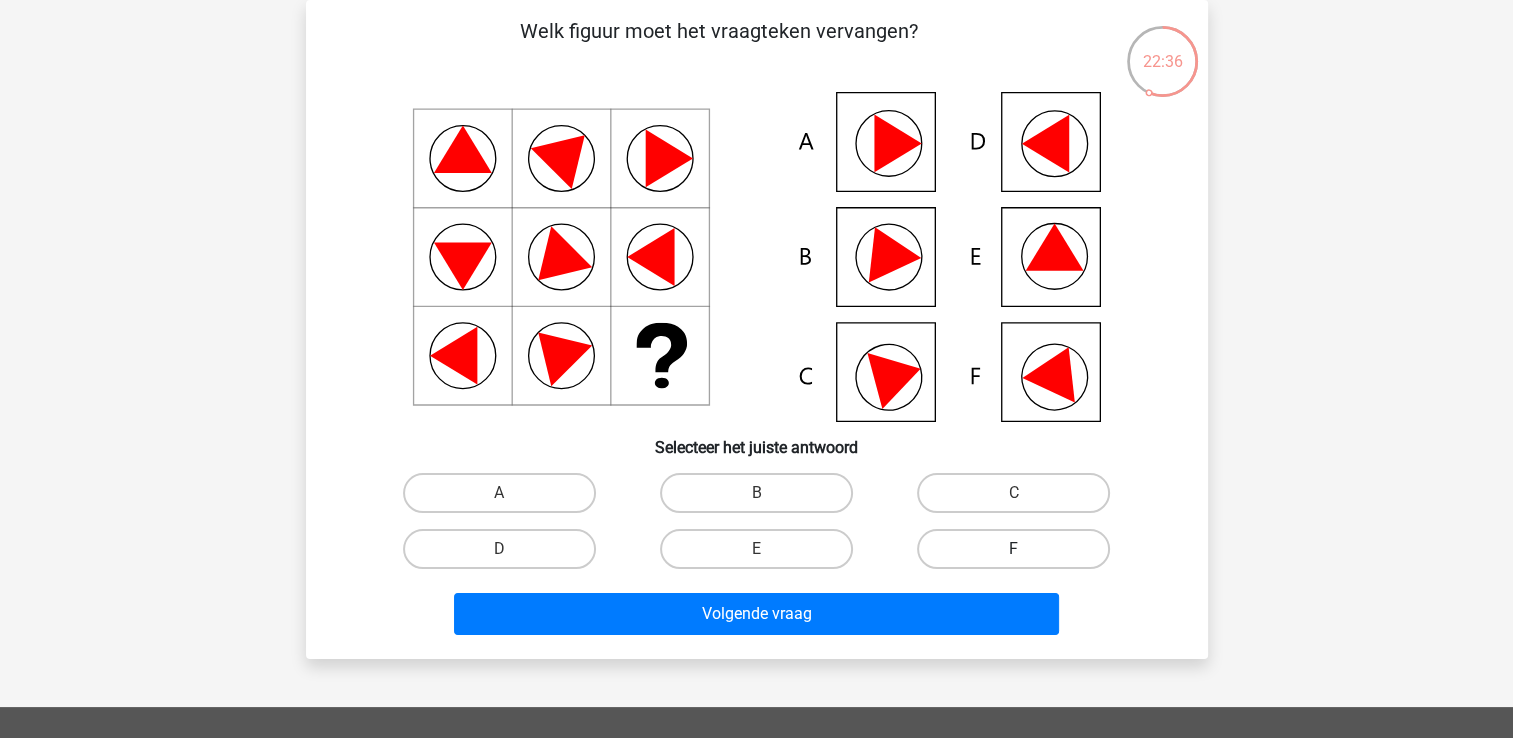 click on "F" at bounding box center [1013, 549] 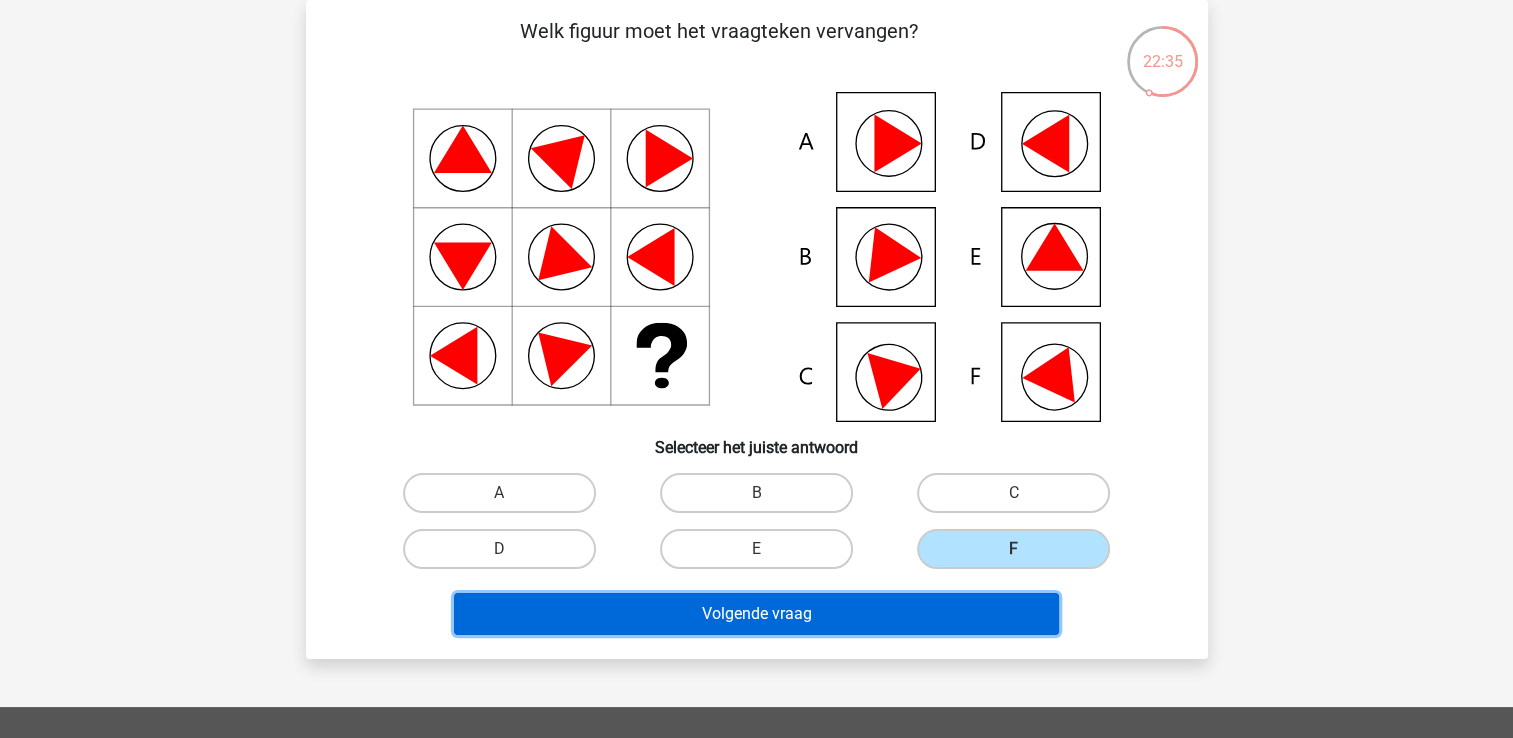 click on "Volgende vraag" at bounding box center [756, 614] 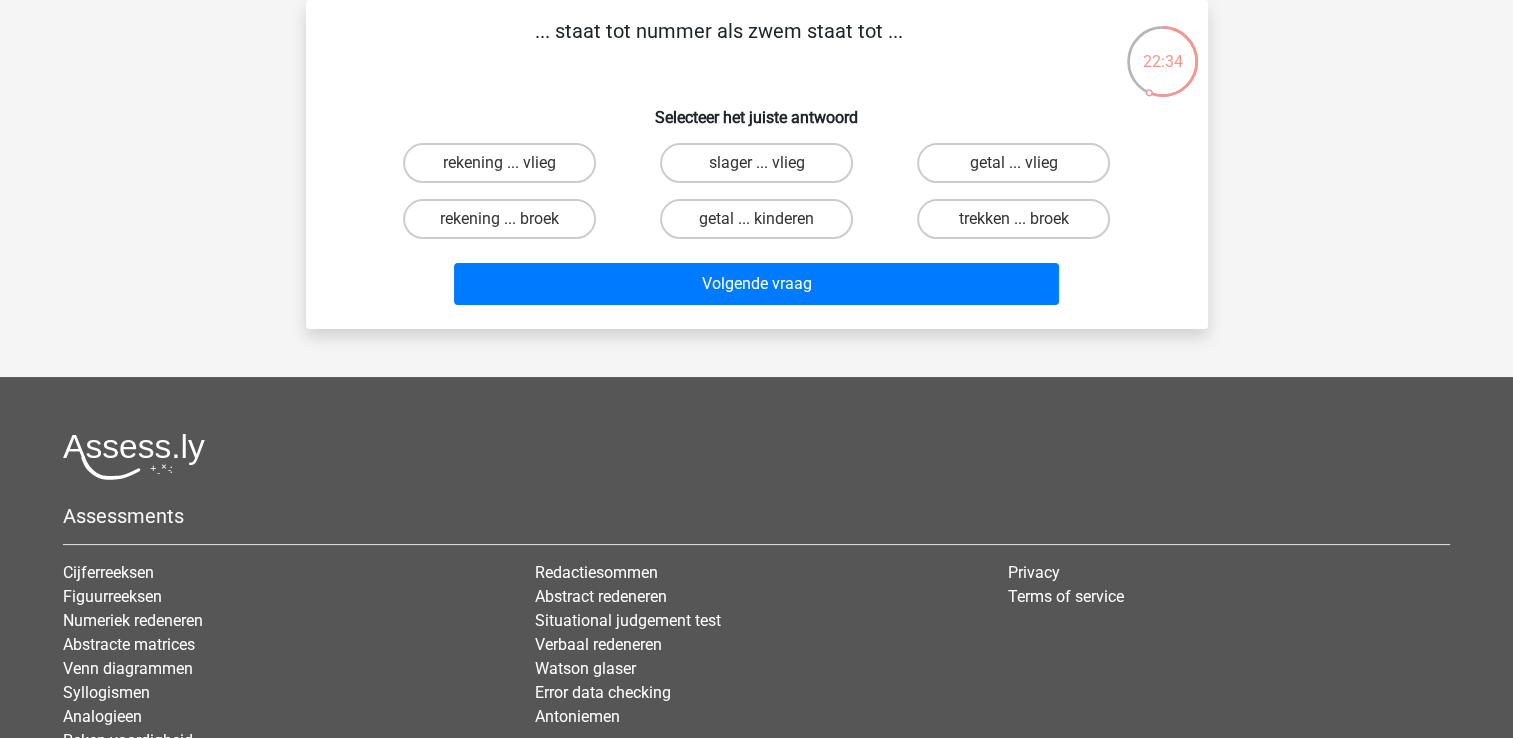 scroll, scrollTop: 0, scrollLeft: 0, axis: both 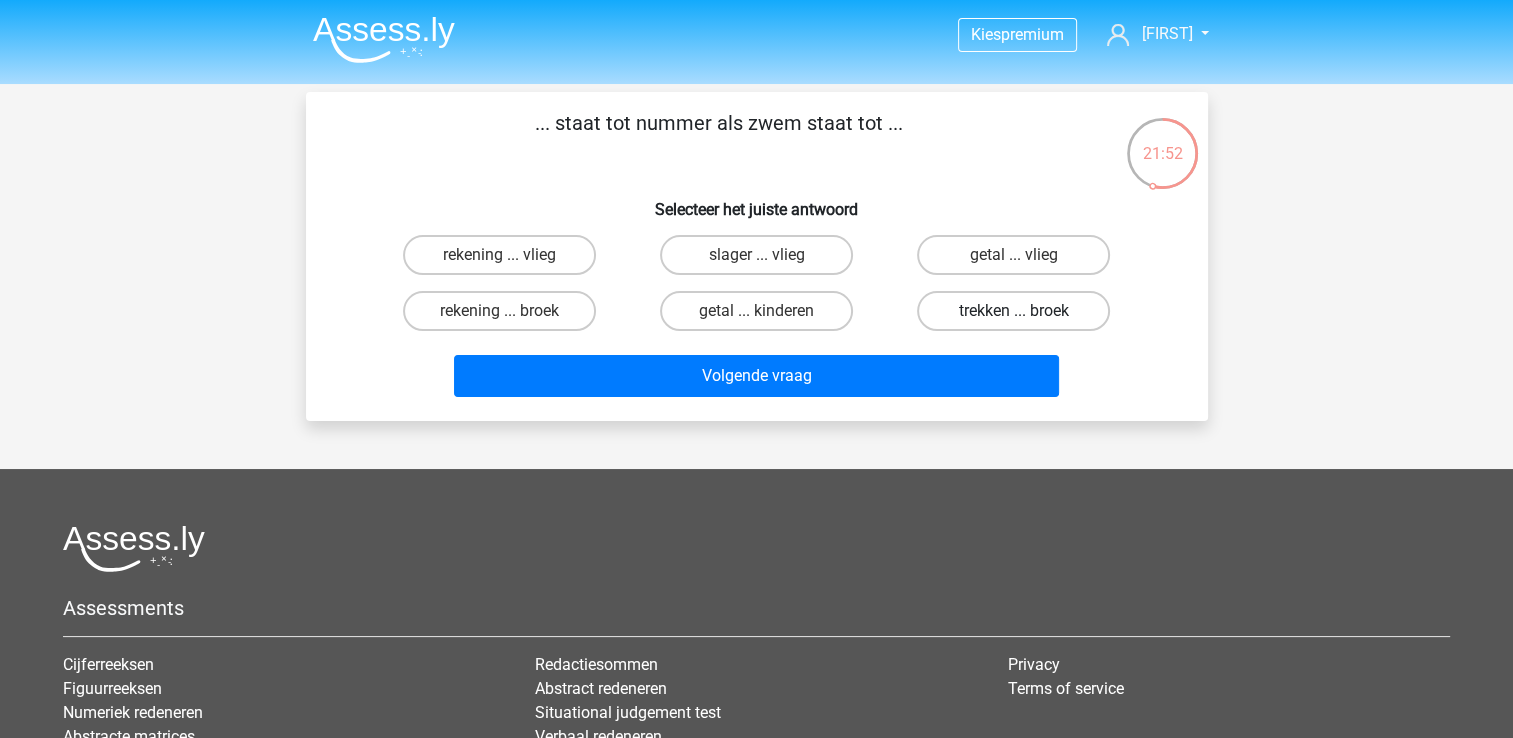 drag, startPoint x: 1006, startPoint y: 310, endPoint x: 998, endPoint y: 317, distance: 10.630146 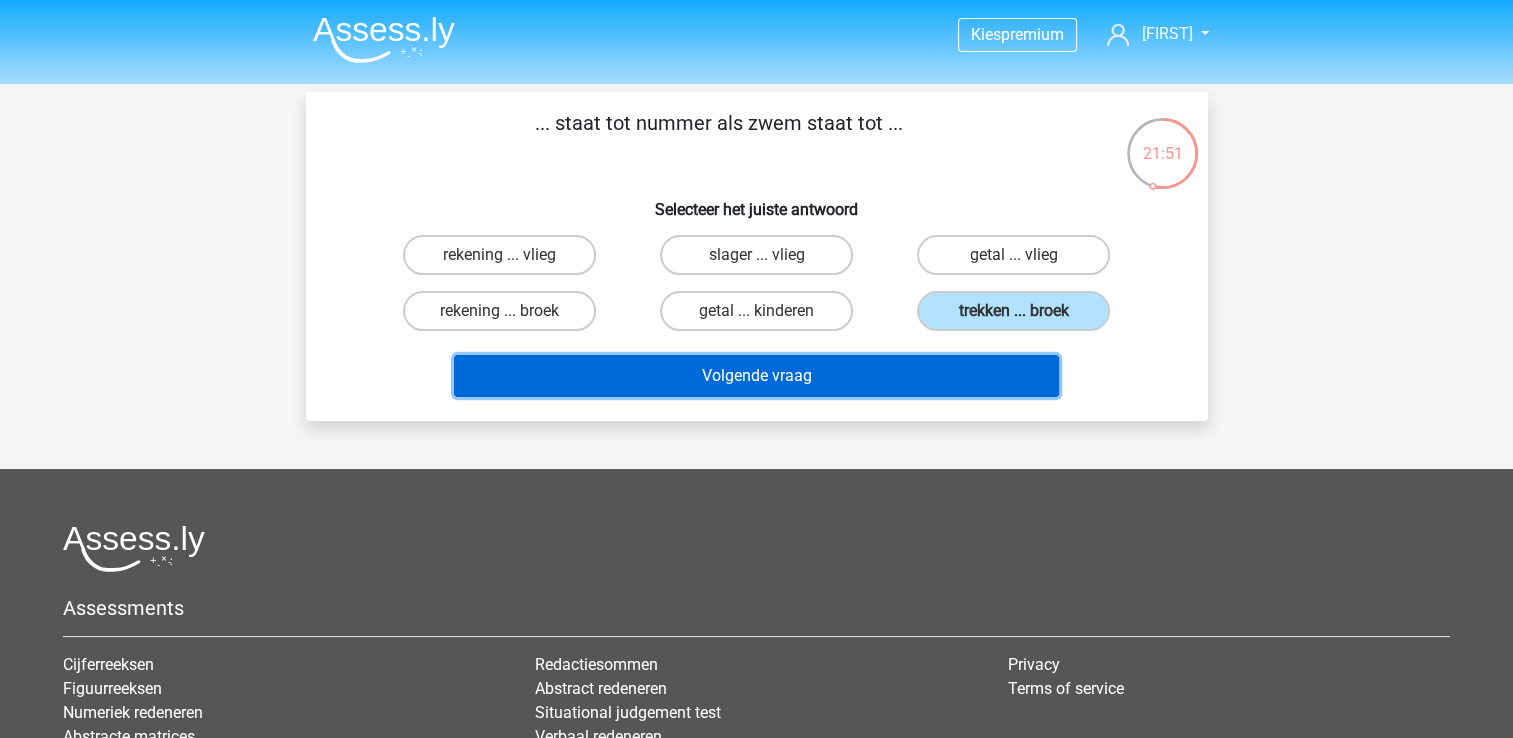 click on "Volgende vraag" at bounding box center (756, 376) 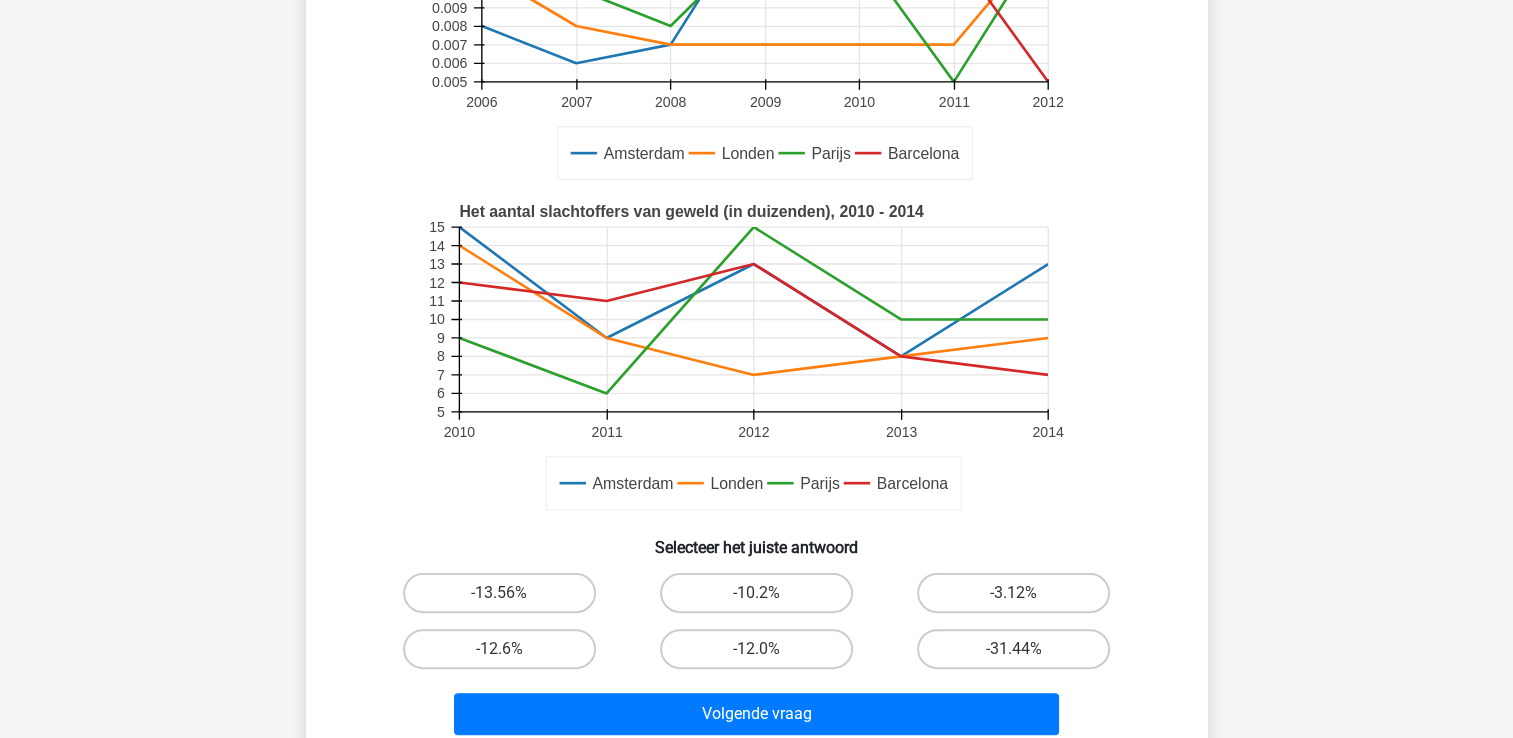 scroll, scrollTop: 400, scrollLeft: 0, axis: vertical 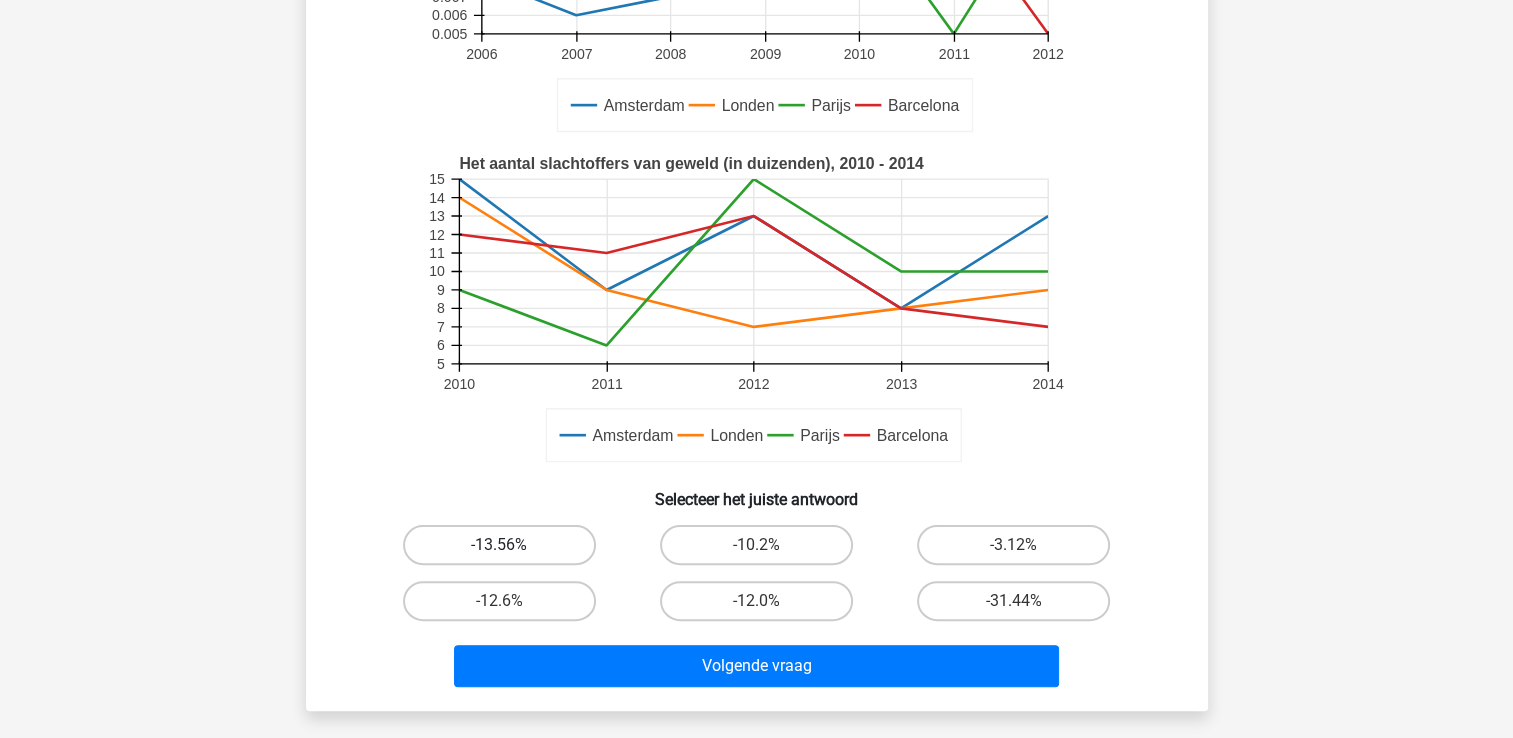 drag, startPoint x: 558, startPoint y: 542, endPoint x: 615, endPoint y: 653, distance: 124.77981 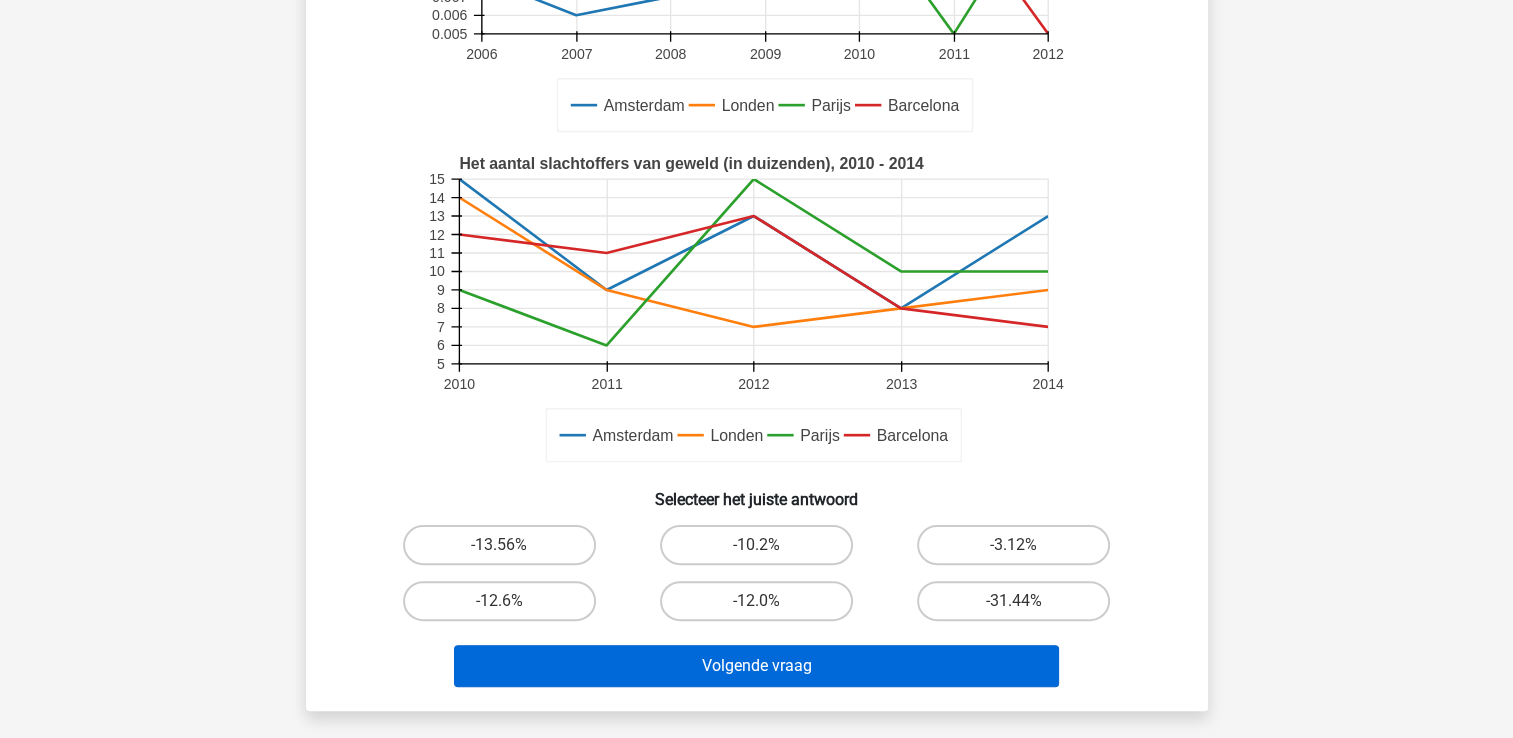 click on "-13.56%" at bounding box center (499, 545) 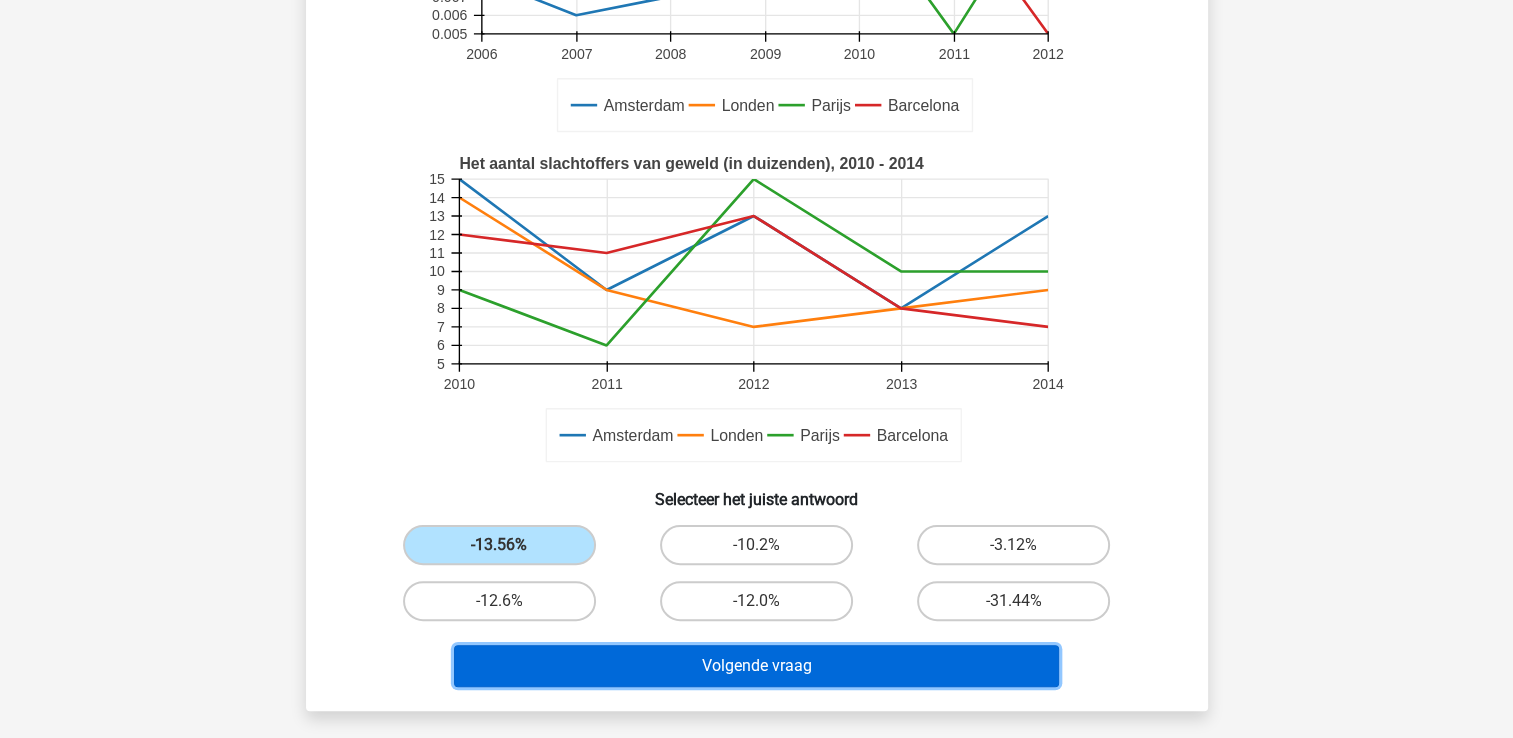 click on "Volgende vraag" at bounding box center [756, 666] 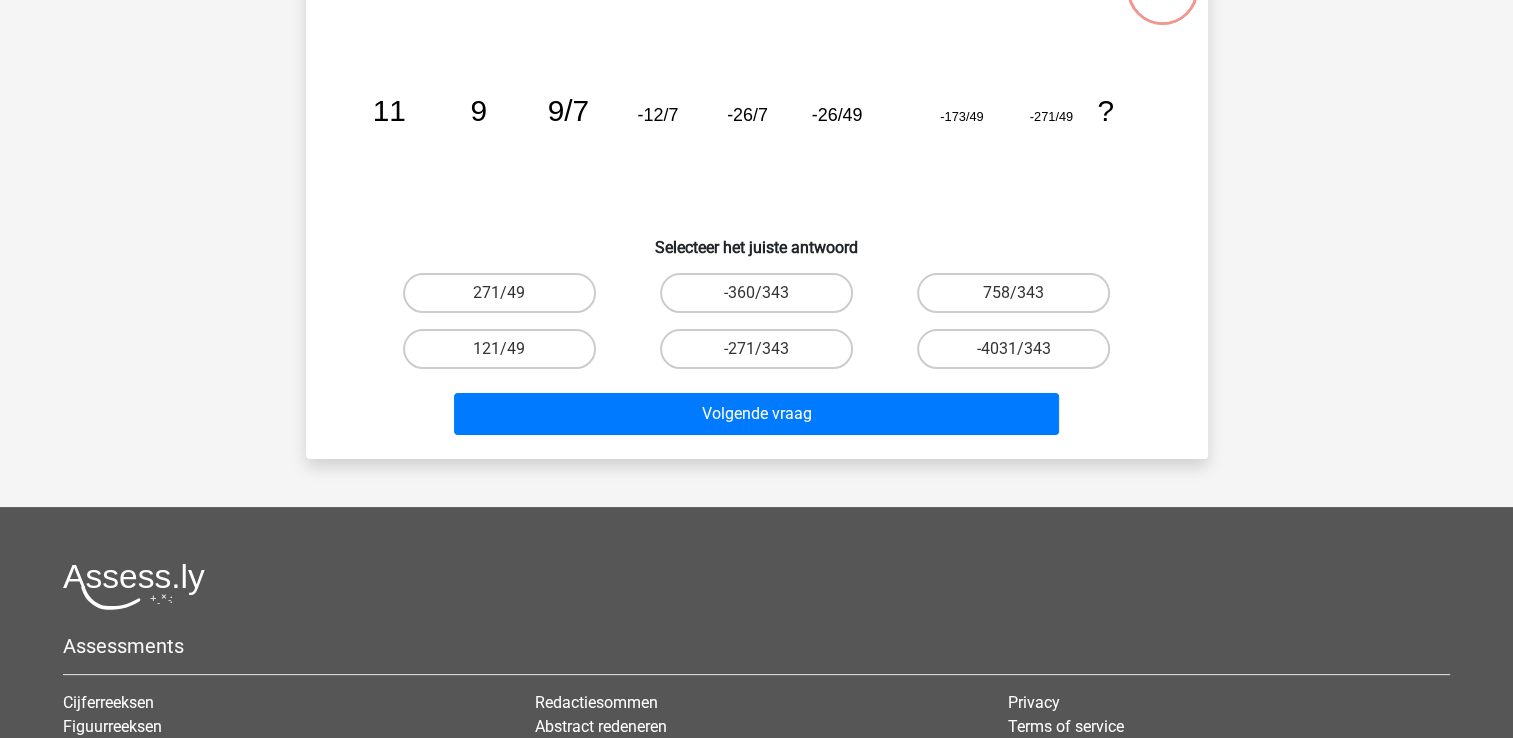 scroll, scrollTop: 92, scrollLeft: 0, axis: vertical 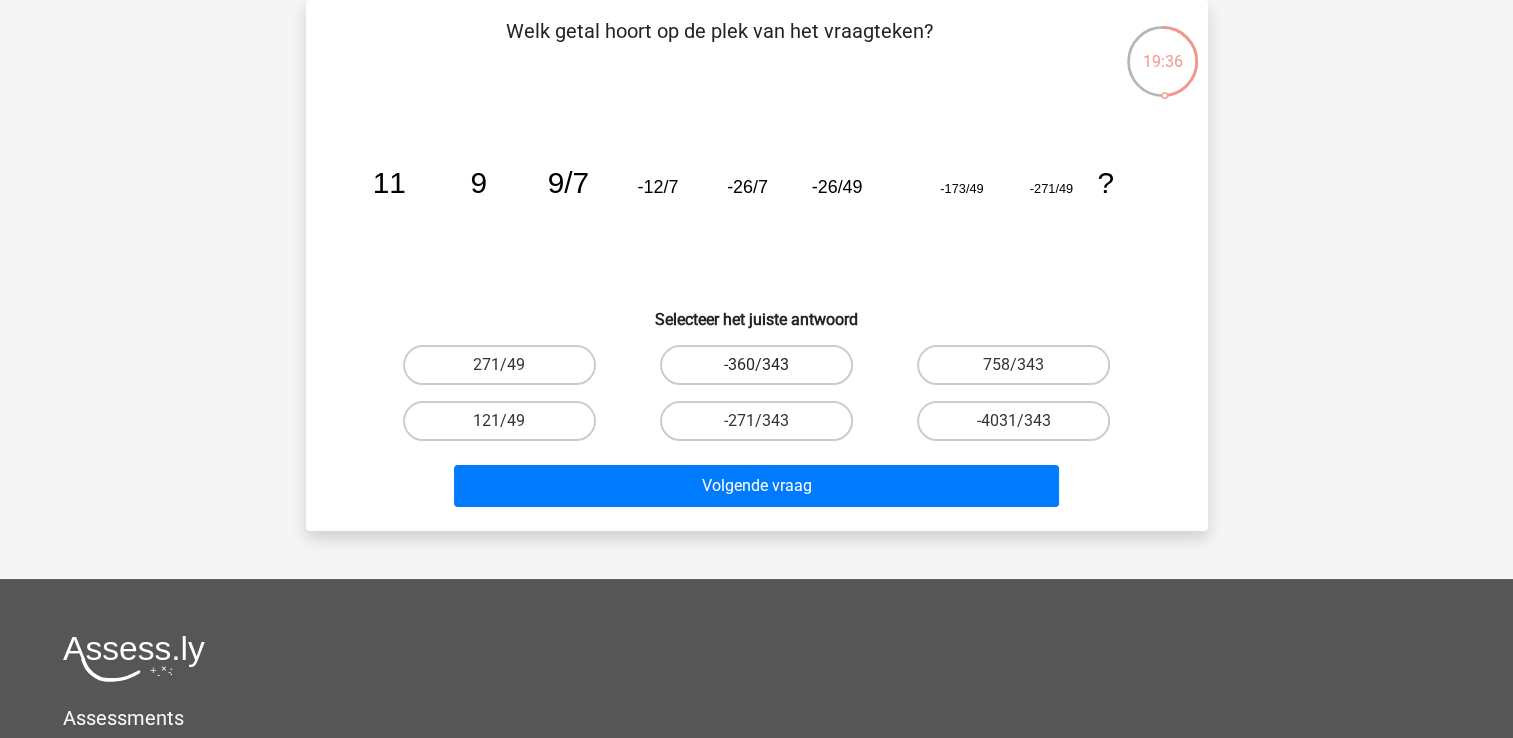click on "-360/343" at bounding box center [756, 365] 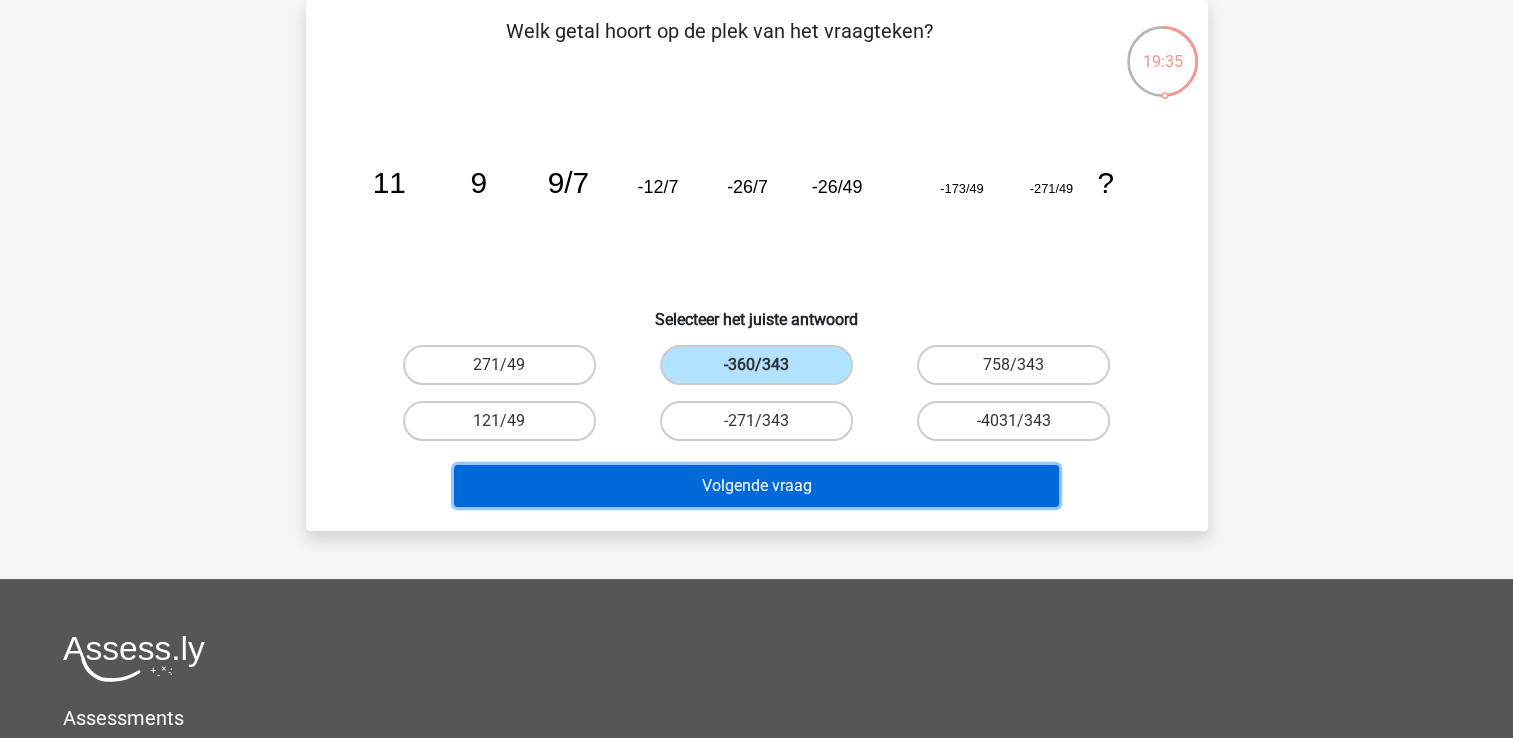 click on "Volgende vraag" at bounding box center (756, 486) 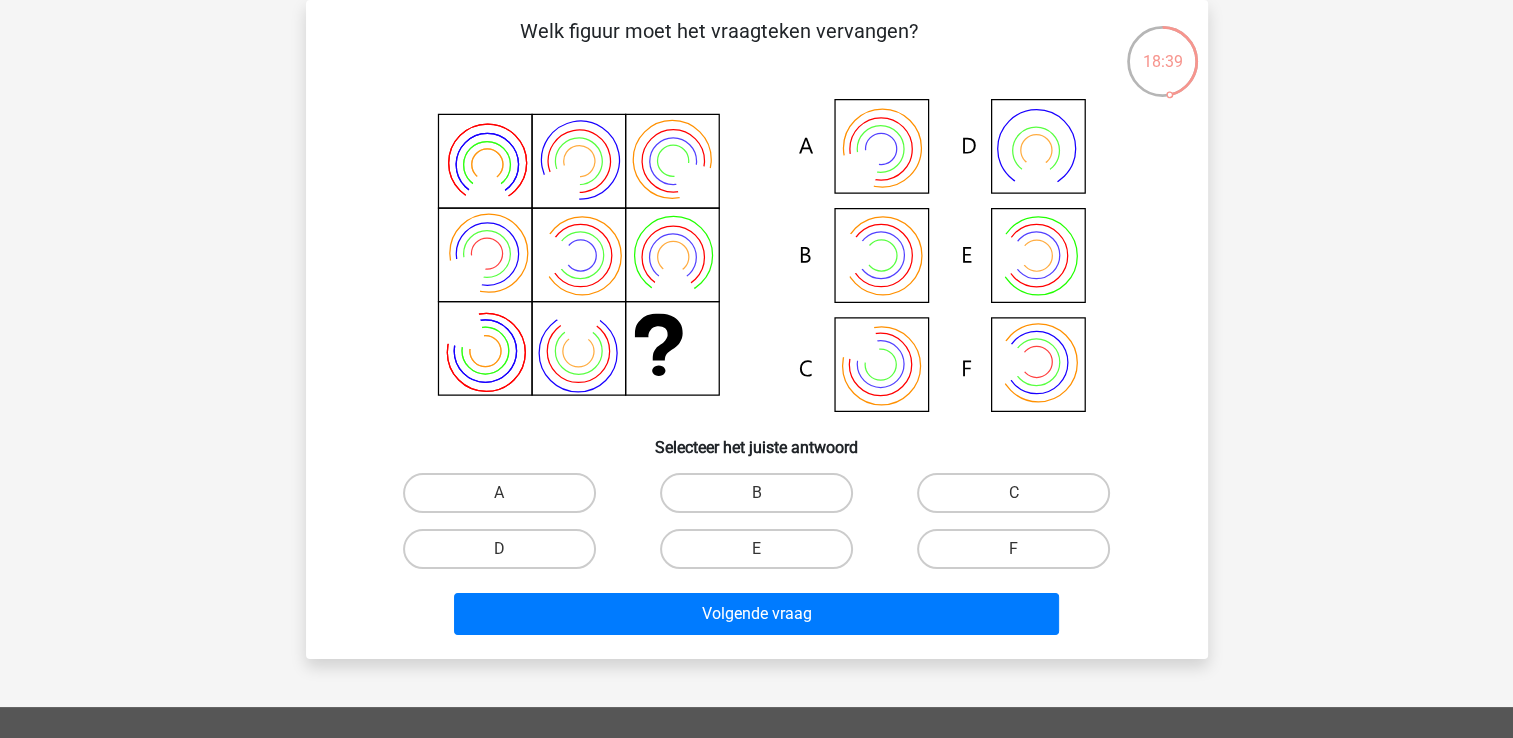 click 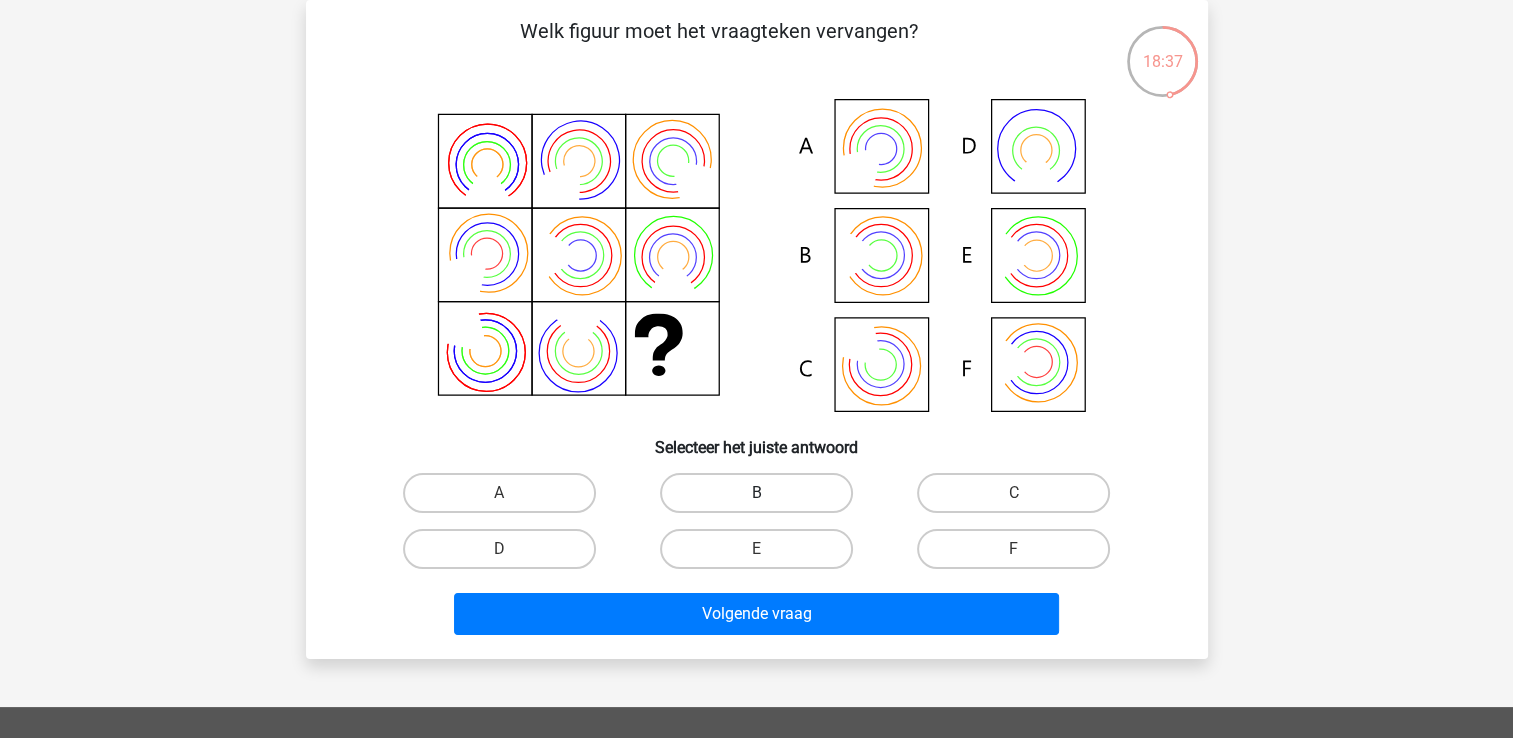 click on "B" at bounding box center [756, 493] 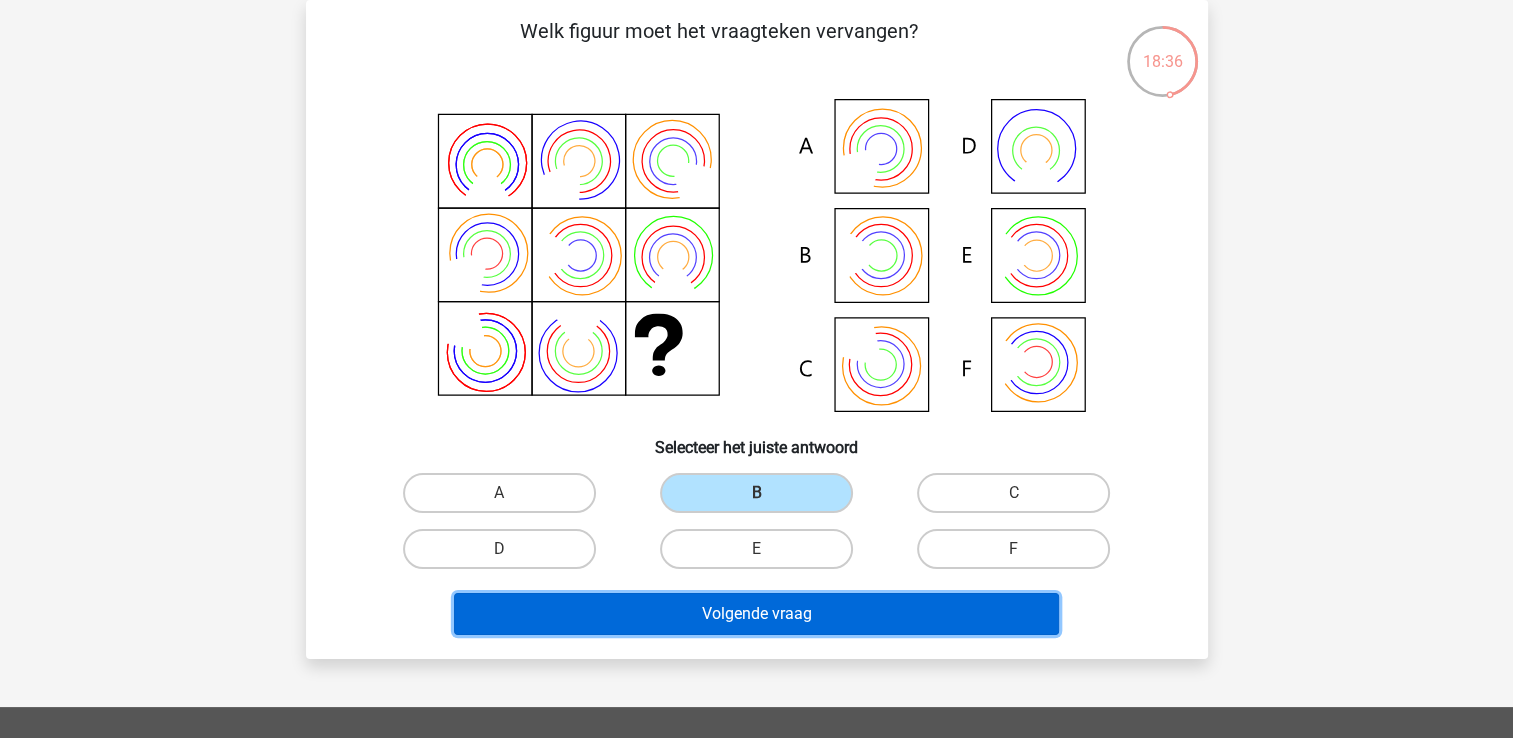click on "Volgende vraag" at bounding box center (756, 614) 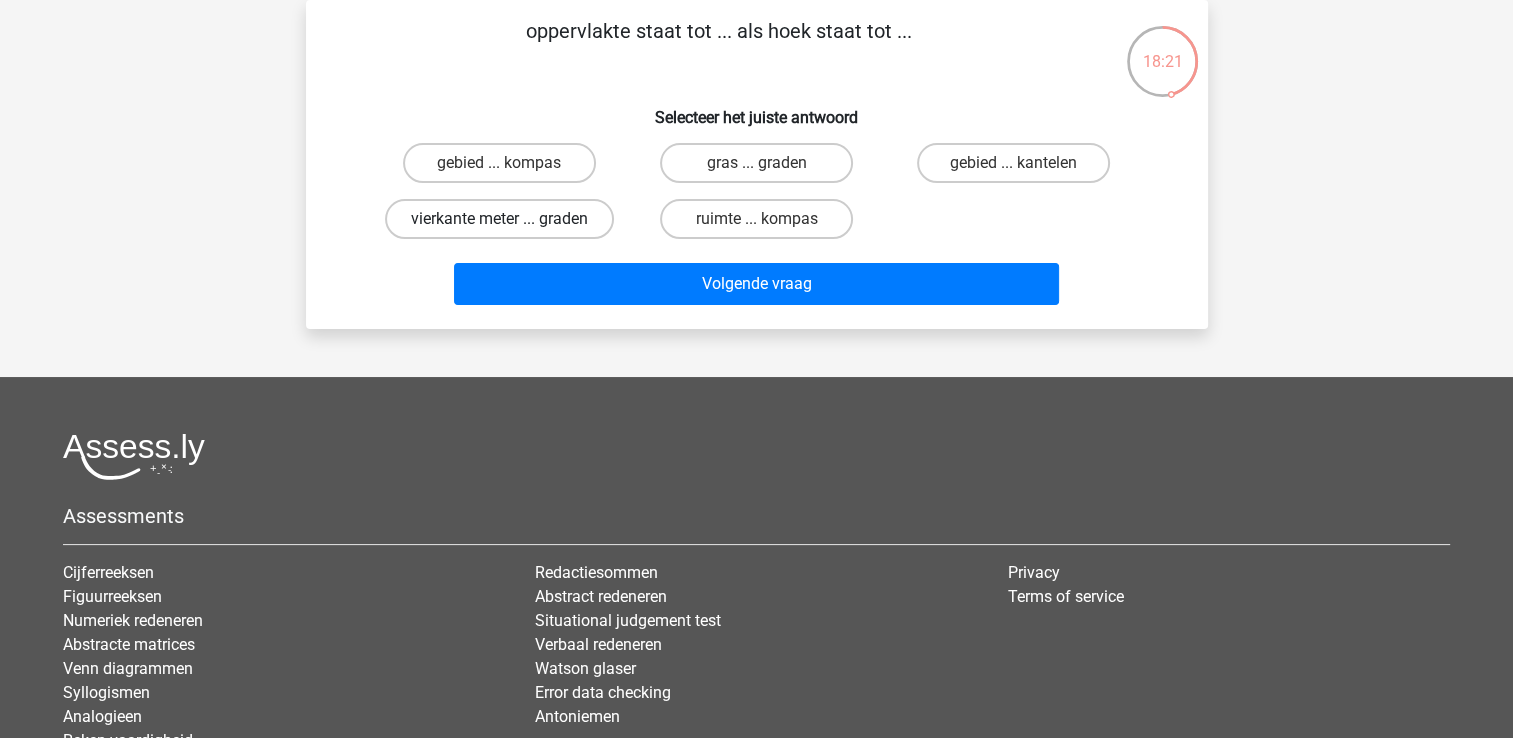 click on "vierkante meter ... graden" at bounding box center (499, 219) 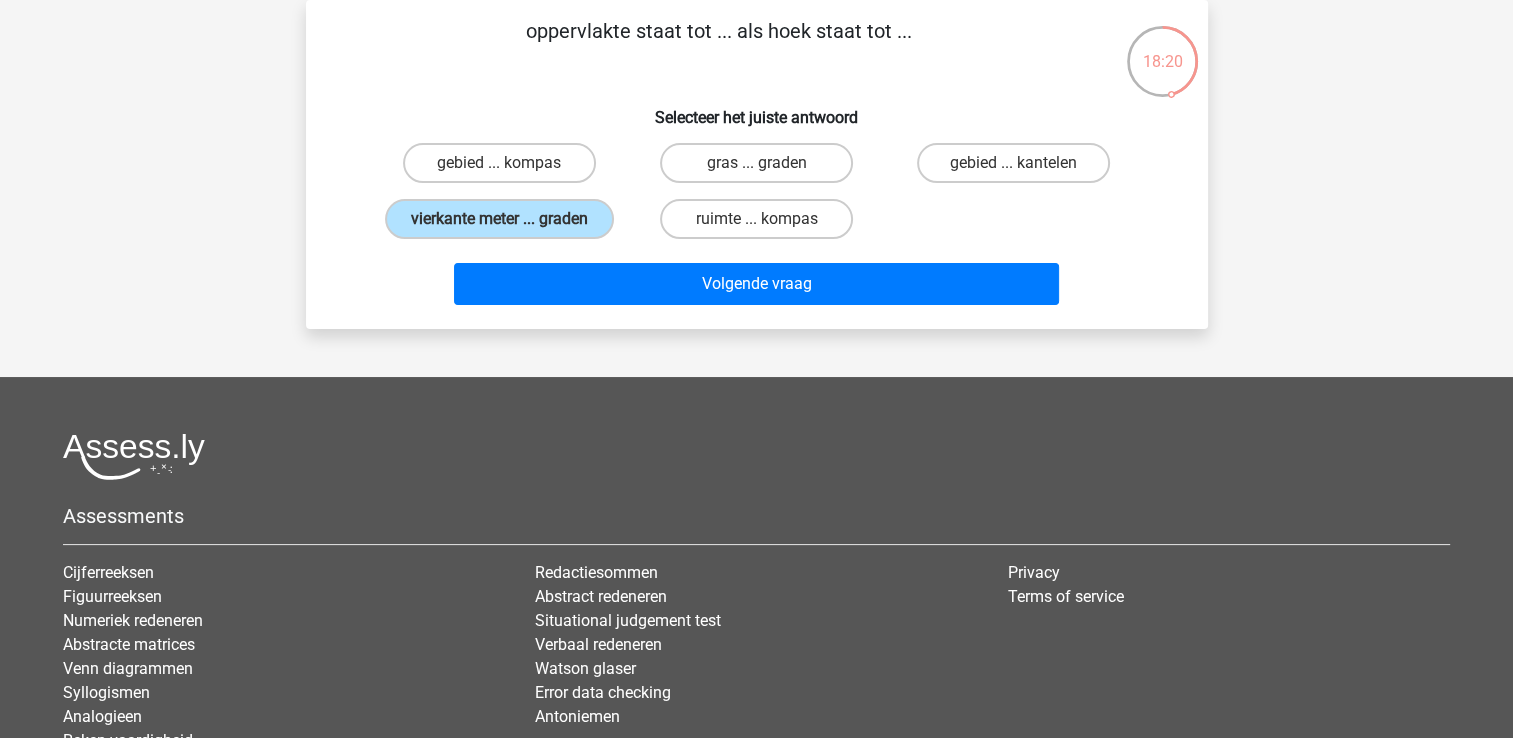 click on "Volgende vraag" at bounding box center [757, 280] 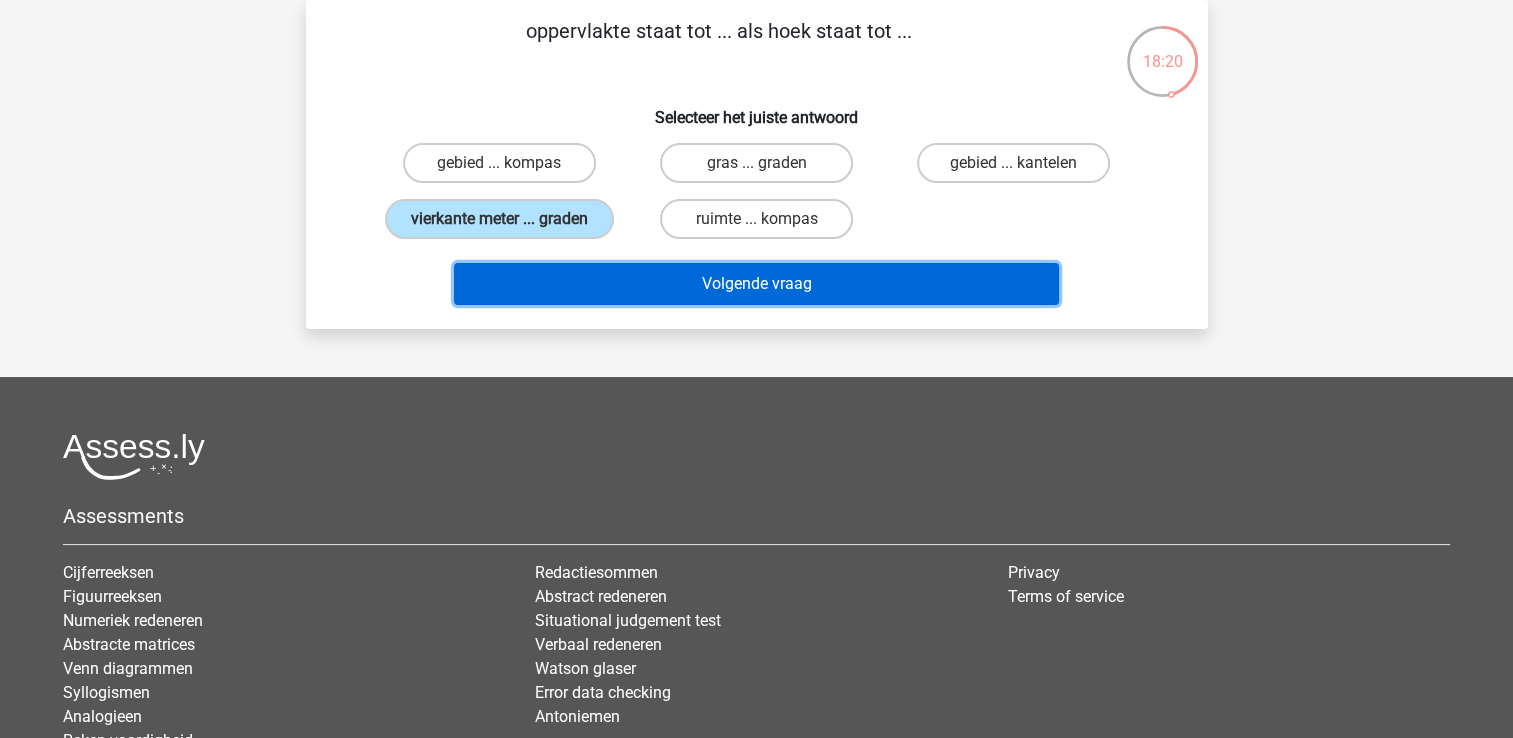 click on "Volgende vraag" at bounding box center [756, 284] 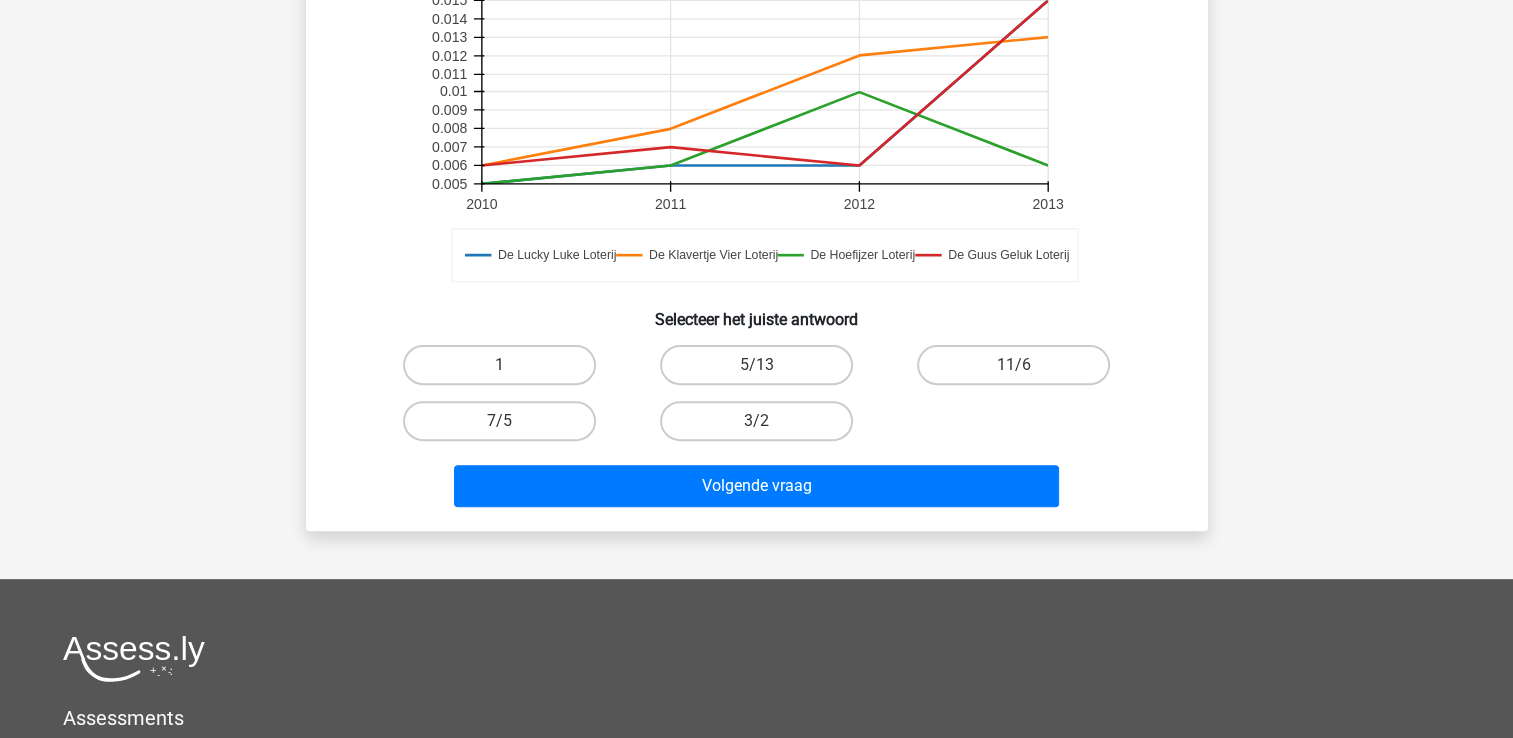 scroll, scrollTop: 592, scrollLeft: 0, axis: vertical 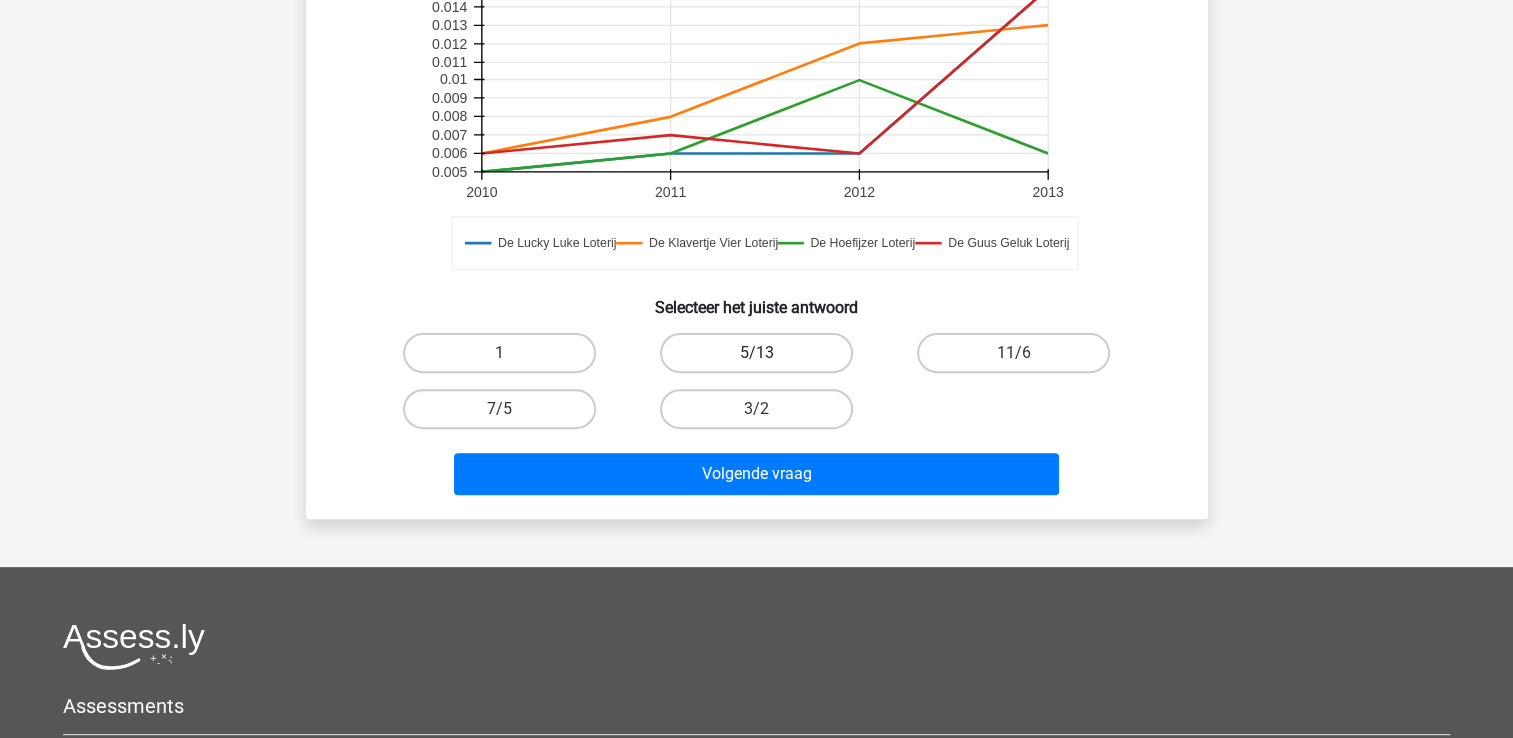 click on "5/13" at bounding box center (756, 353) 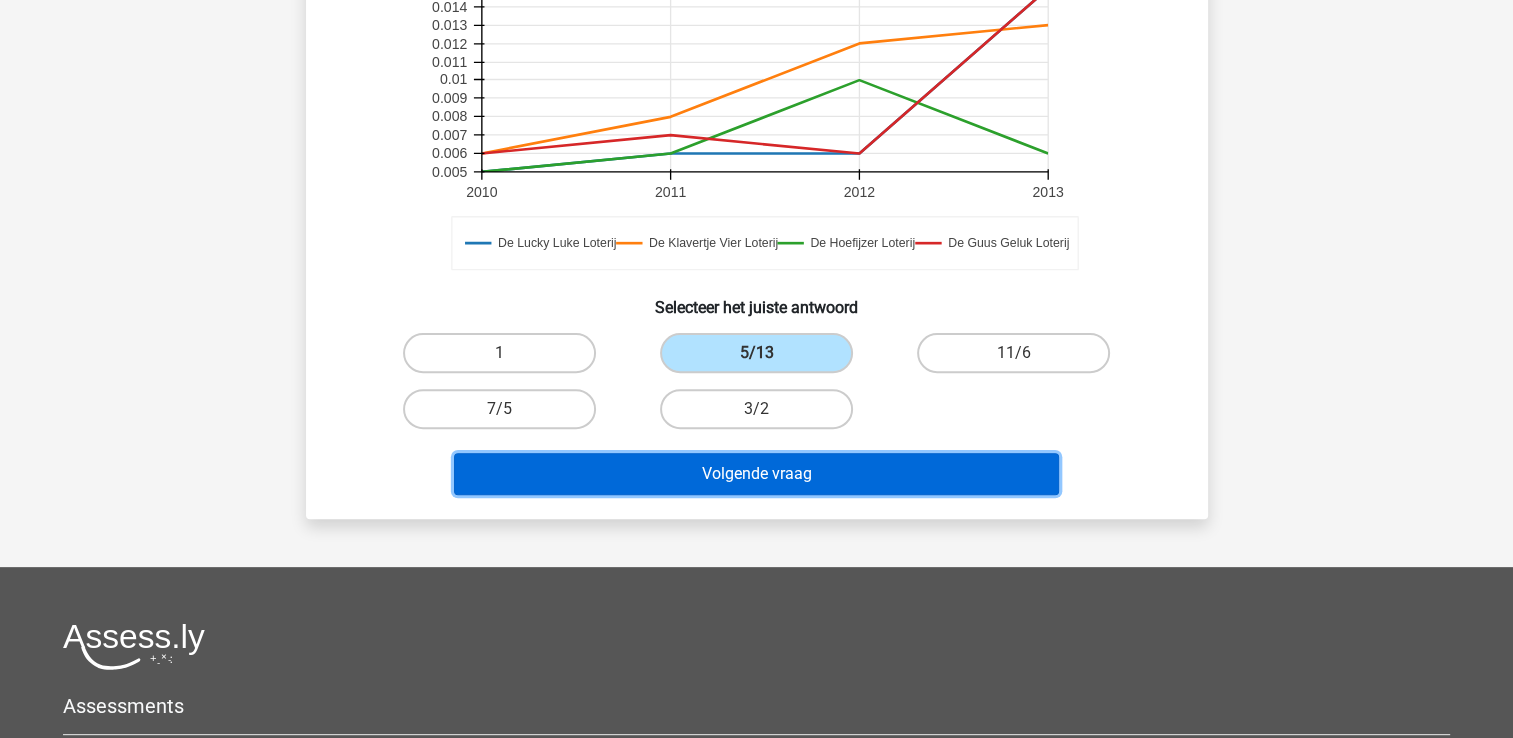 click on "Volgende vraag" at bounding box center (756, 474) 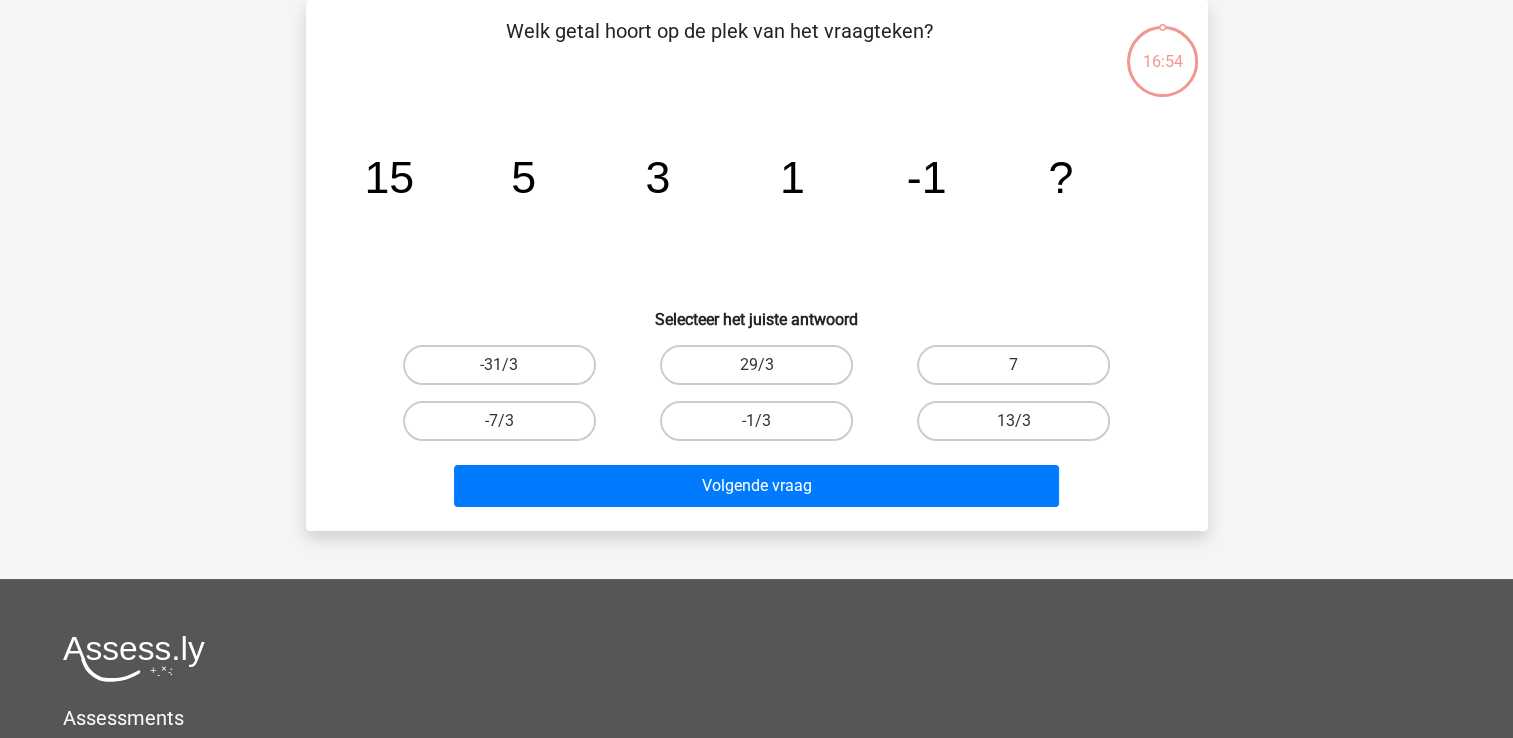 scroll, scrollTop: 92, scrollLeft: 0, axis: vertical 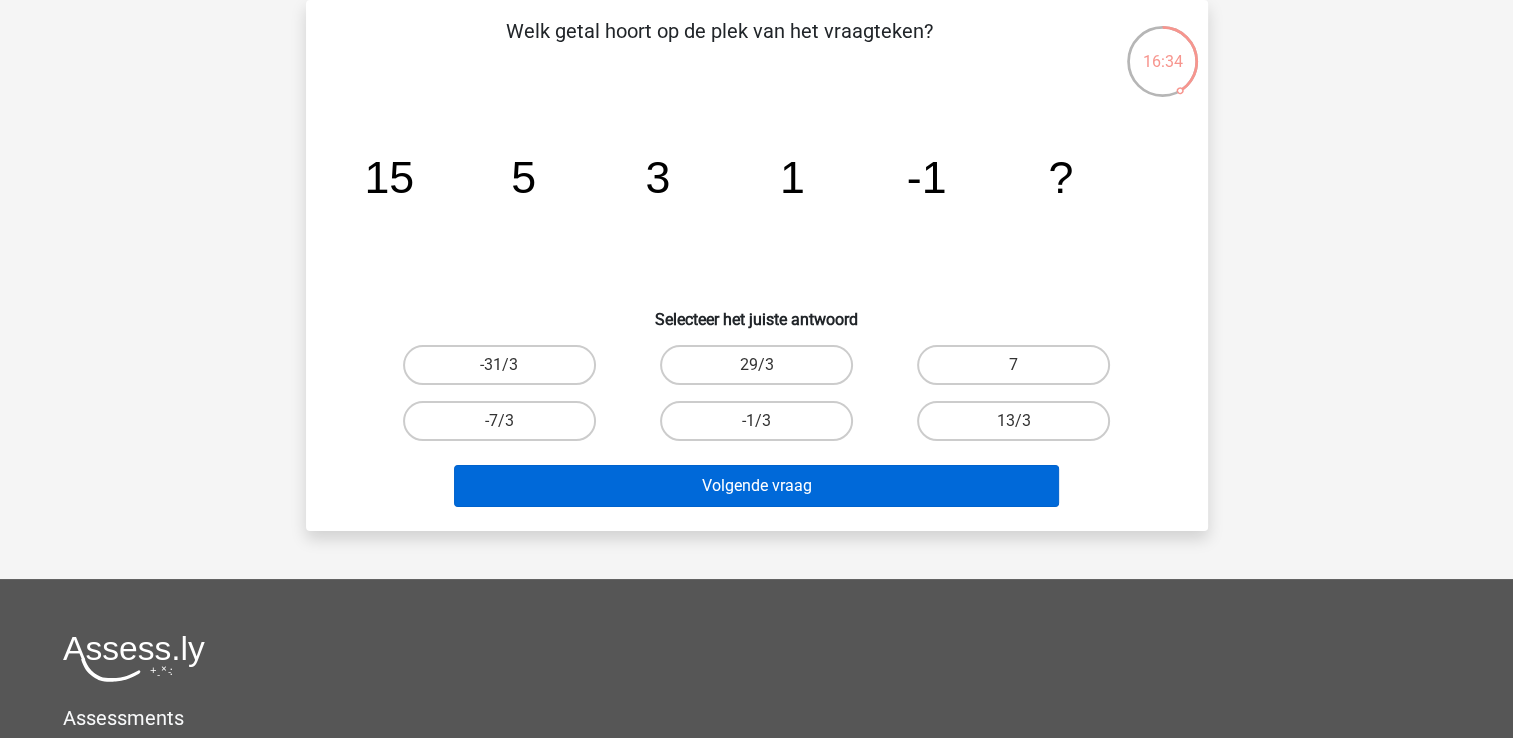 drag, startPoint x: 752, startPoint y: 418, endPoint x: 802, endPoint y: 473, distance: 74.330345 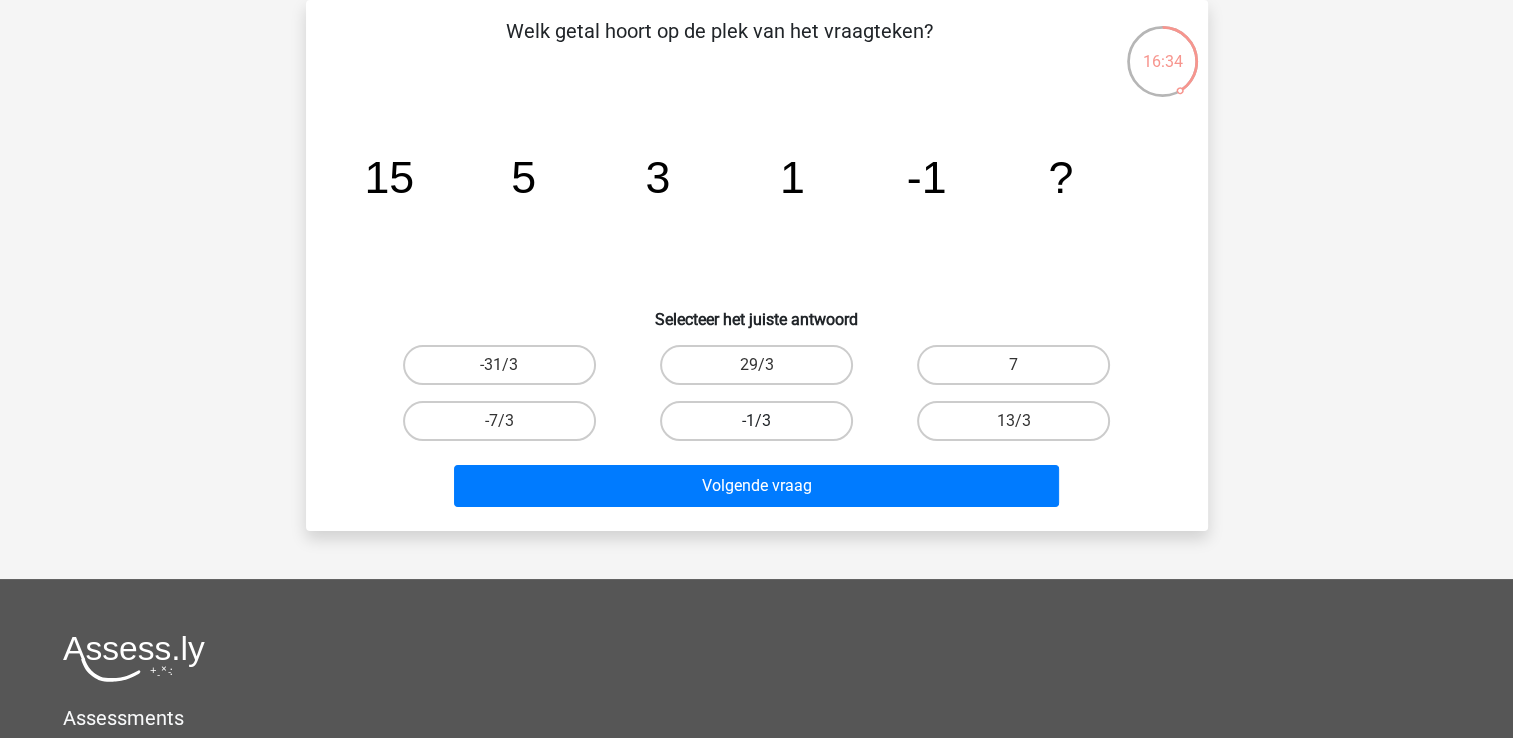 click on "-1/3" at bounding box center [756, 421] 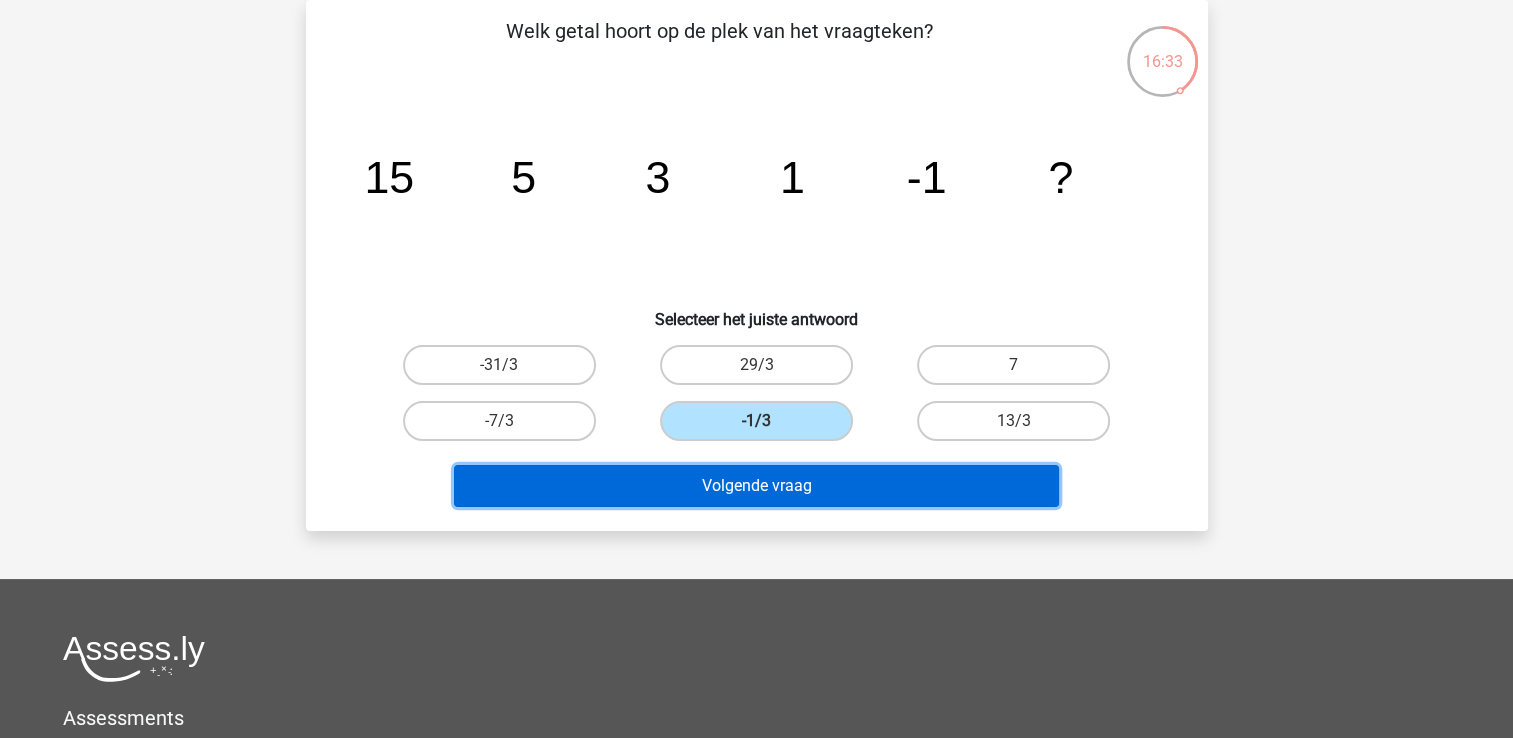 click on "Volgende vraag" at bounding box center (756, 486) 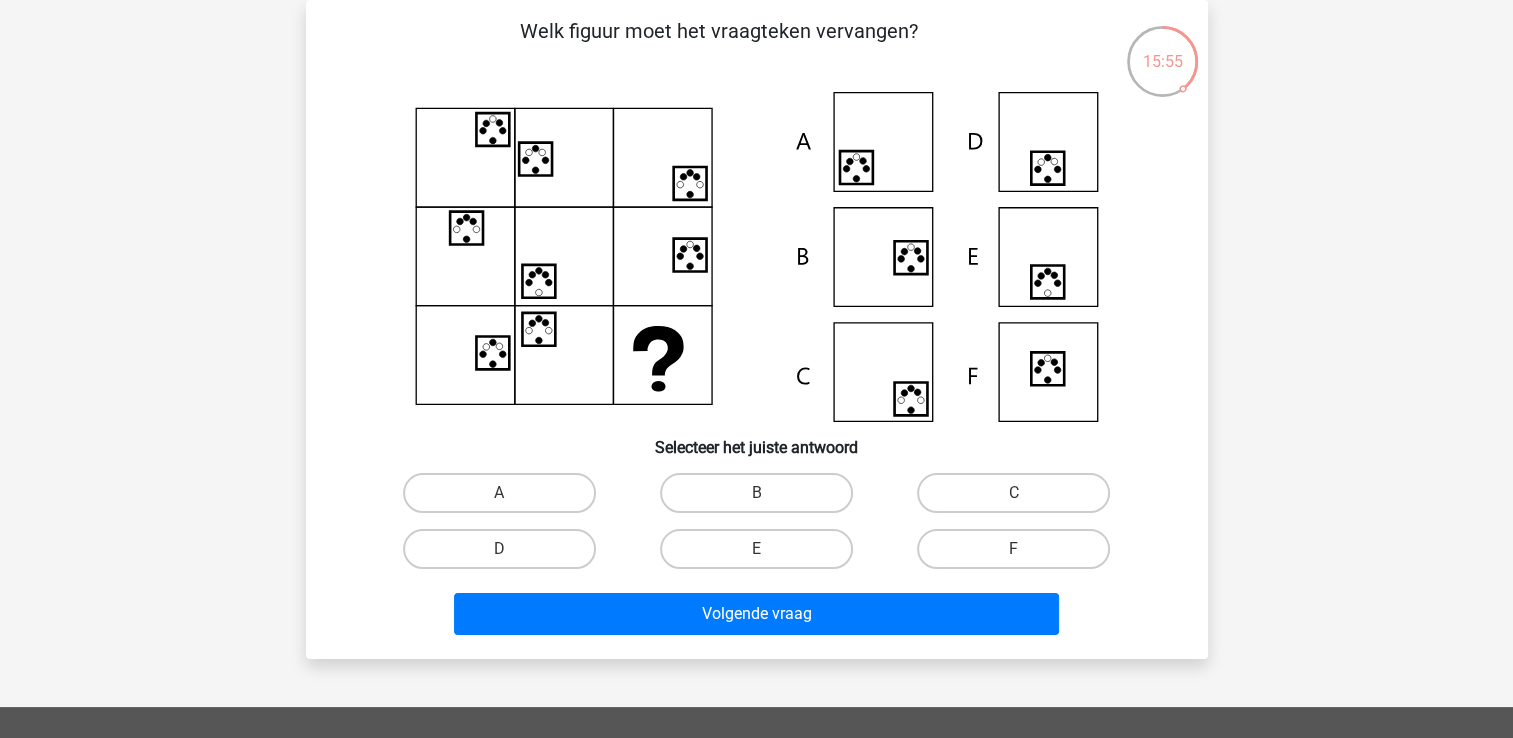 drag, startPoint x: 557, startPoint y: 538, endPoint x: 591, endPoint y: 572, distance: 48.08326 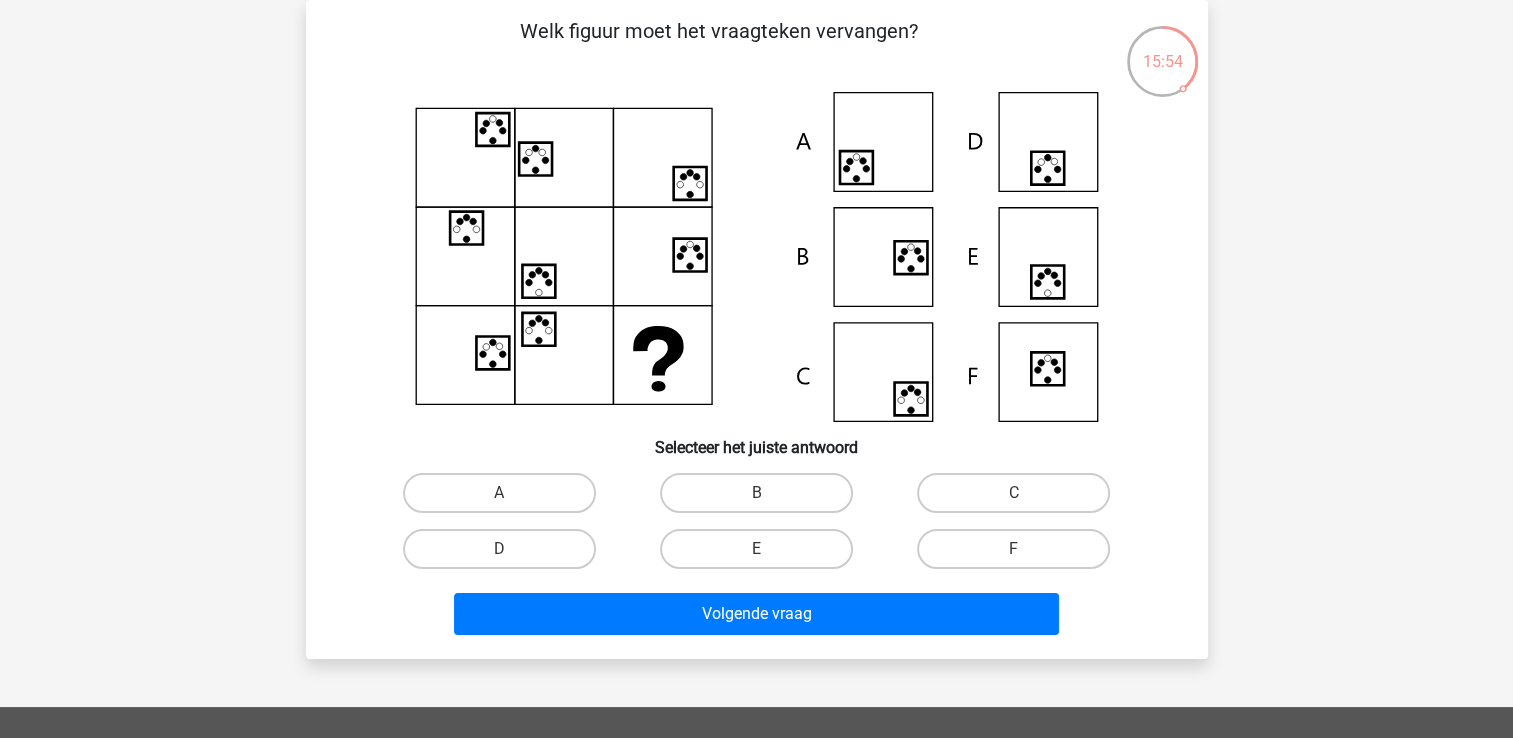 click on "D" at bounding box center [499, 493] 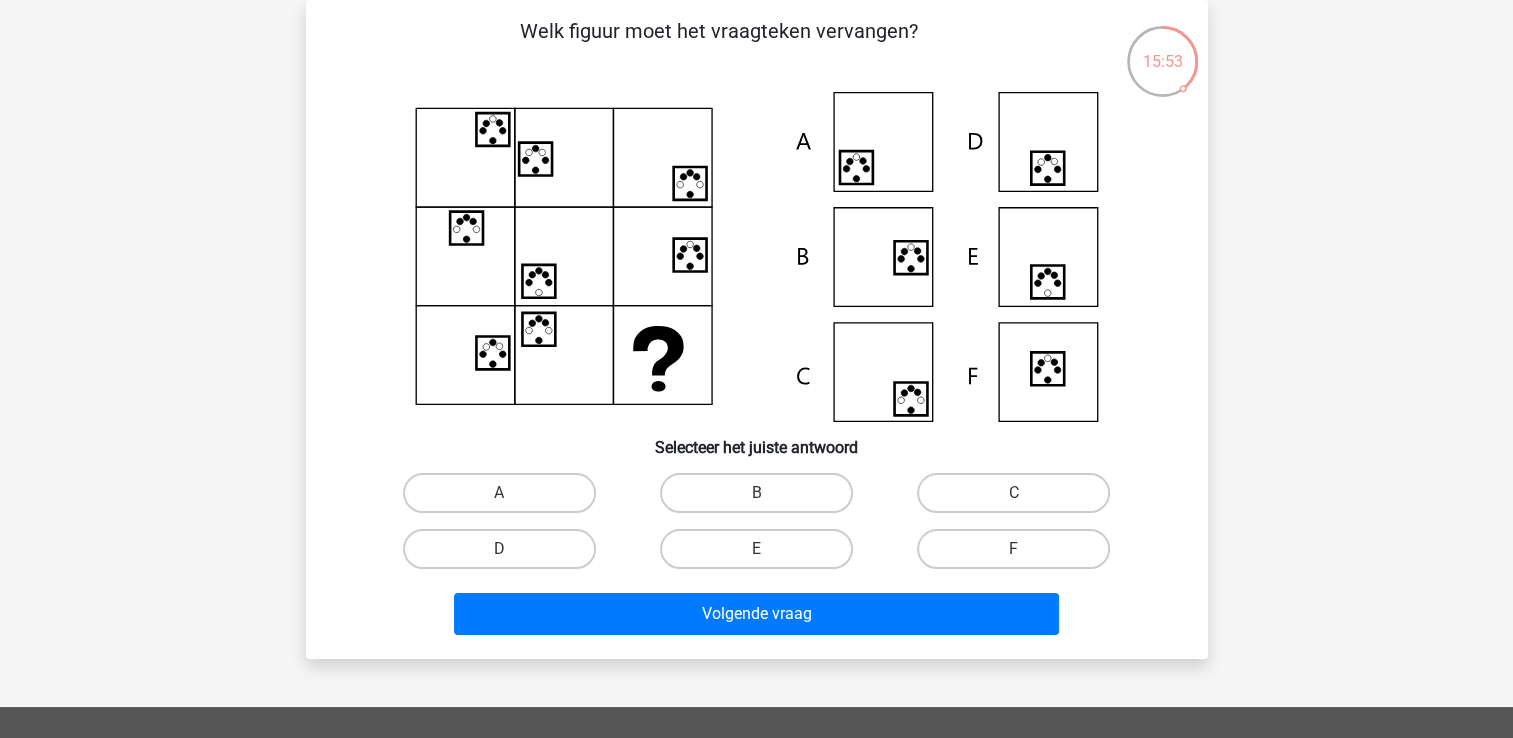 click on "D" at bounding box center (499, 549) 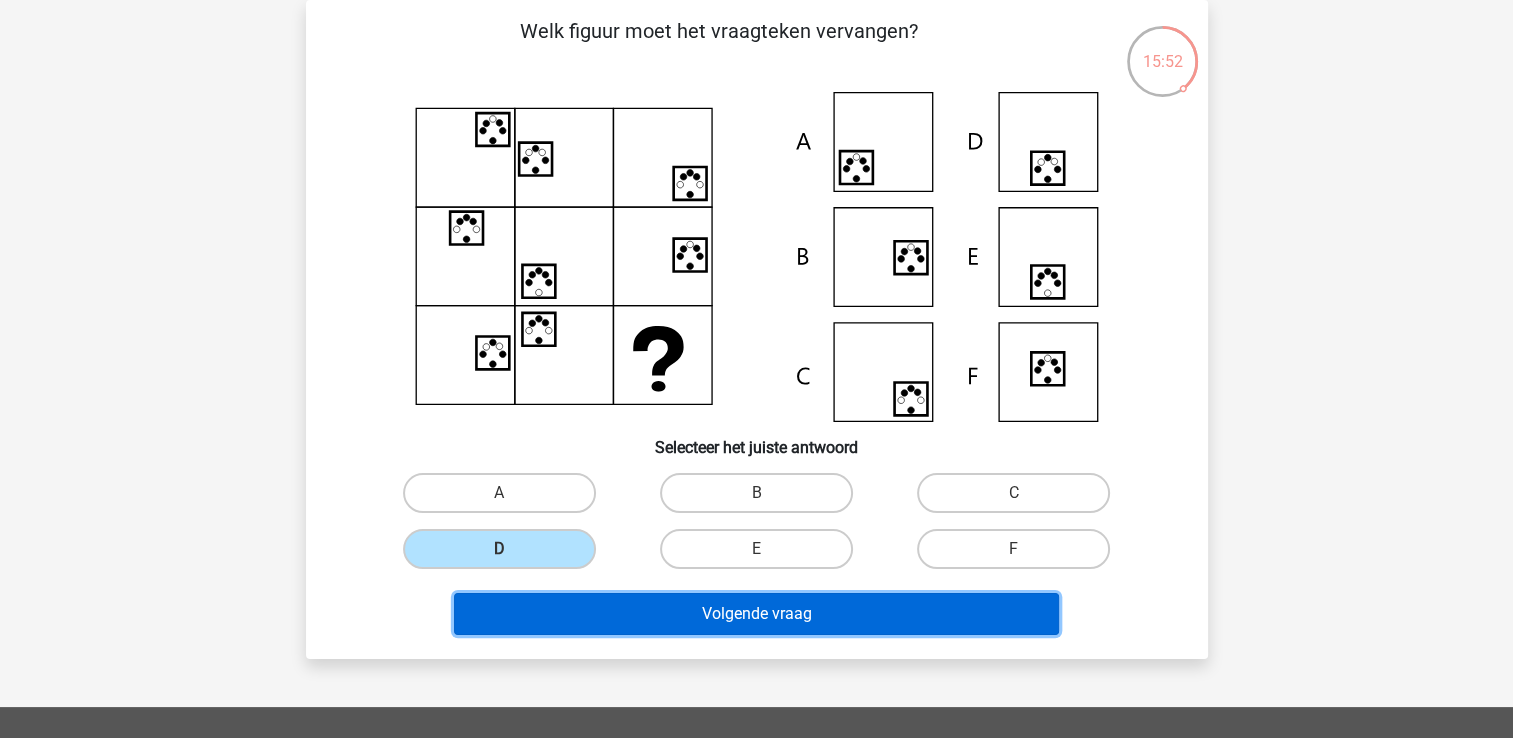 click on "Volgende vraag" at bounding box center [756, 614] 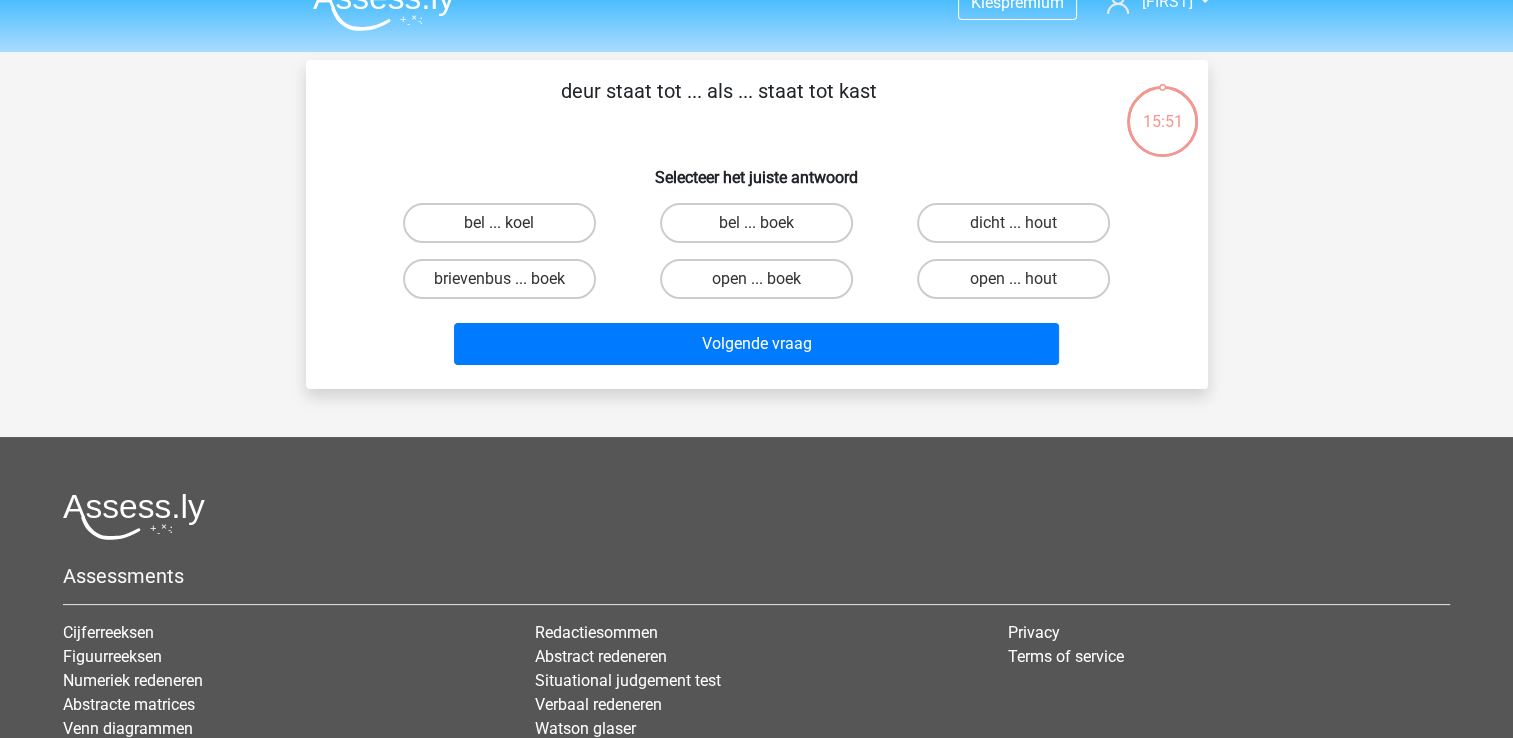 scroll, scrollTop: 0, scrollLeft: 0, axis: both 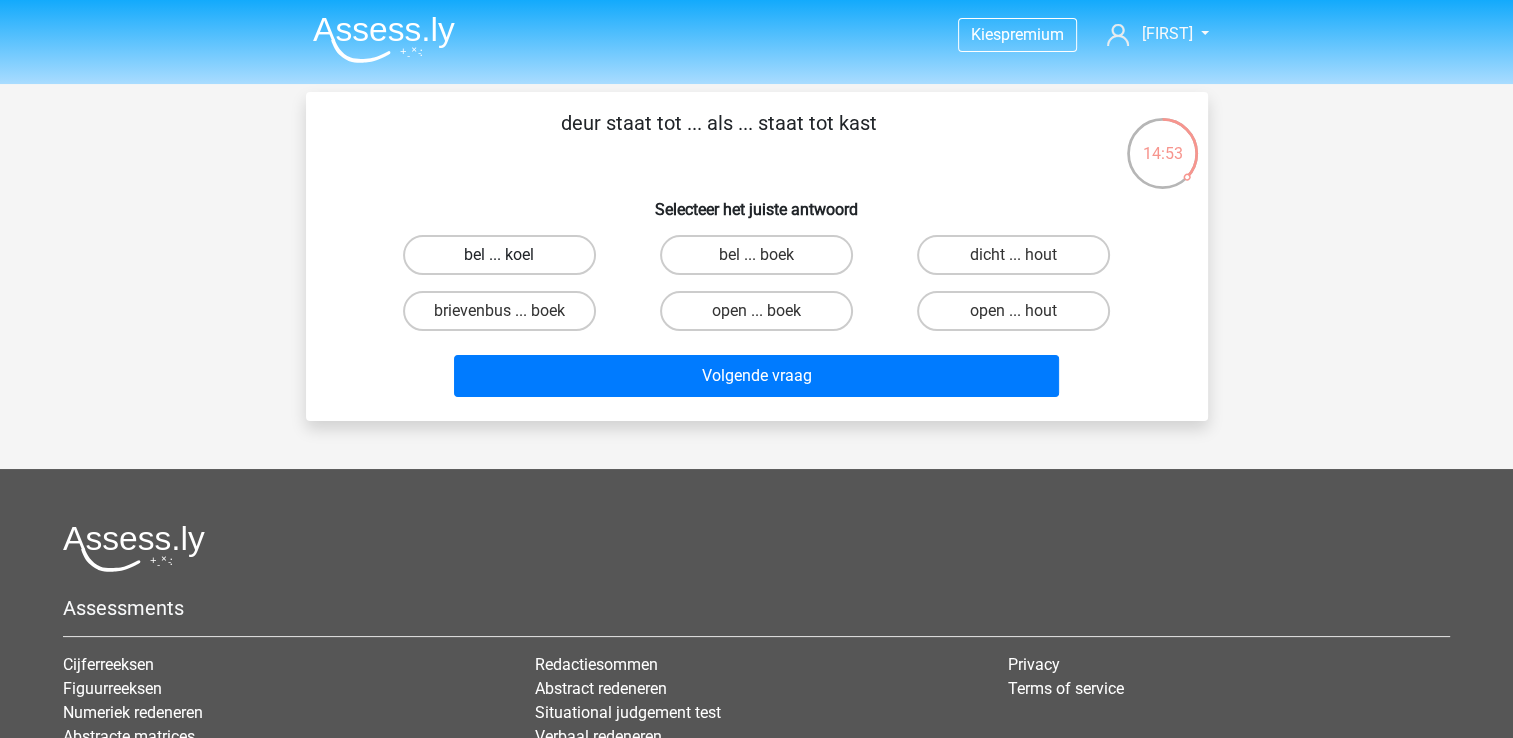 click on "bel ... koel" at bounding box center [499, 255] 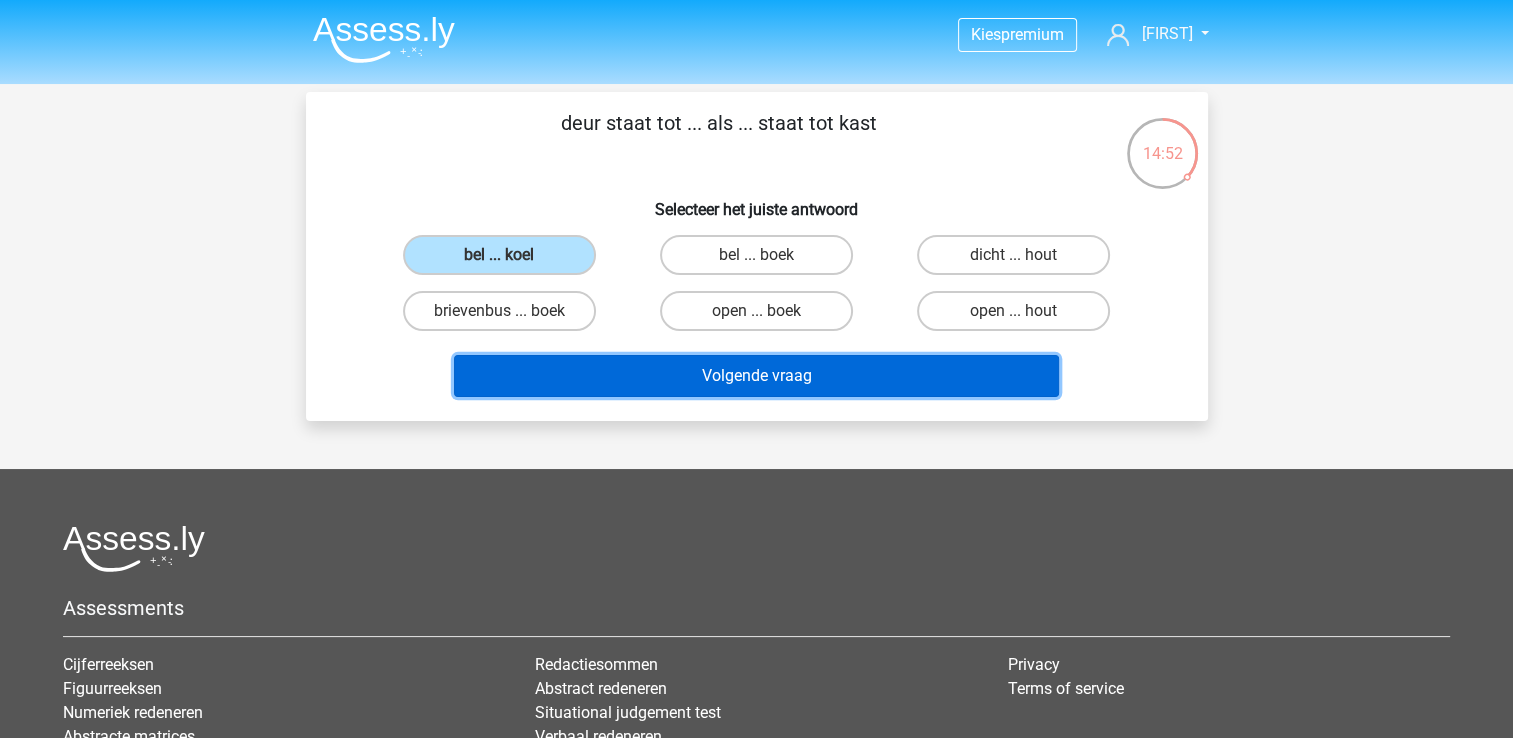 click on "Volgende vraag" at bounding box center (756, 376) 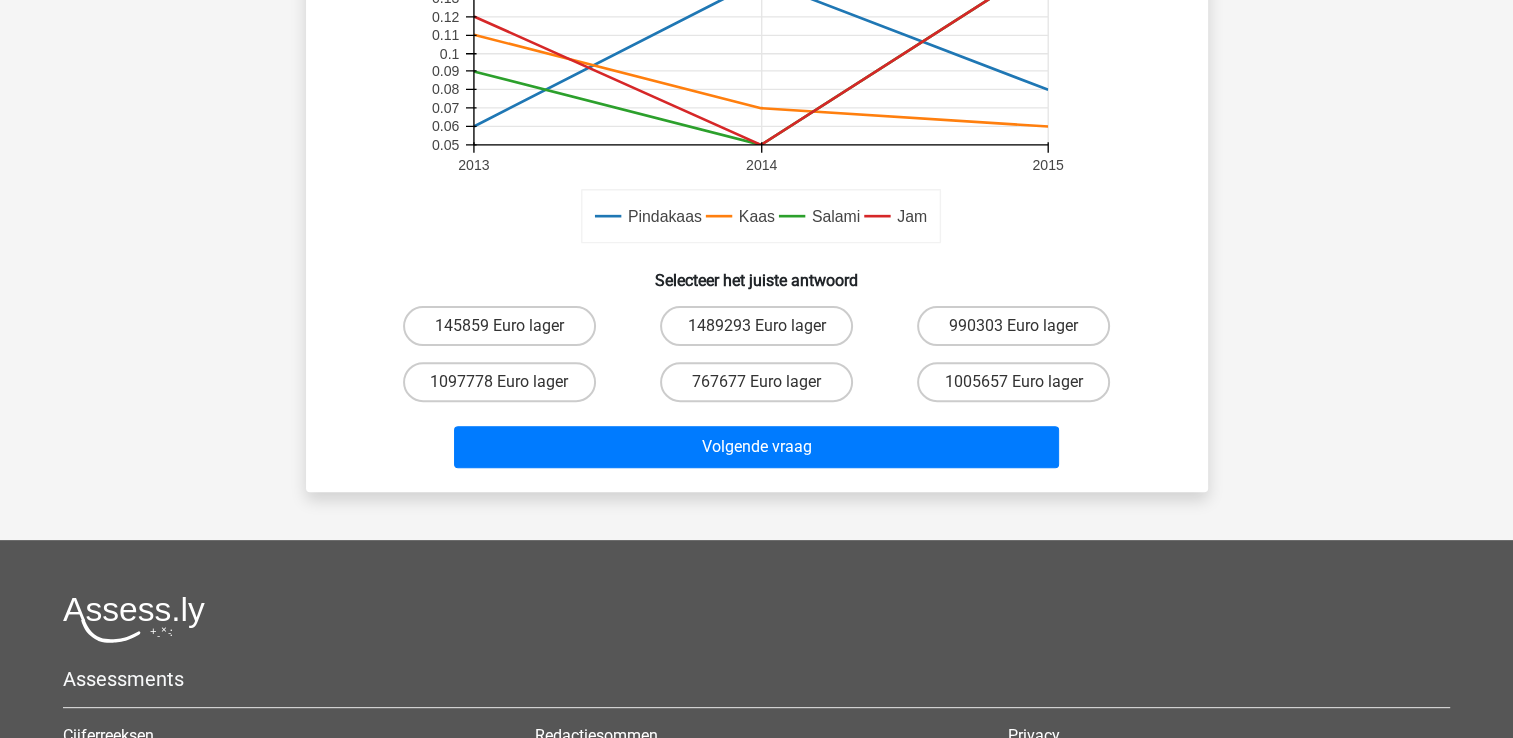 scroll, scrollTop: 592, scrollLeft: 0, axis: vertical 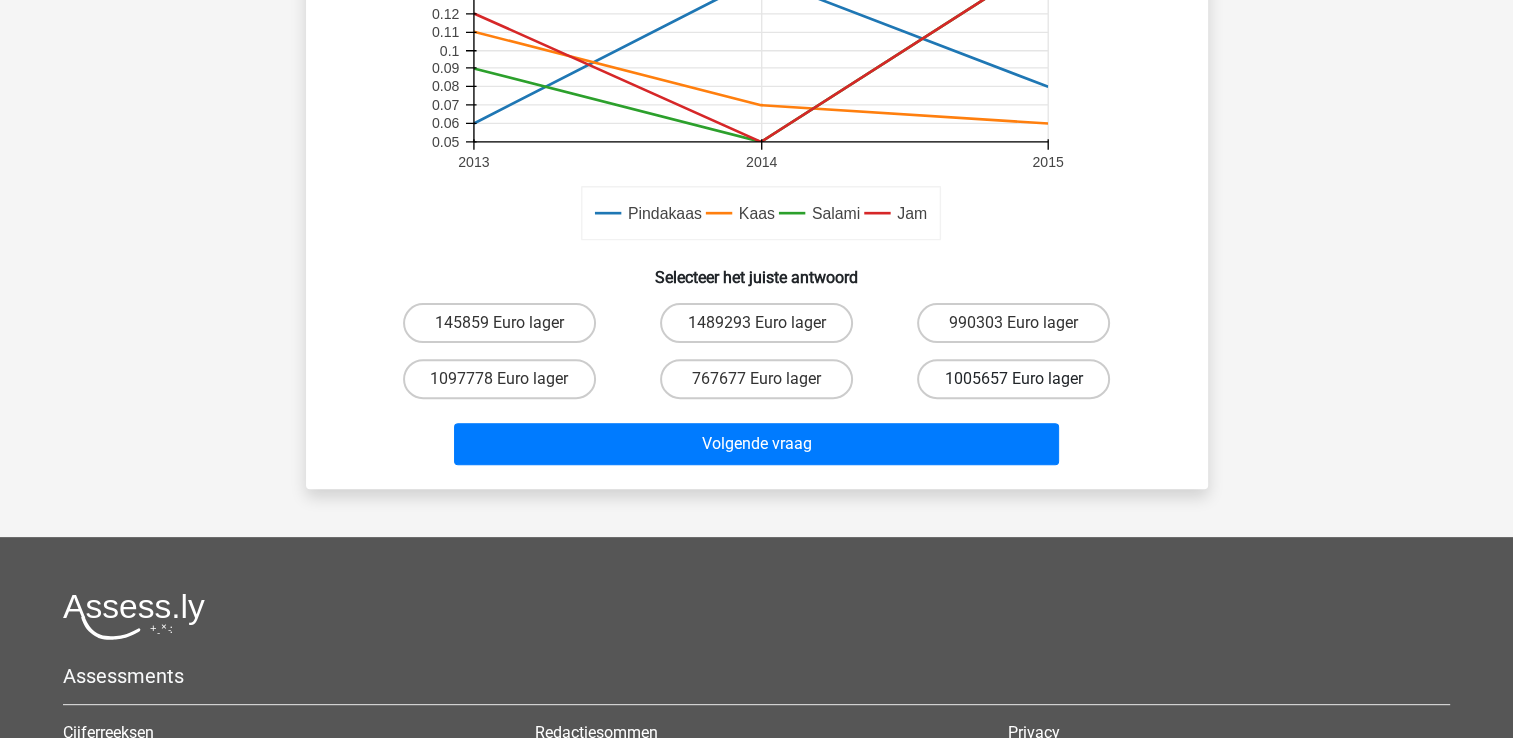 drag, startPoint x: 976, startPoint y: 326, endPoint x: 928, endPoint y: 360, distance: 58.821766 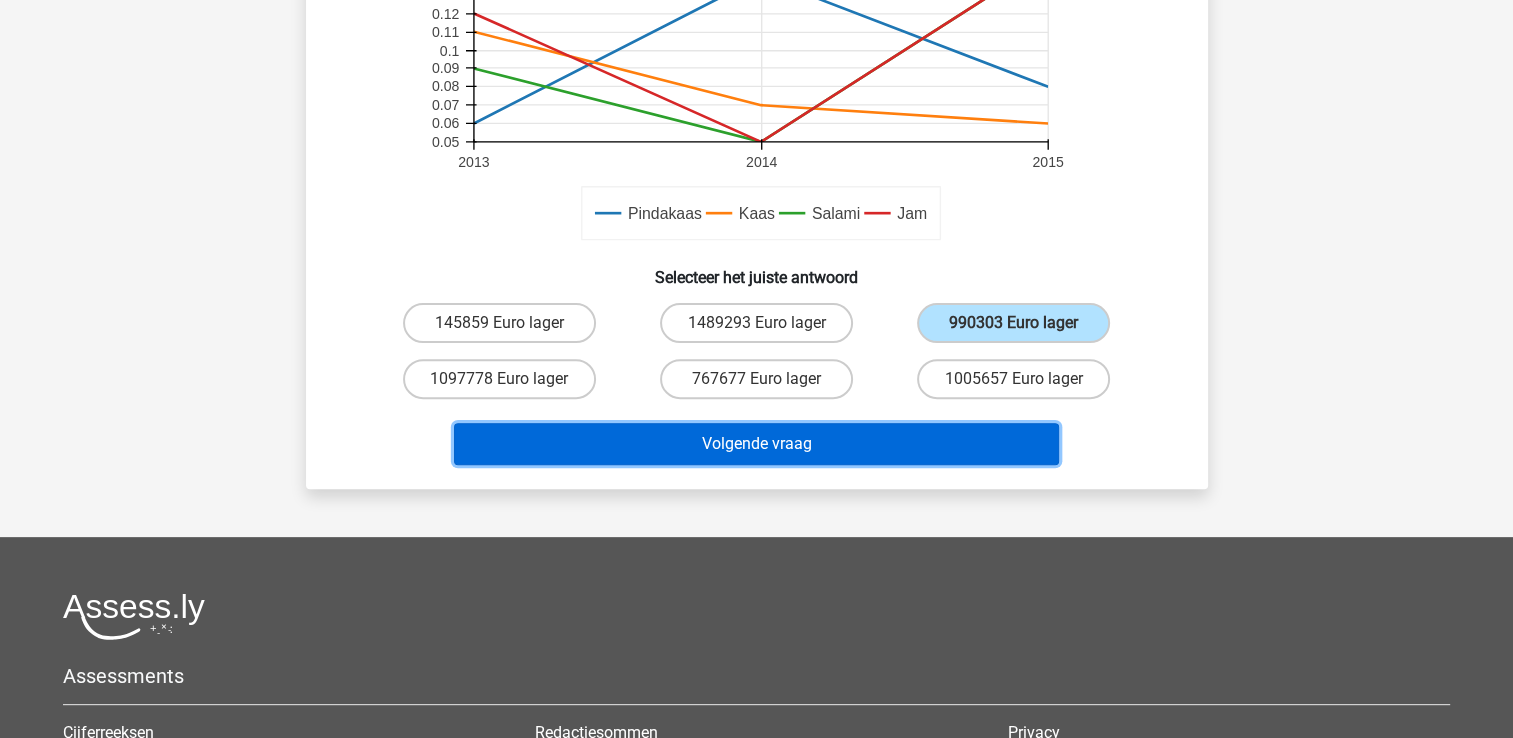 click on "Volgende vraag" at bounding box center [756, 444] 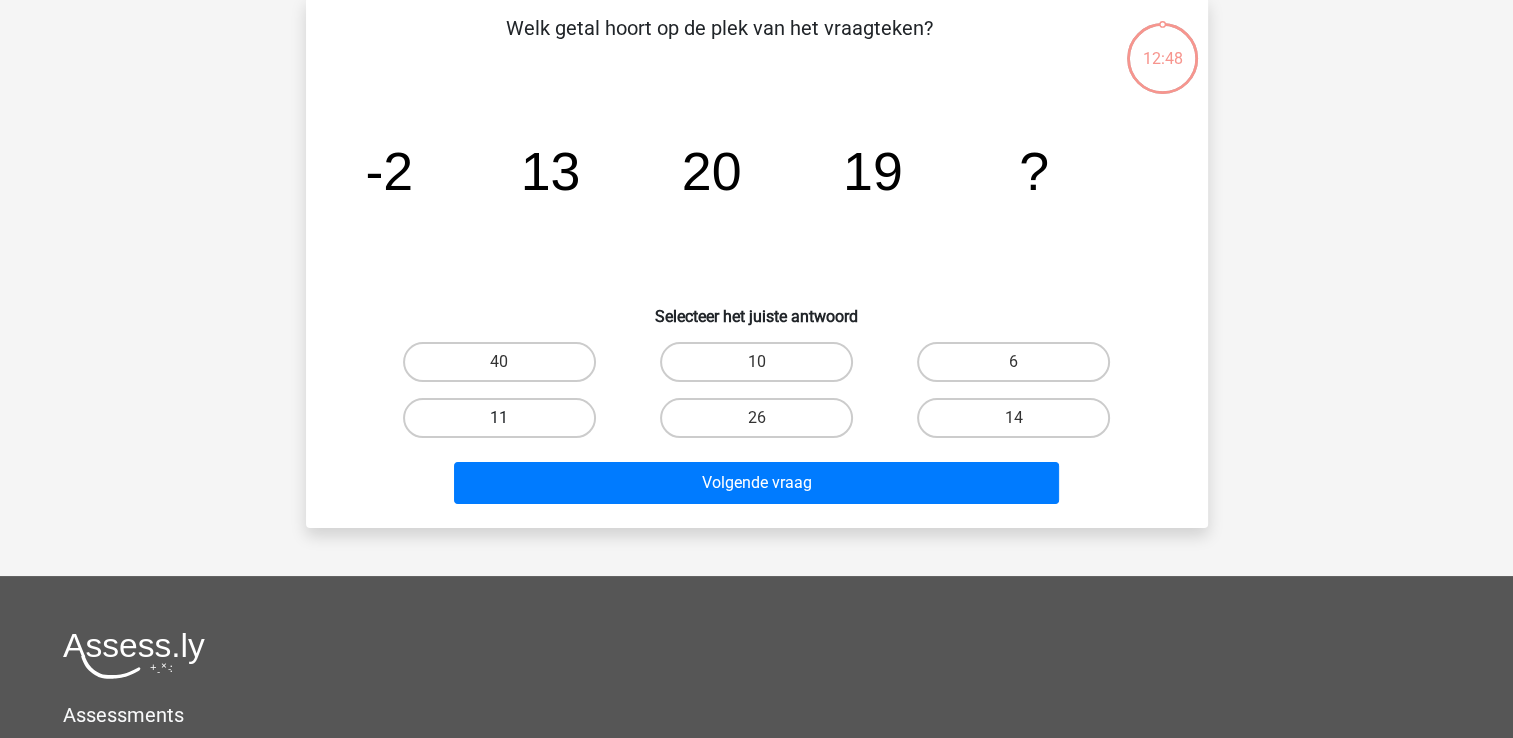scroll, scrollTop: 92, scrollLeft: 0, axis: vertical 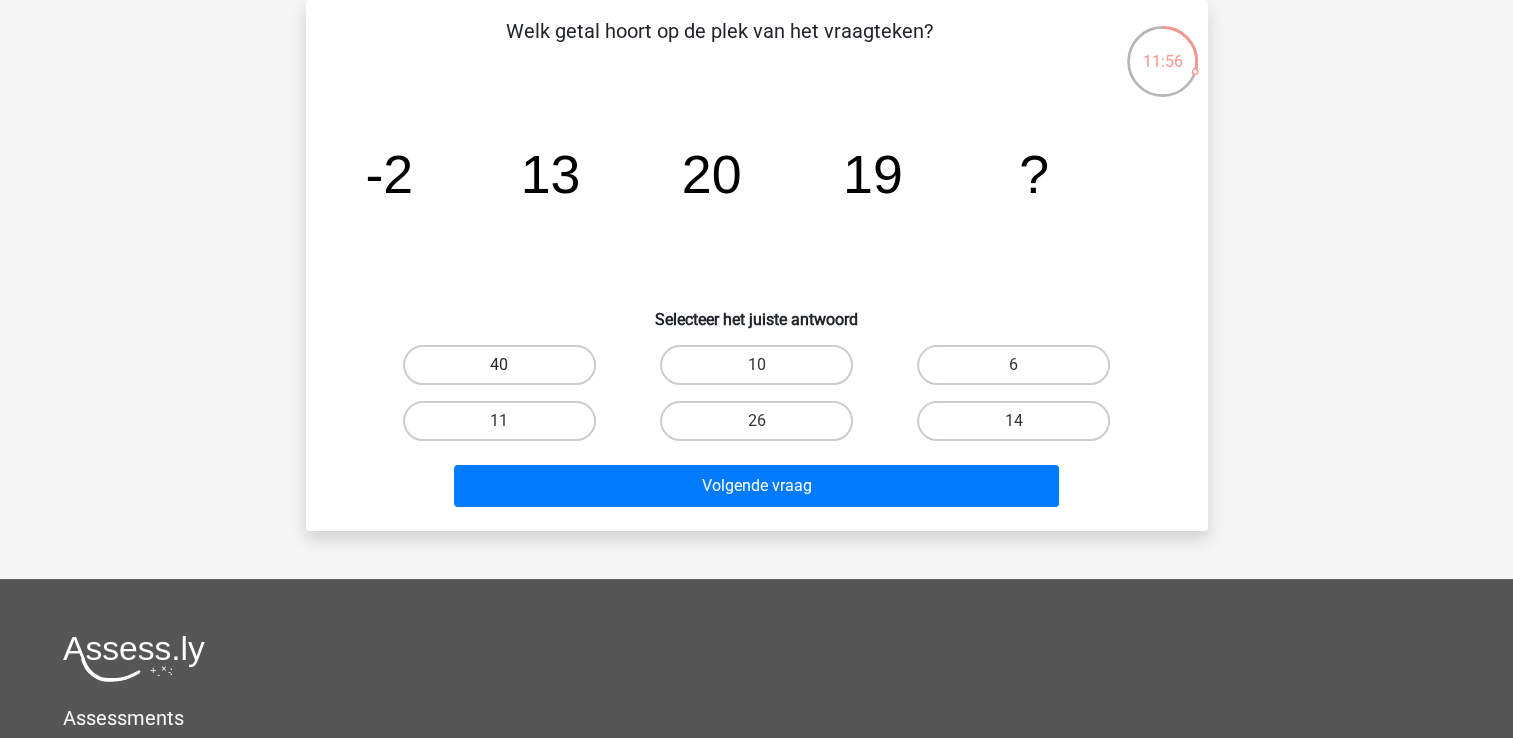 click on "40" at bounding box center (499, 365) 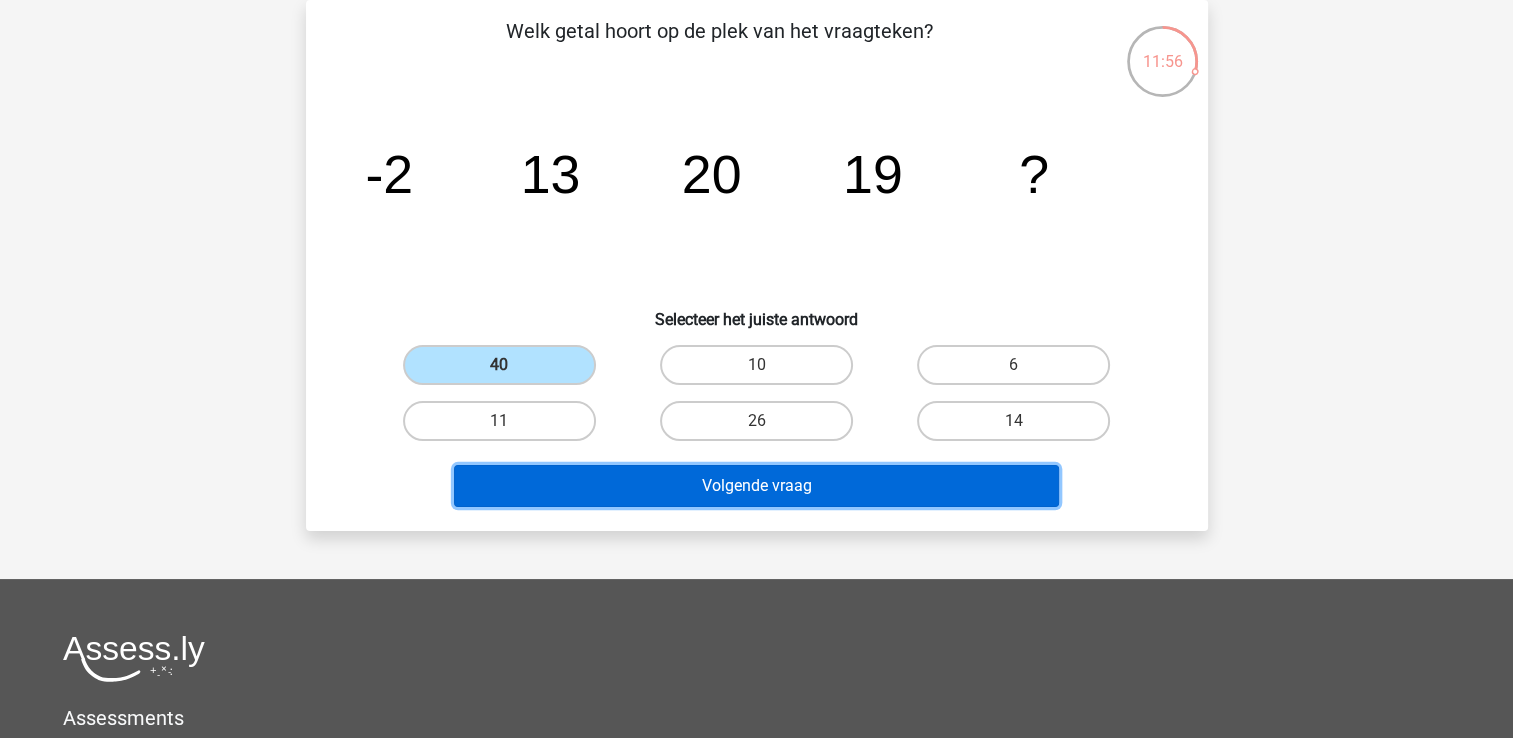 click on "Volgende vraag" at bounding box center [756, 486] 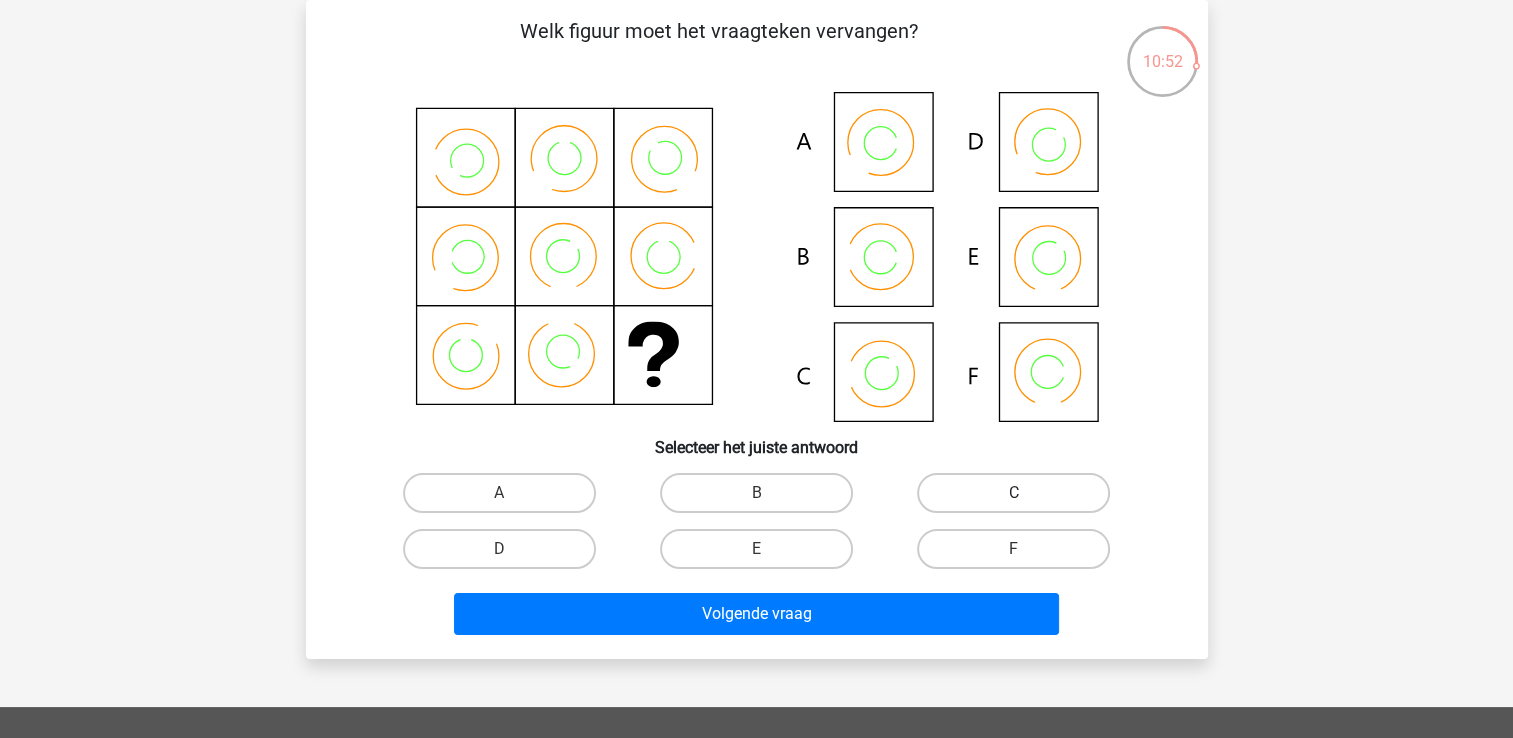 click on "C" at bounding box center [1013, 493] 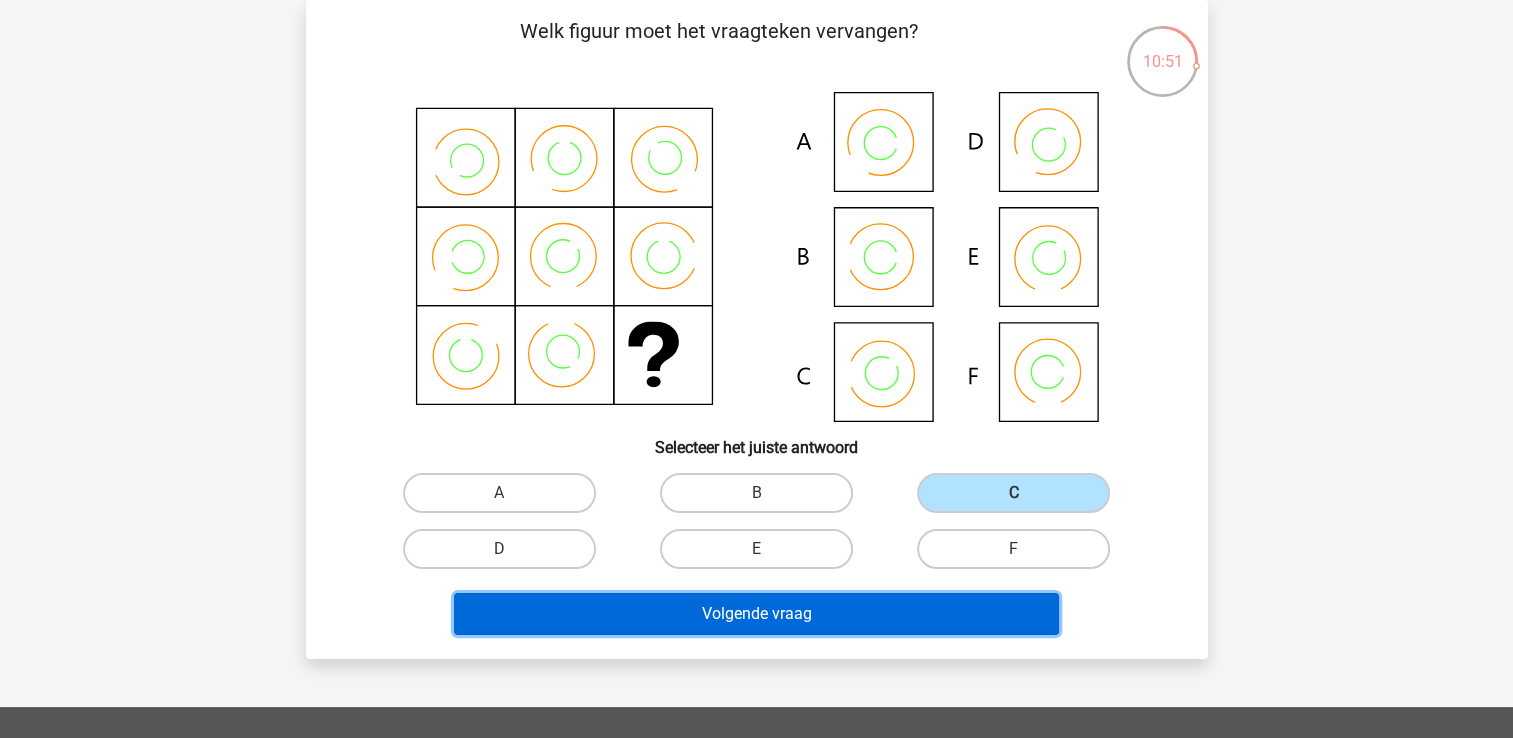 click on "Volgende vraag" at bounding box center (756, 614) 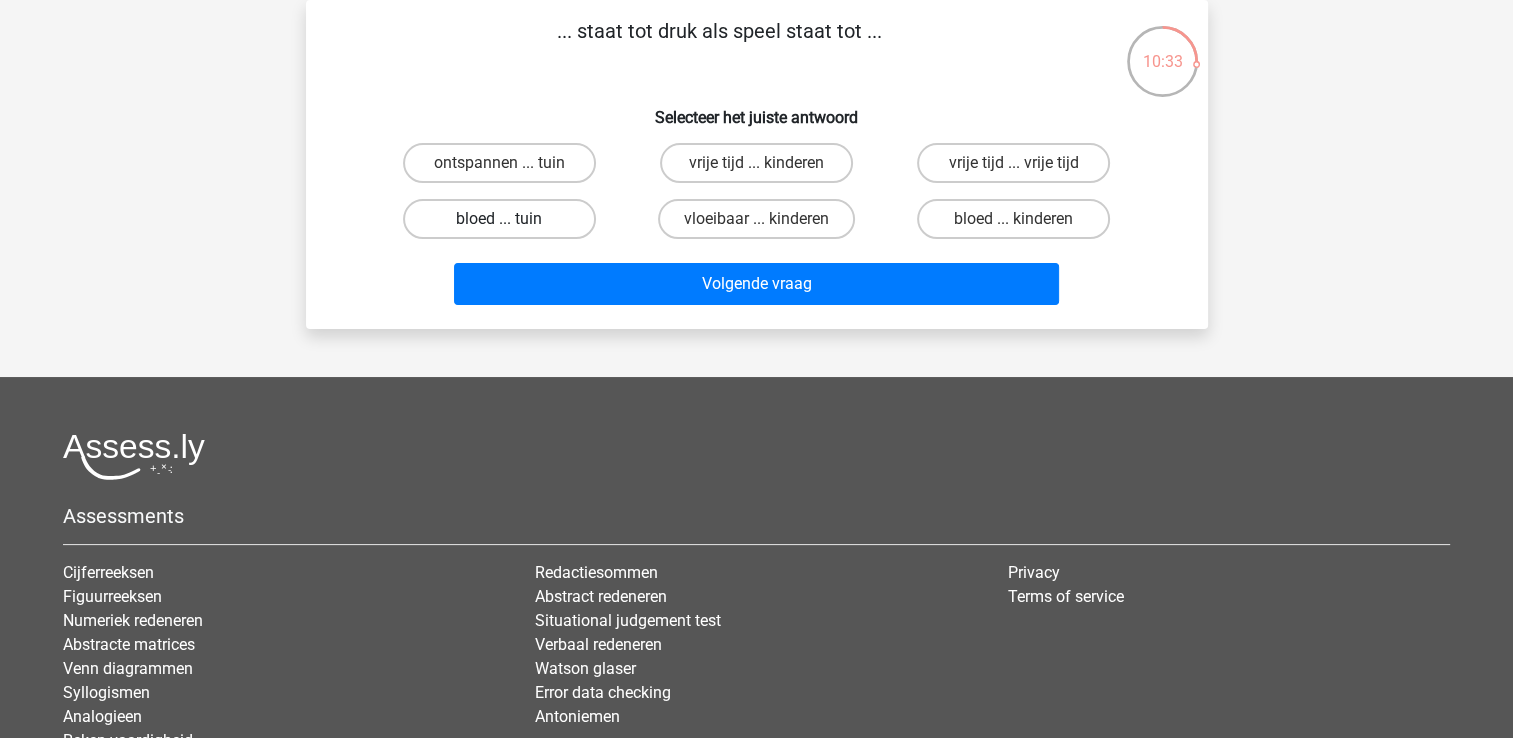 click on "bloed ... tuin" at bounding box center (499, 219) 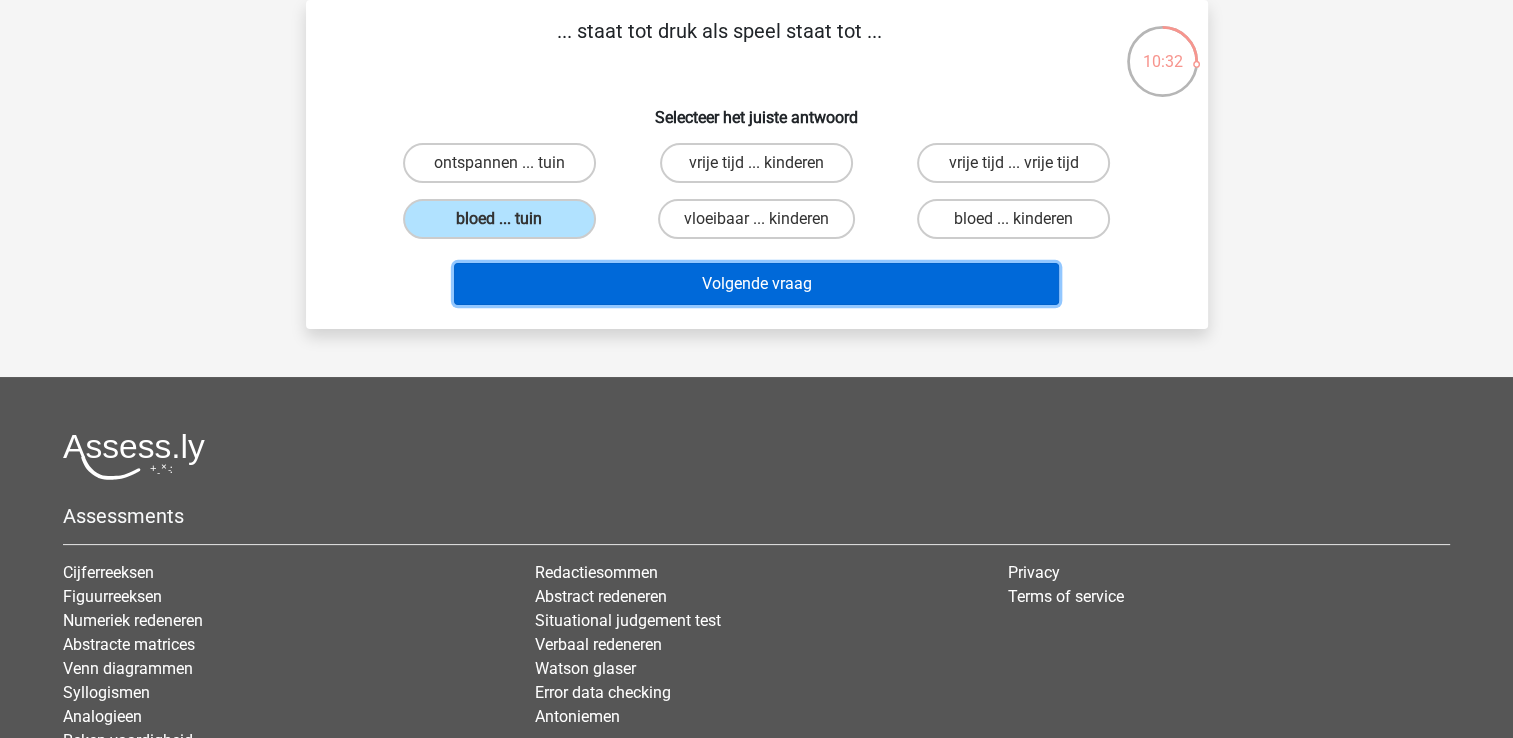 click on "Volgende vraag" at bounding box center [756, 284] 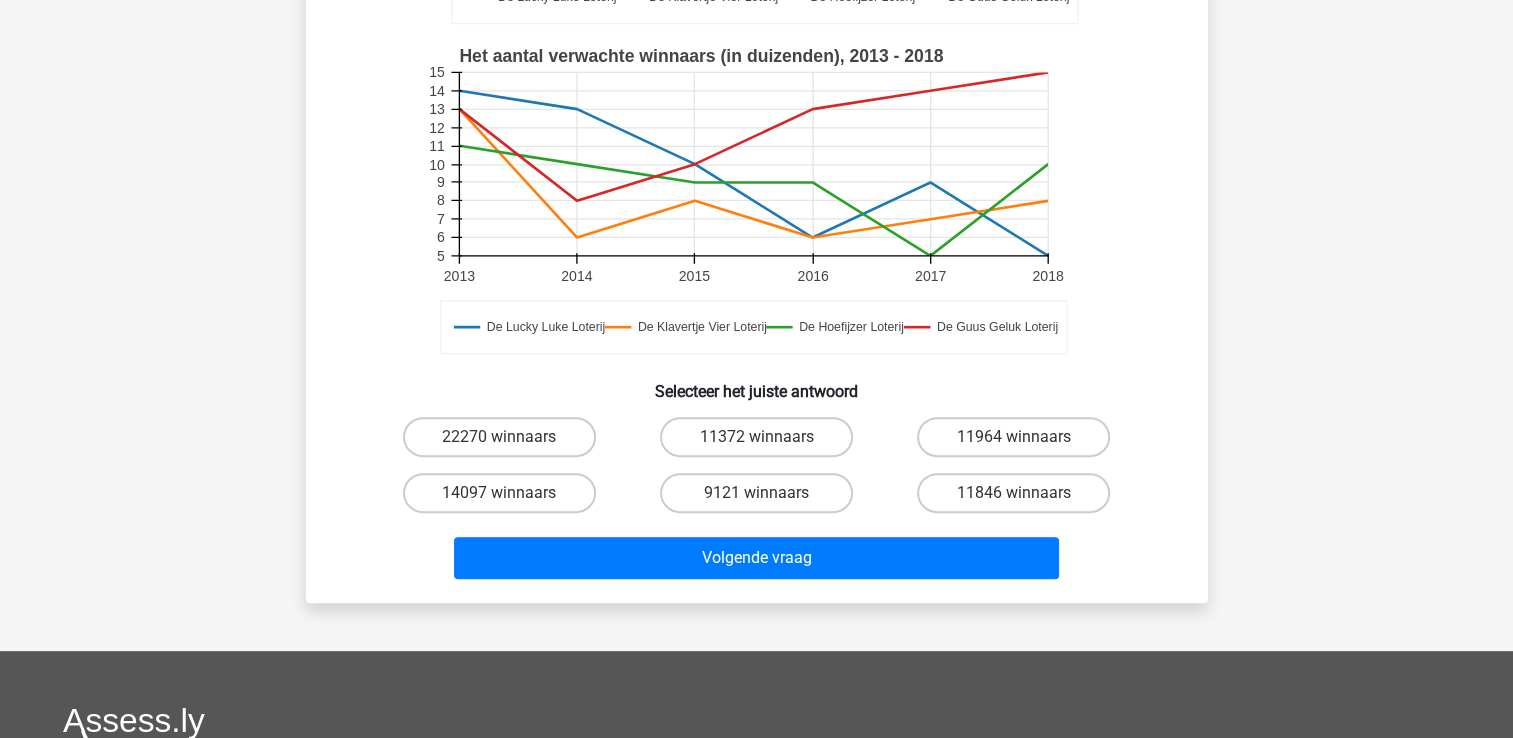 scroll, scrollTop: 592, scrollLeft: 0, axis: vertical 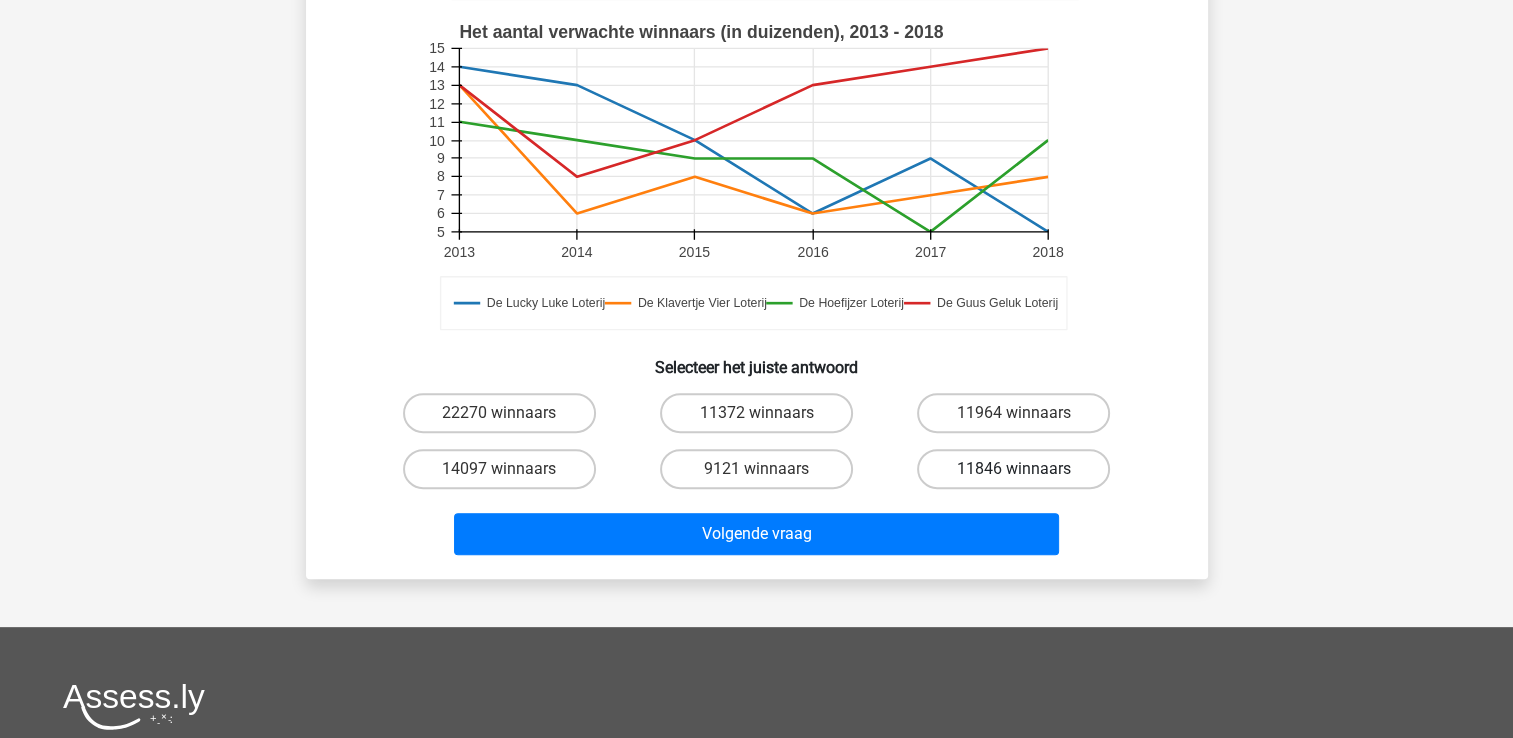 click on "11846 winnaars" at bounding box center [1013, 469] 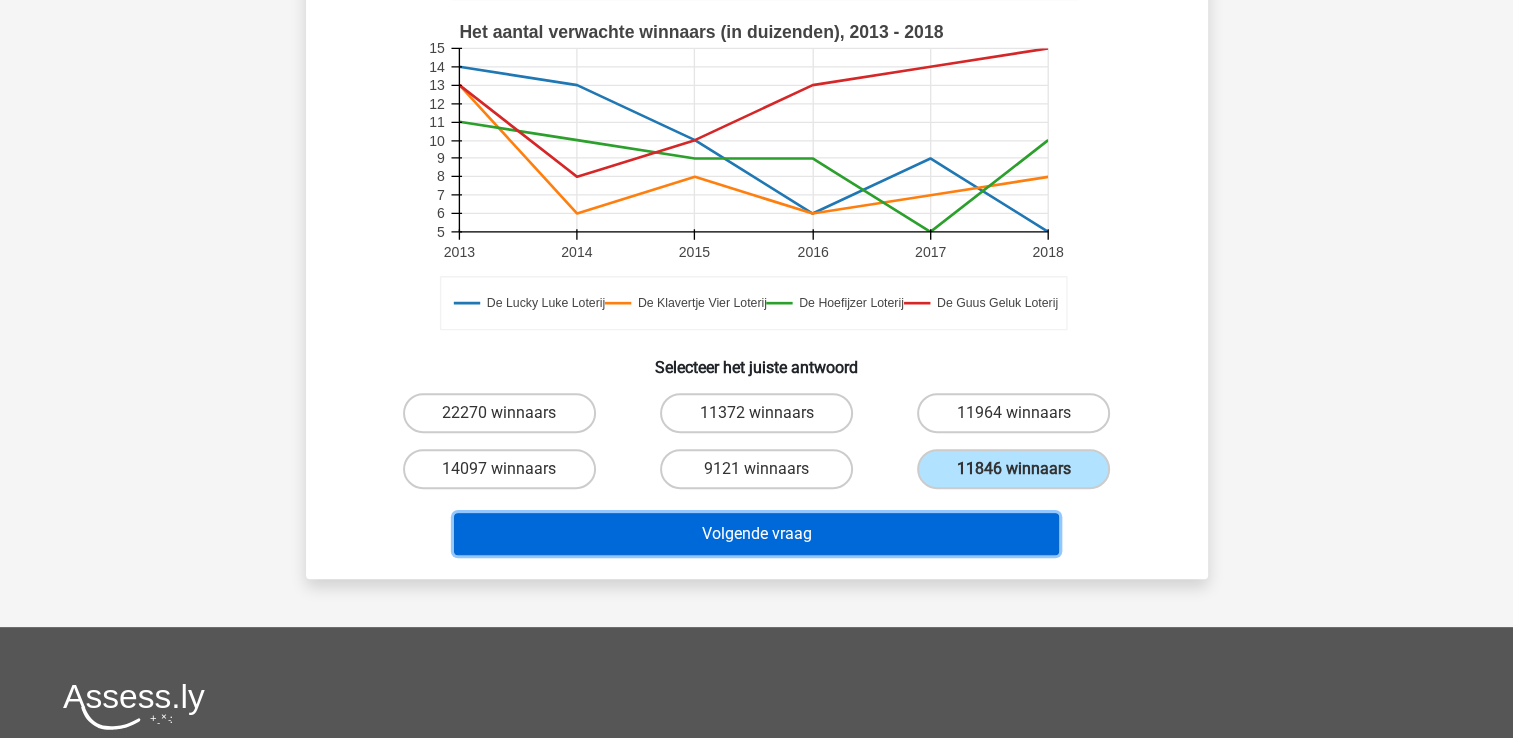 click on "Volgende vraag" at bounding box center [756, 534] 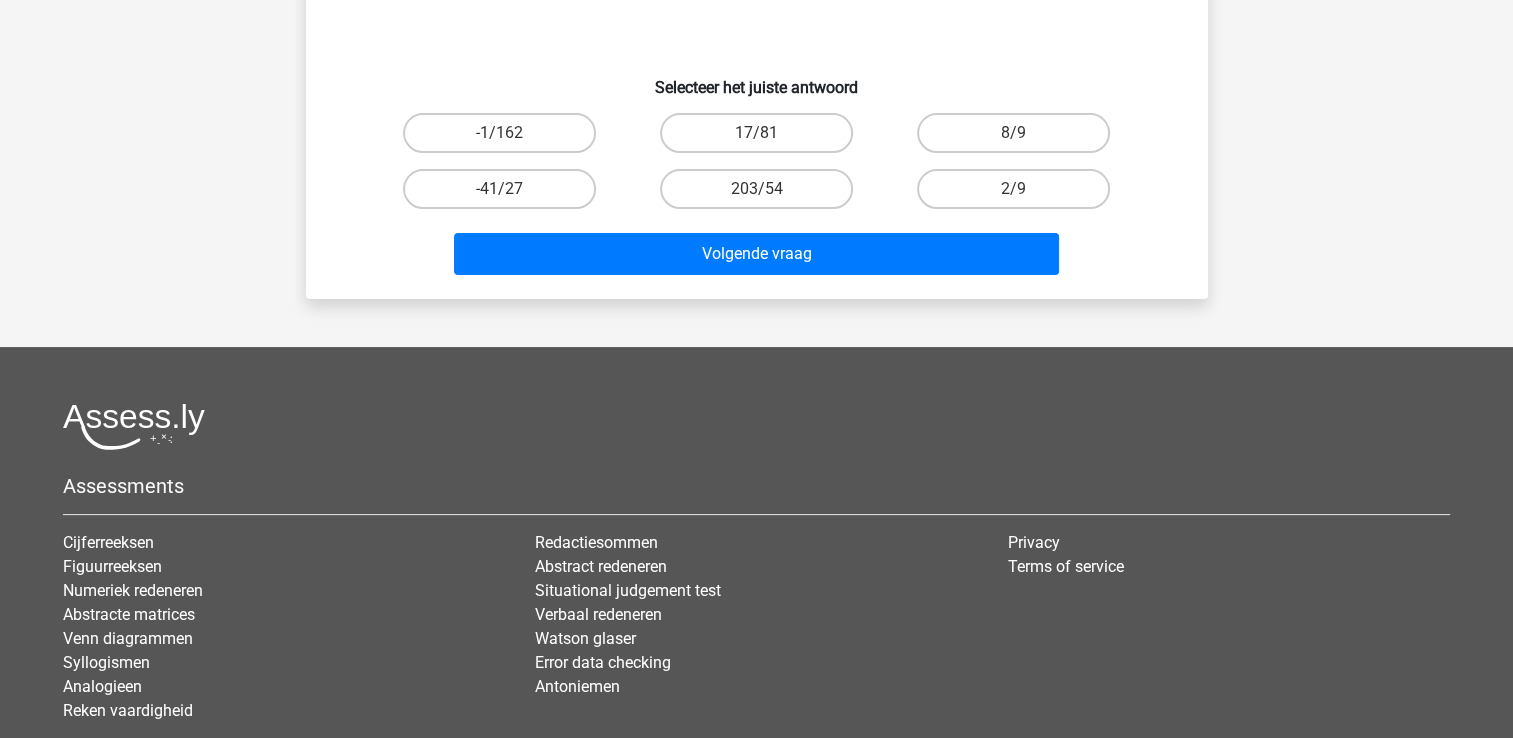 scroll, scrollTop: 92, scrollLeft: 0, axis: vertical 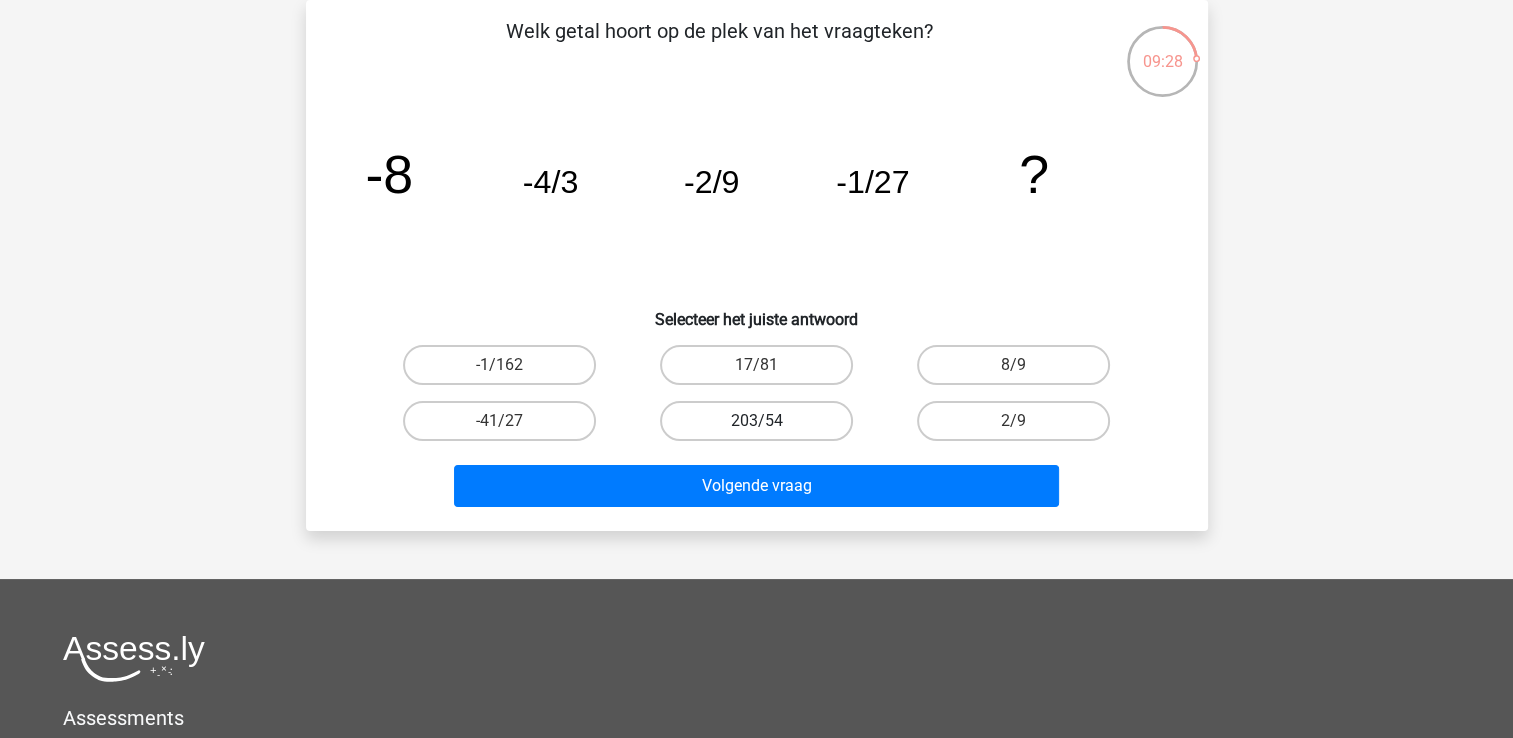 click on "203/54" at bounding box center [756, 421] 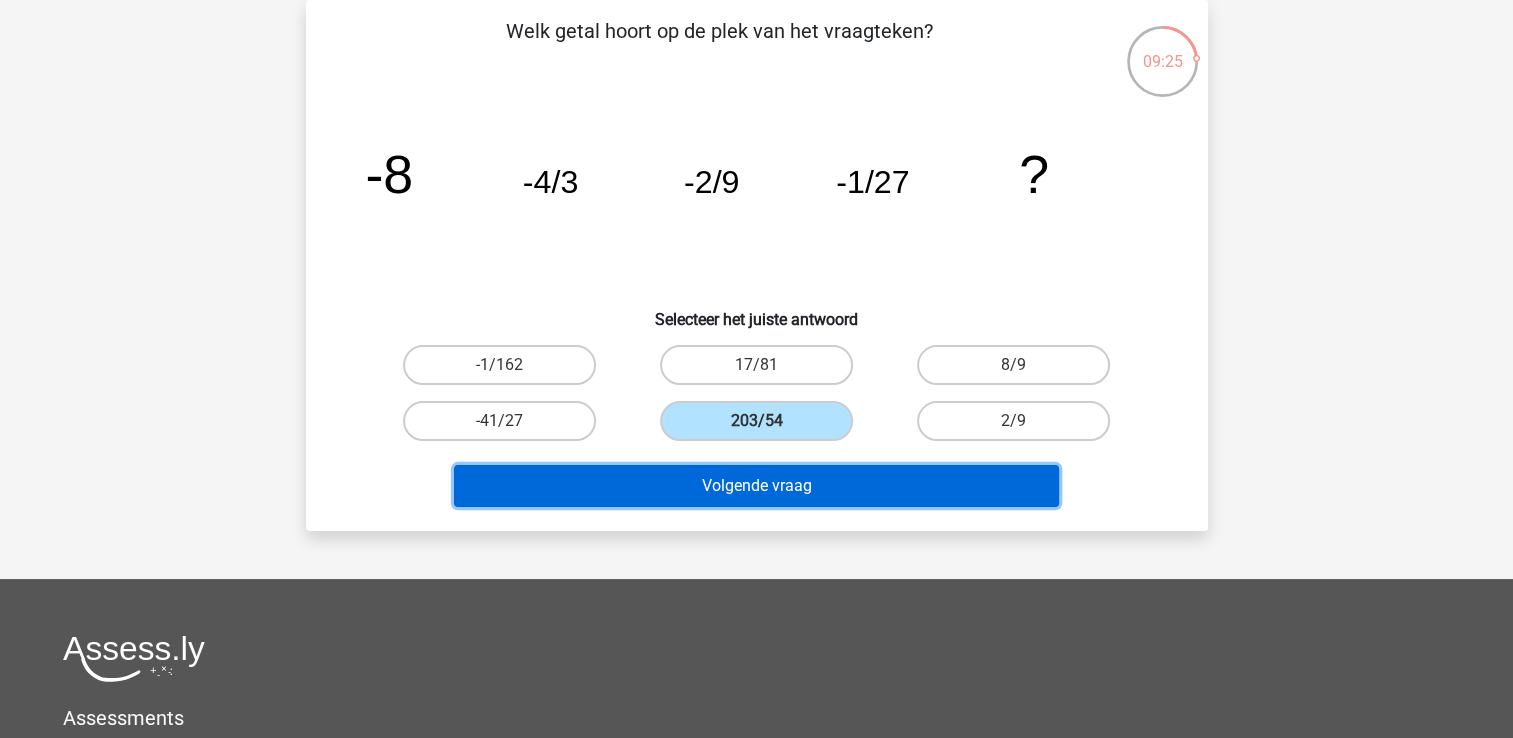 click on "Volgende vraag" at bounding box center (756, 486) 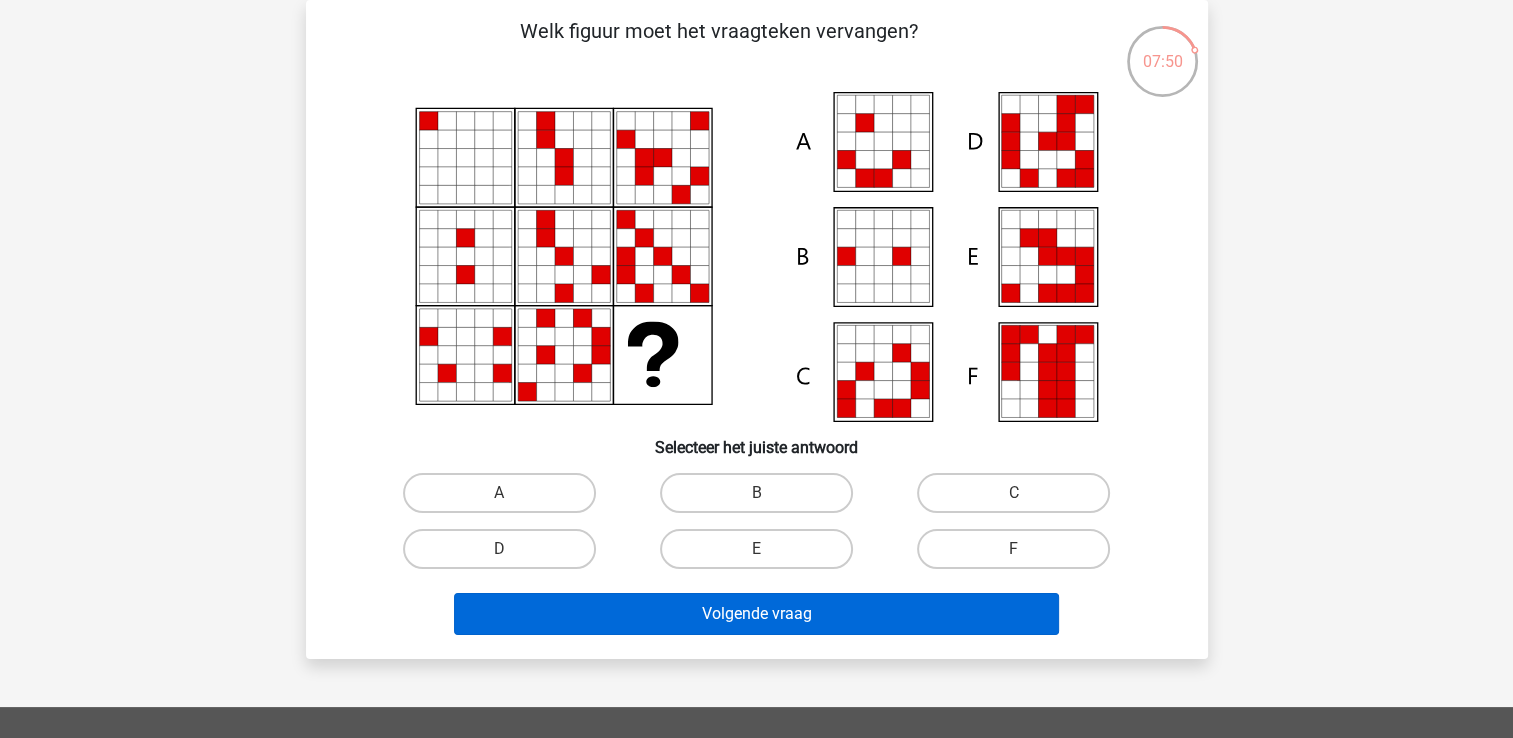 drag, startPoint x: 771, startPoint y: 540, endPoint x: 820, endPoint y: 612, distance: 87.0919 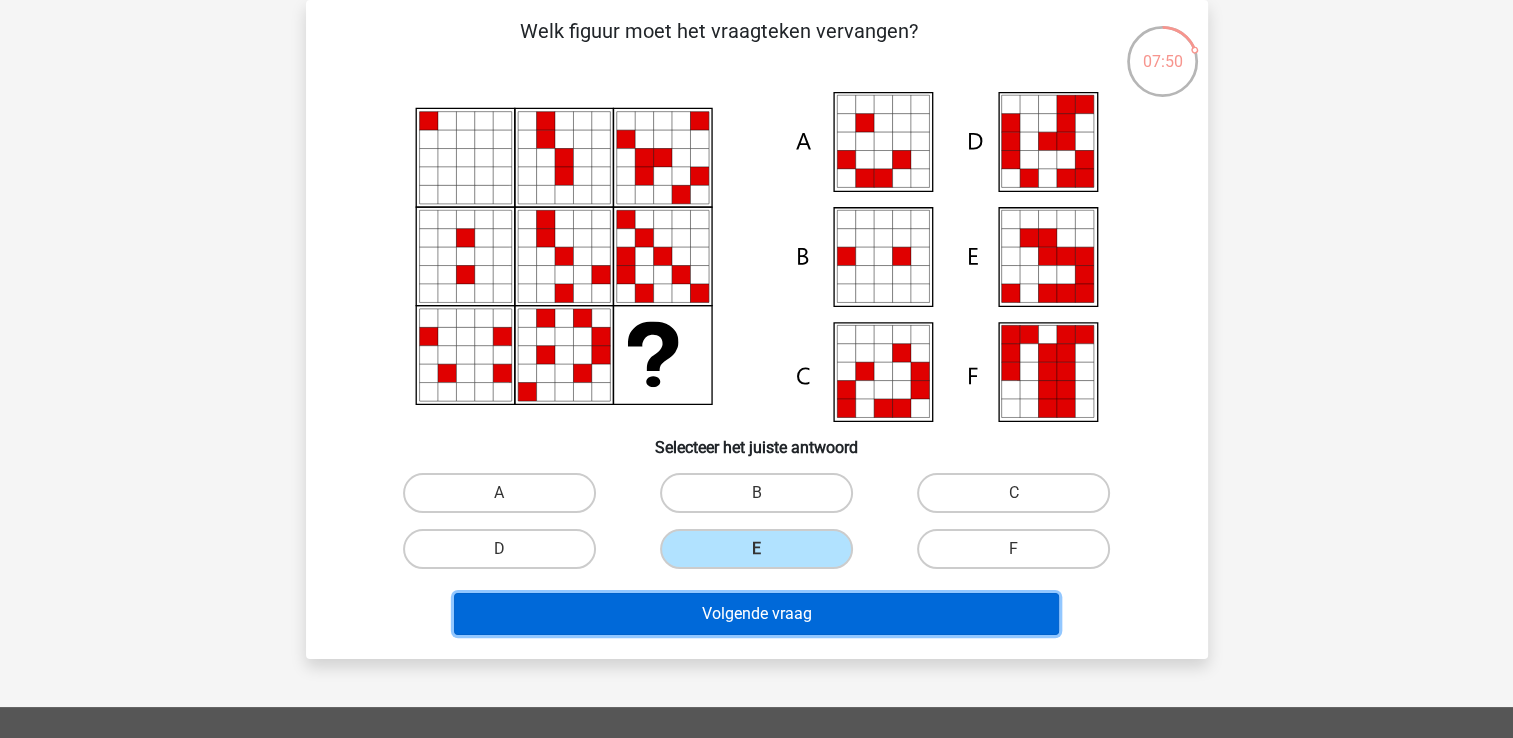 drag, startPoint x: 821, startPoint y: 614, endPoint x: 855, endPoint y: 663, distance: 59.64059 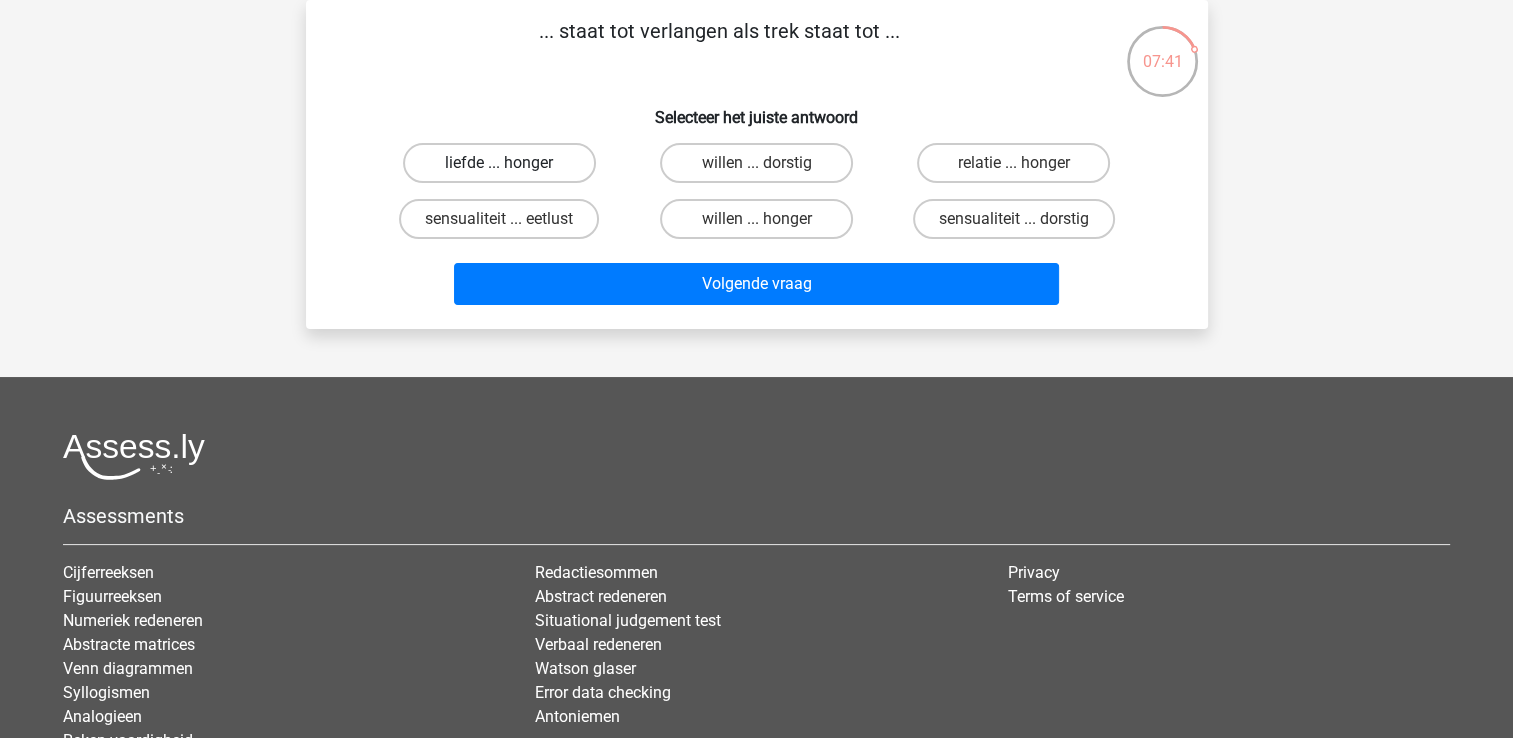 click on "liefde ... honger" at bounding box center (499, 163) 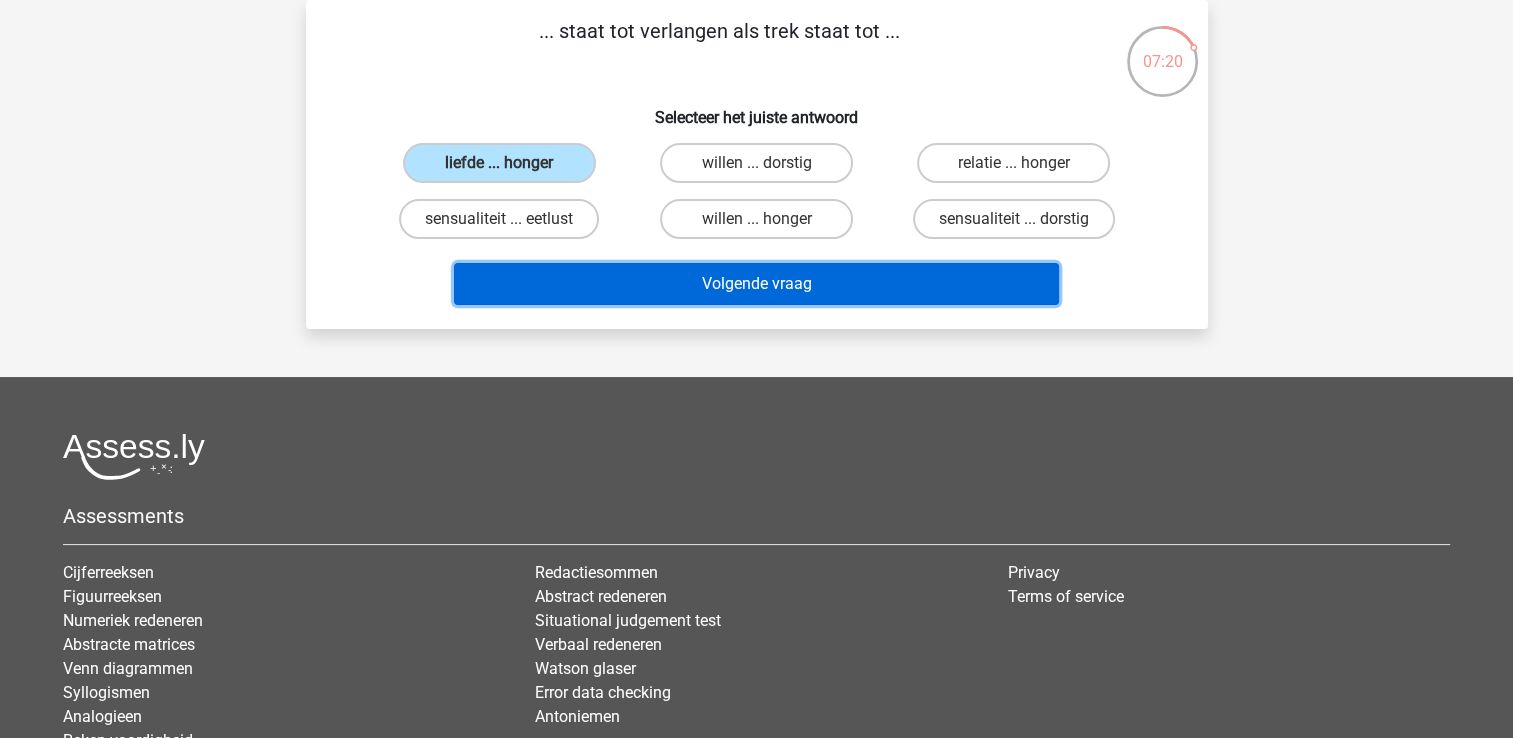 click on "Volgende vraag" at bounding box center (756, 284) 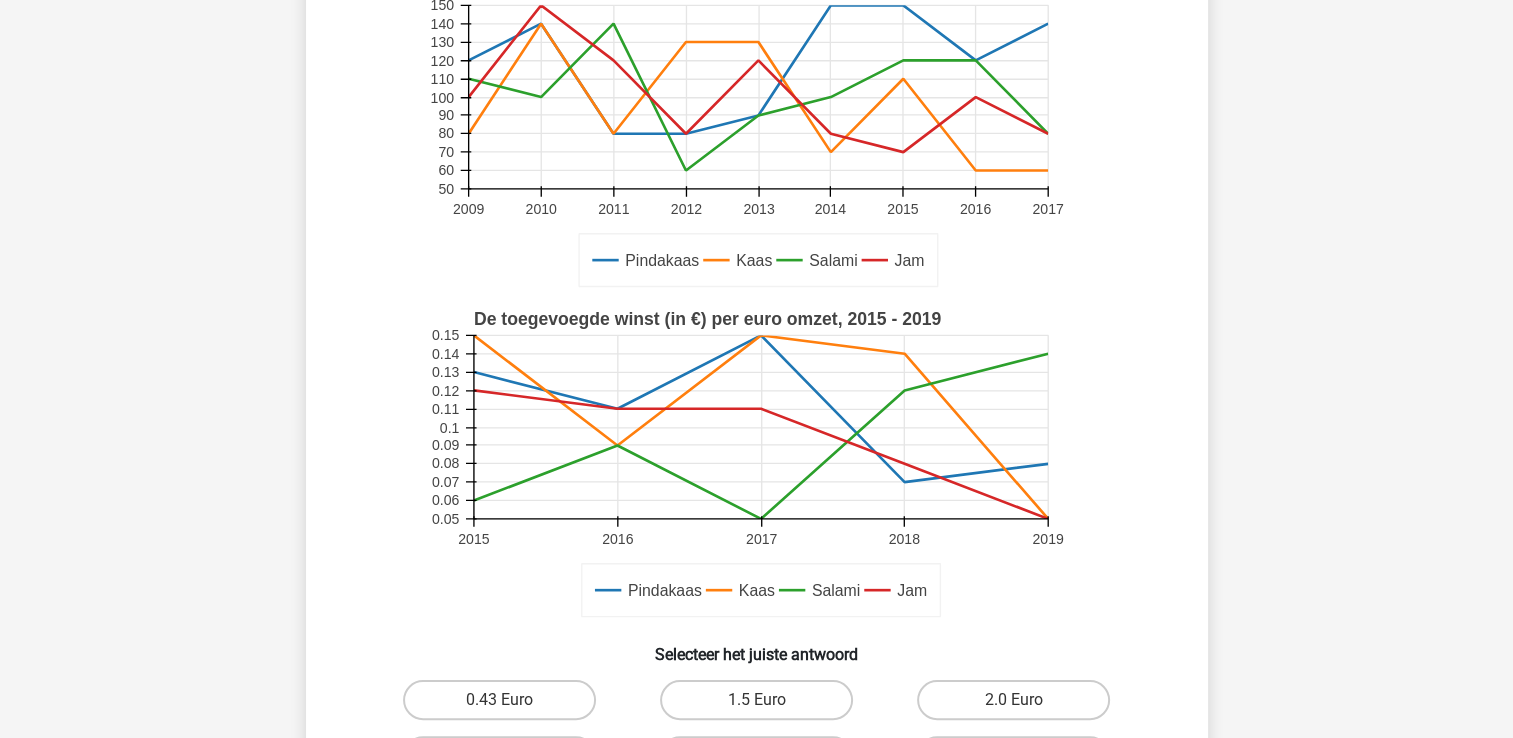 scroll, scrollTop: 500, scrollLeft: 0, axis: vertical 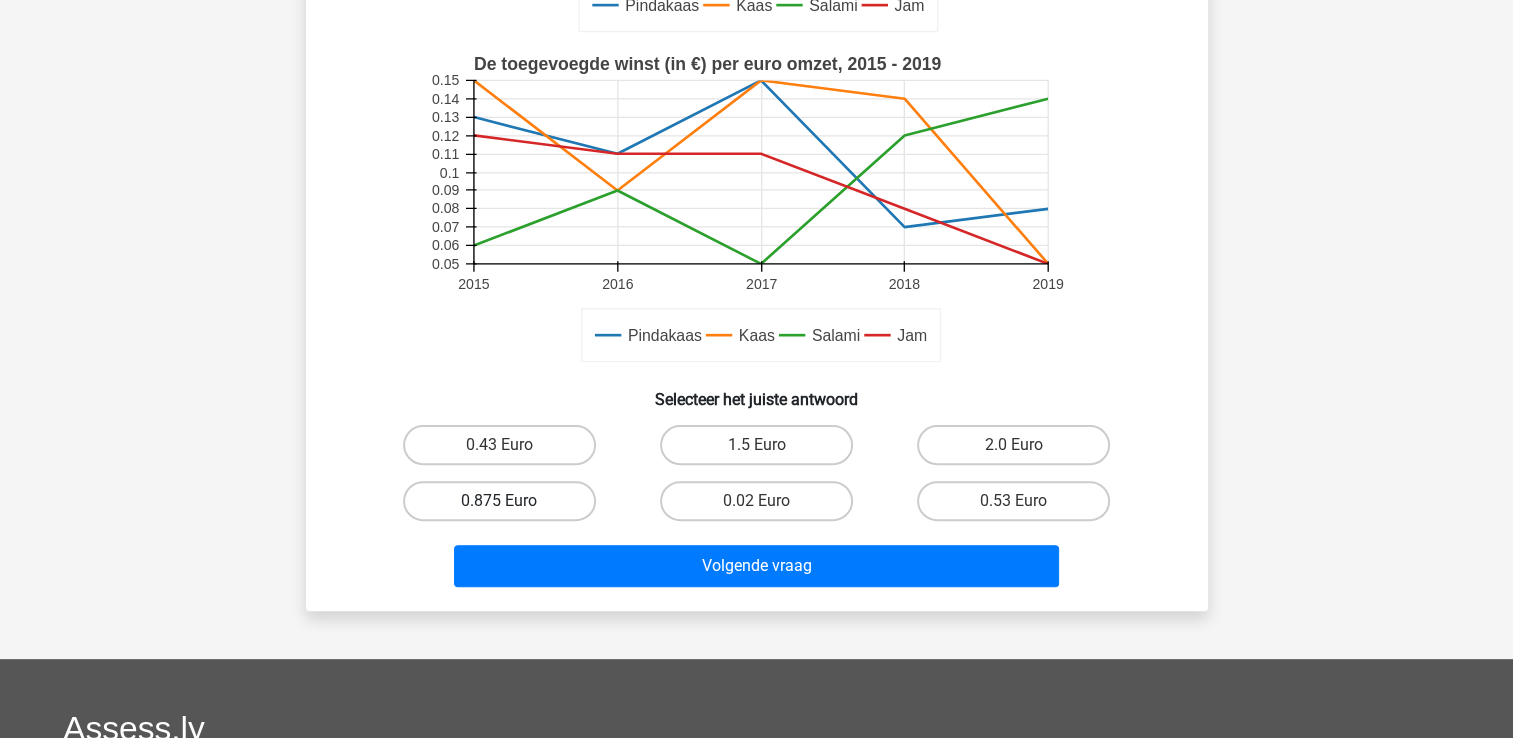 click on "0.875 Euro" at bounding box center [499, 501] 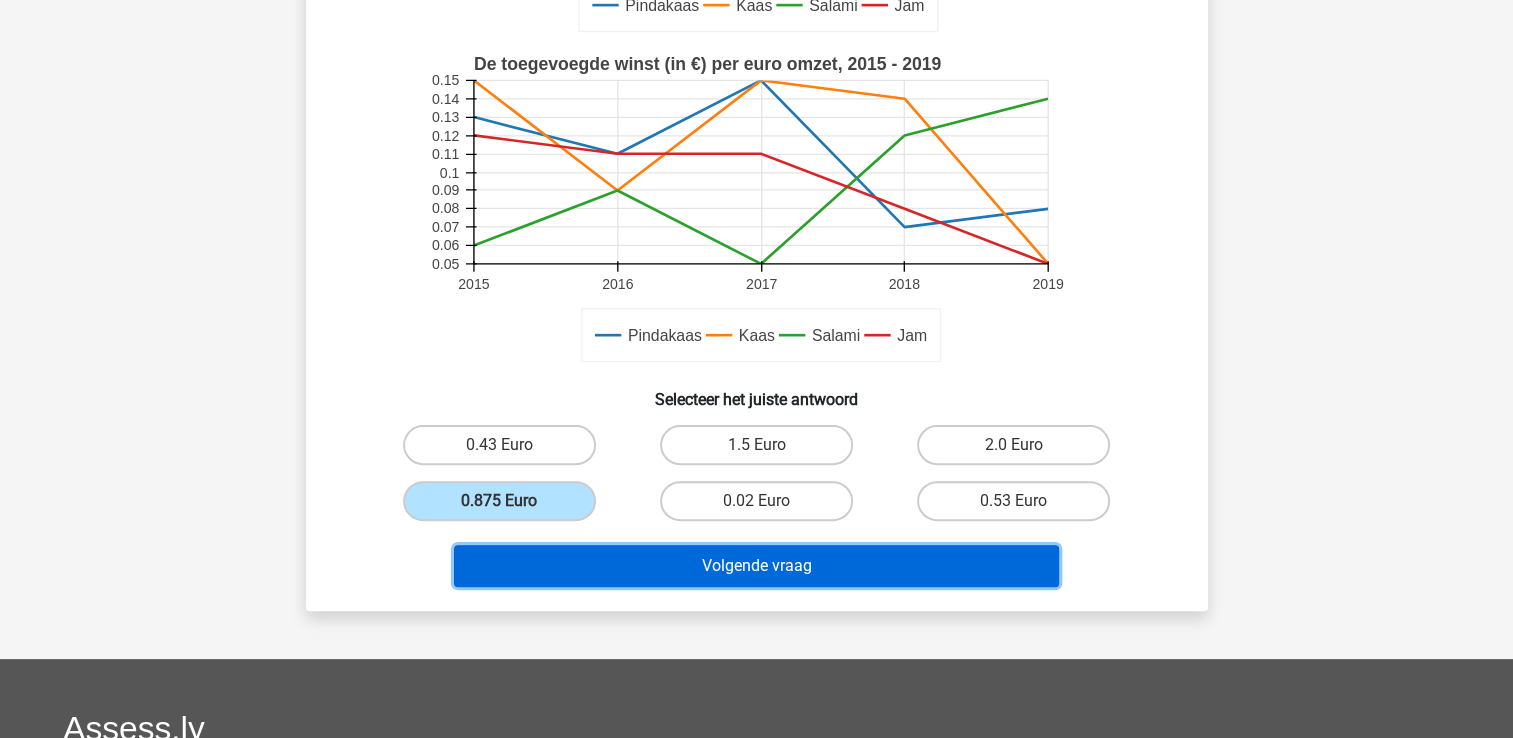 click on "Volgende vraag" at bounding box center (756, 566) 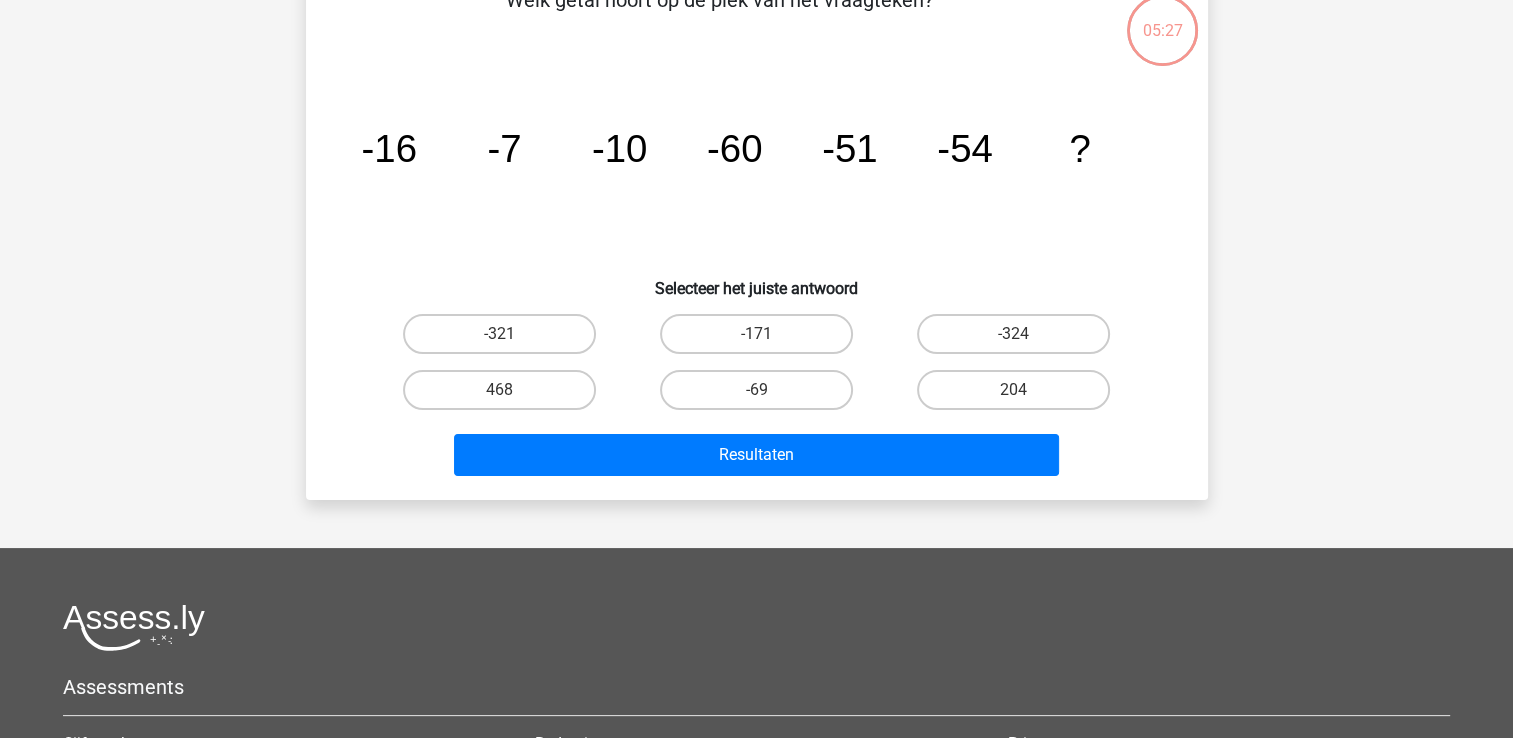 scroll, scrollTop: 92, scrollLeft: 0, axis: vertical 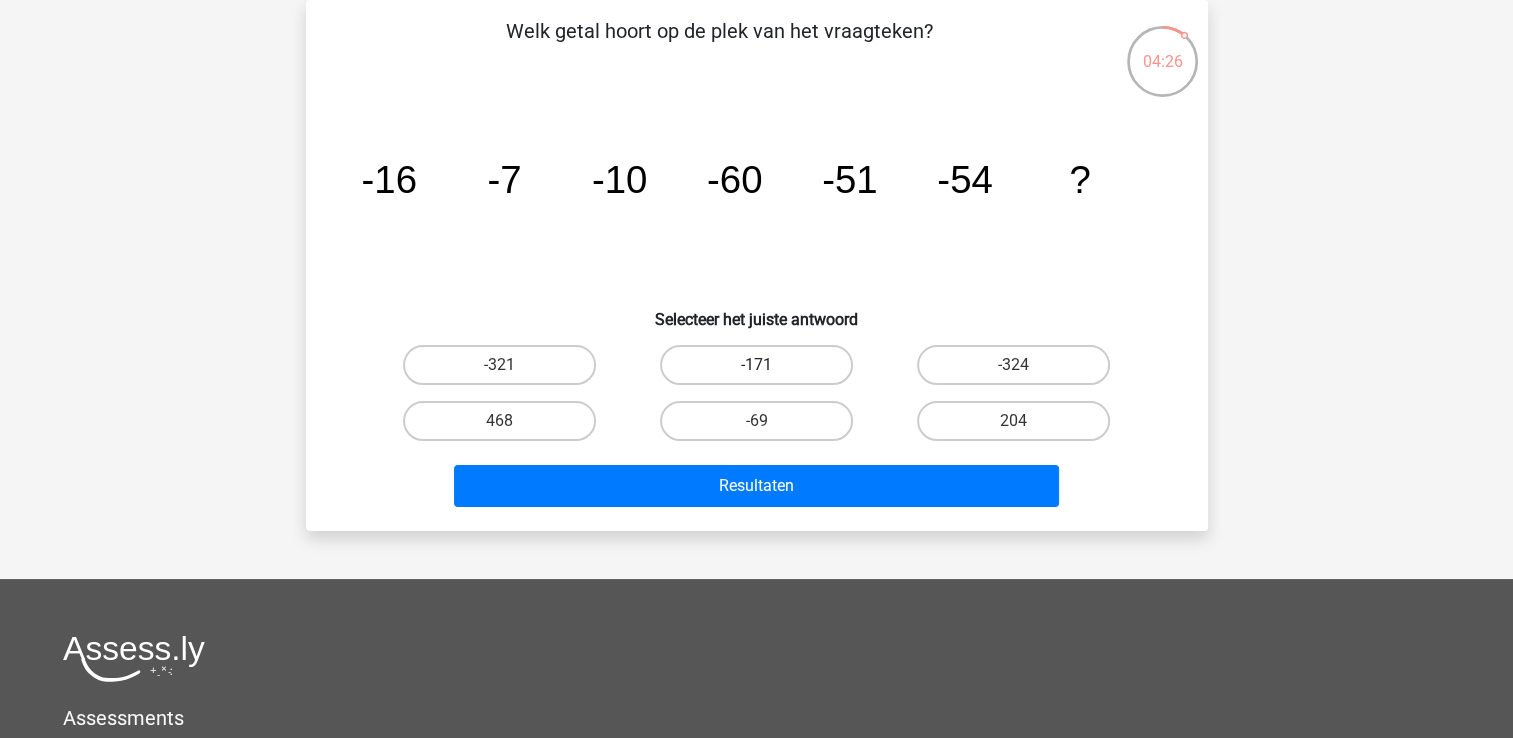 click on "-171" at bounding box center (756, 365) 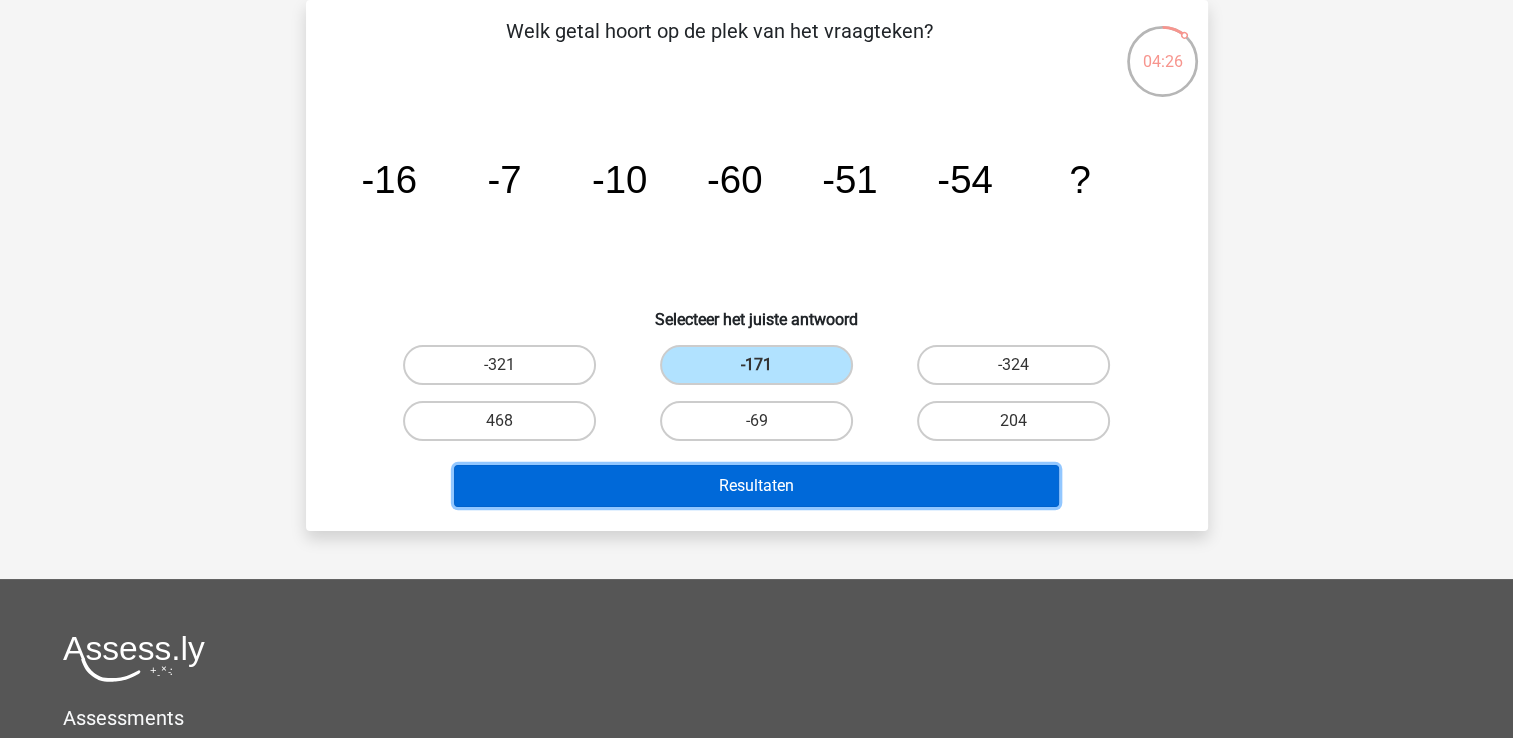 click on "Resultaten" at bounding box center (756, 486) 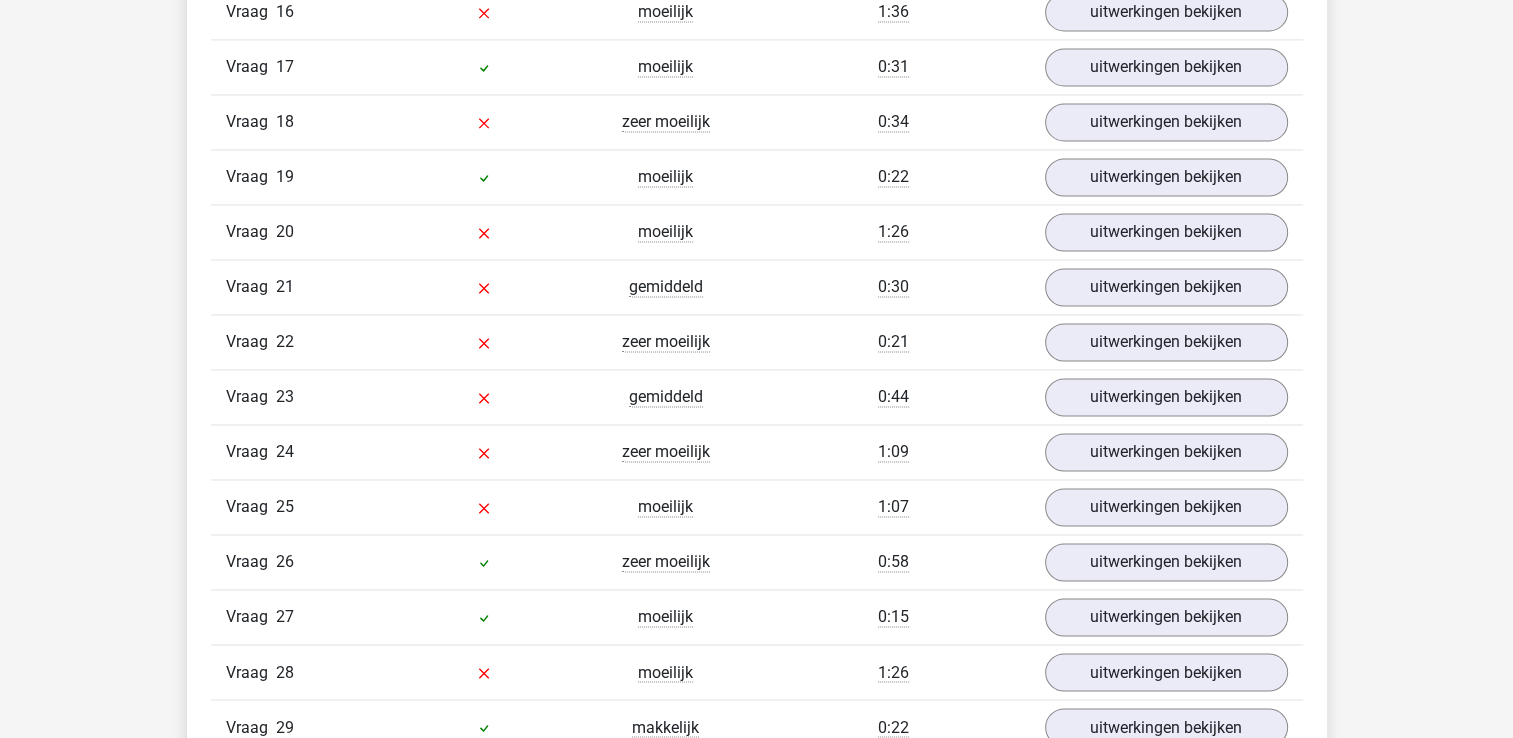scroll, scrollTop: 3200, scrollLeft: 0, axis: vertical 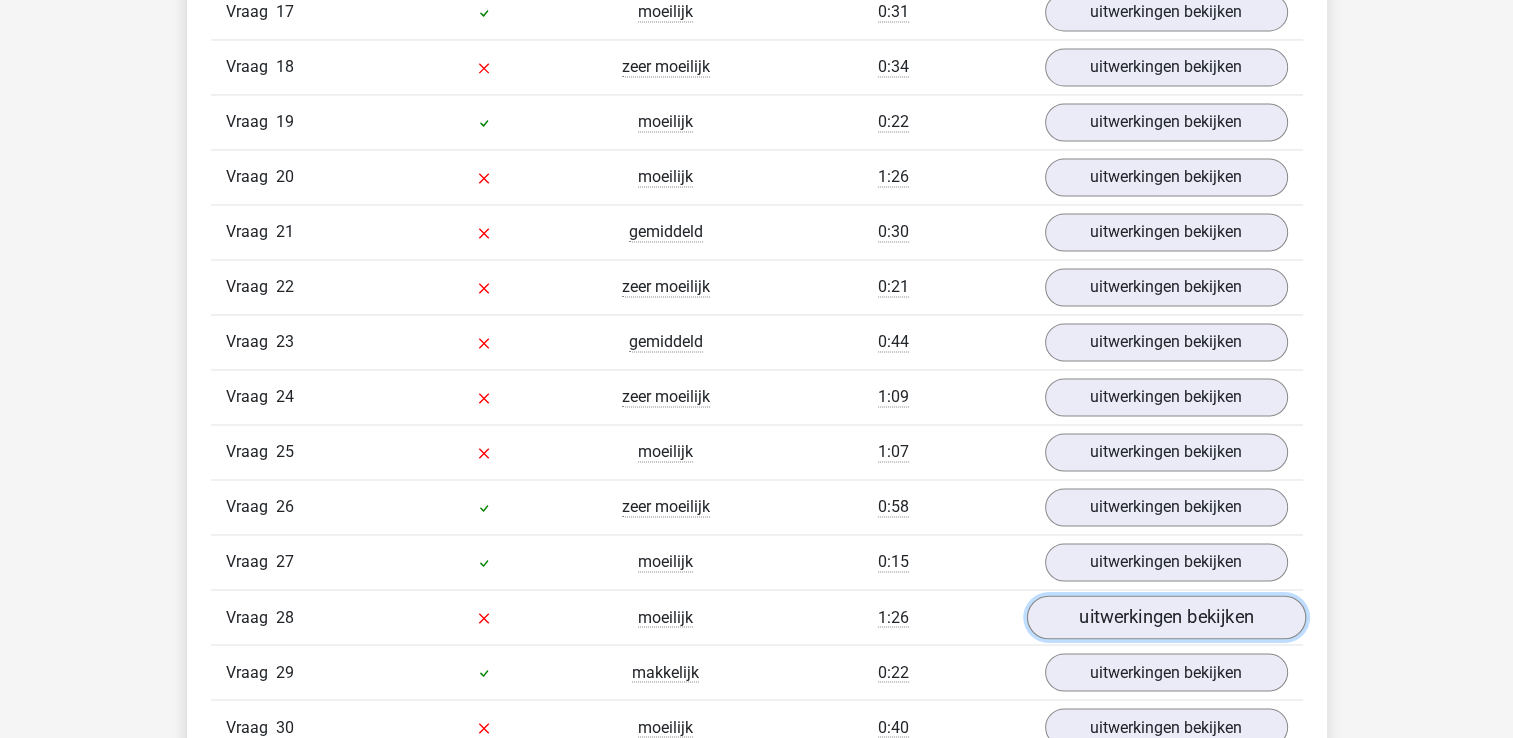 click on "uitwerkingen bekijken" at bounding box center (1165, 618) 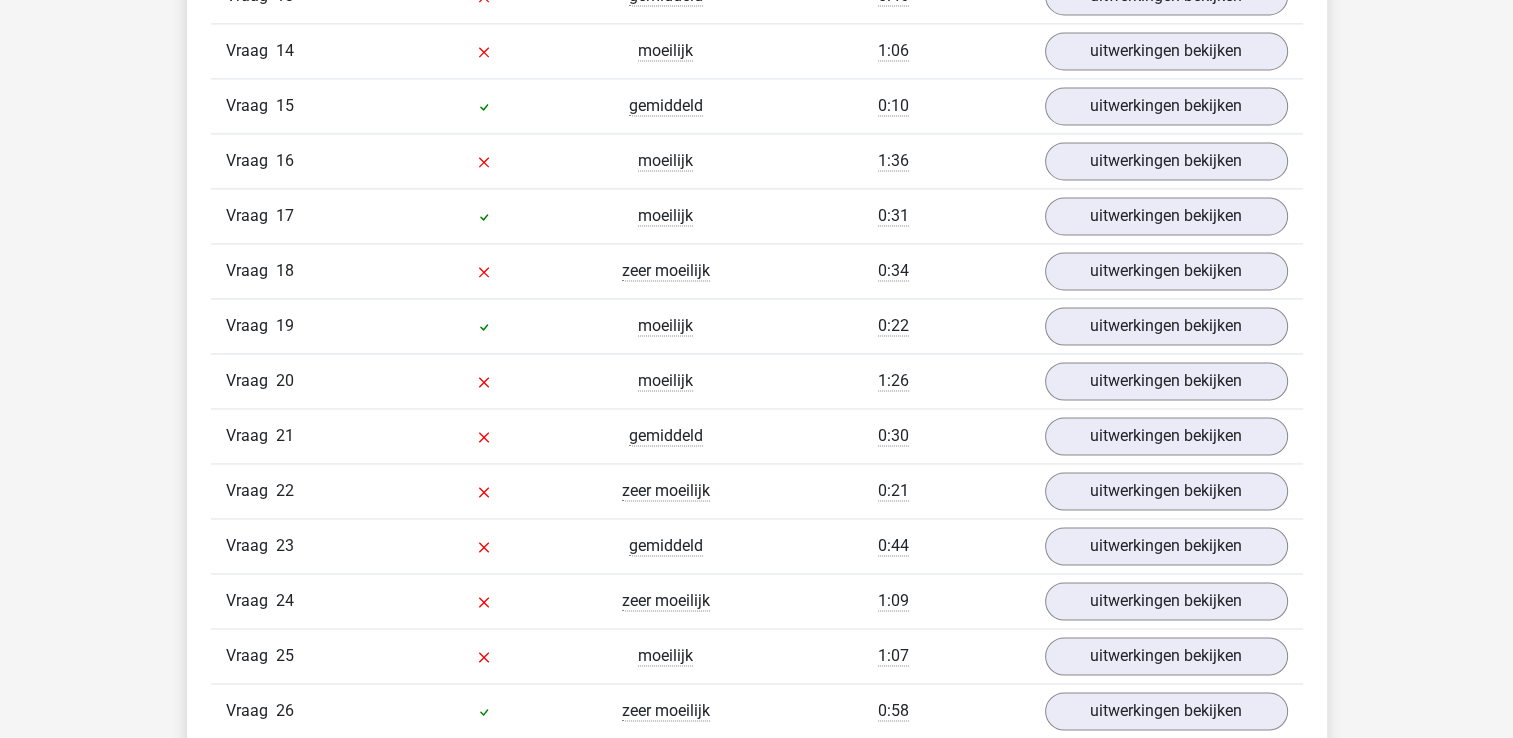 scroll, scrollTop: 3000, scrollLeft: 0, axis: vertical 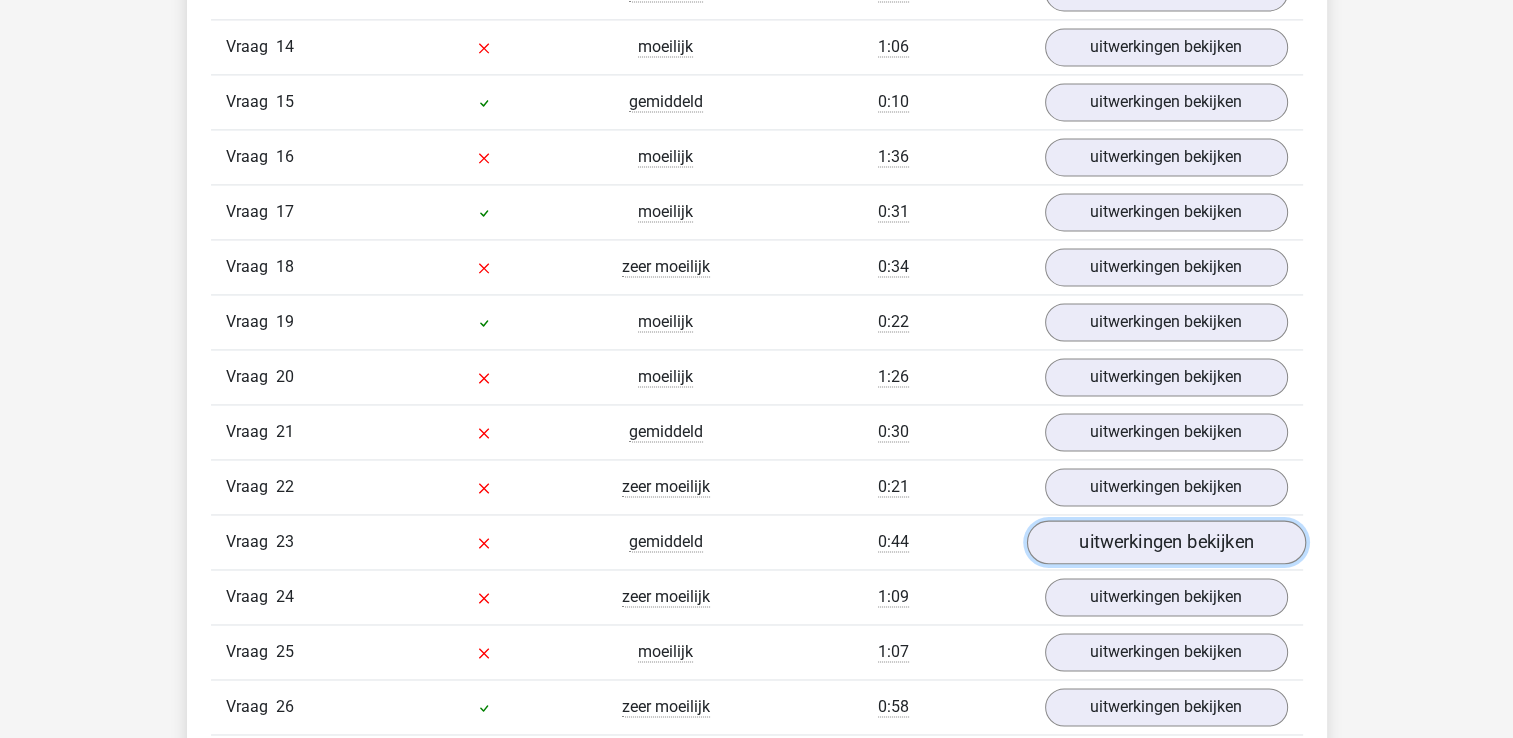 click on "uitwerkingen bekijken" at bounding box center [1165, 543] 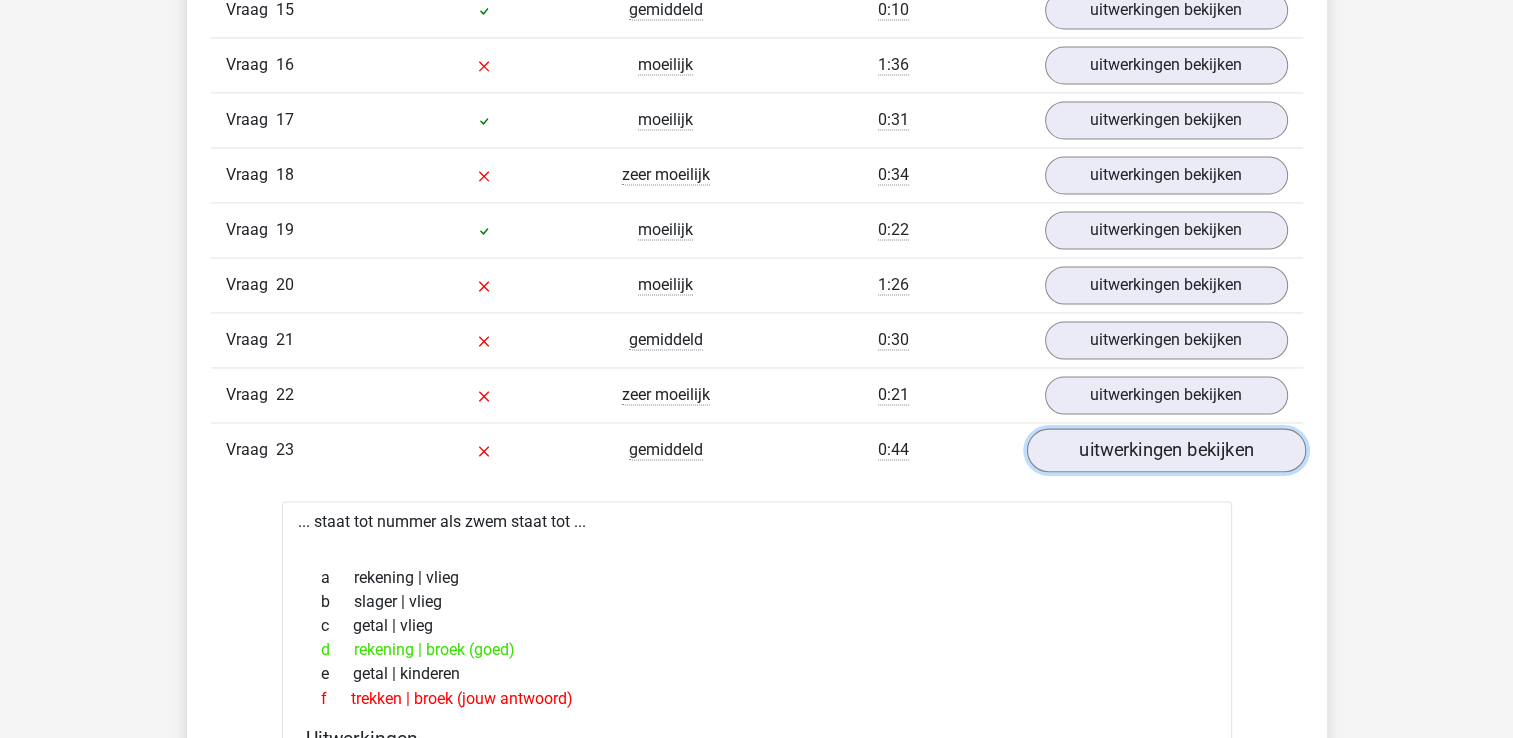 scroll, scrollTop: 3300, scrollLeft: 0, axis: vertical 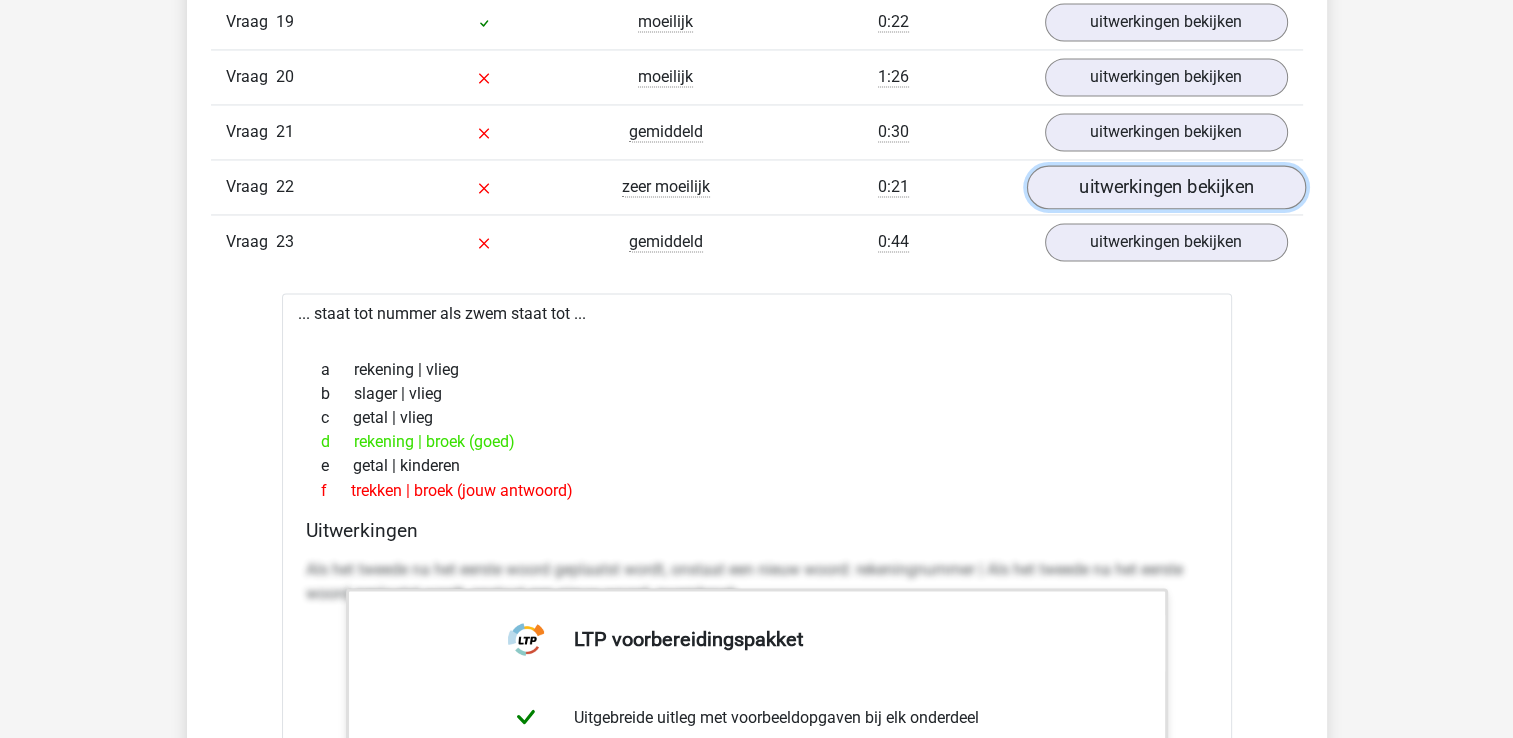 click on "uitwerkingen bekijken" at bounding box center (1165, 188) 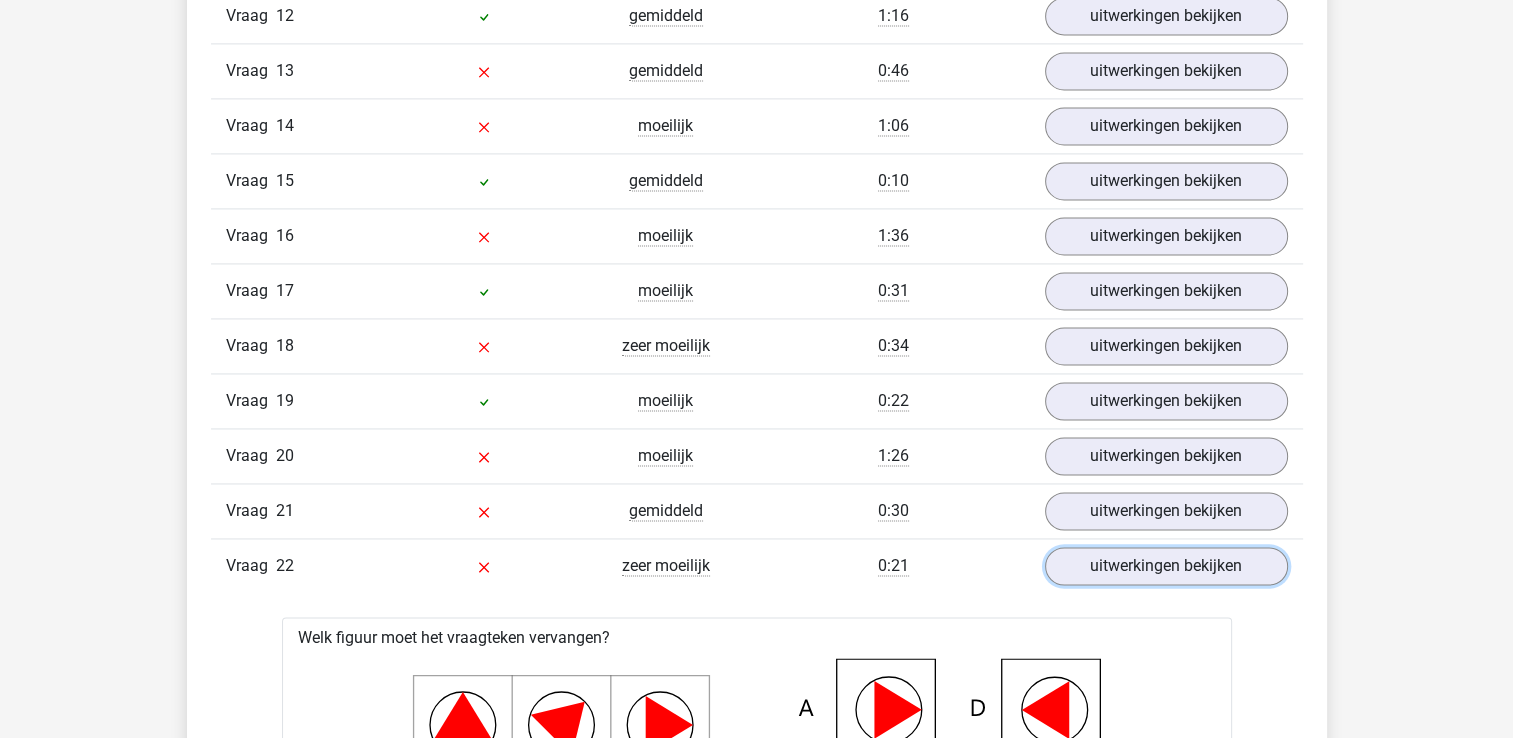 scroll, scrollTop: 2800, scrollLeft: 0, axis: vertical 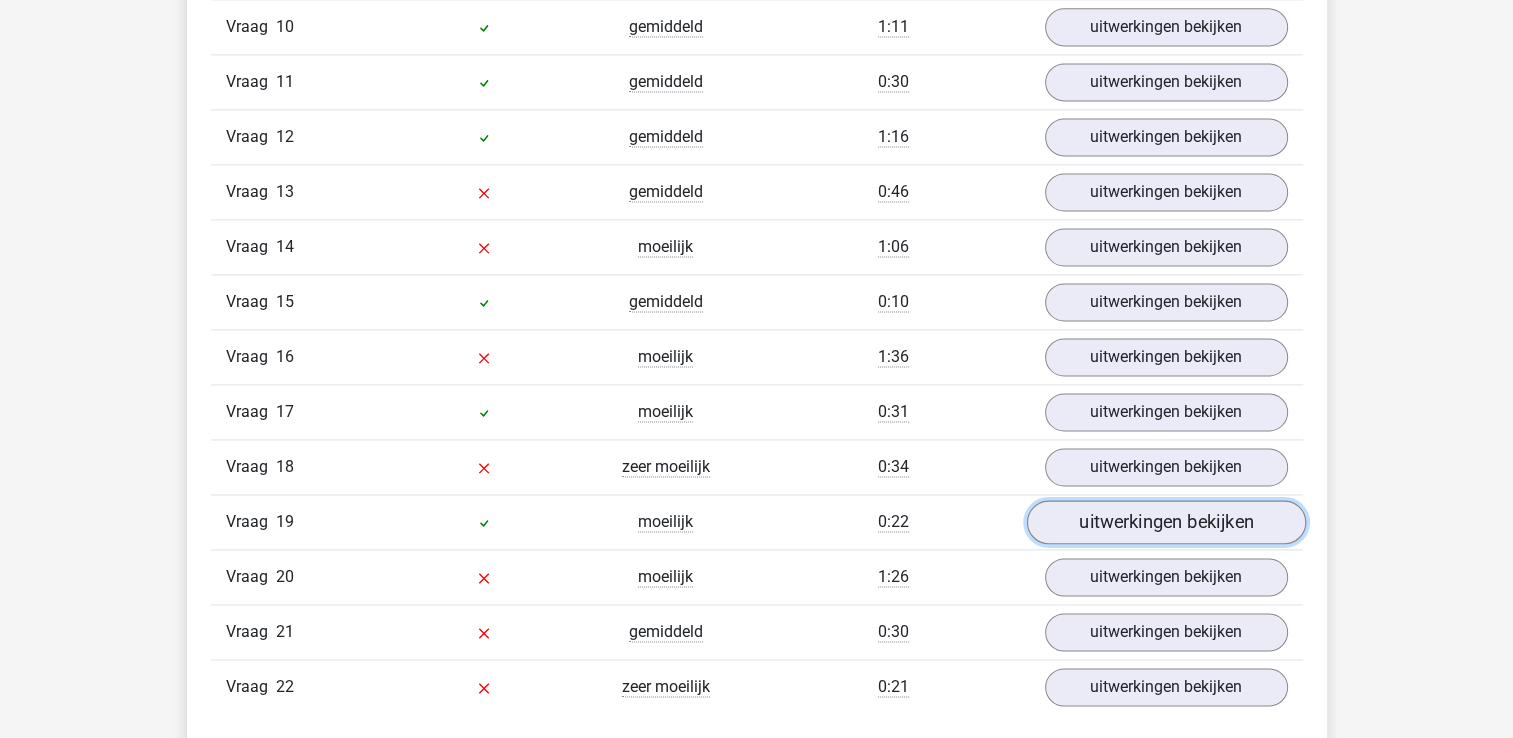 click on "uitwerkingen bekijken" at bounding box center (1165, 523) 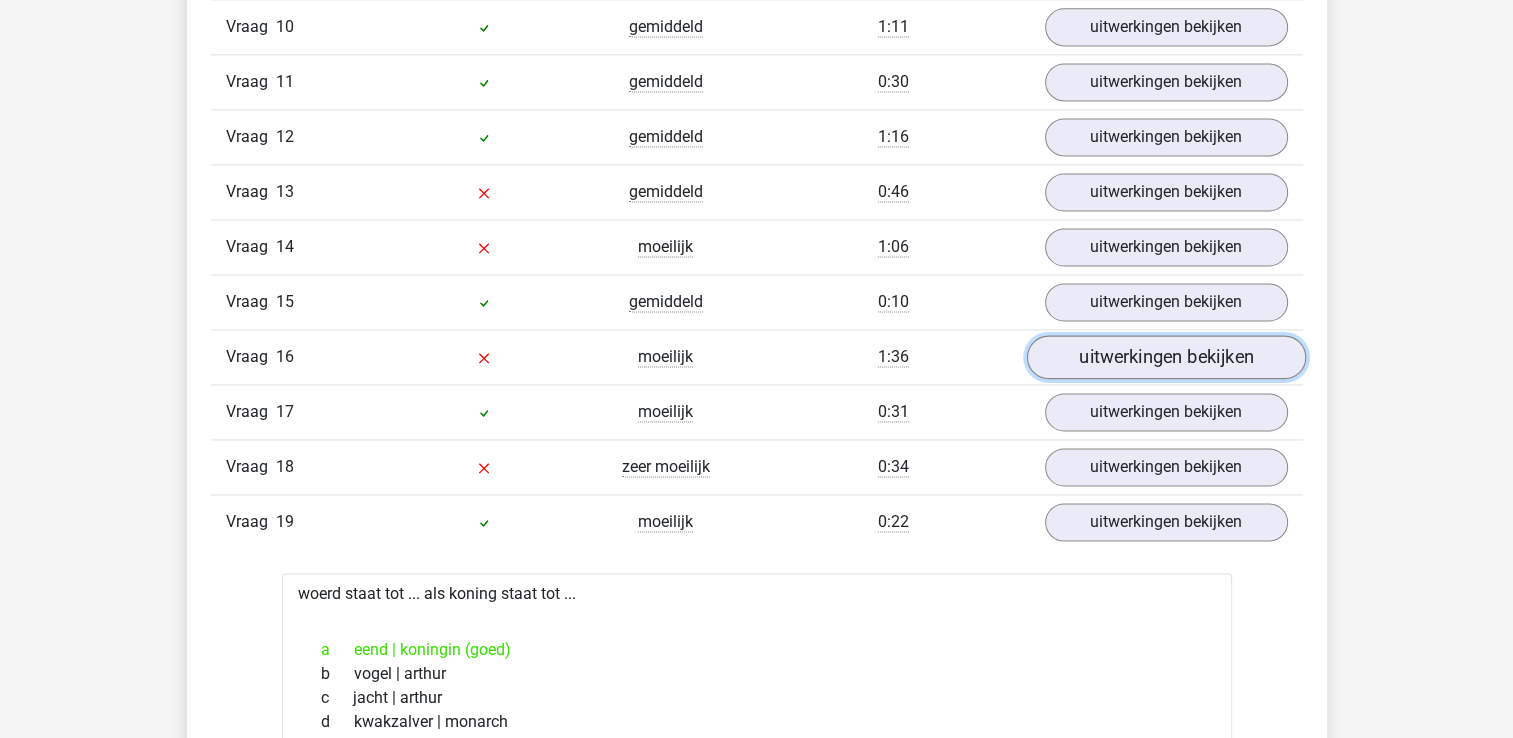 click on "uitwerkingen bekijken" at bounding box center [1165, 358] 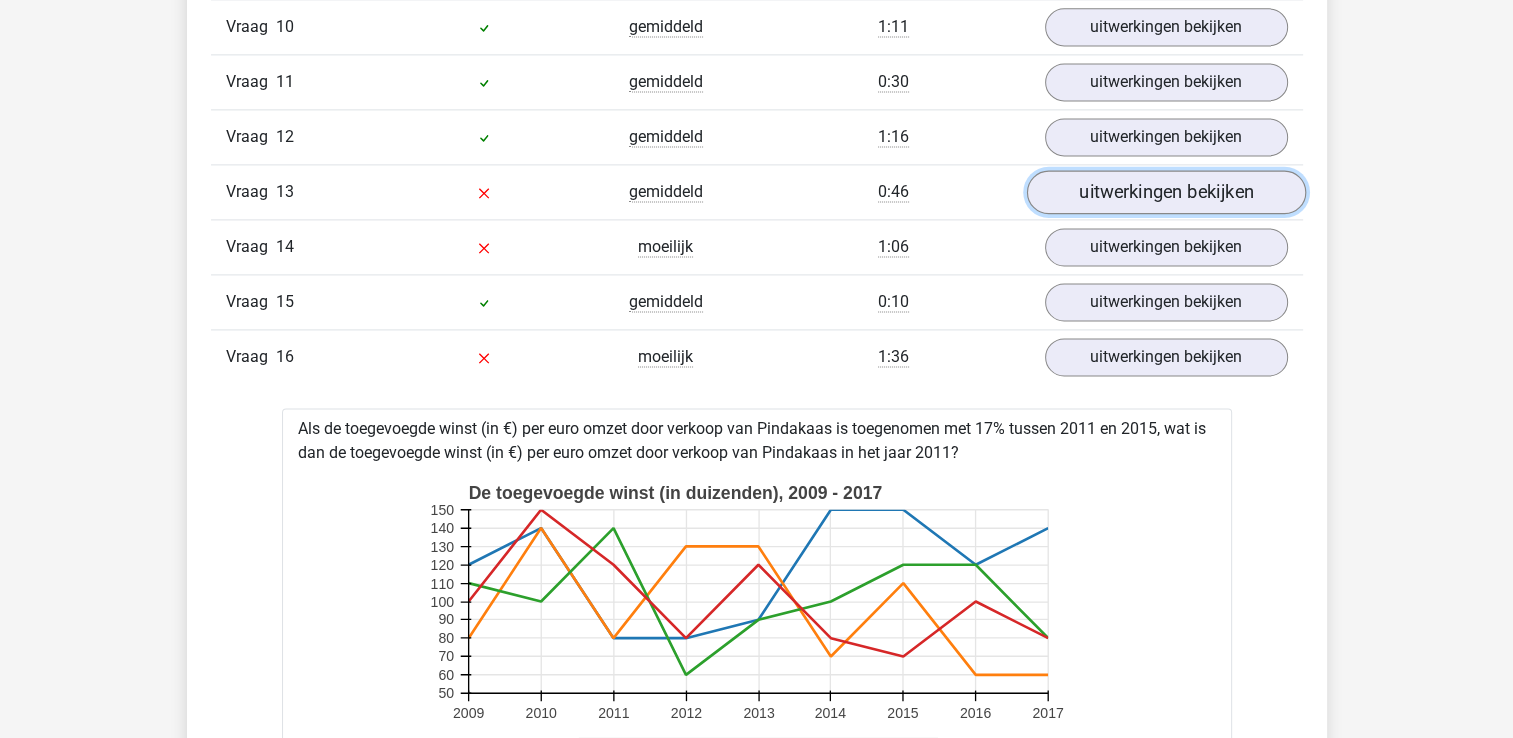 click on "uitwerkingen bekijken" at bounding box center (1165, 193) 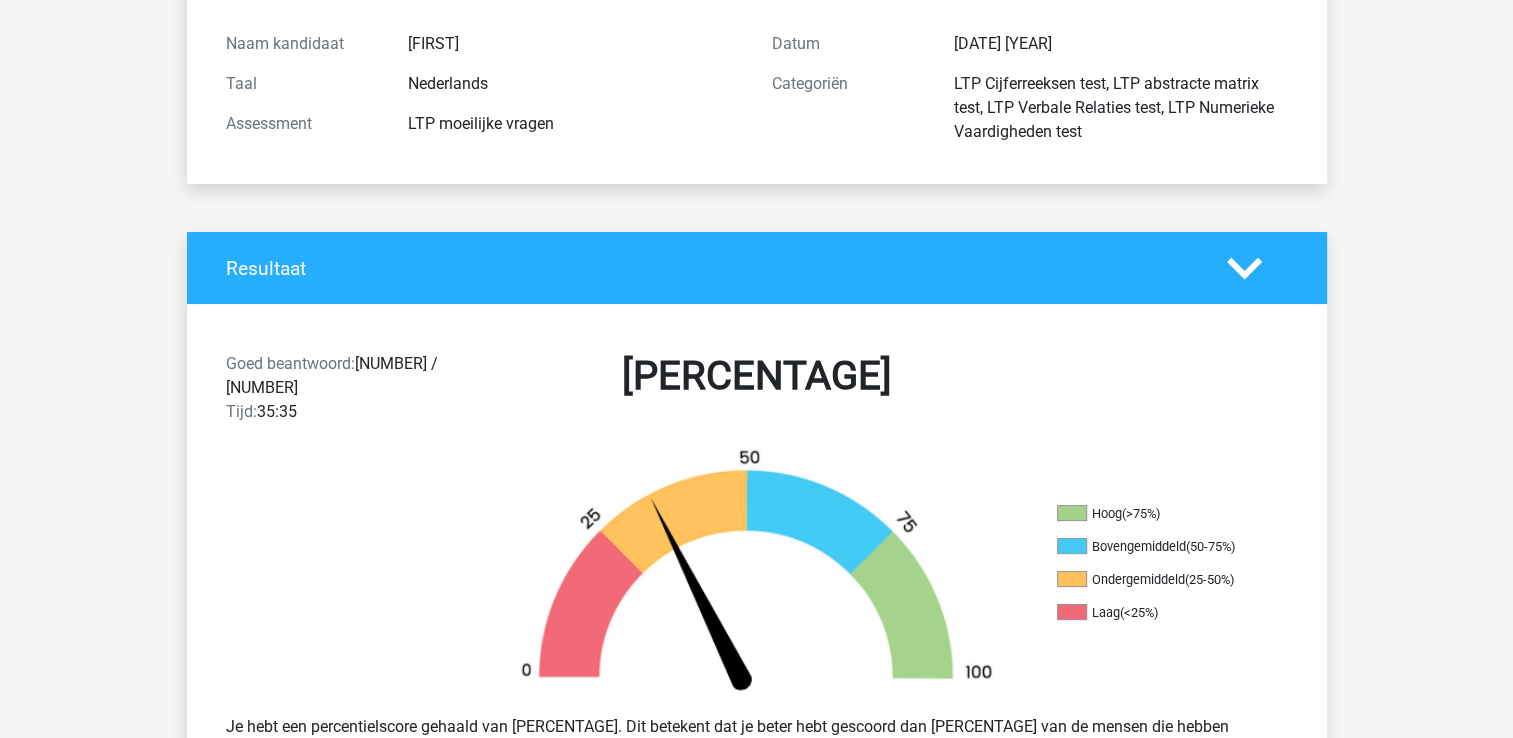scroll, scrollTop: 400, scrollLeft: 0, axis: vertical 